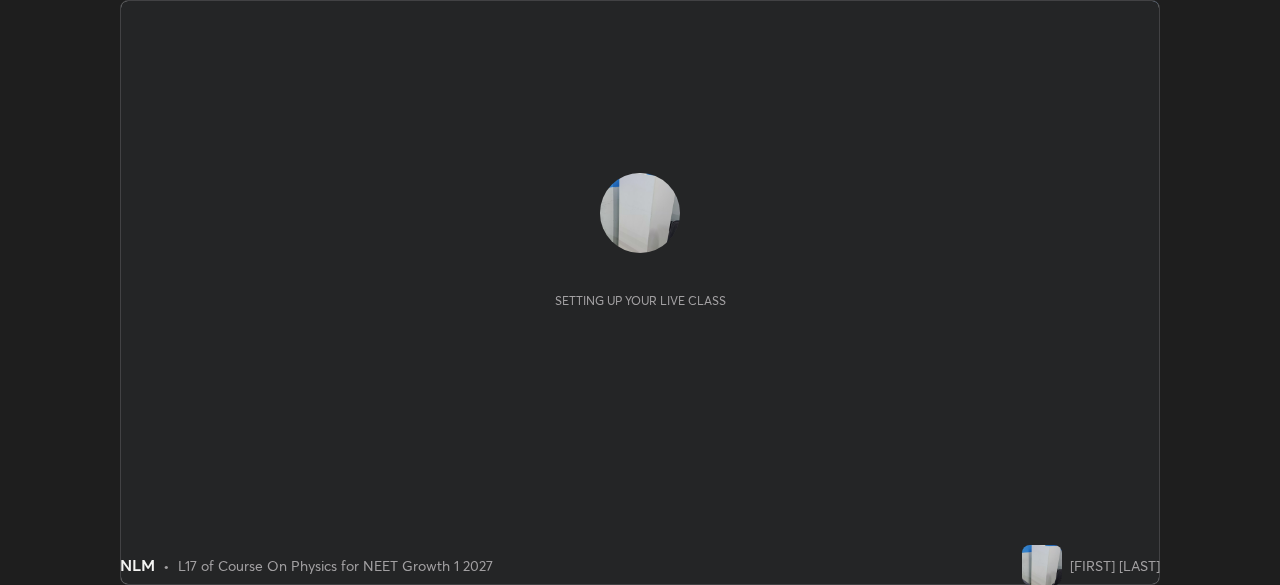 scroll, scrollTop: 0, scrollLeft: 0, axis: both 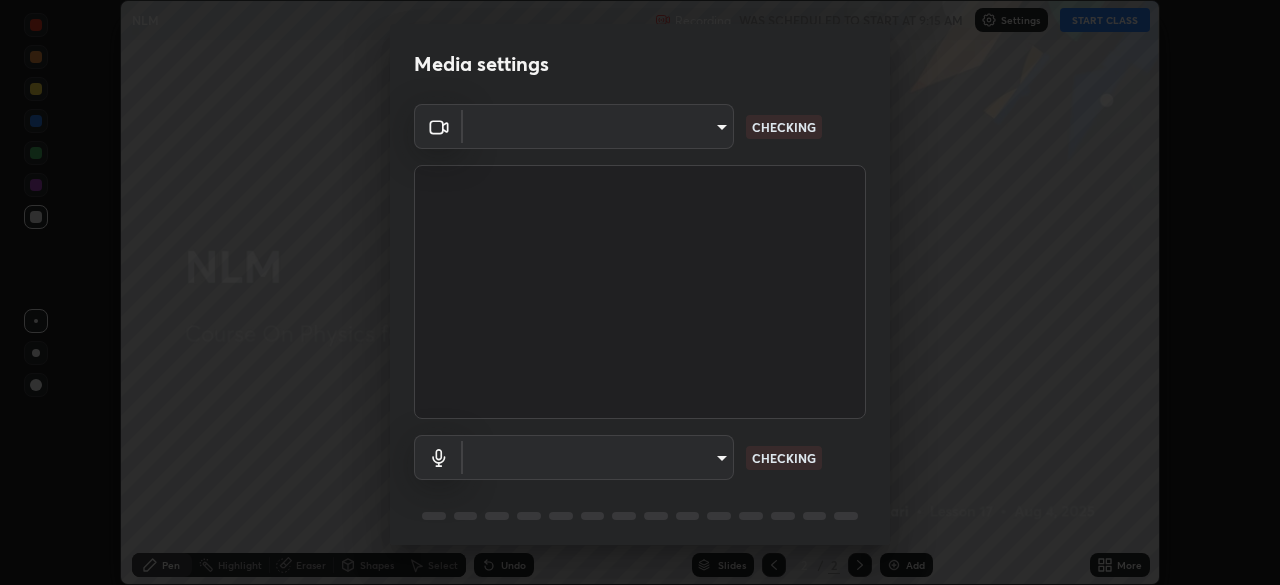 type on "1007655566567f9cbf0c79cc76ac606ca9cbe75b32b593f629dc4163b3da9465" 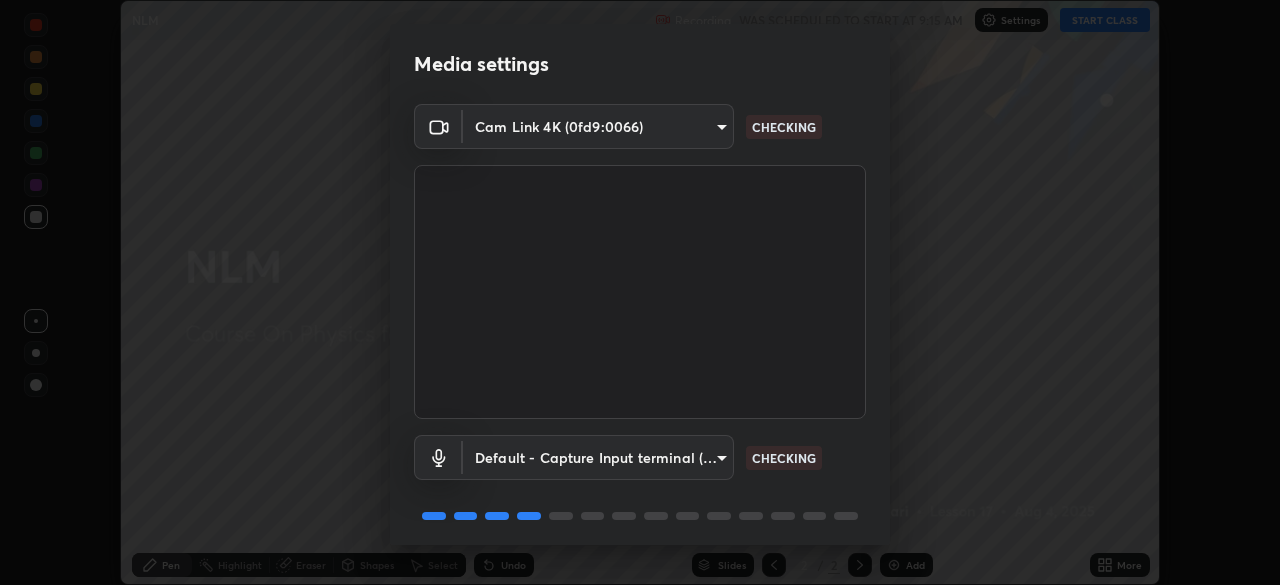 click on "Erase all NLM Recording WAS SCHEDULED TO START AT  9:15 AM Settings START CLASS Setting up your live class NLM • L17 of Course On Physics for NEET Growth 1 2027 [FIRST] [LAST] Pen Highlight Eraser Shapes Select Undo Slides 2 / 2 Add More No doubts shared Encourage your learners to ask a doubt for better clarity Report an issue Reason for reporting Buffering Chat not working Audio - Video sync issue Educator video quality low ​ Attach an image Report Media settings Cam Link 4K (0fd9:0066) 1007655566567f9cbf0c79cc76ac606ca9cbe75b32b593f629dc4163b3da9465 CHECKING Default - Capture Input terminal (Digital Array MIC) default CHECKING 1 / 5 Next" at bounding box center (640, 292) 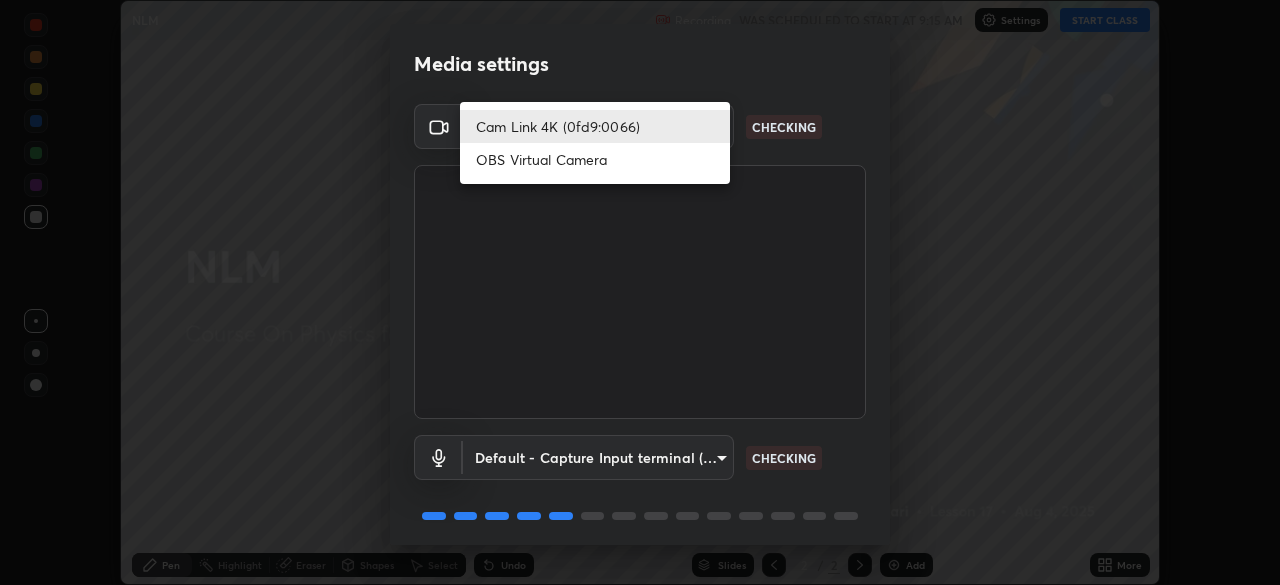 click on "Cam Link 4K (0fd9:0066)" at bounding box center [595, 126] 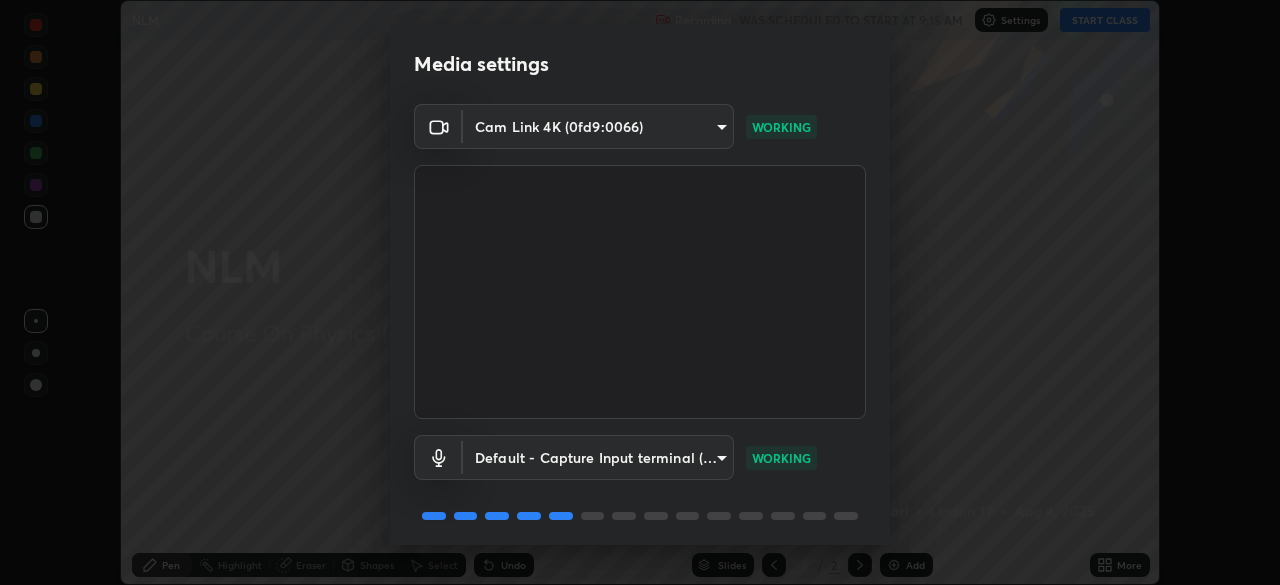 scroll, scrollTop: 71, scrollLeft: 0, axis: vertical 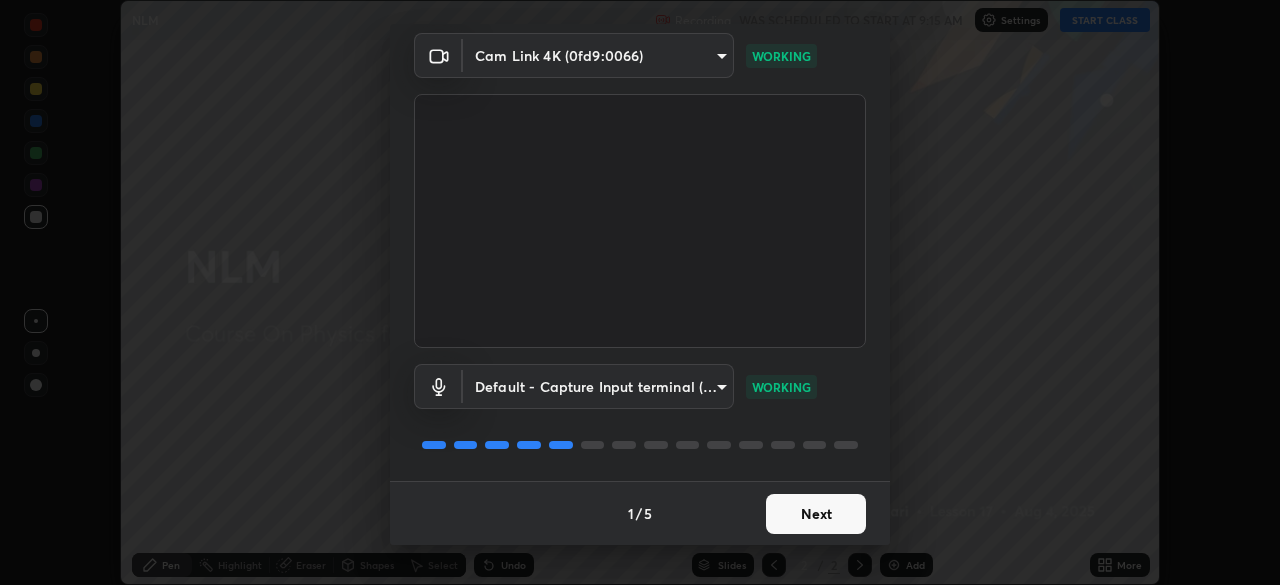 click on "Next" at bounding box center (816, 514) 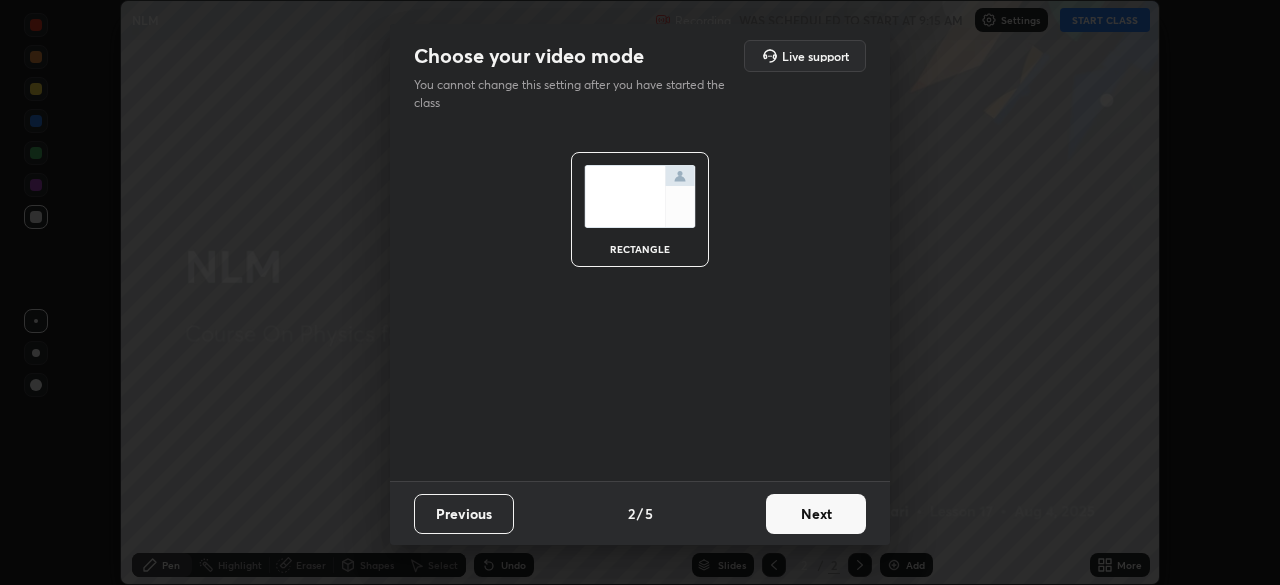 scroll, scrollTop: 0, scrollLeft: 0, axis: both 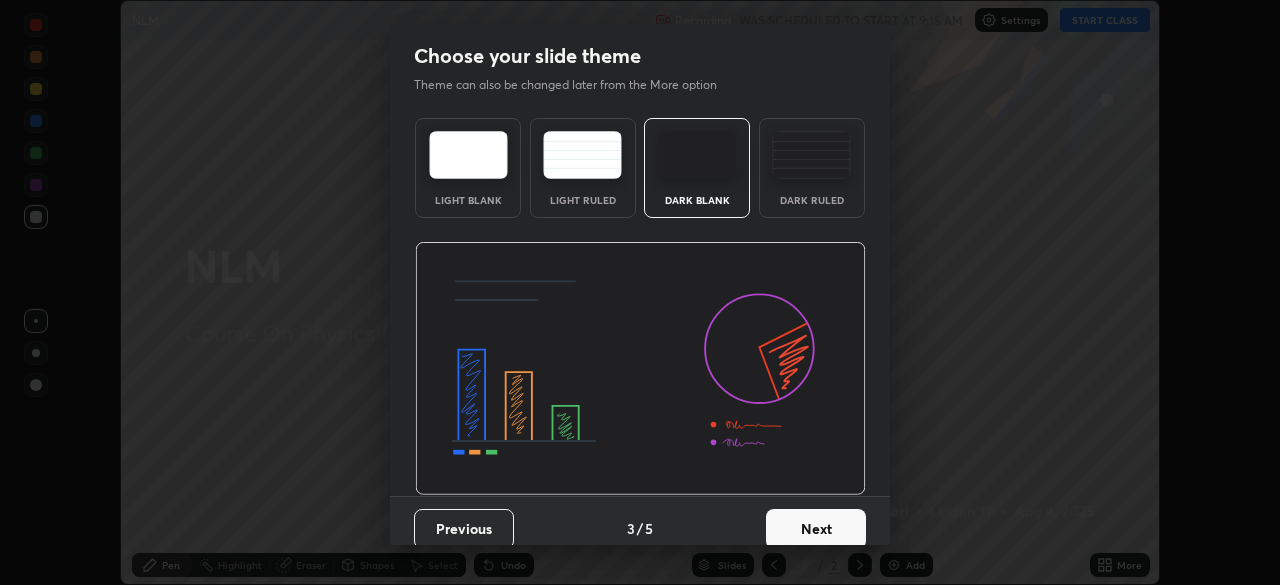 click on "Next" at bounding box center (816, 529) 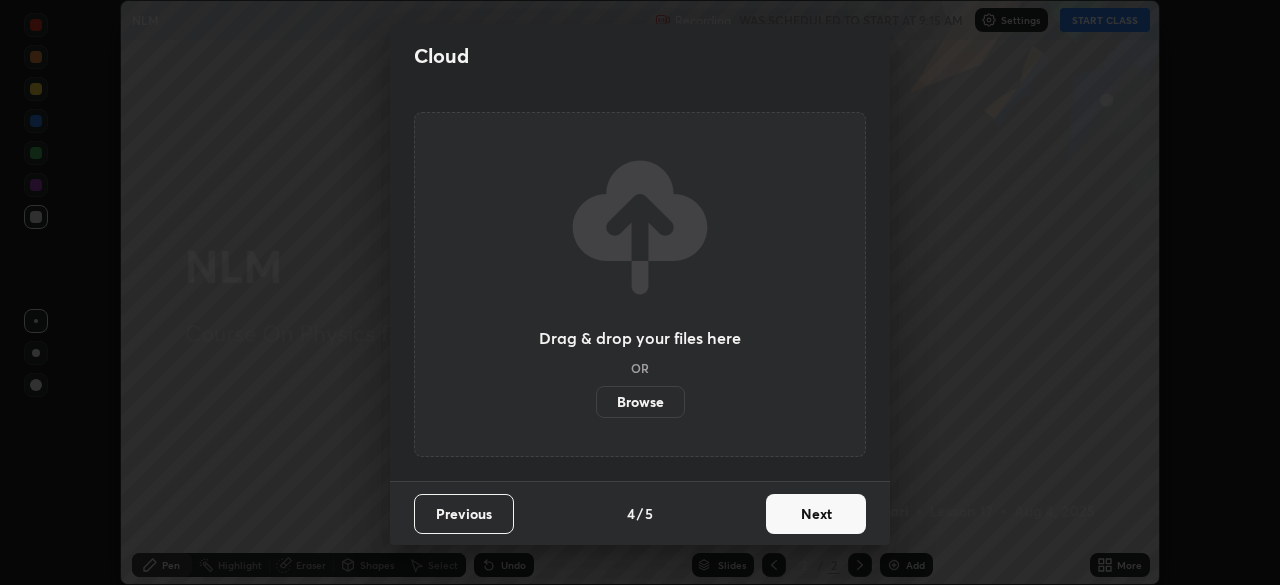 click on "Next" at bounding box center (816, 514) 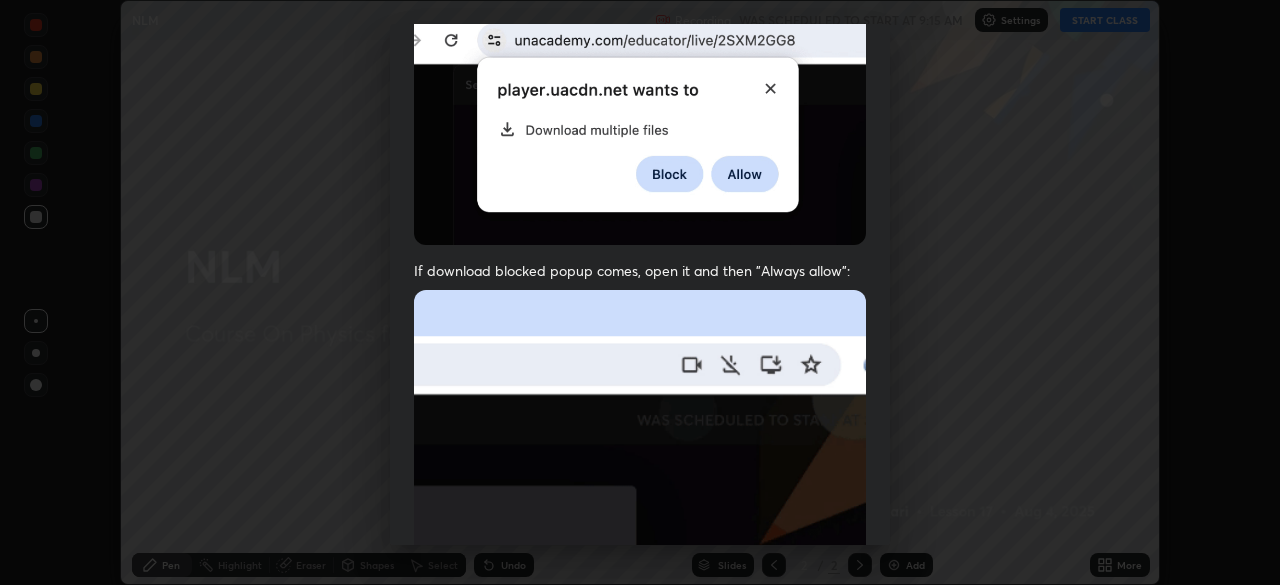 scroll, scrollTop: 185, scrollLeft: 0, axis: vertical 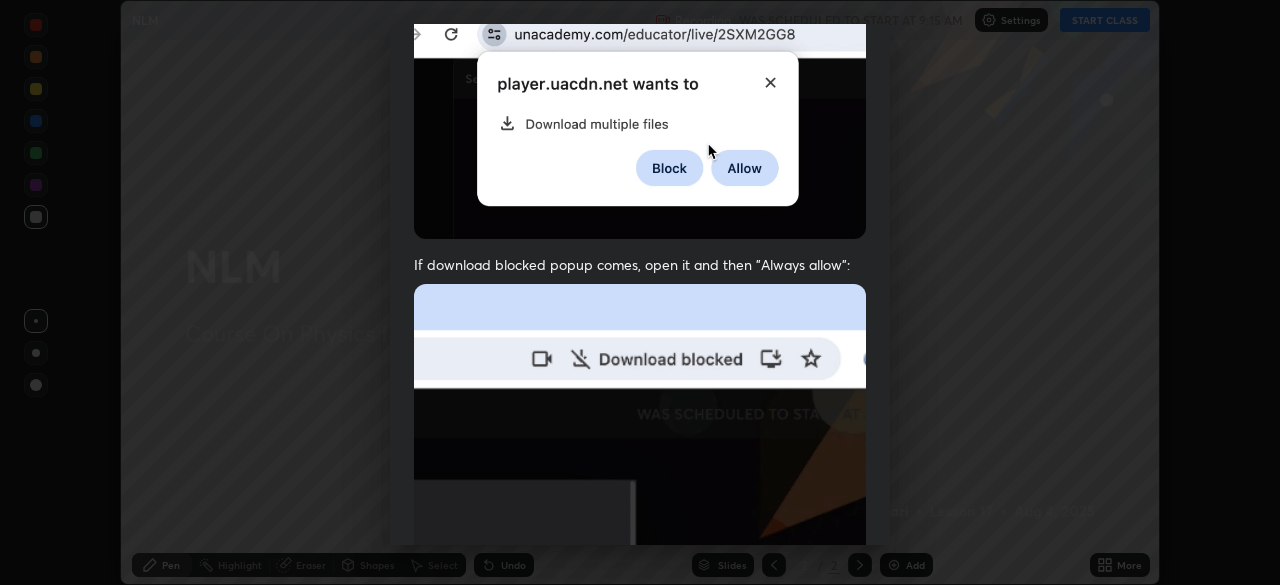 click at bounding box center (640, 502) 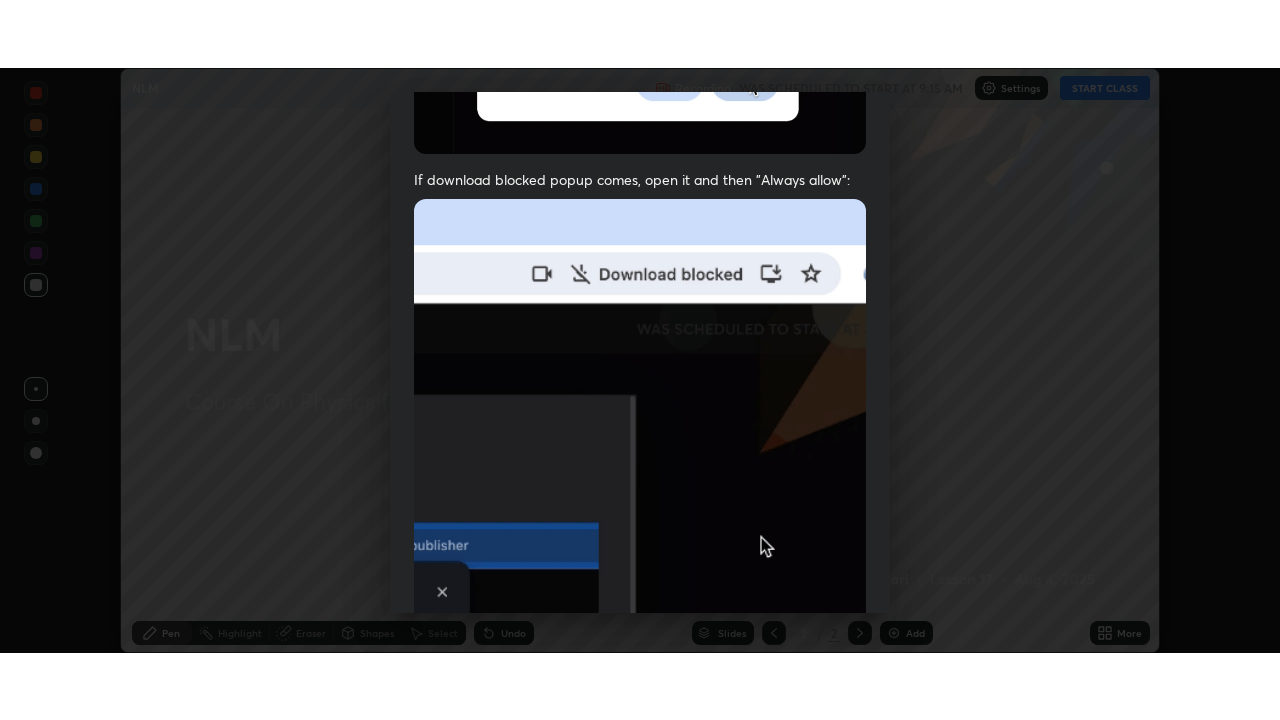 scroll, scrollTop: 479, scrollLeft: 0, axis: vertical 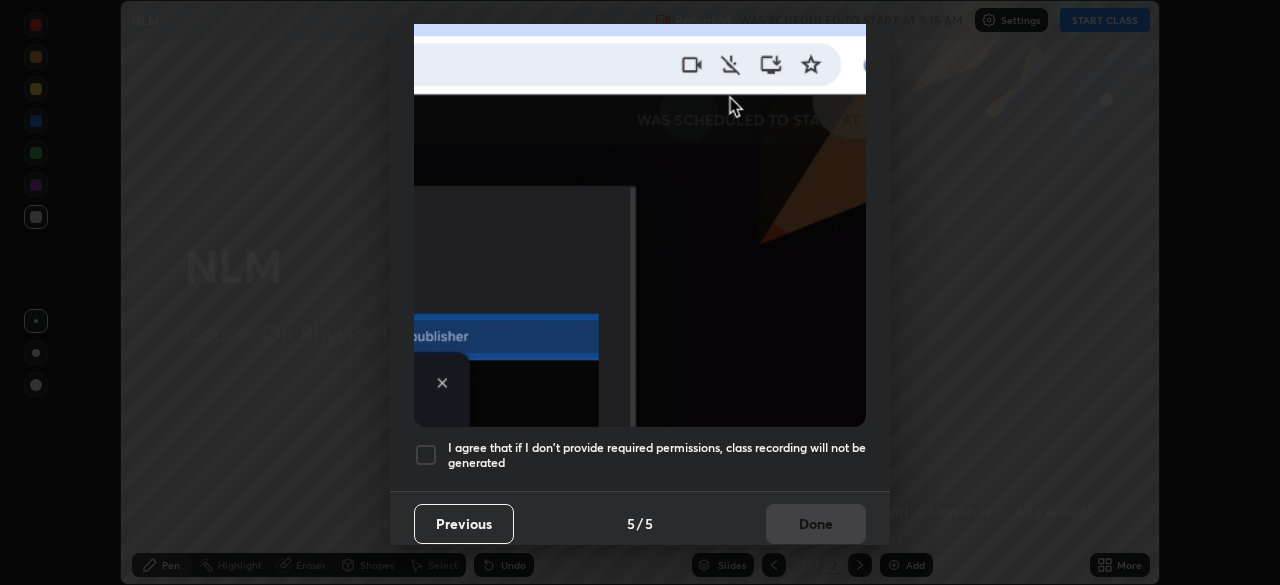 click at bounding box center [426, 455] 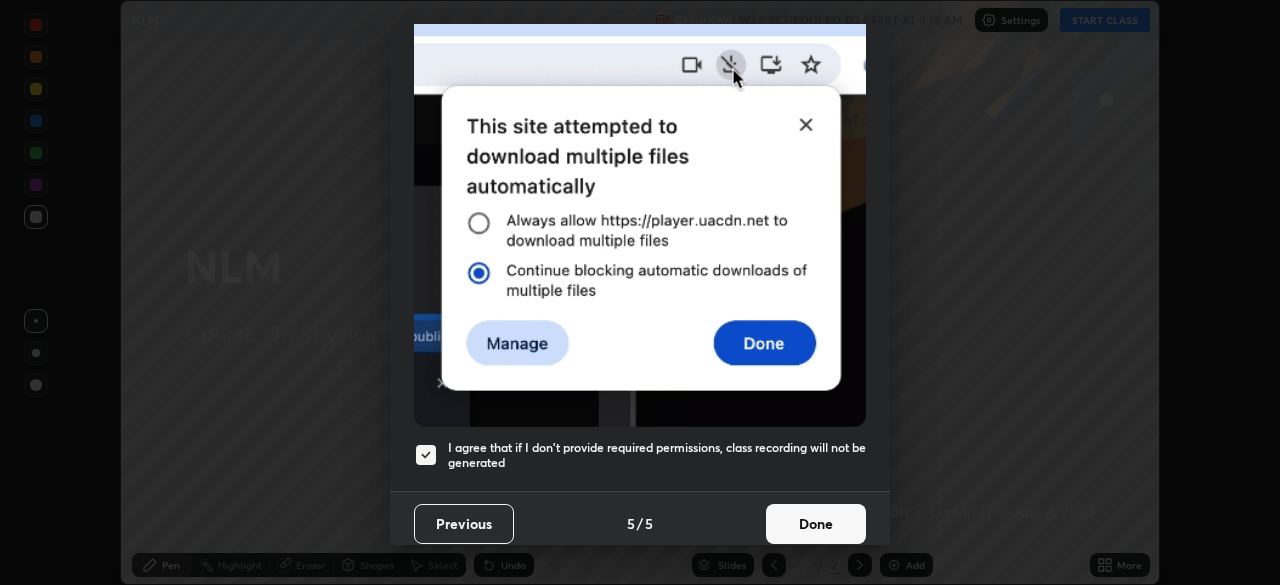 click on "Done" at bounding box center (816, 524) 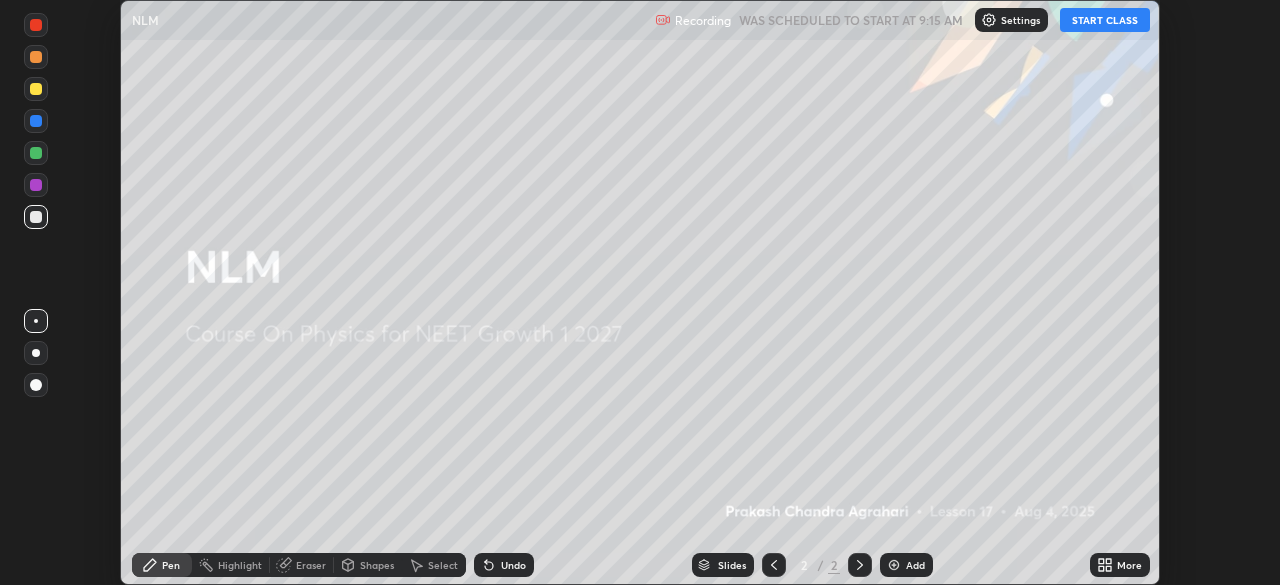 click on "More" at bounding box center (1120, 565) 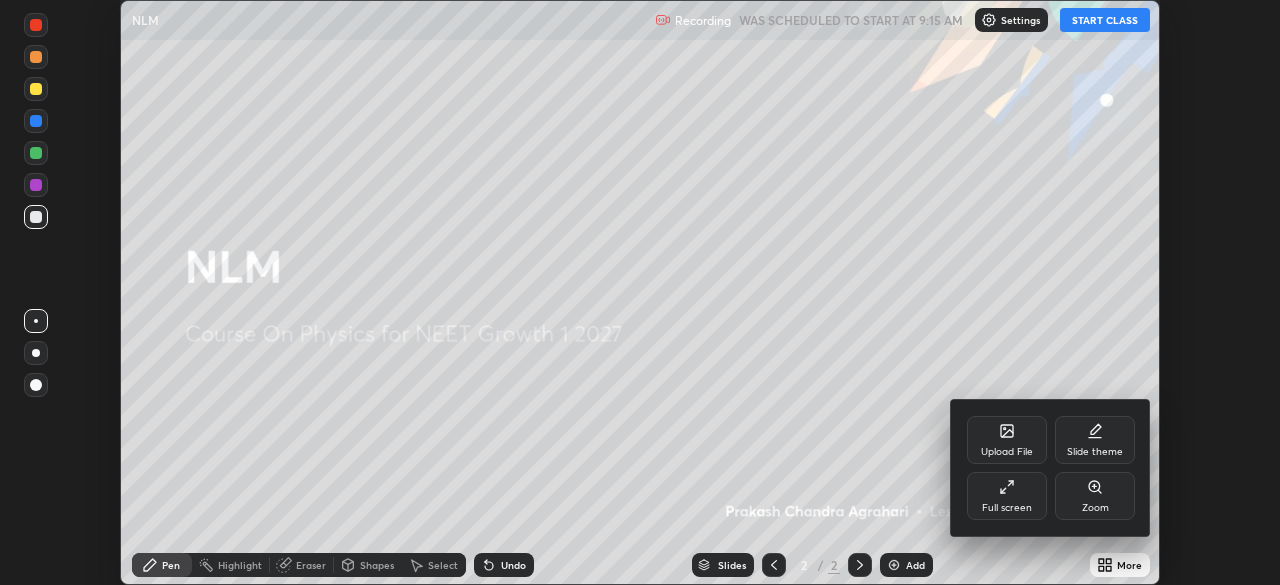 click on "Full screen" at bounding box center [1007, 496] 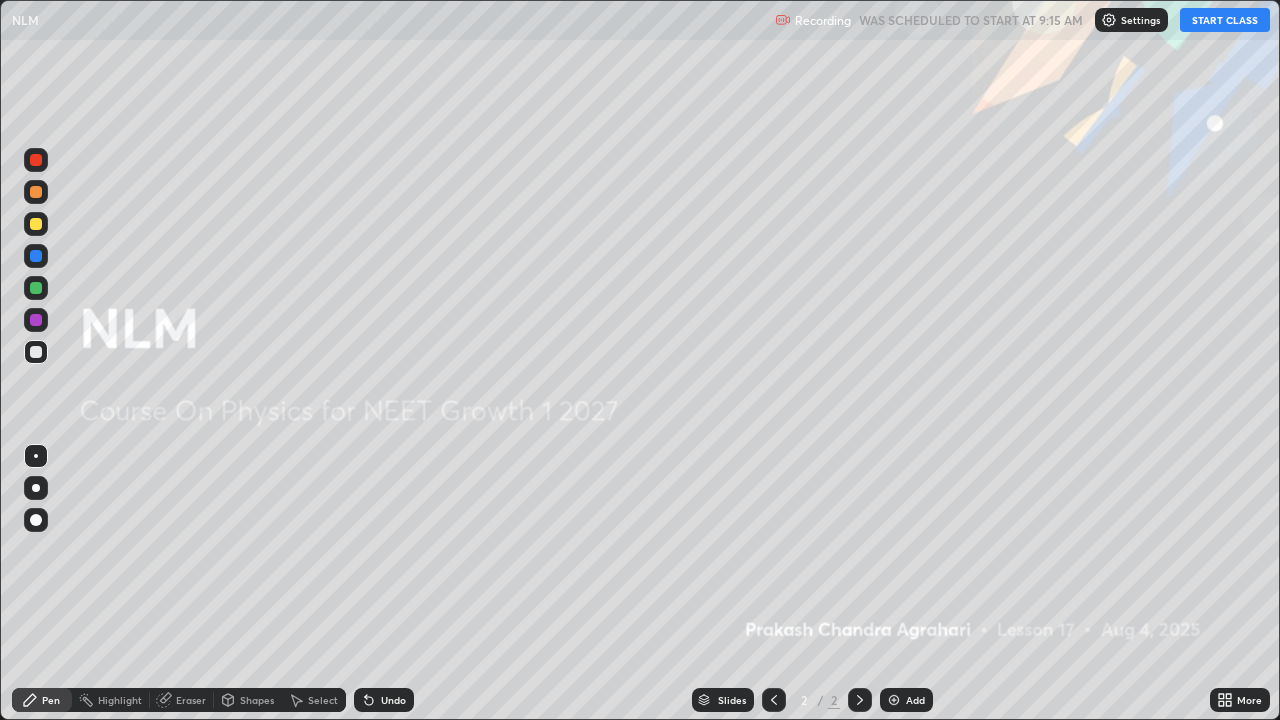 scroll, scrollTop: 99280, scrollLeft: 98720, axis: both 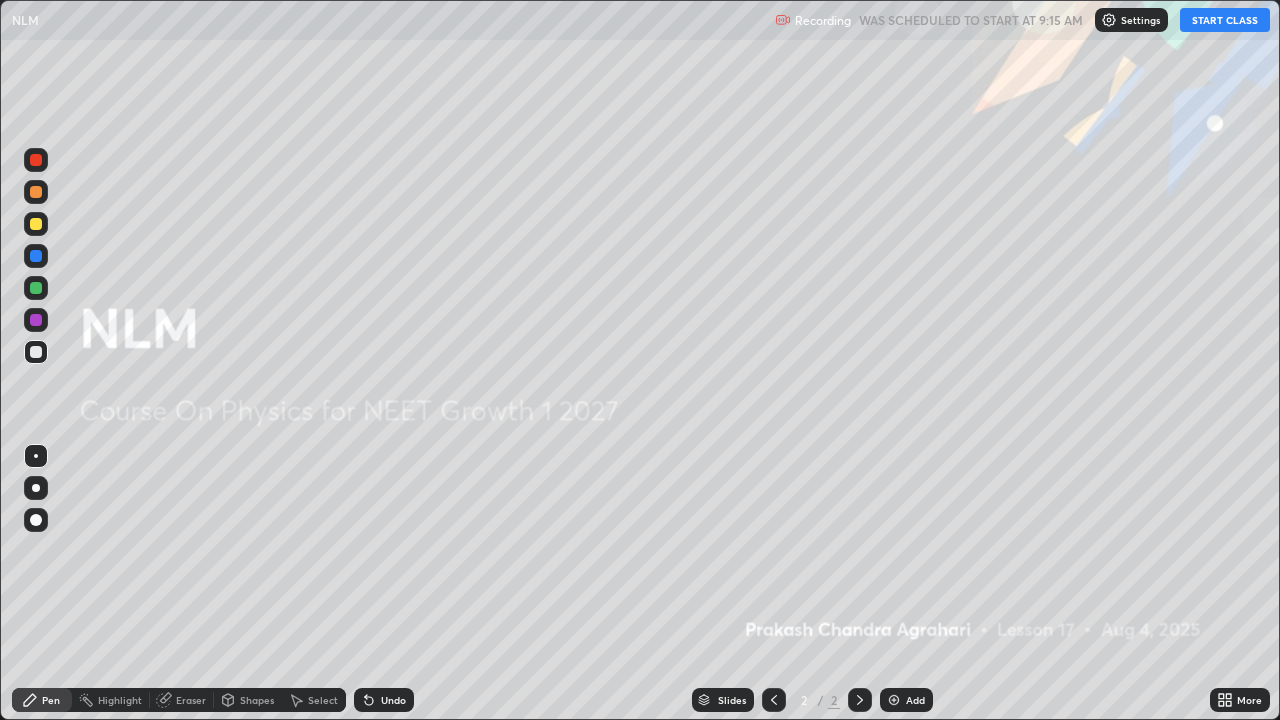 click on "Undo" at bounding box center (393, 700) 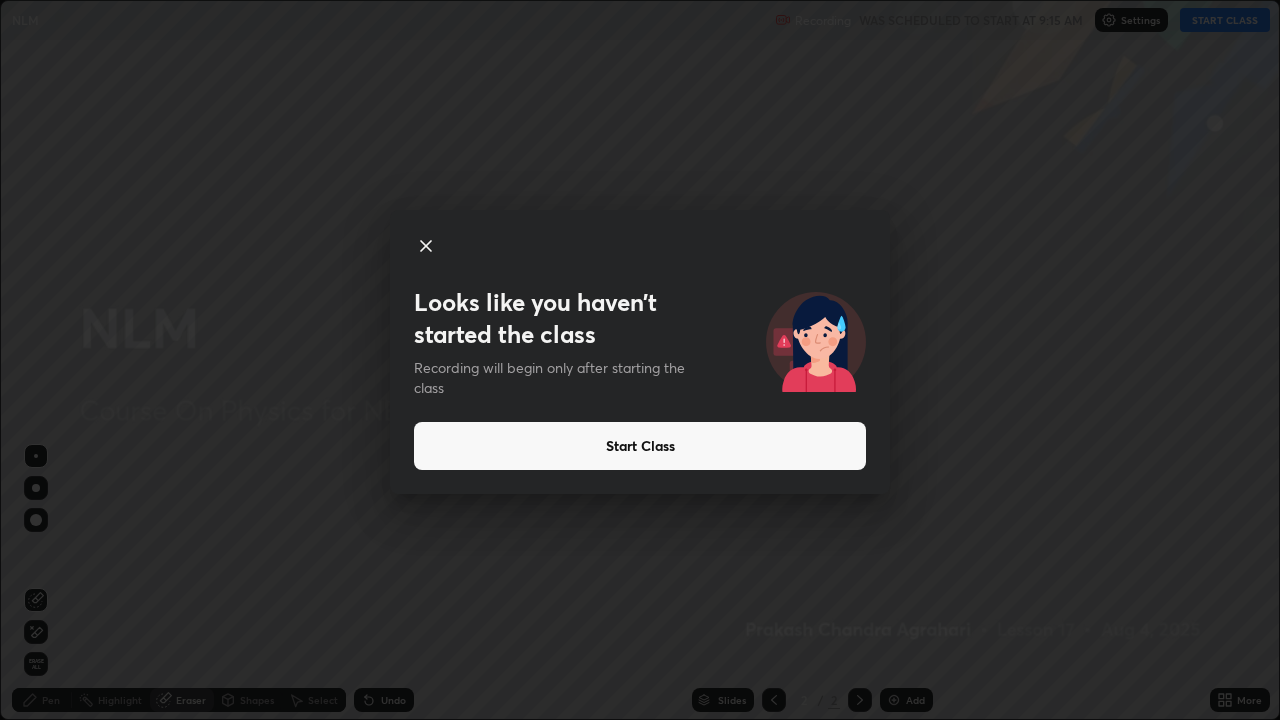 click on "Start Class" at bounding box center (640, 446) 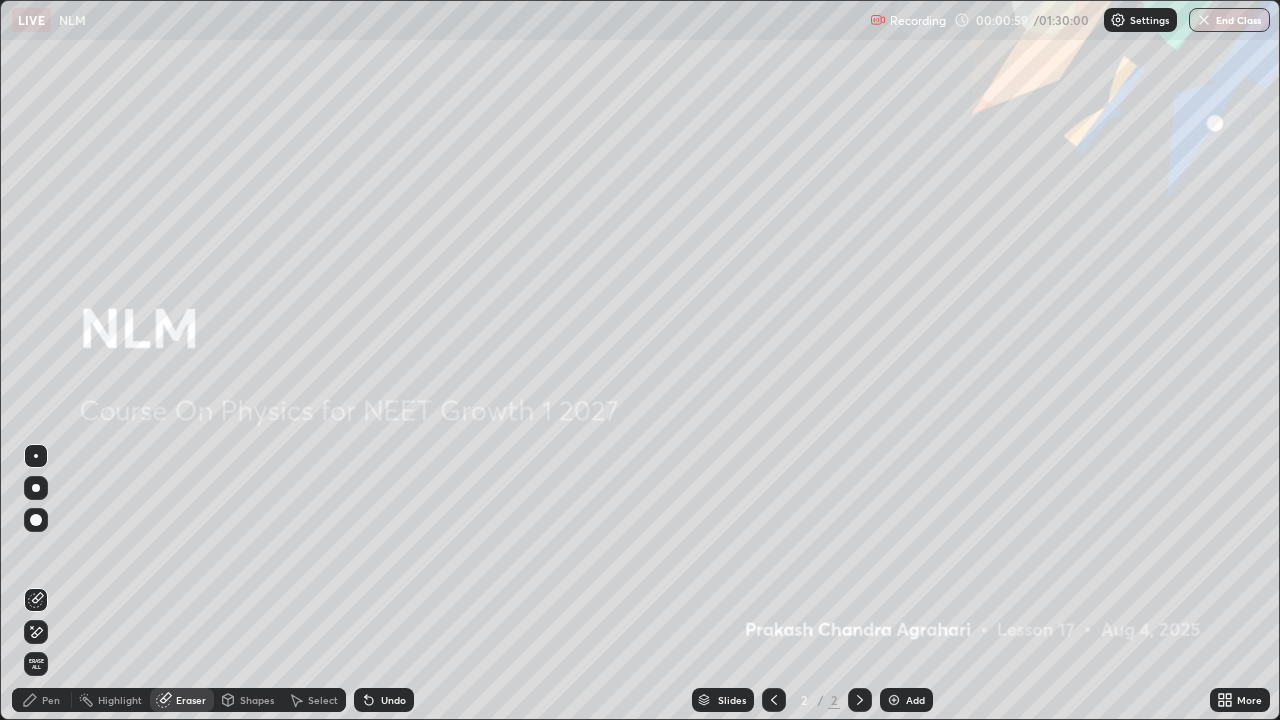 click 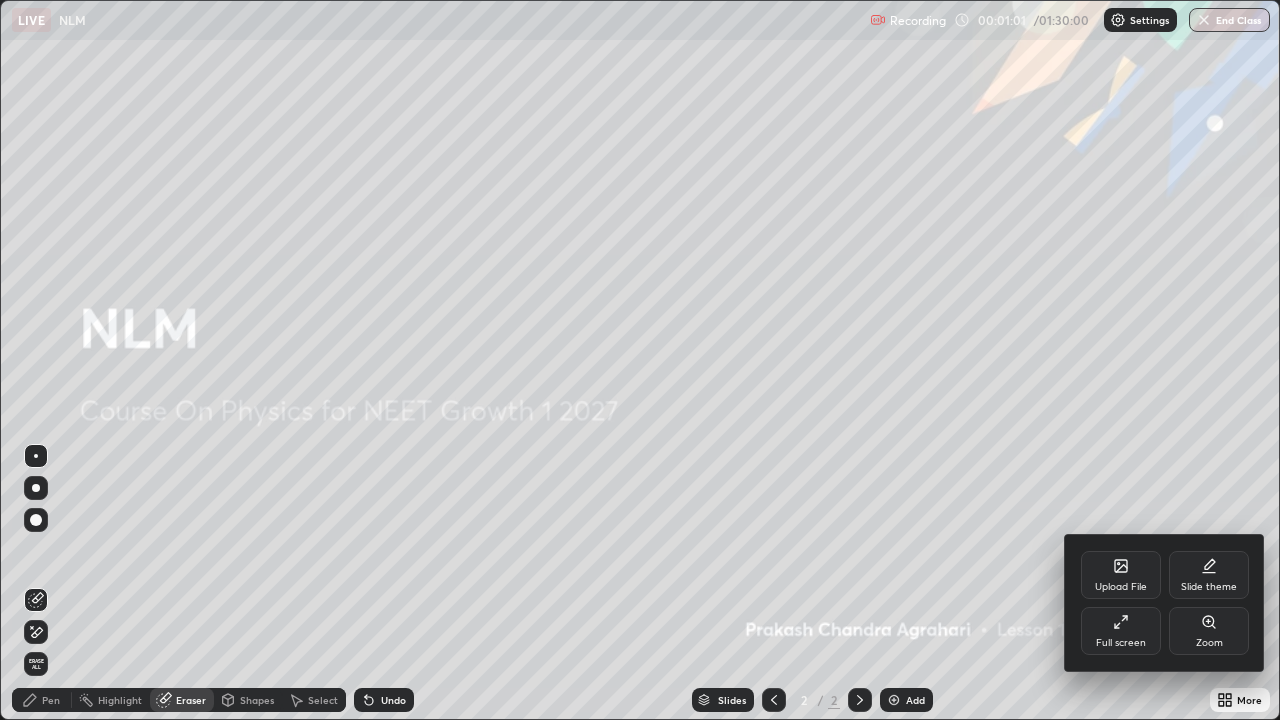 click on "Full screen" at bounding box center (1121, 631) 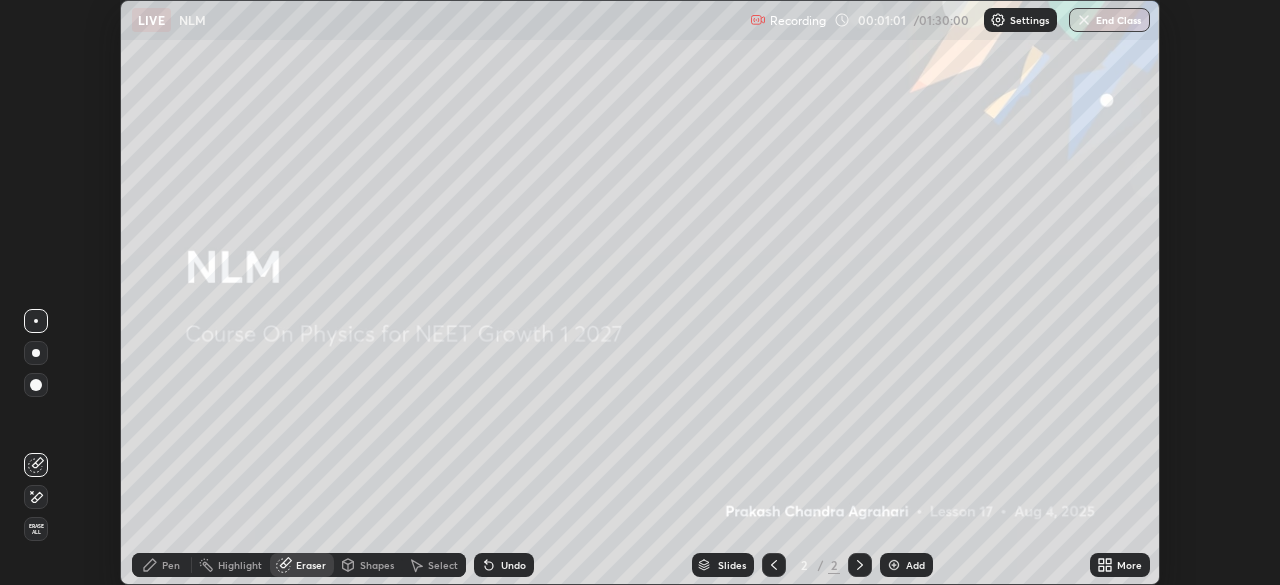 scroll, scrollTop: 585, scrollLeft: 1280, axis: both 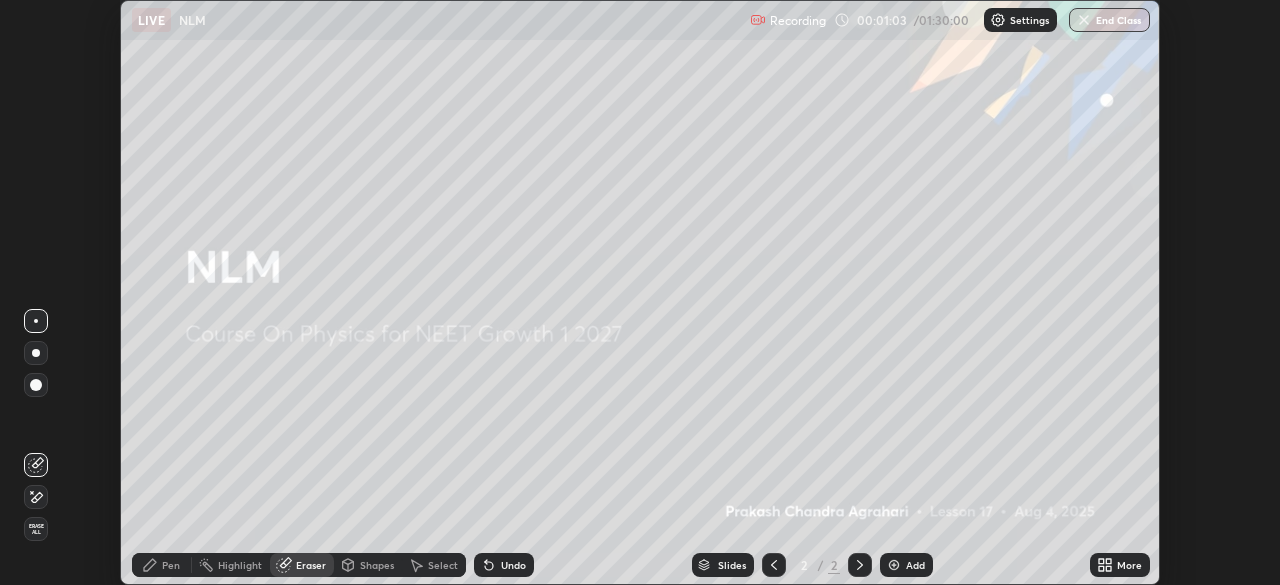 click on "Add" at bounding box center (915, 565) 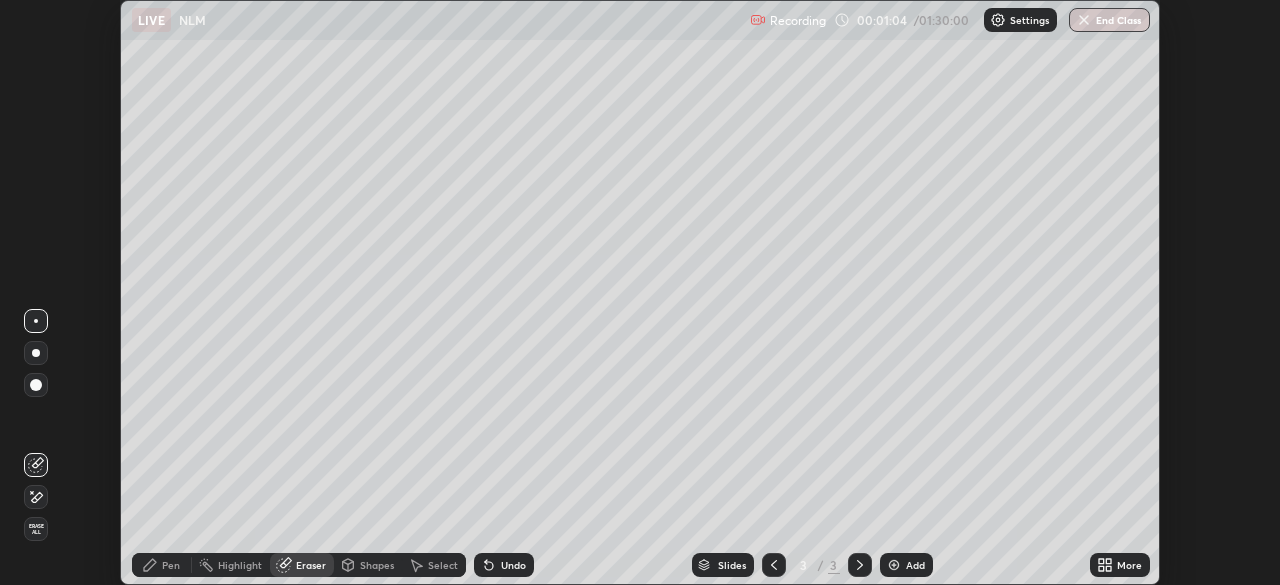 click on "More" at bounding box center (1120, 565) 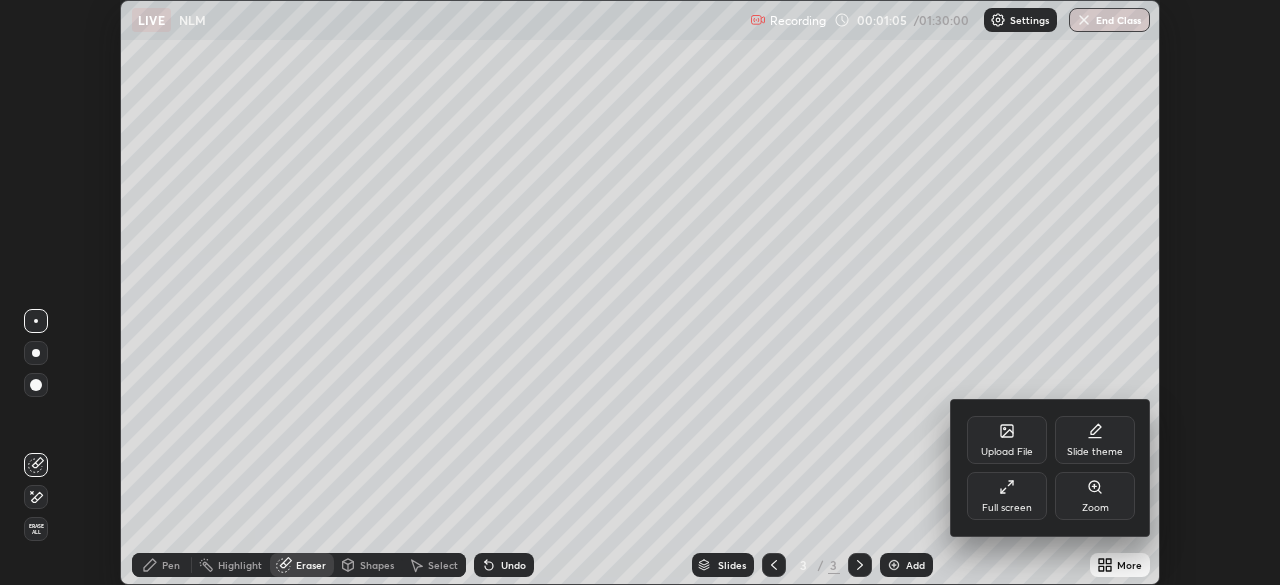 click on "Full screen" at bounding box center (1007, 496) 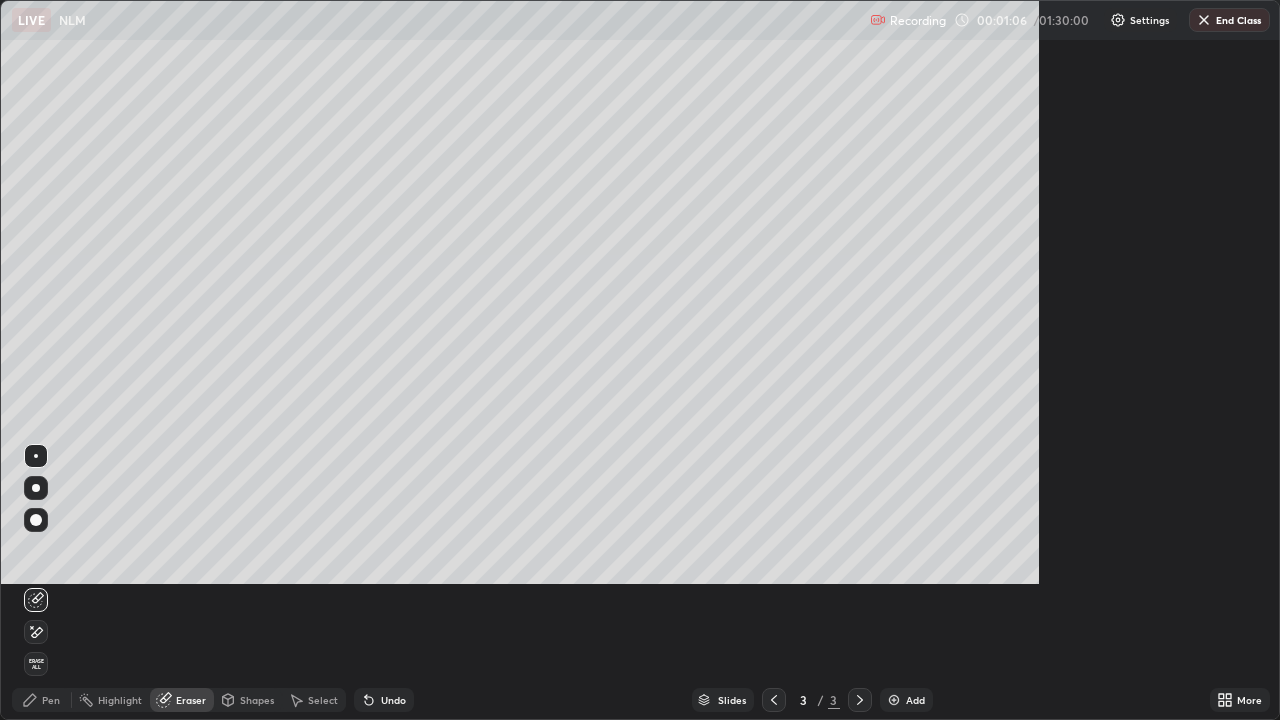 scroll, scrollTop: 99280, scrollLeft: 98720, axis: both 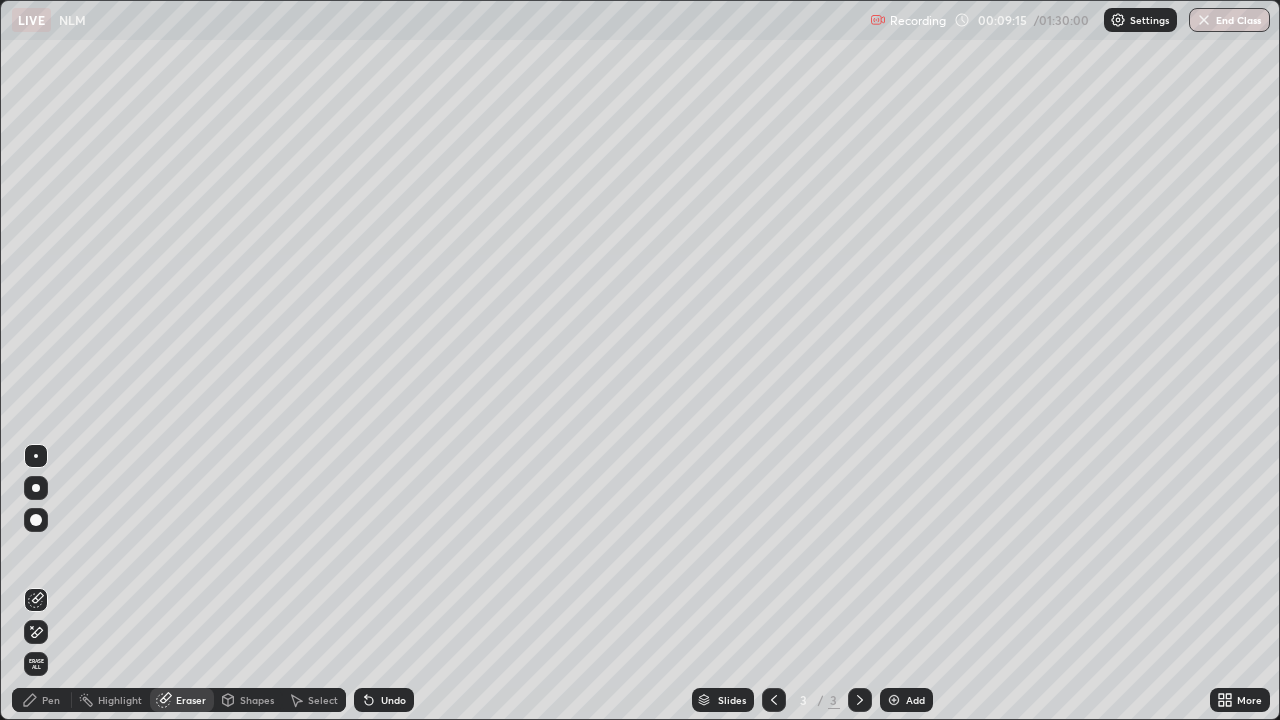 click on "Shapes" at bounding box center (248, 700) 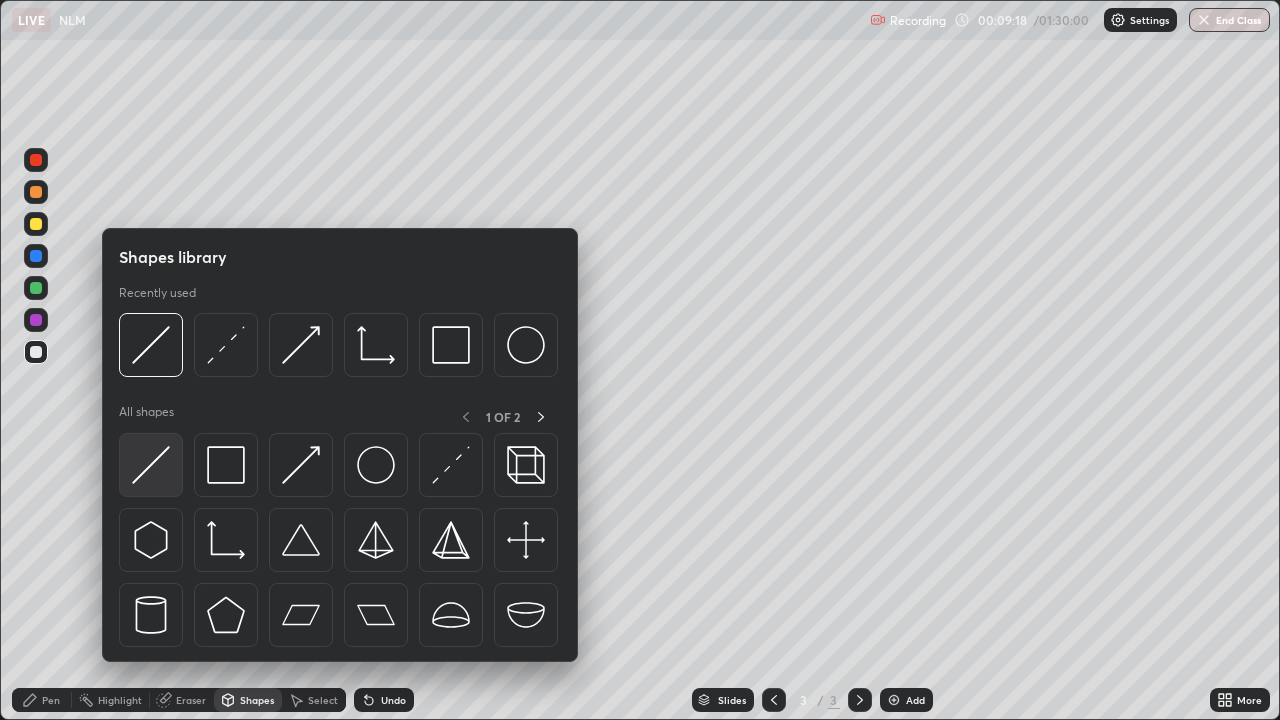 click at bounding box center [151, 465] 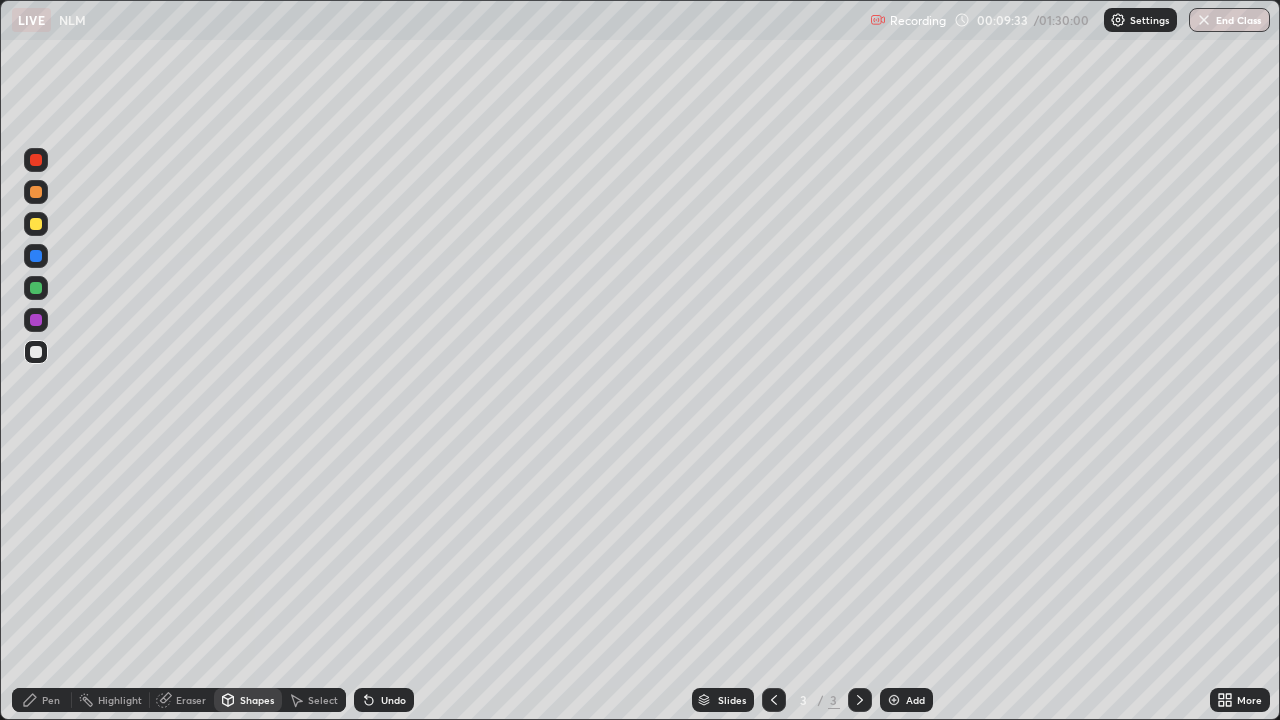 click at bounding box center (36, 288) 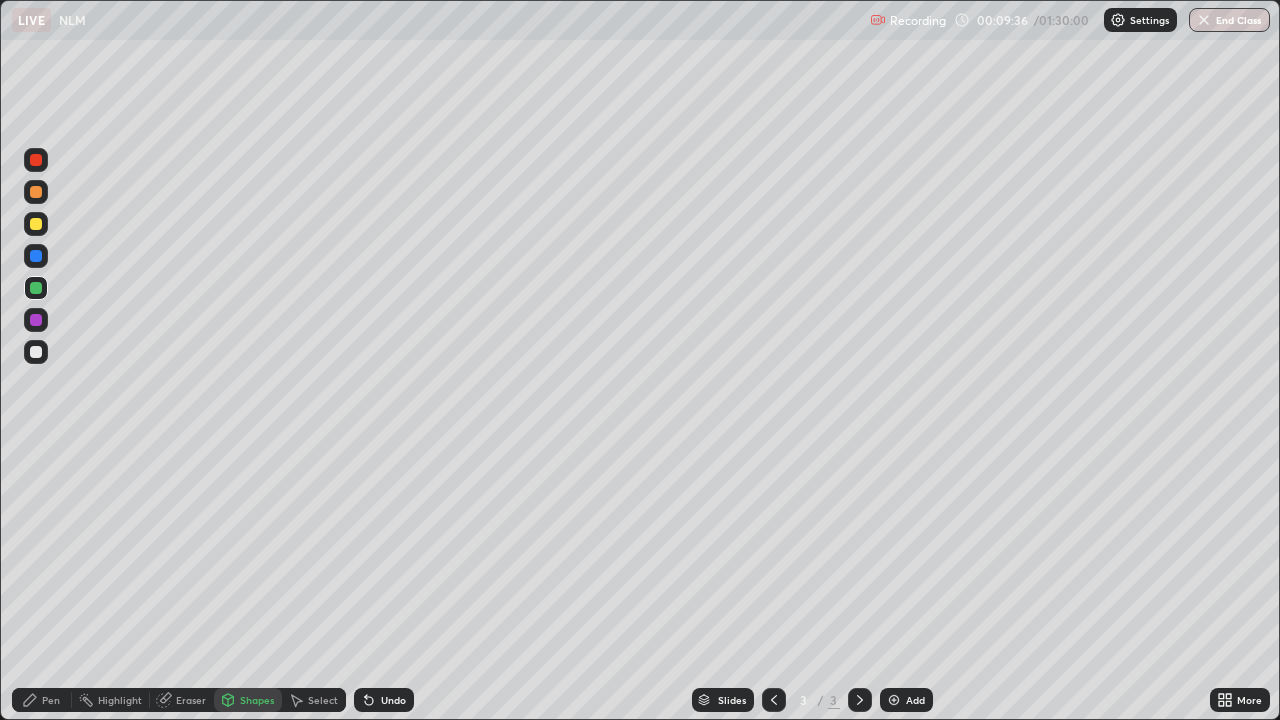 click on "Shapes" at bounding box center (257, 700) 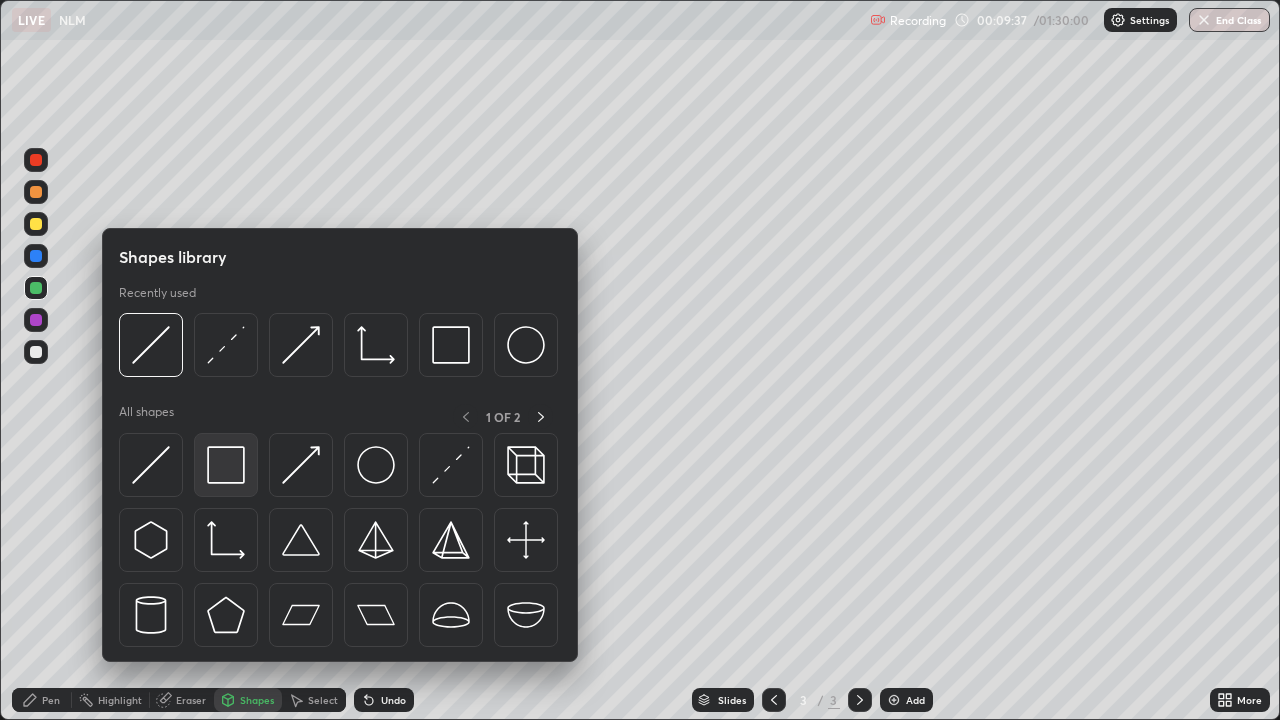 click at bounding box center (226, 465) 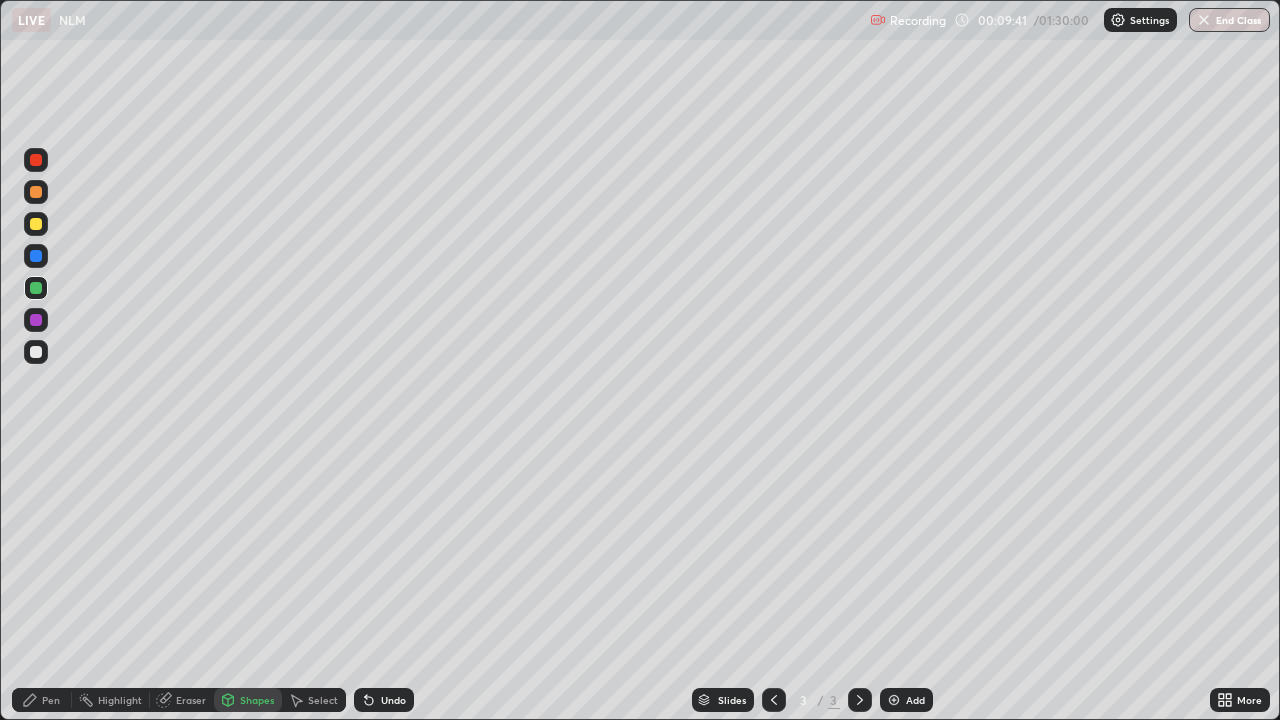 click on "Select" at bounding box center (323, 700) 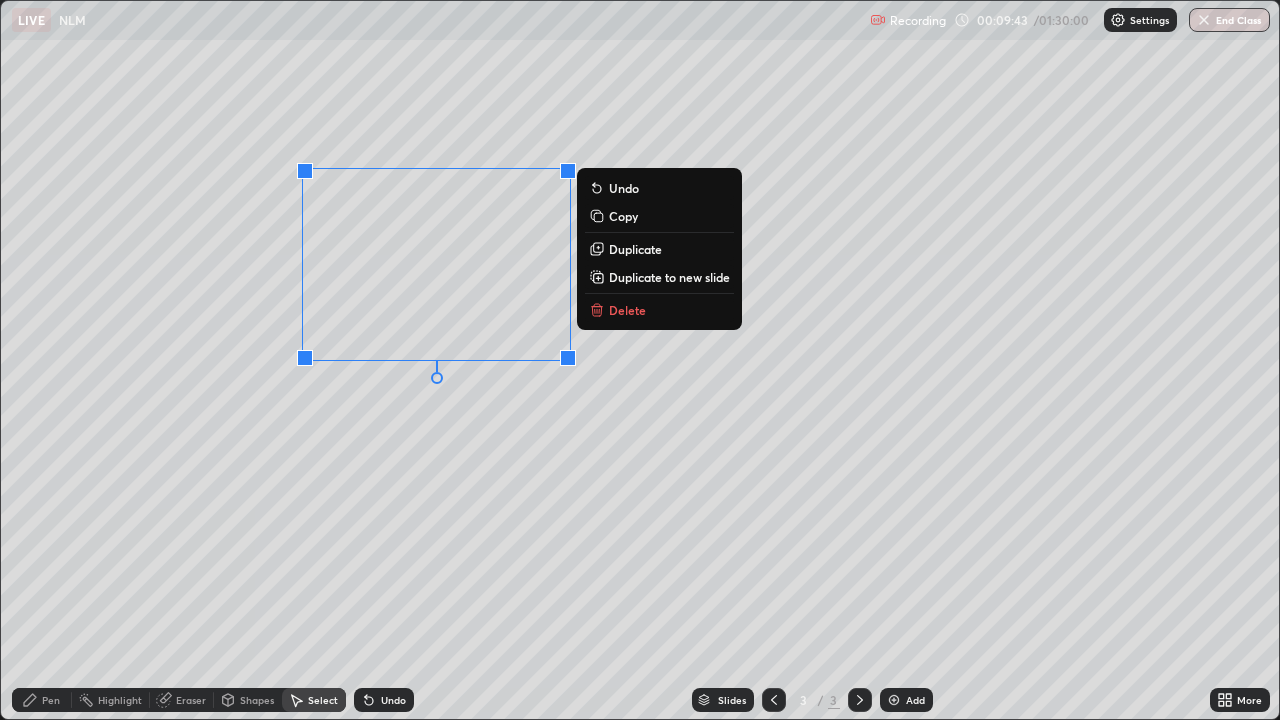 click on "0 ° Undo Copy Duplicate Duplicate to new slide Delete" at bounding box center [640, 360] 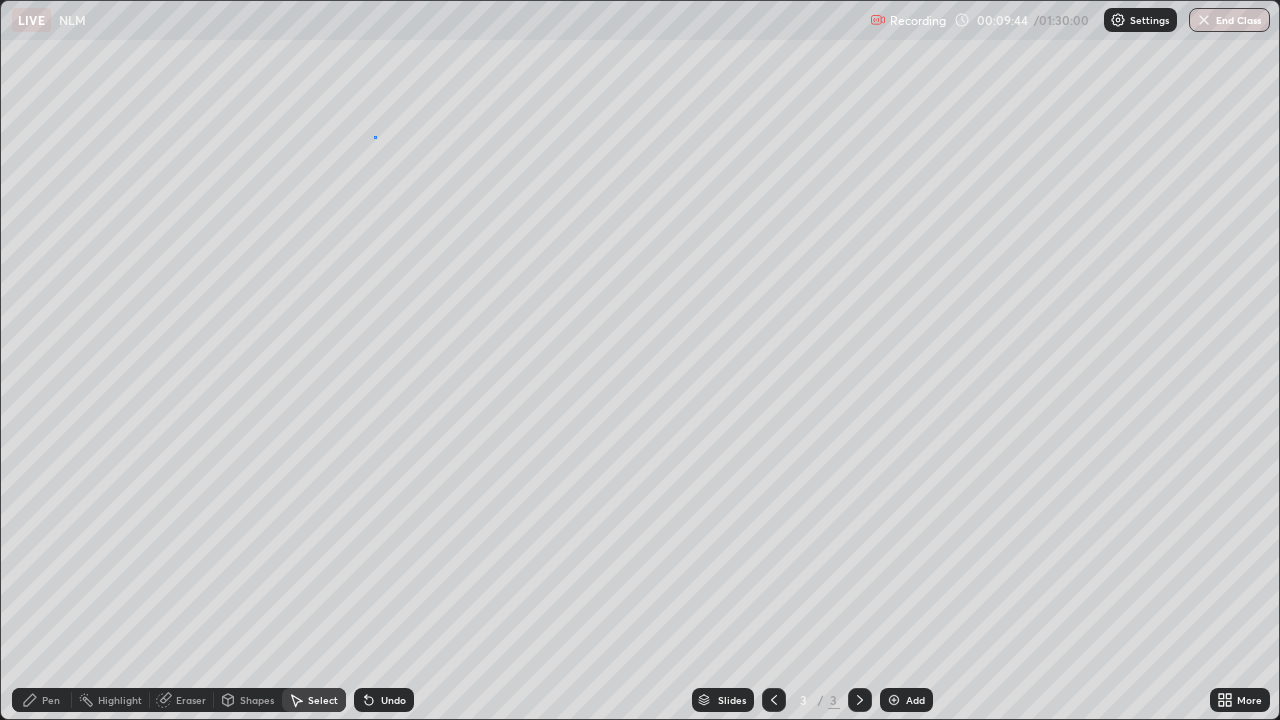 click on "0 ° Undo Copy Duplicate Duplicate to new slide Delete" at bounding box center (640, 360) 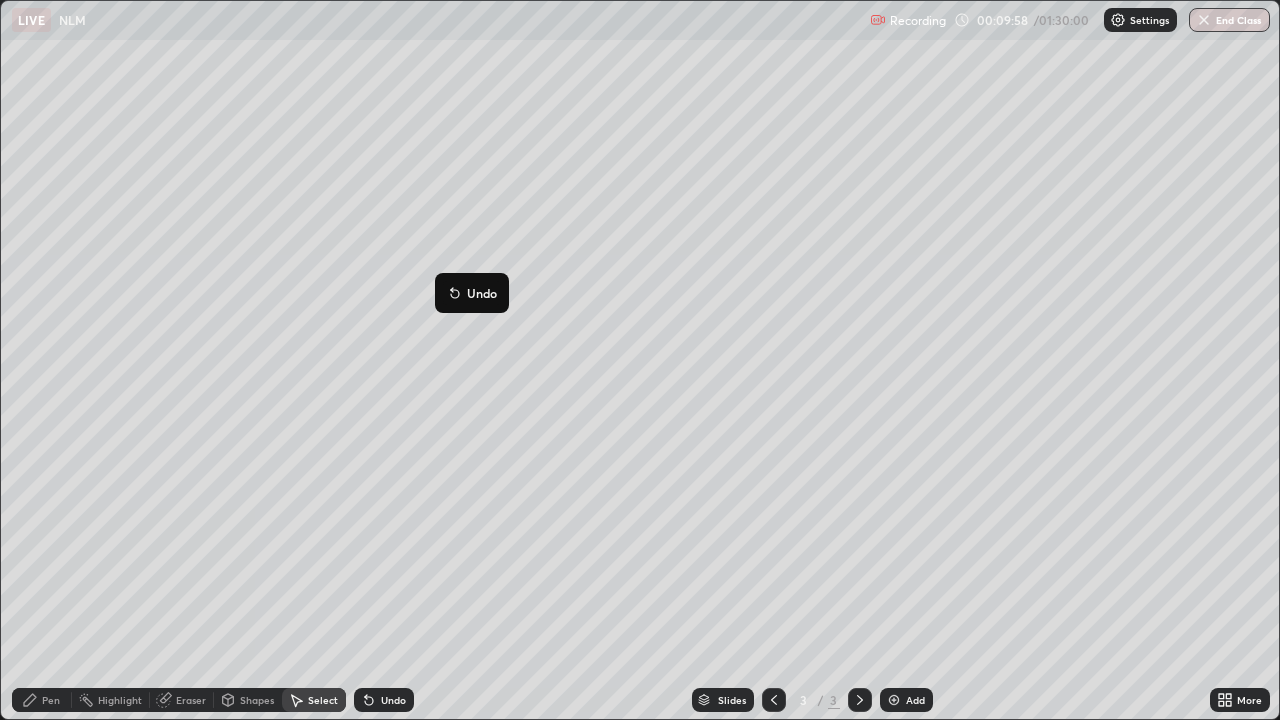 click on "Pen" at bounding box center (42, 700) 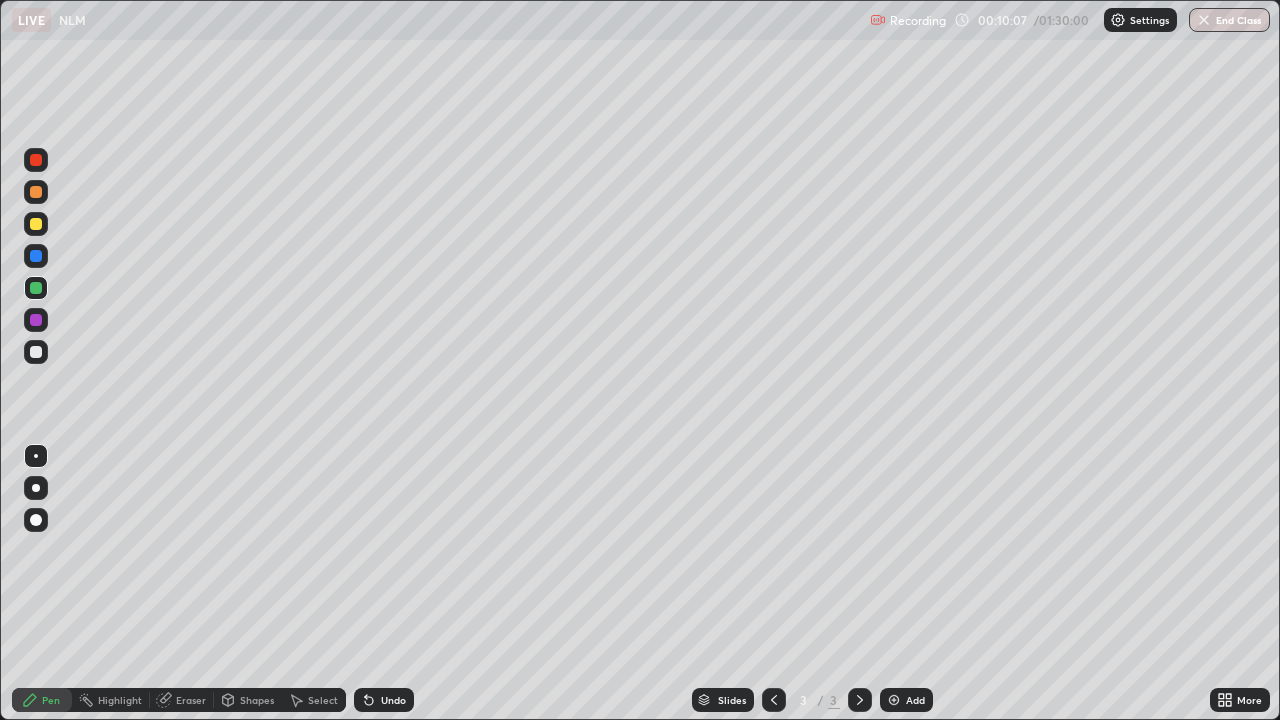 click at bounding box center (36, 352) 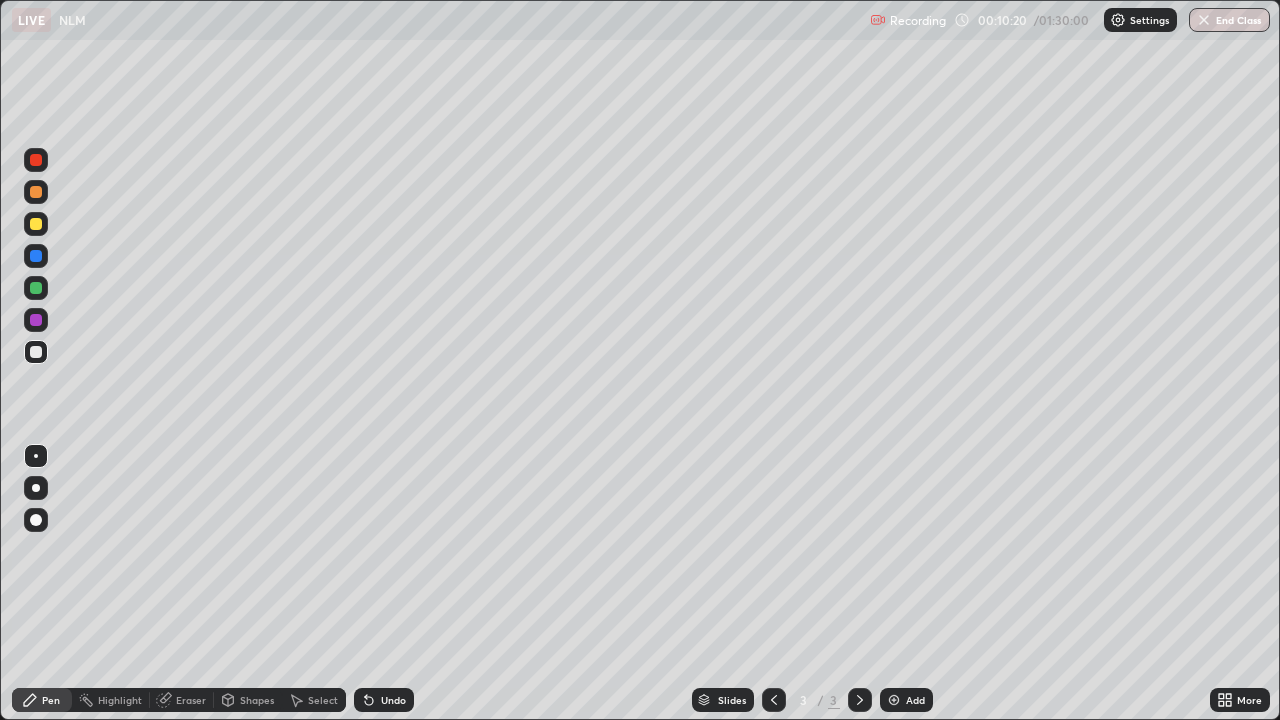 click 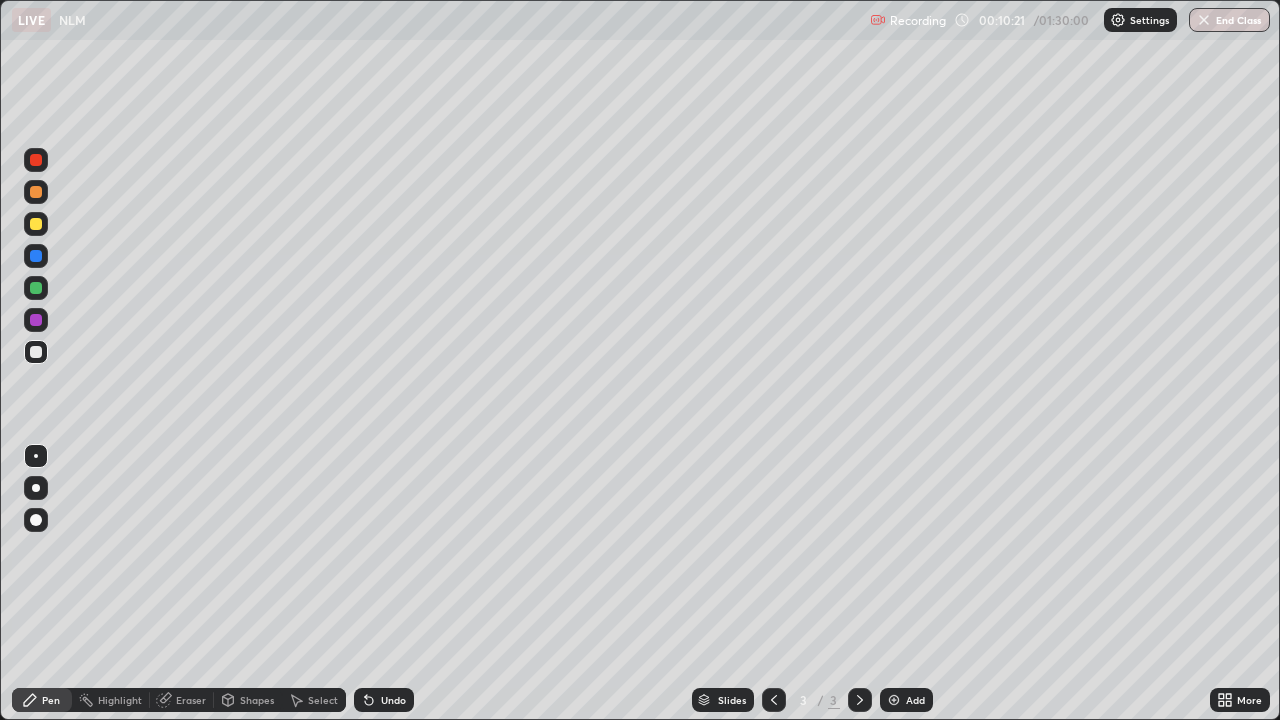 click on "Undo" at bounding box center (384, 700) 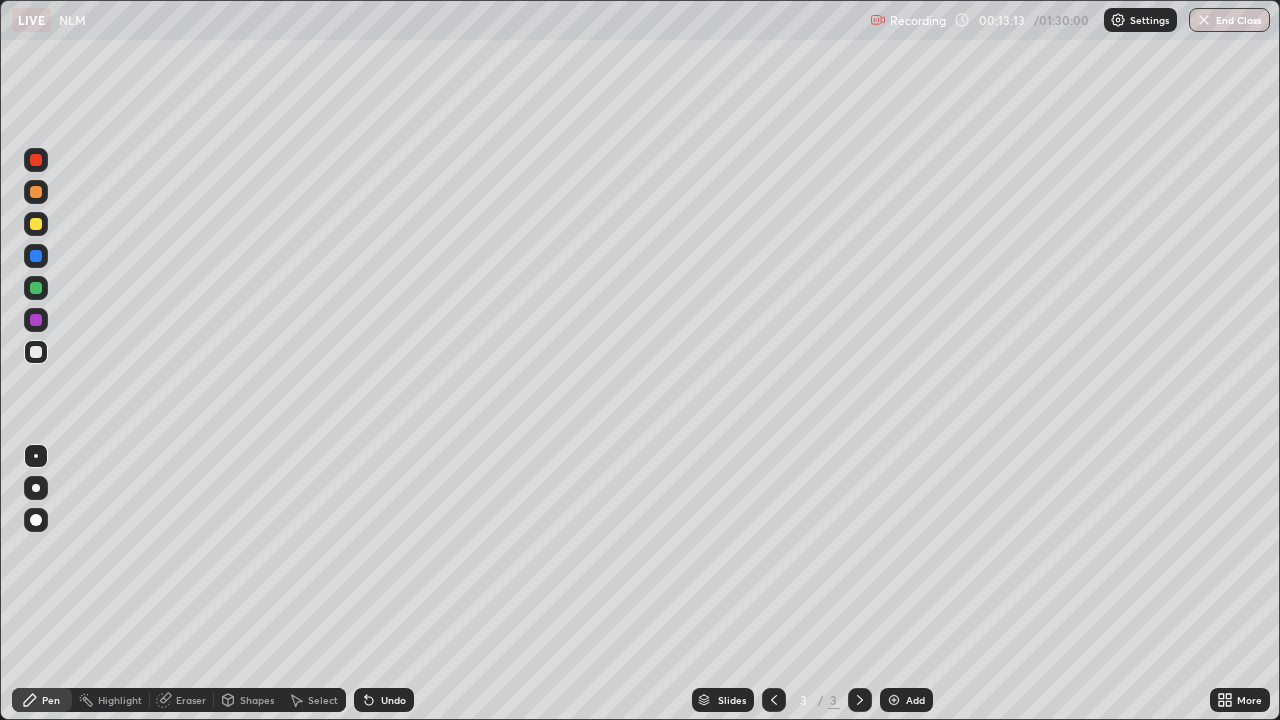 click at bounding box center (36, 224) 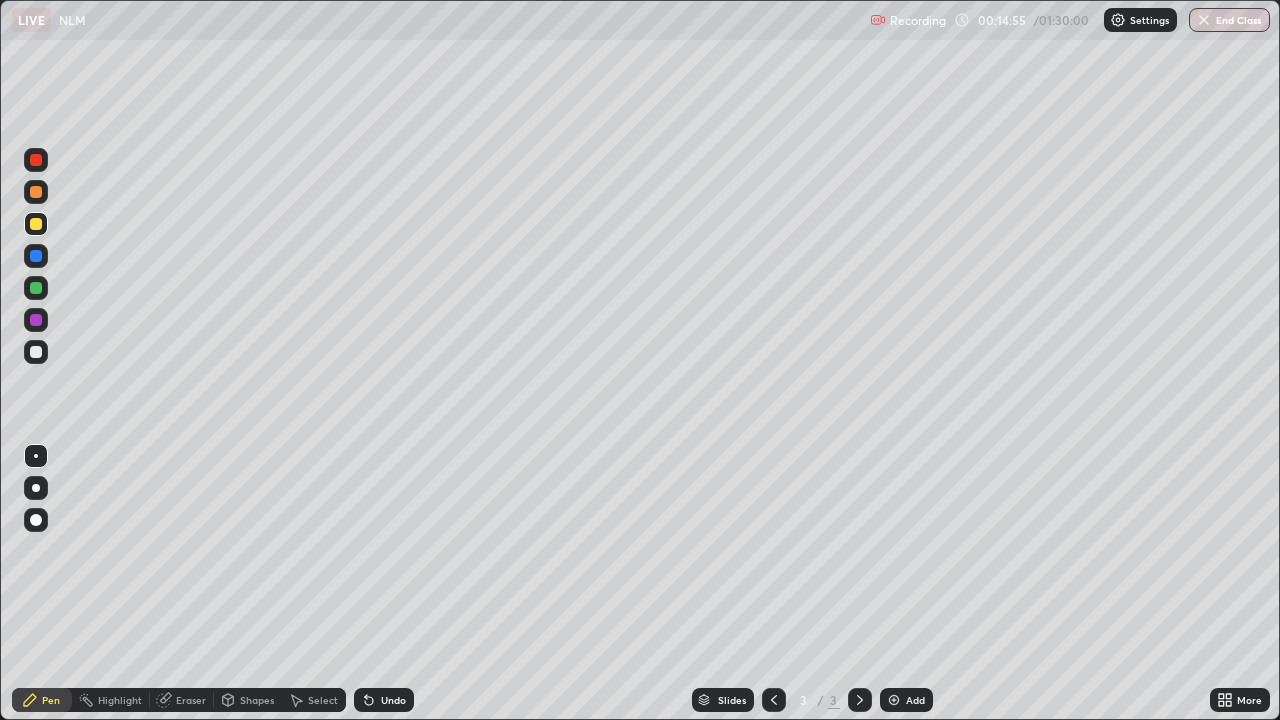 click on "Slides" at bounding box center (723, 700) 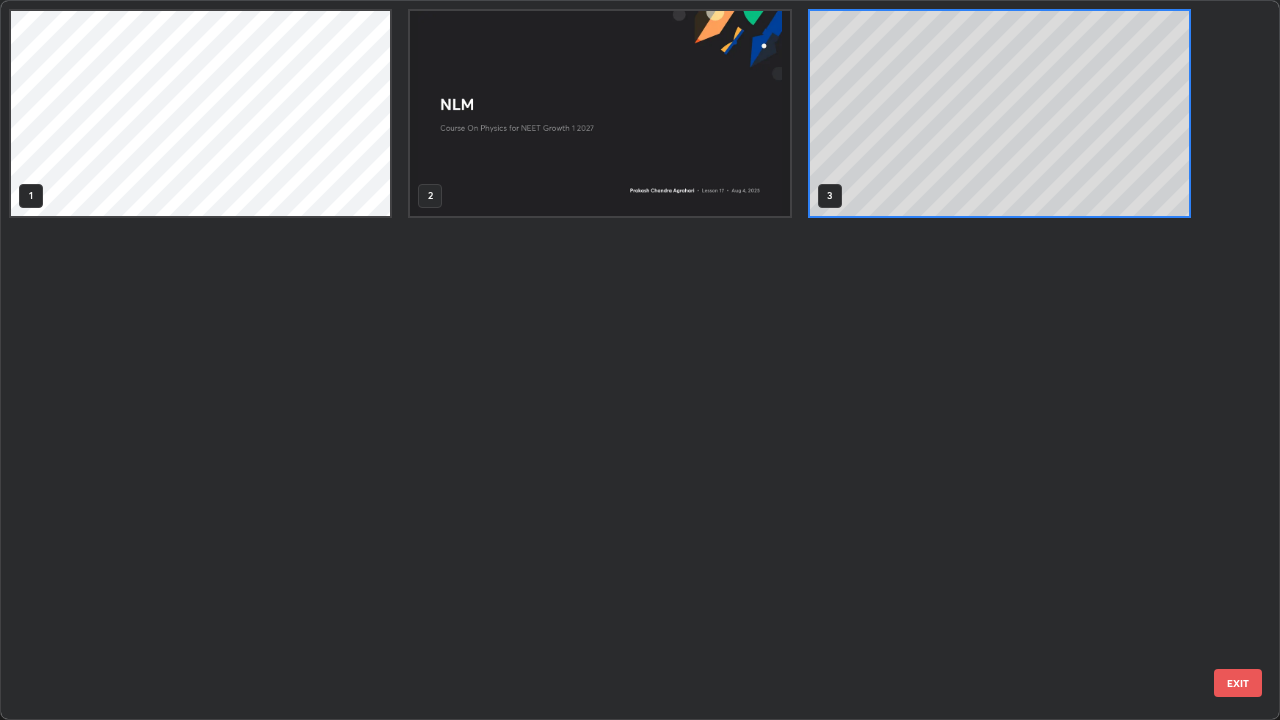 scroll, scrollTop: 7, scrollLeft: 11, axis: both 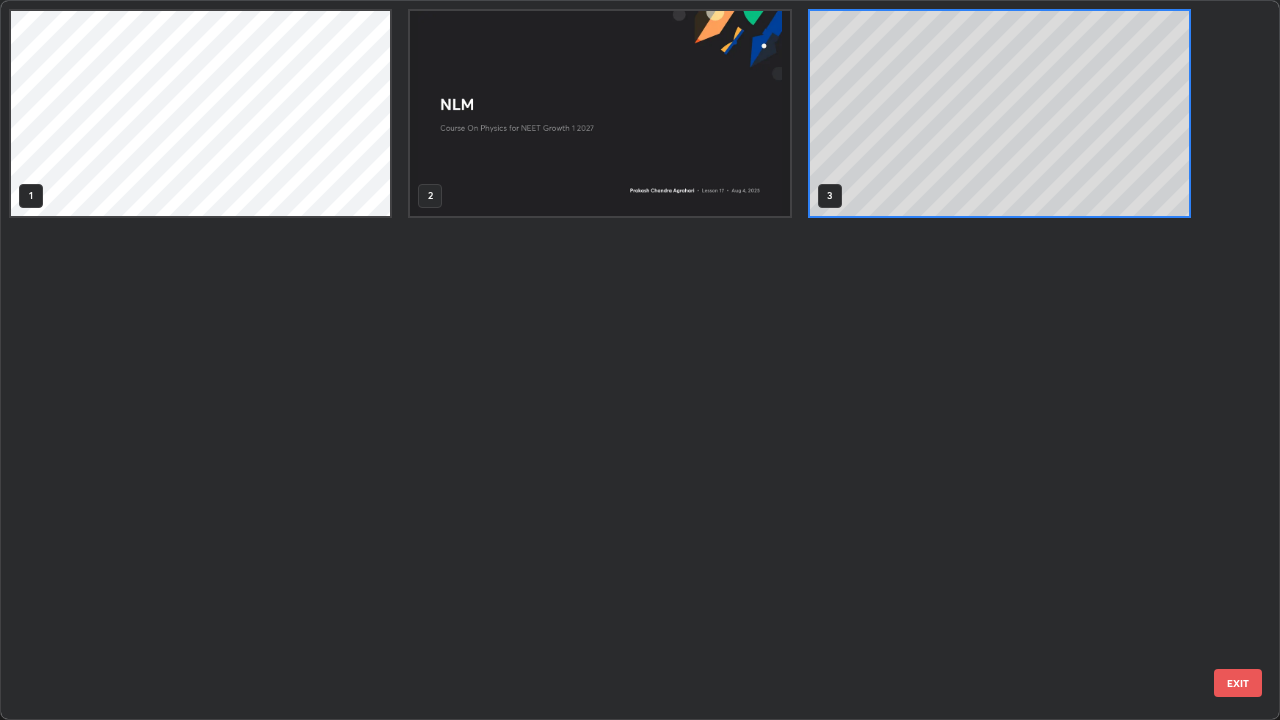click on "1 2 3" at bounding box center (622, 360) 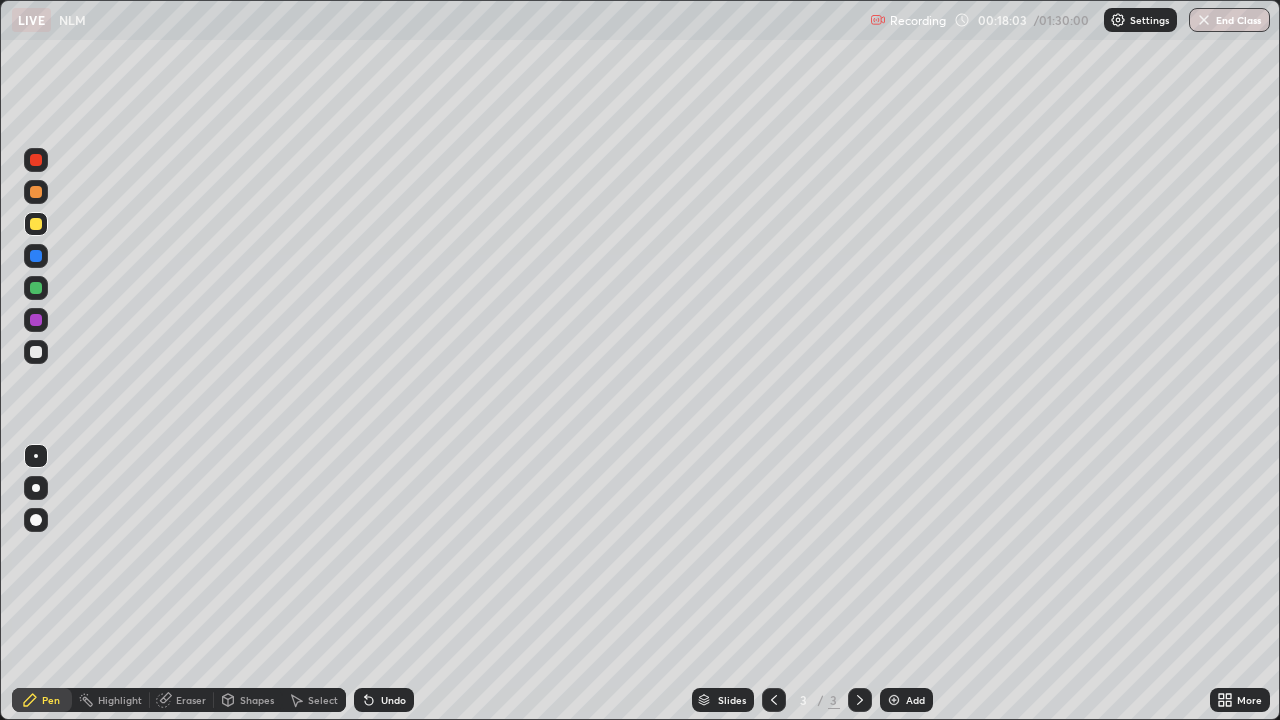 click on "Add" at bounding box center (915, 700) 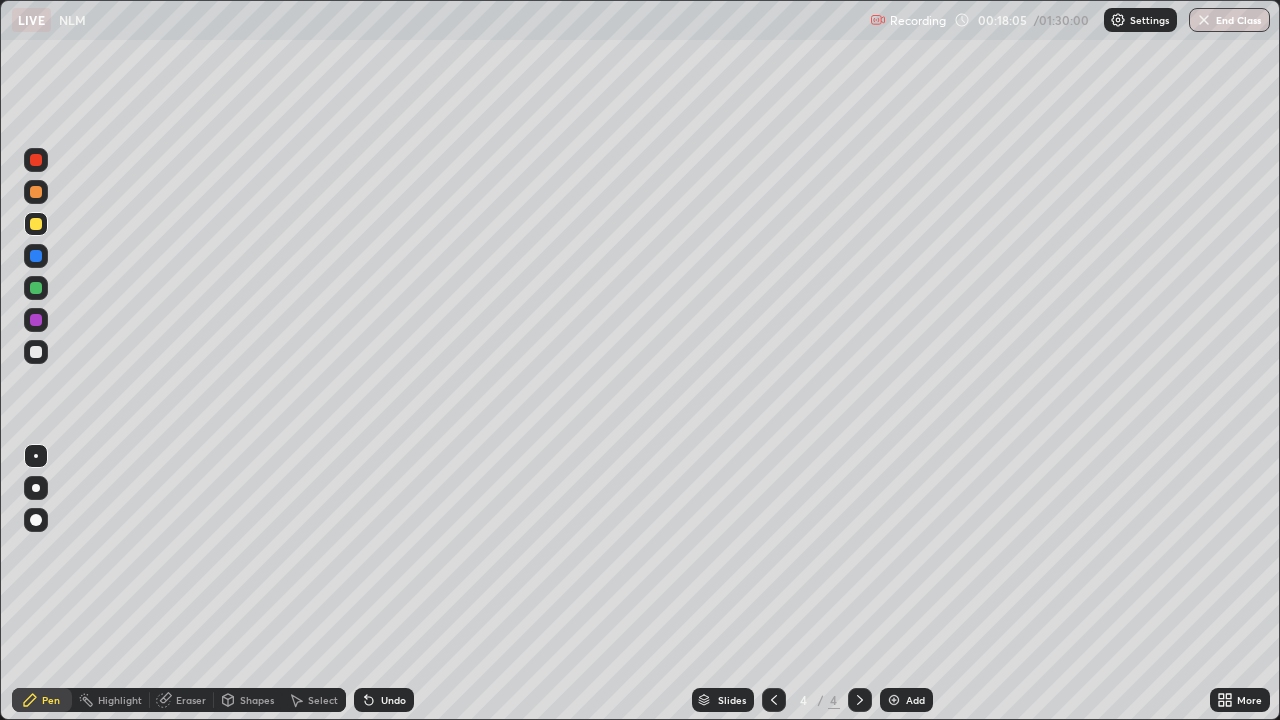 click on "Shapes" at bounding box center [248, 700] 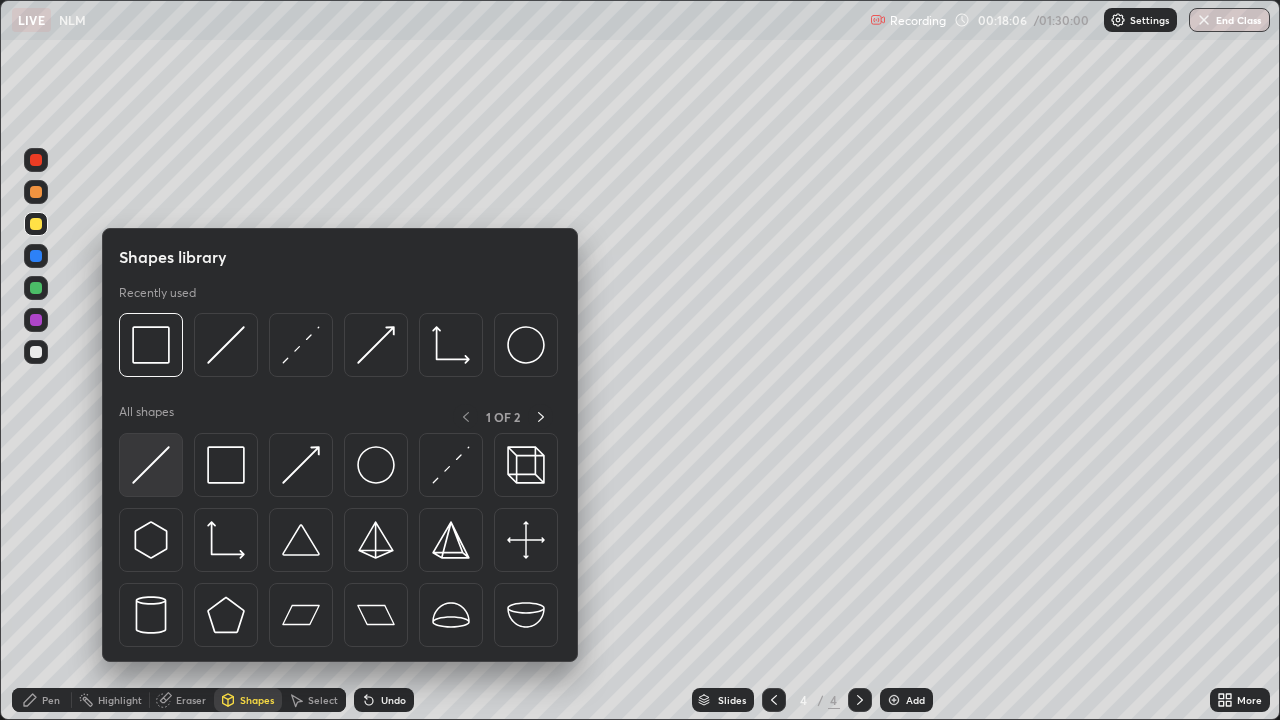 click at bounding box center [151, 465] 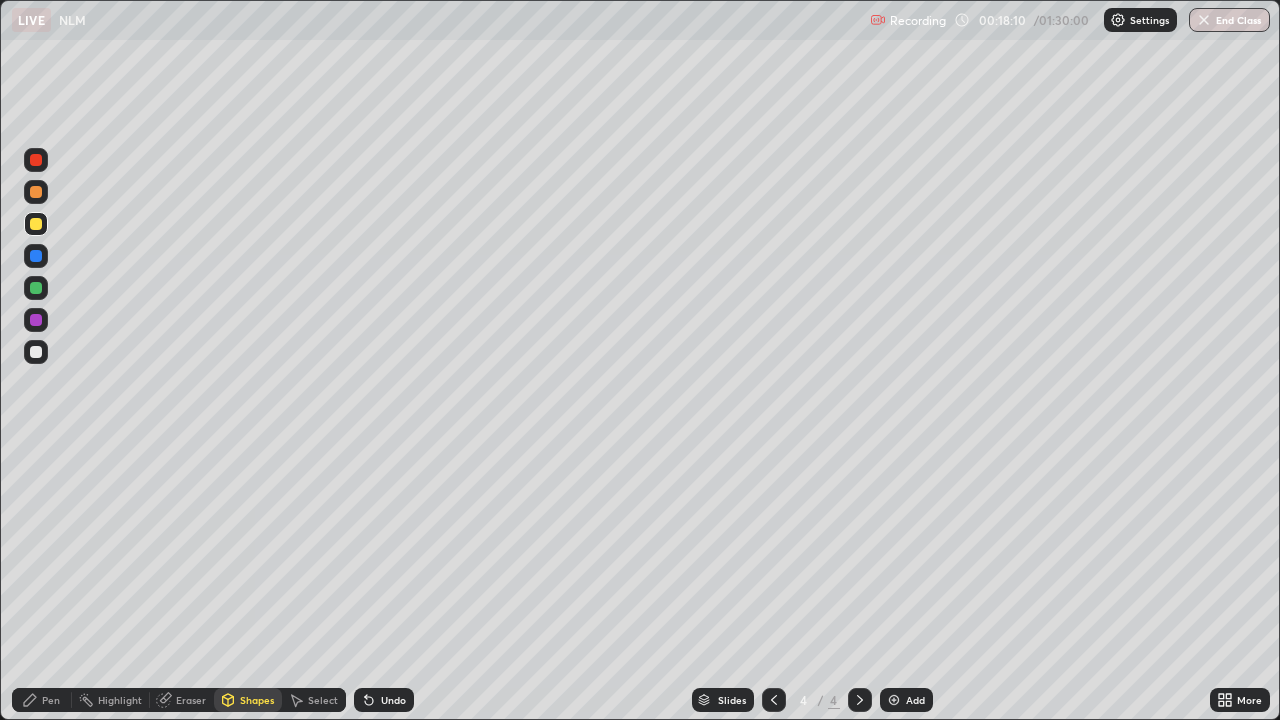 click on "Shapes" at bounding box center (257, 700) 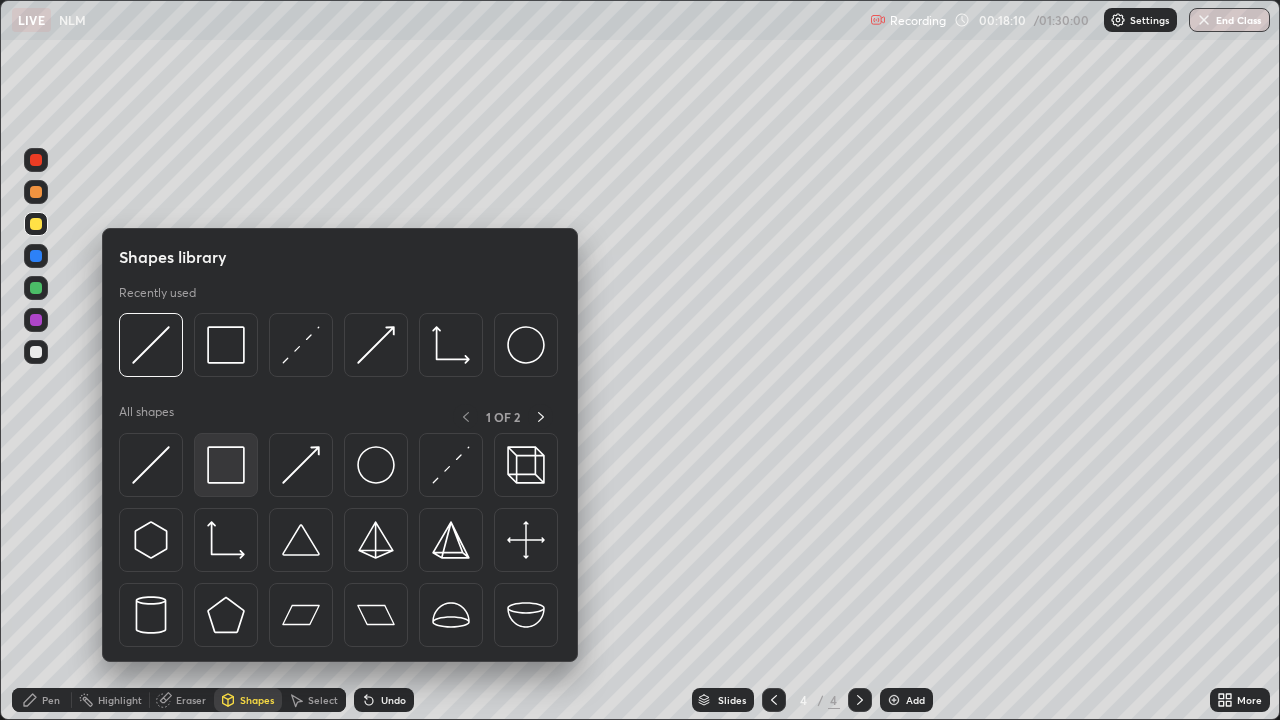 click at bounding box center [226, 465] 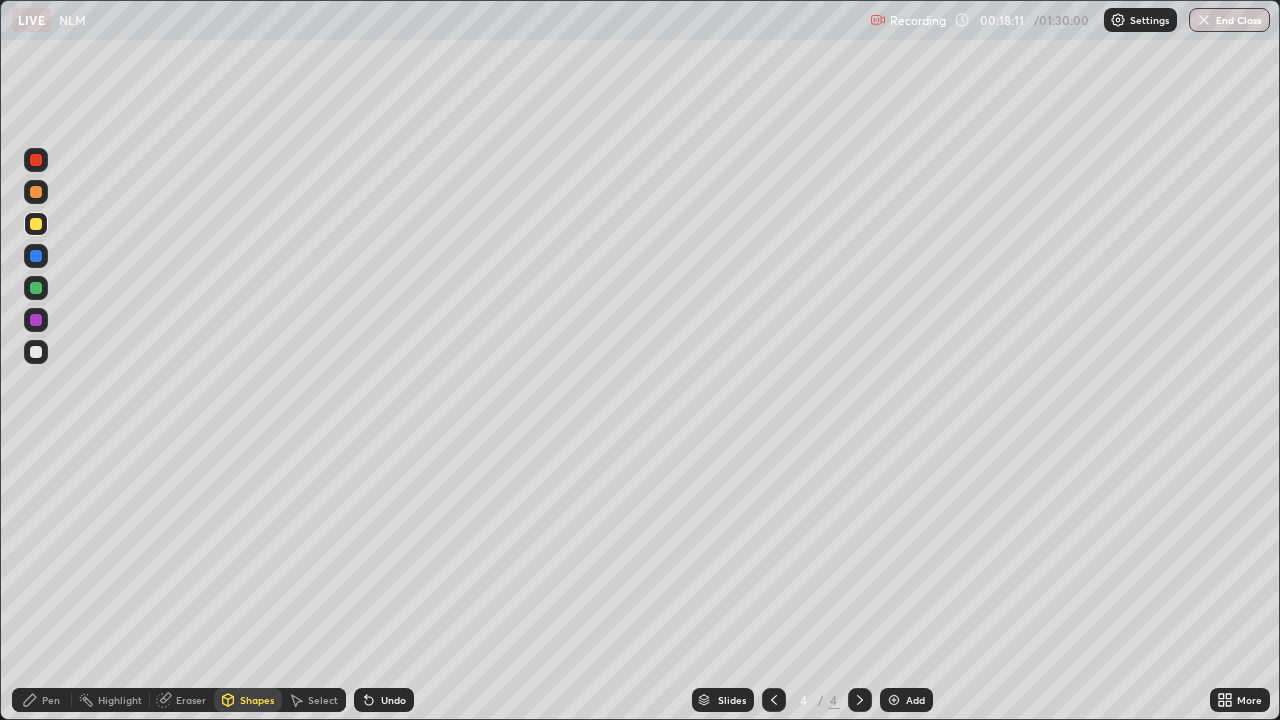 click at bounding box center [36, 352] 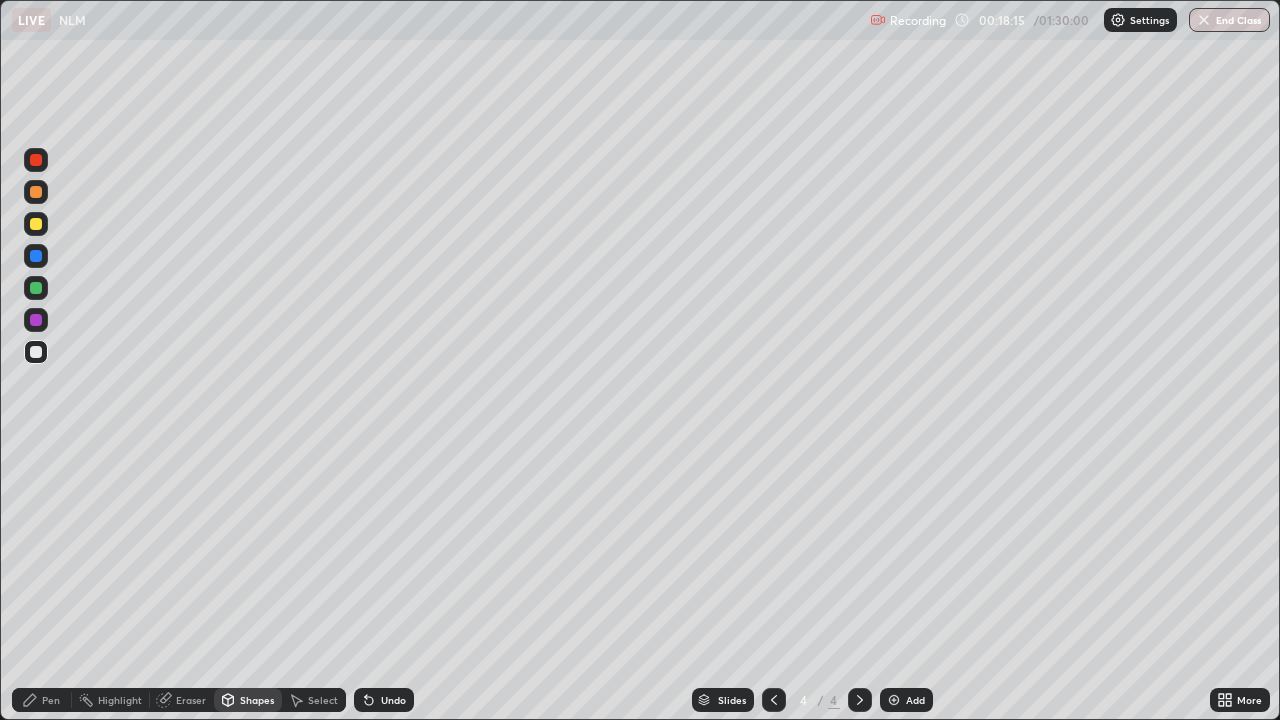 click at bounding box center (36, 224) 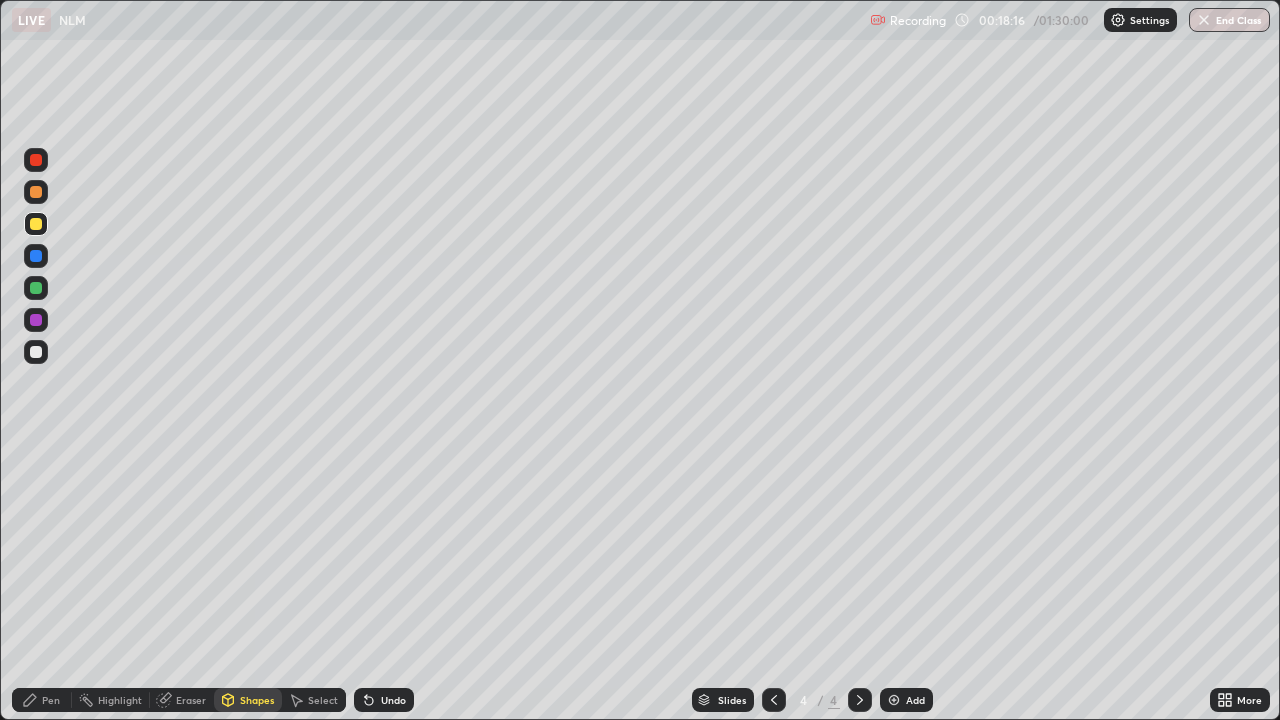 click on "Shapes" at bounding box center (248, 700) 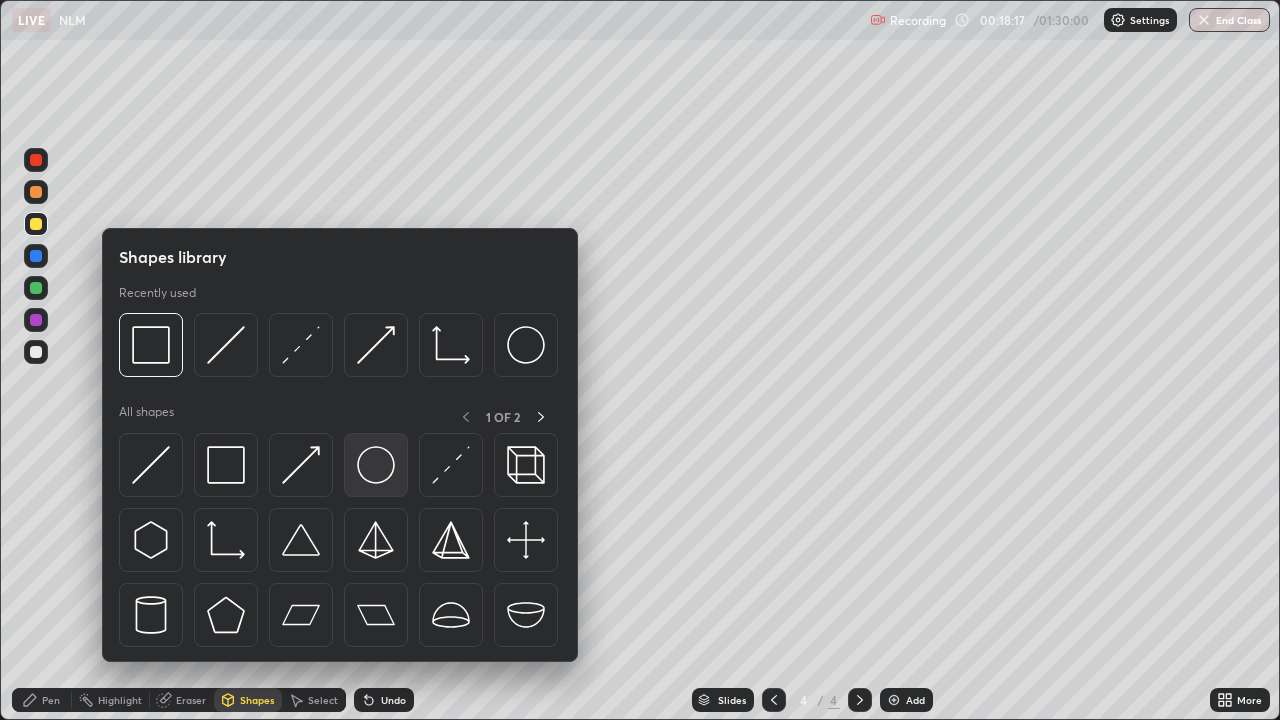 click at bounding box center [376, 465] 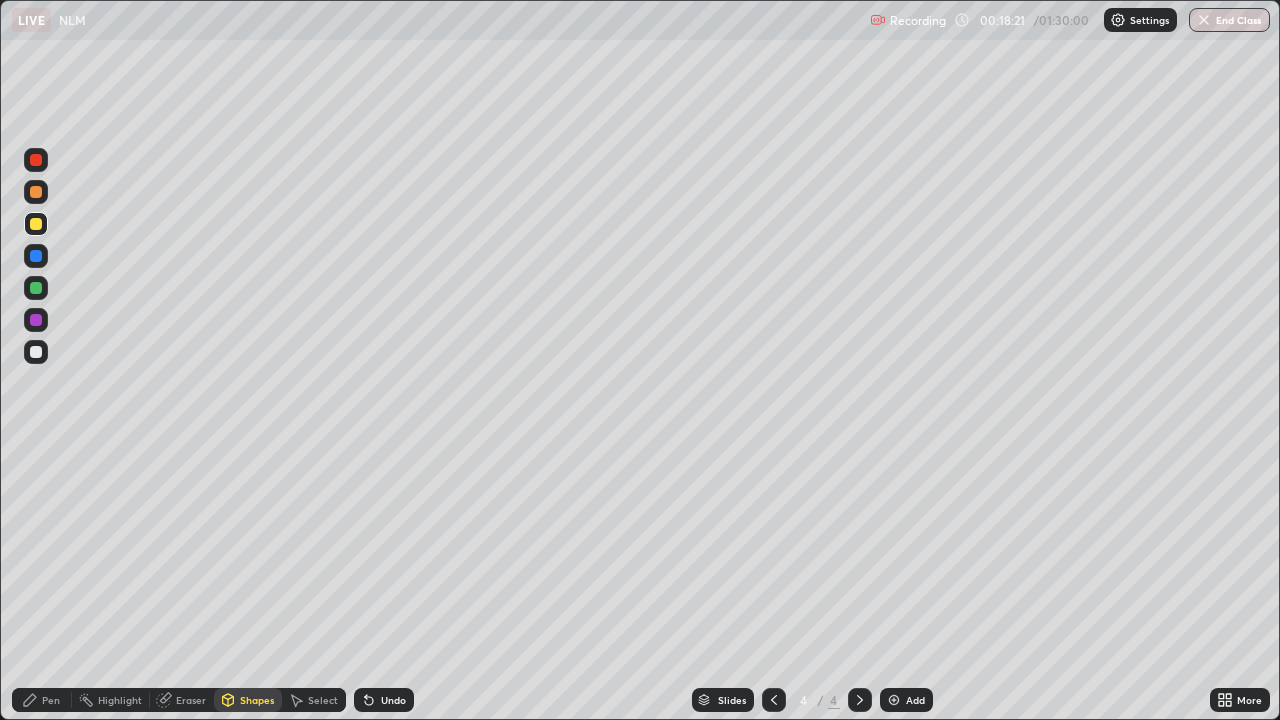 click on "Pen" at bounding box center [51, 700] 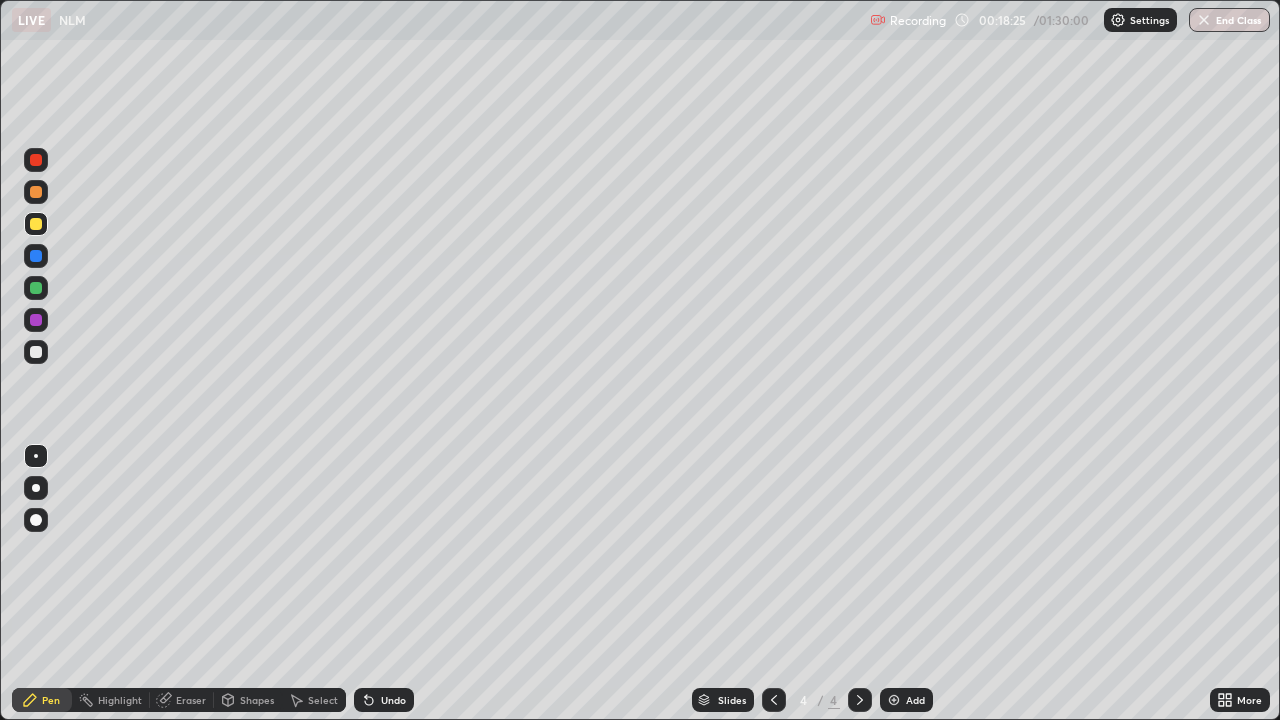 click at bounding box center [36, 352] 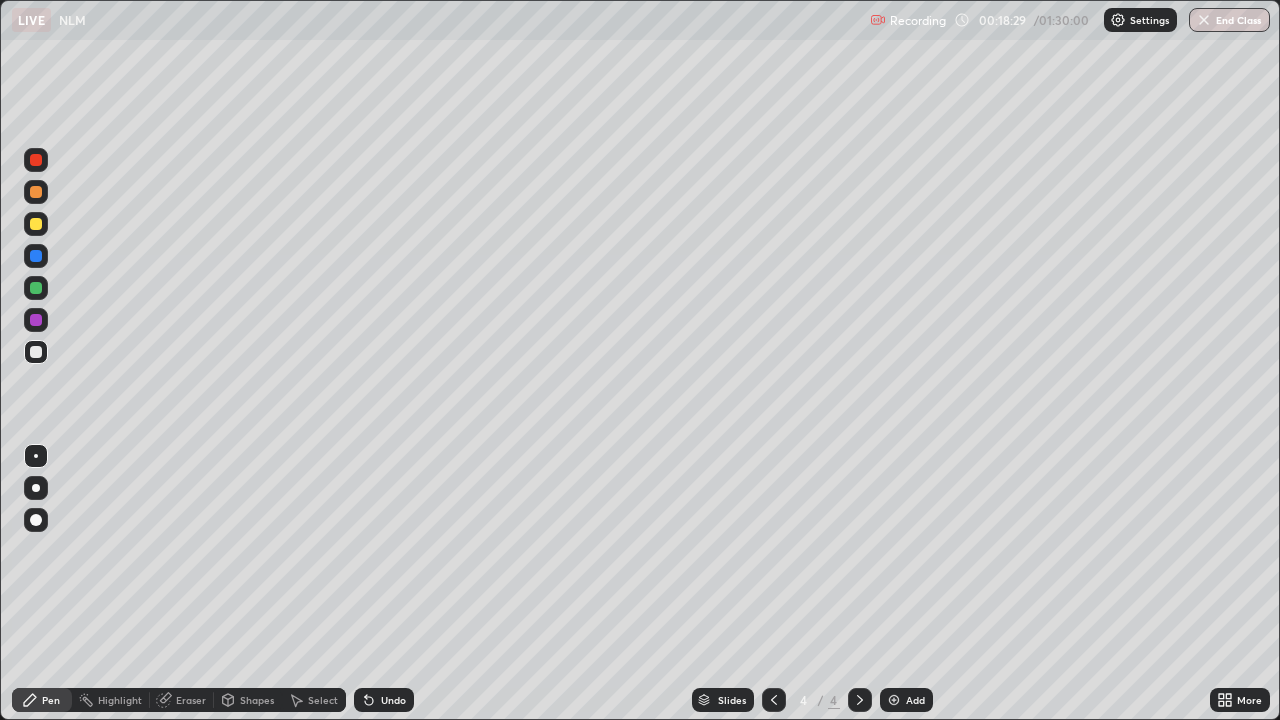 click on "Undo" at bounding box center (384, 700) 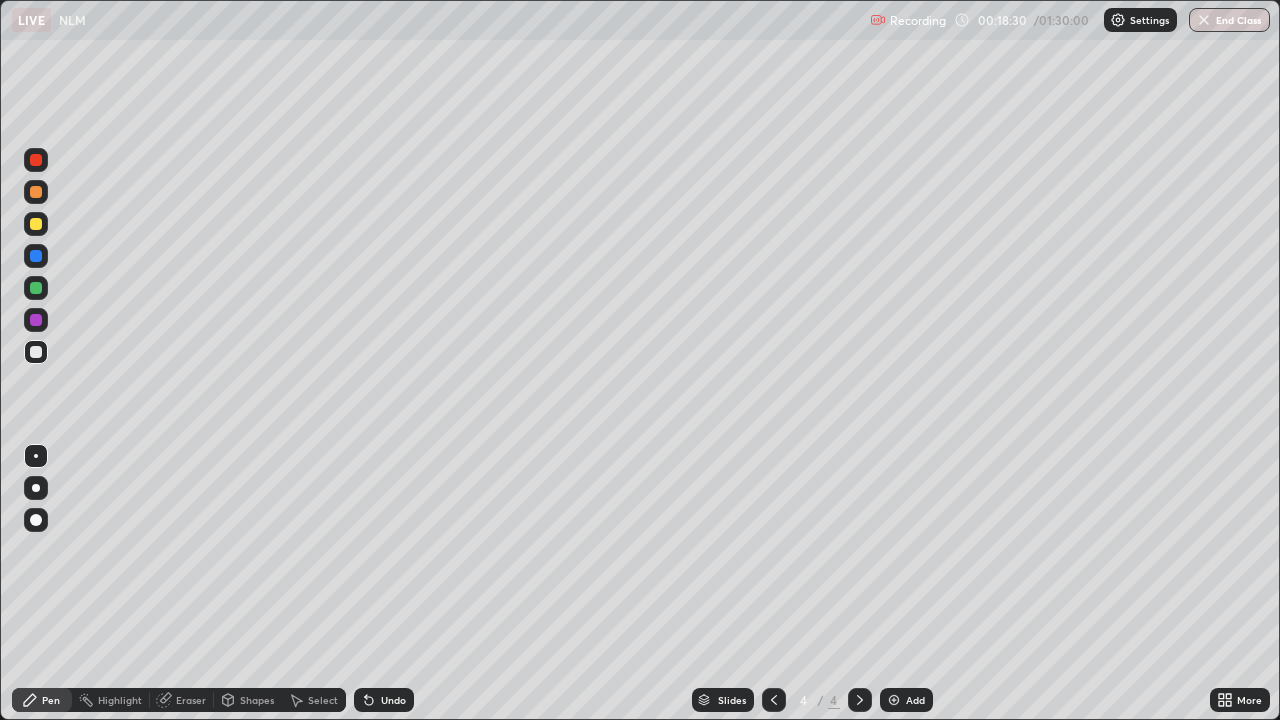 click on "Select" at bounding box center (323, 700) 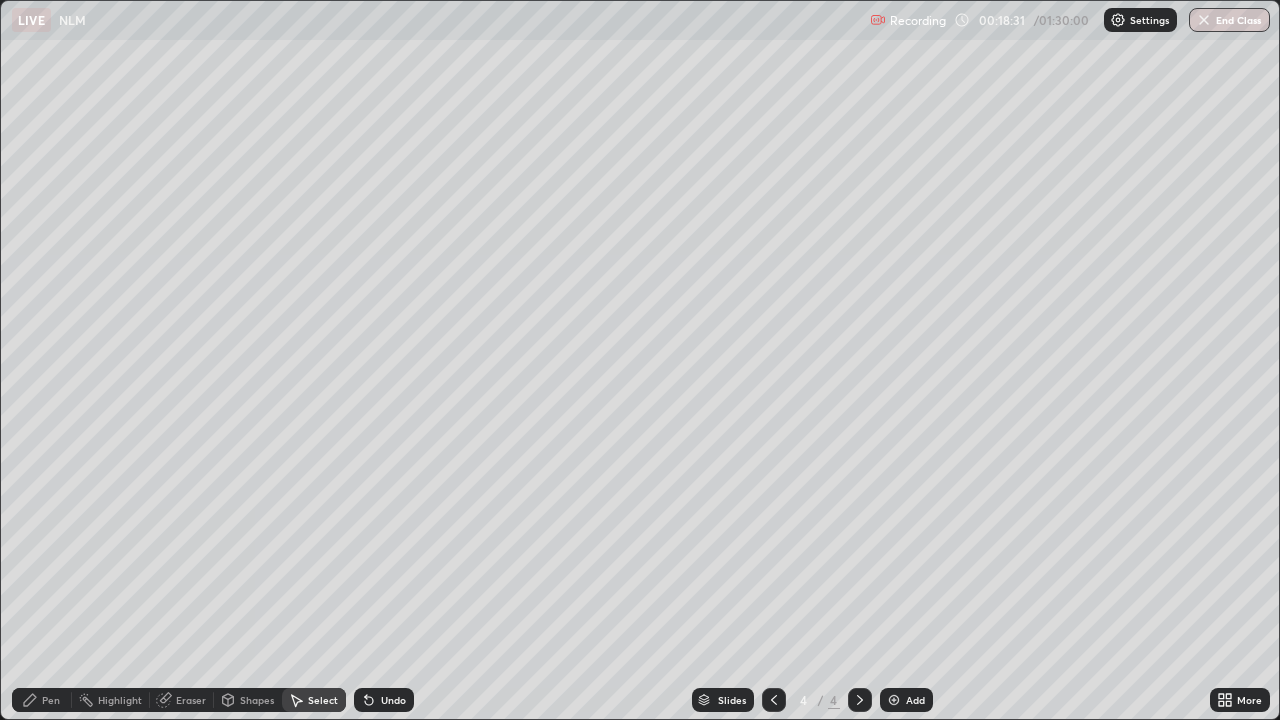 click on "Shapes" at bounding box center (257, 700) 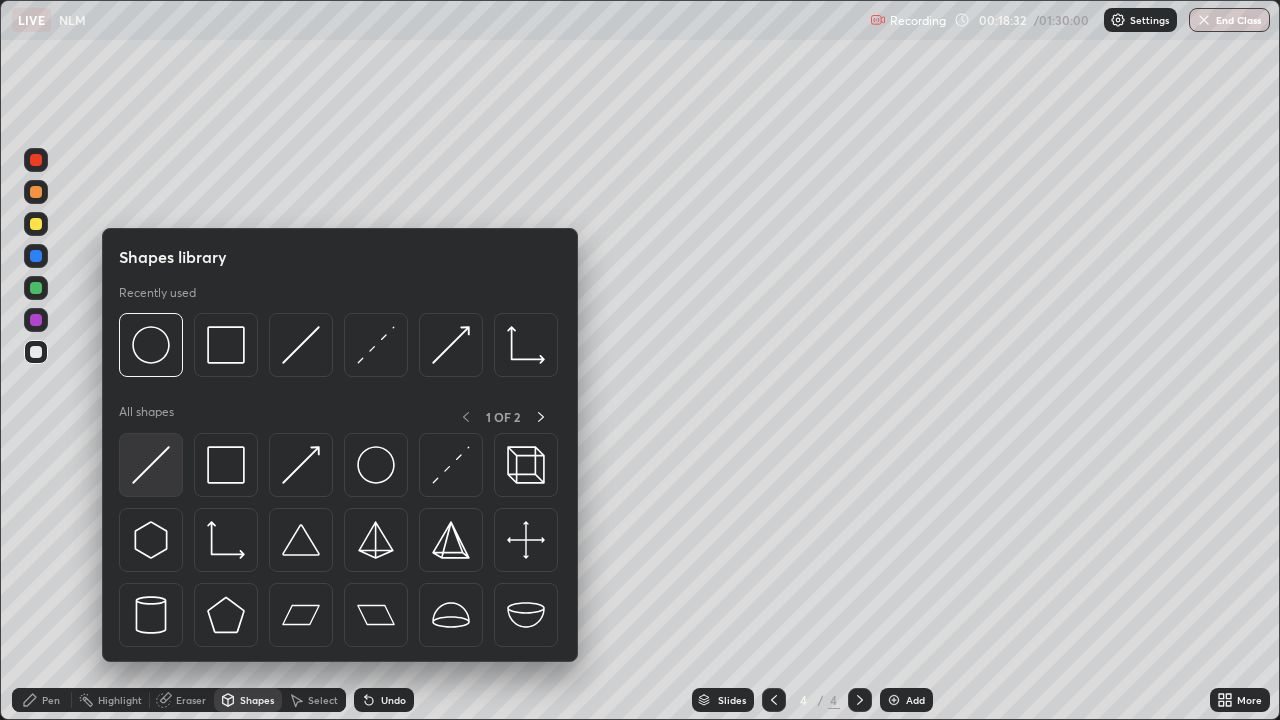 click at bounding box center [151, 465] 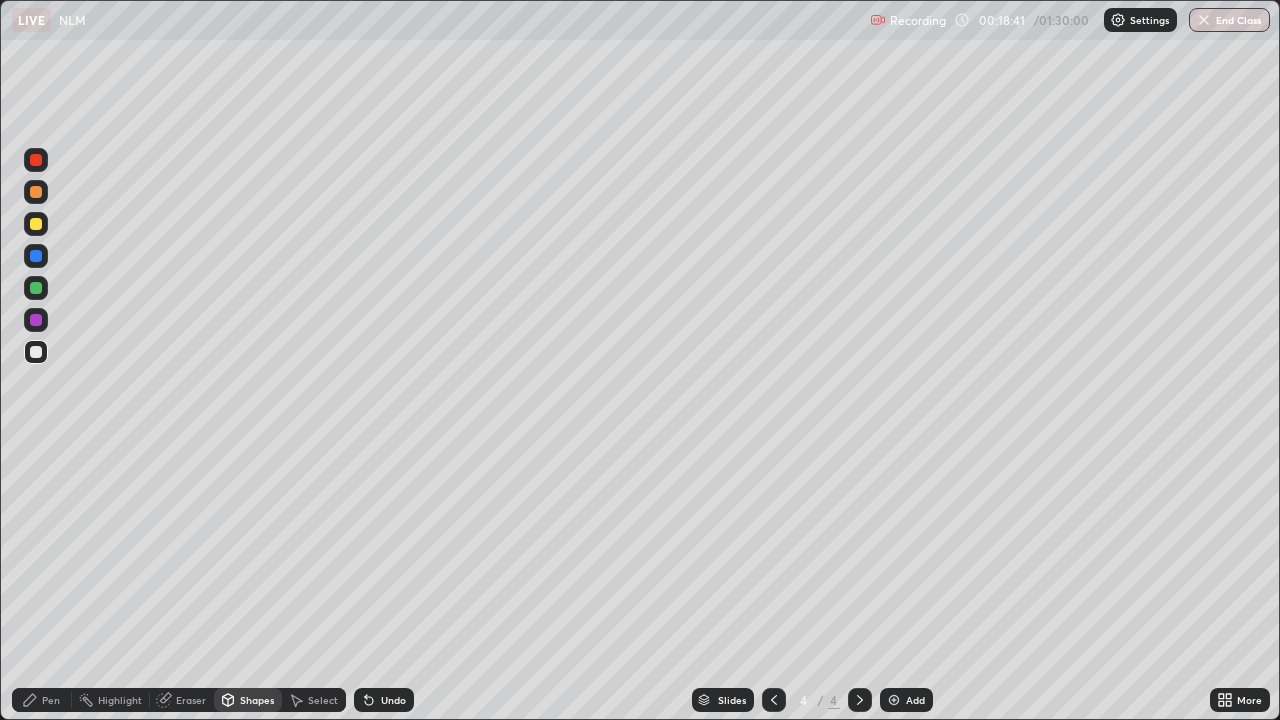 click on "Pen" at bounding box center [51, 700] 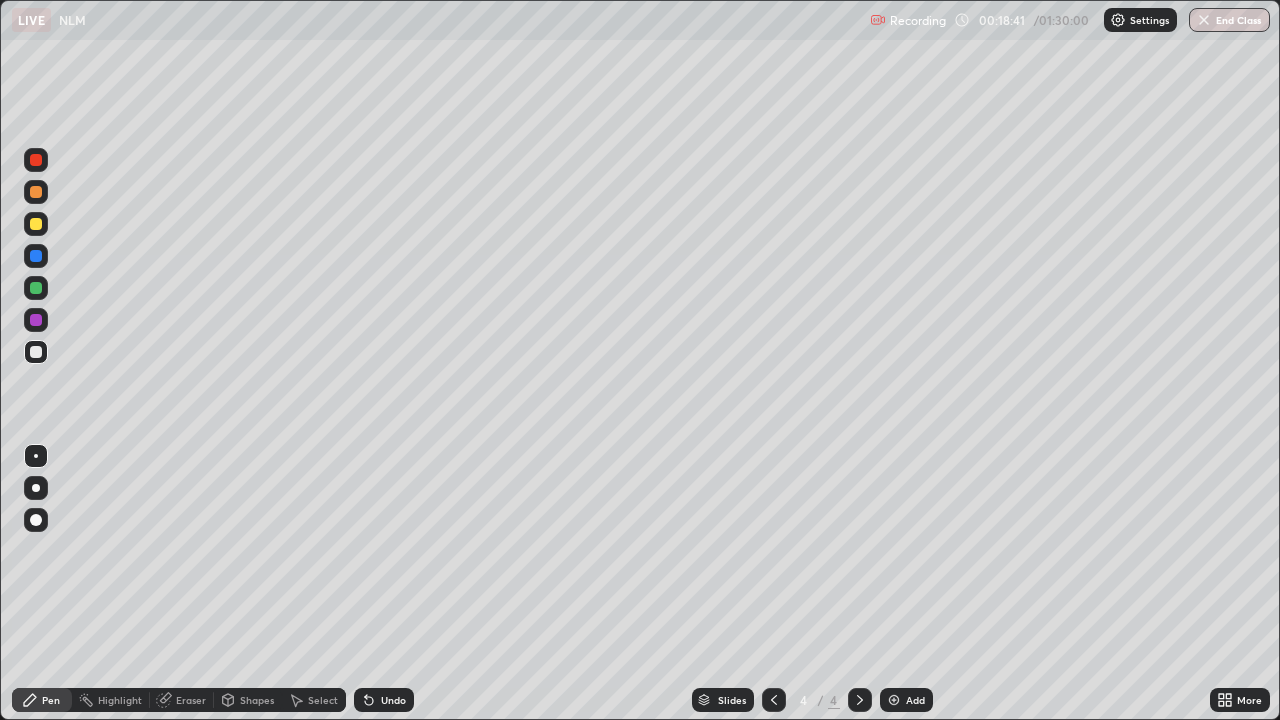 click on "Pen" at bounding box center [51, 700] 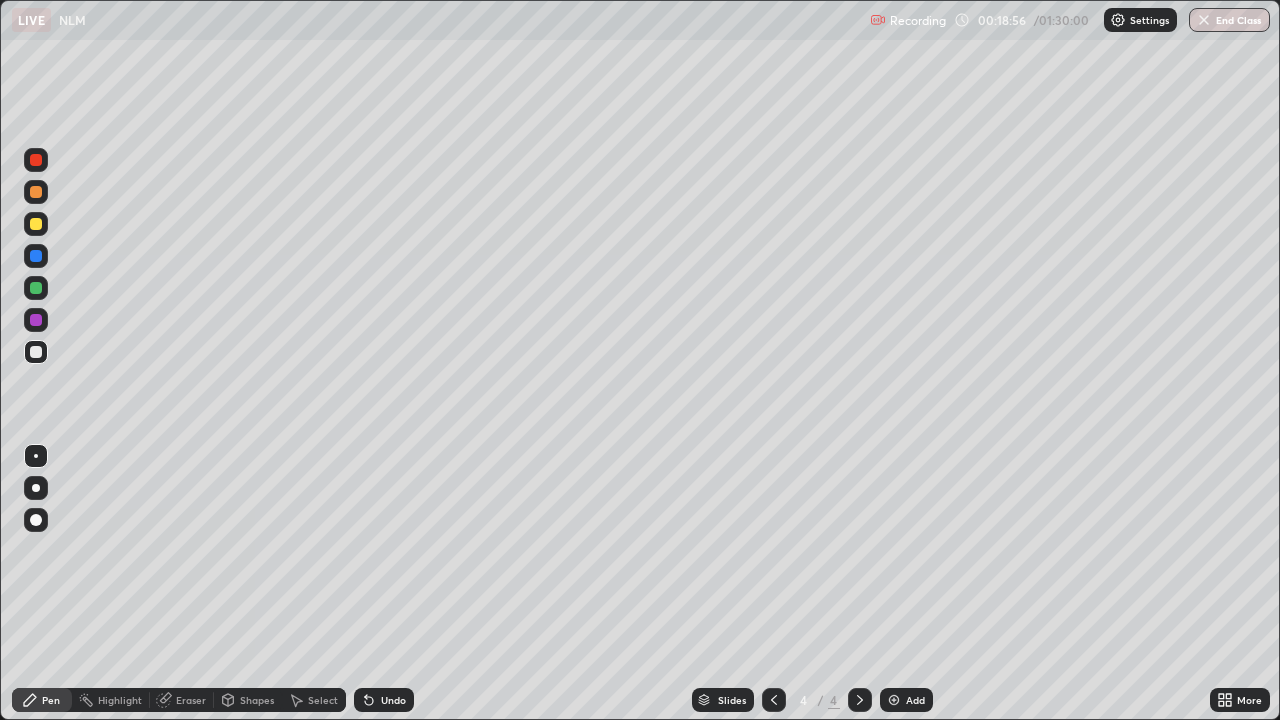 click at bounding box center [36, 320] 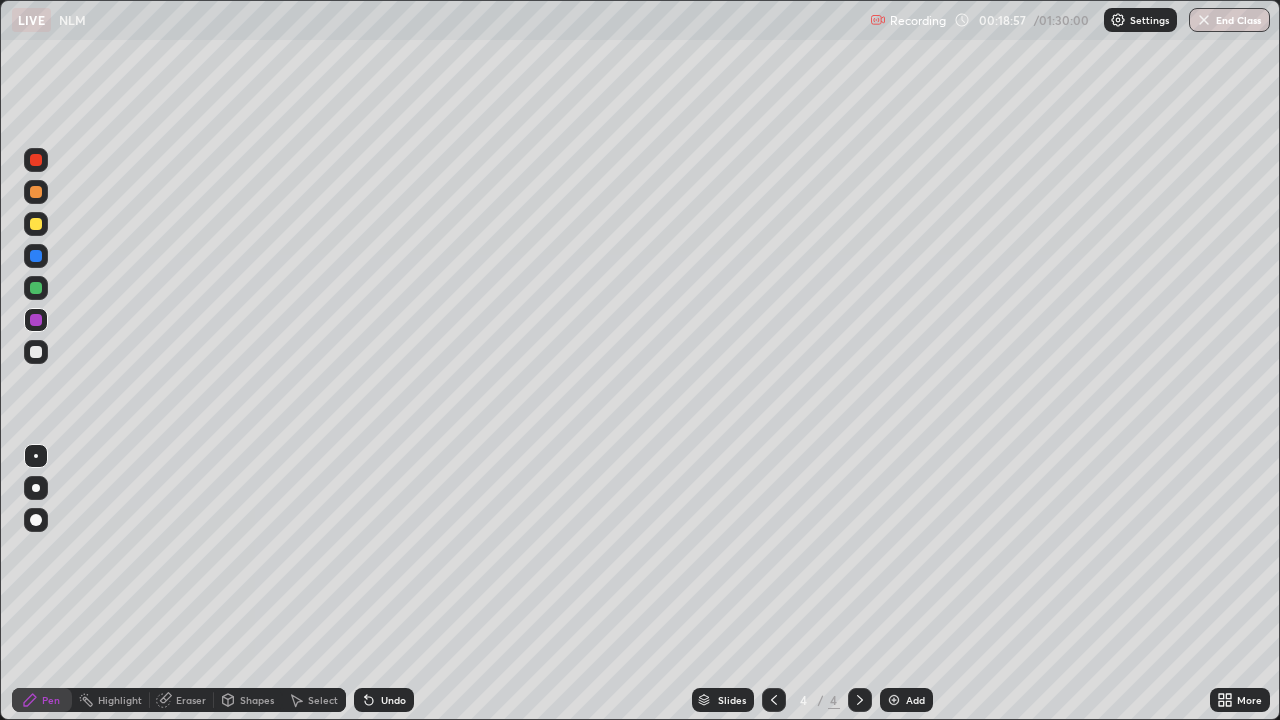 click on "Shapes" at bounding box center (257, 700) 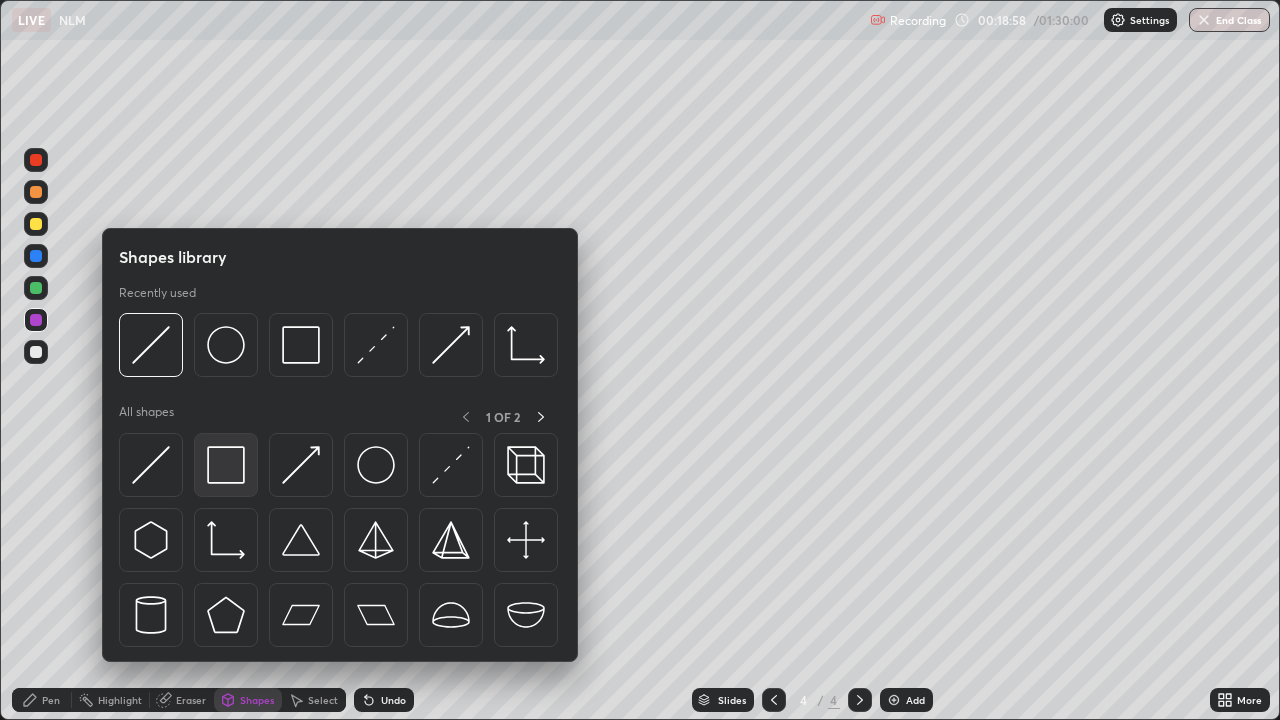 click at bounding box center [226, 465] 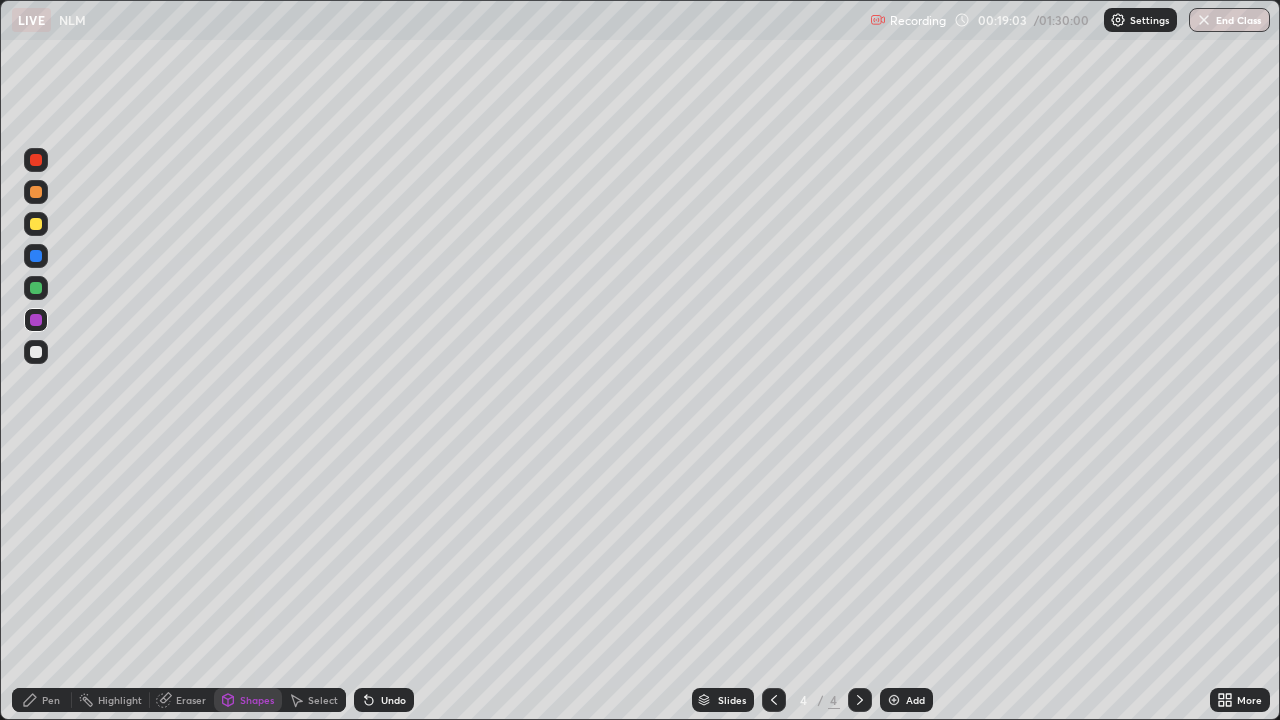 click at bounding box center (36, 288) 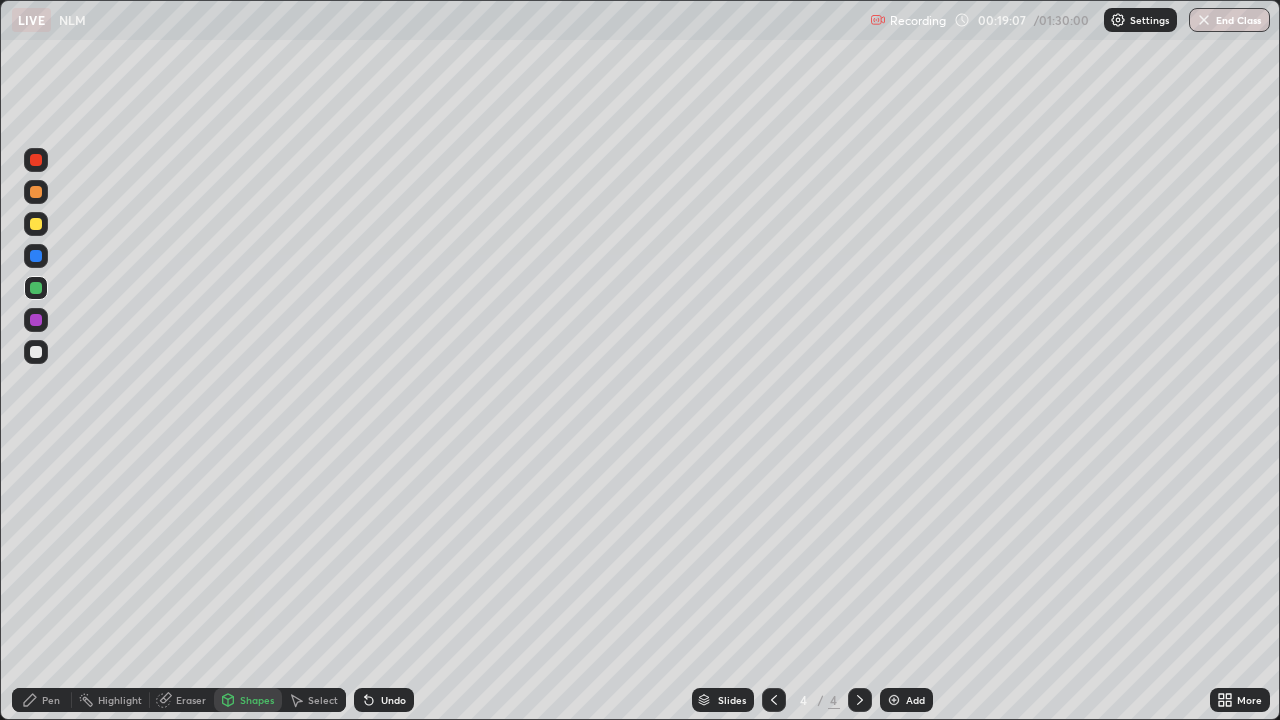 click 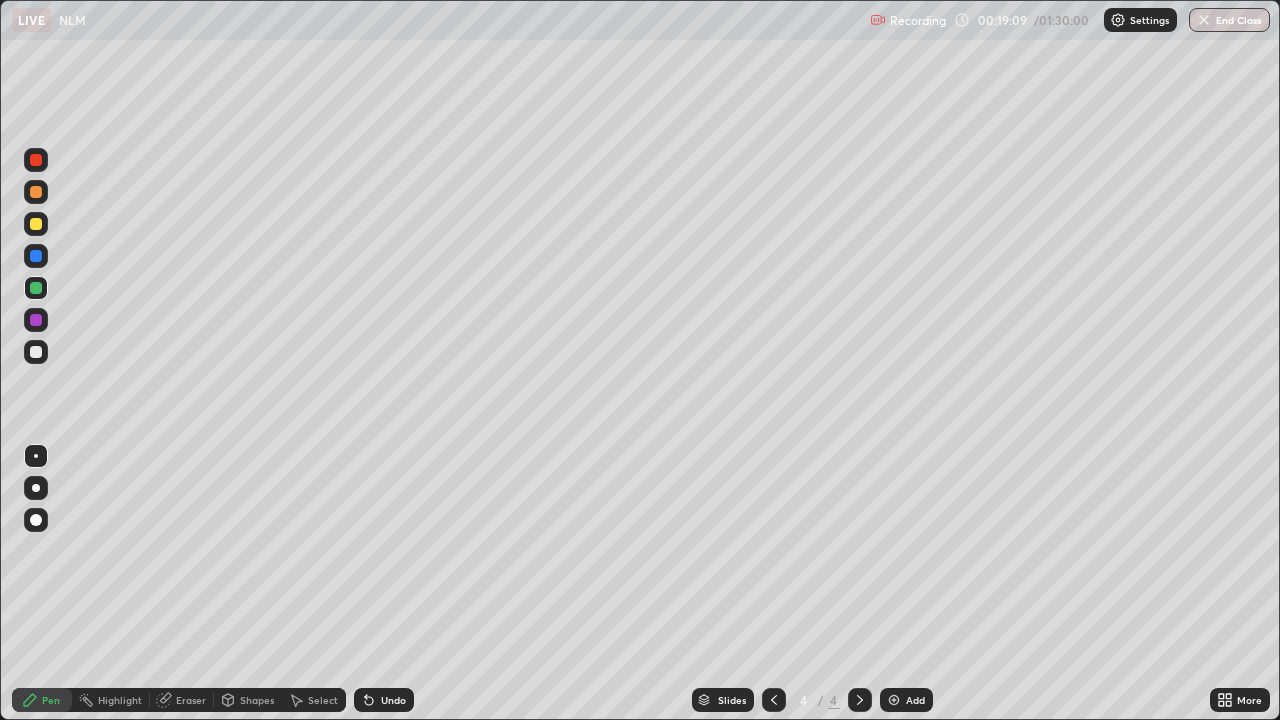 click at bounding box center [36, 352] 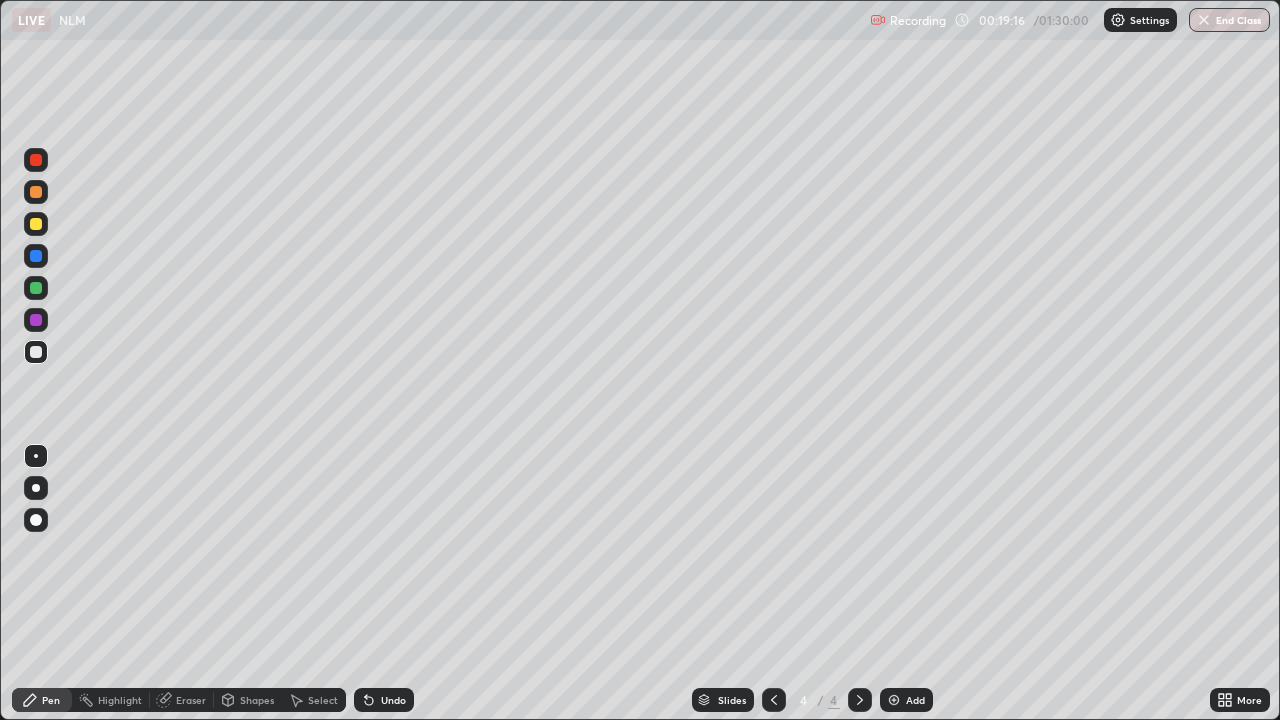 click at bounding box center (36, 224) 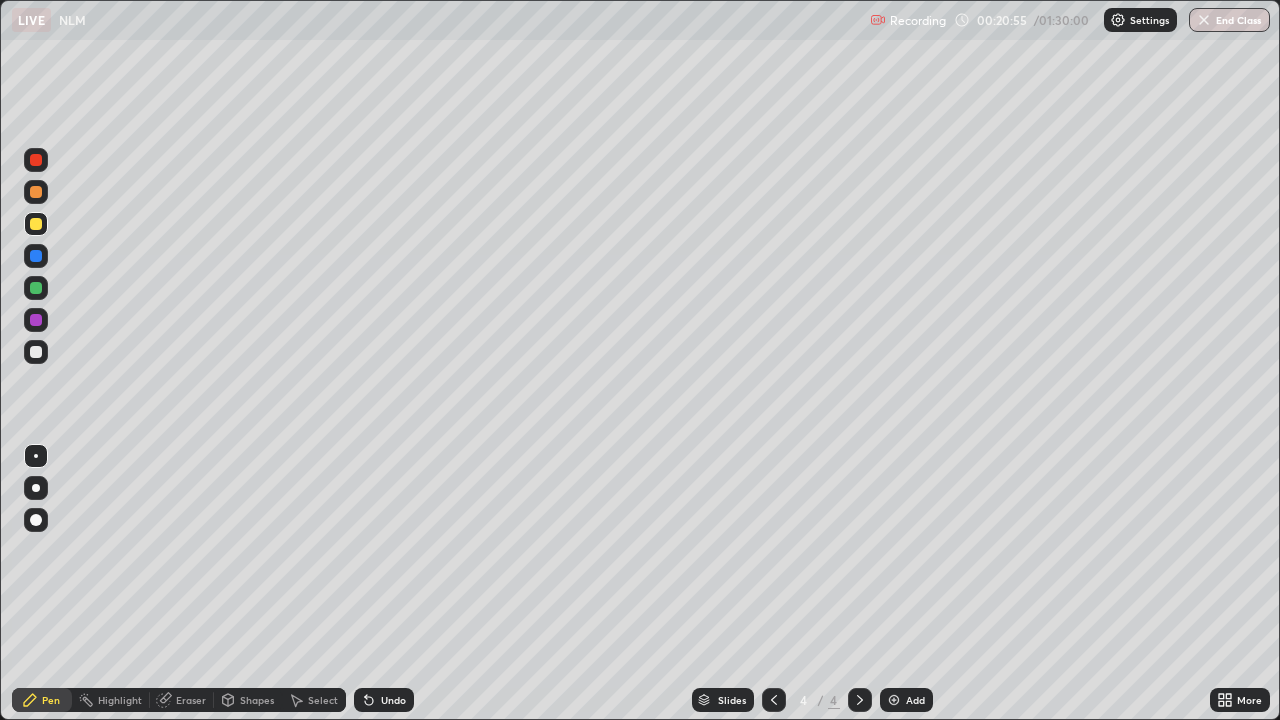 click at bounding box center (36, 288) 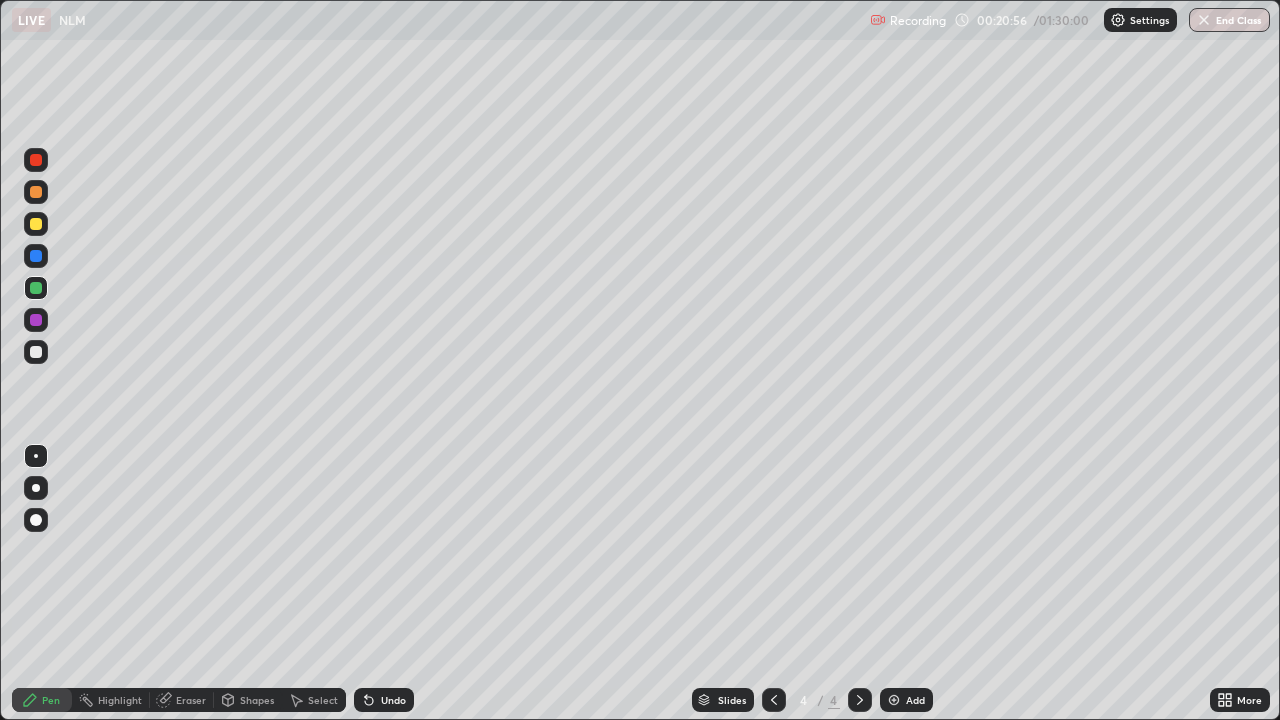 click on "Shapes" at bounding box center (257, 700) 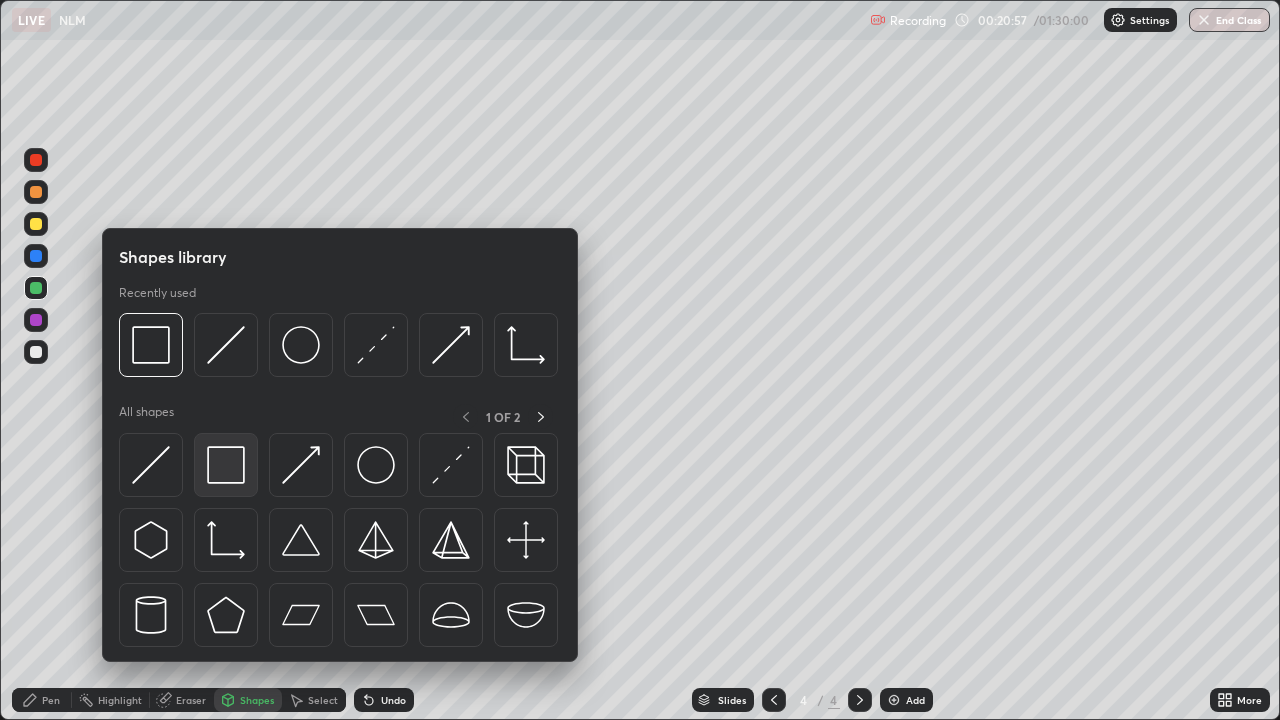 click at bounding box center [226, 465] 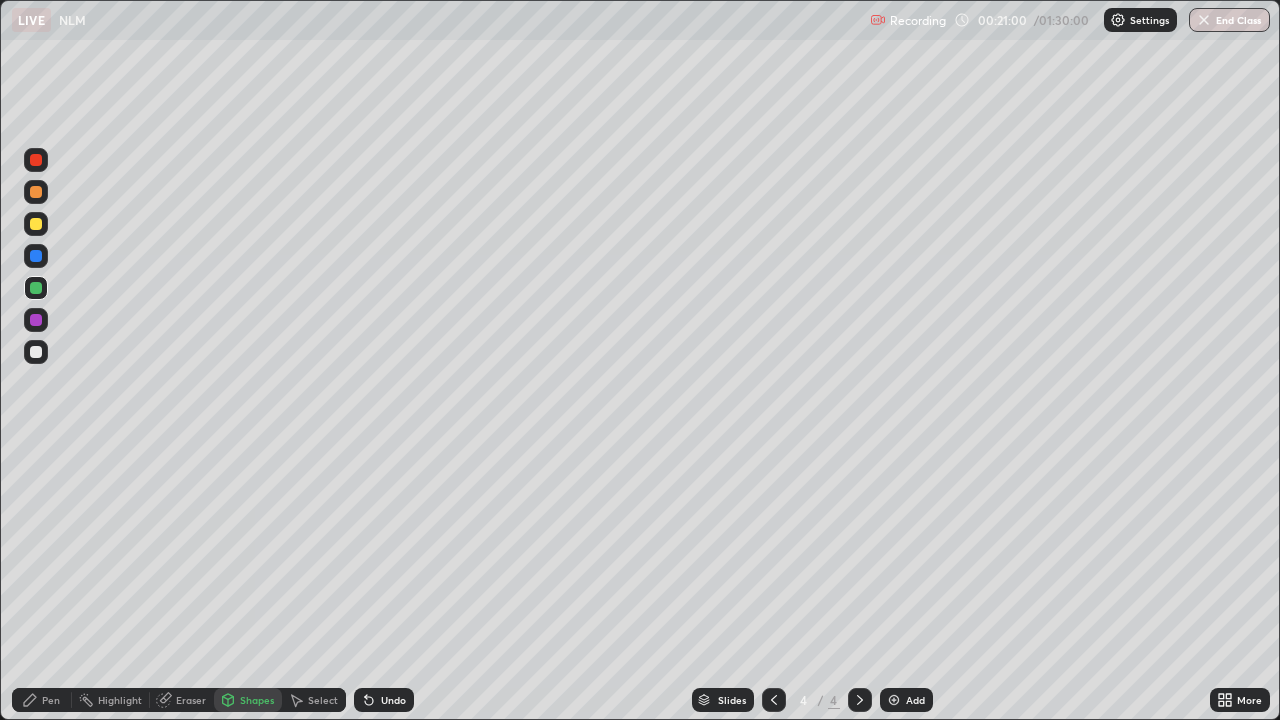 click at bounding box center [36, 320] 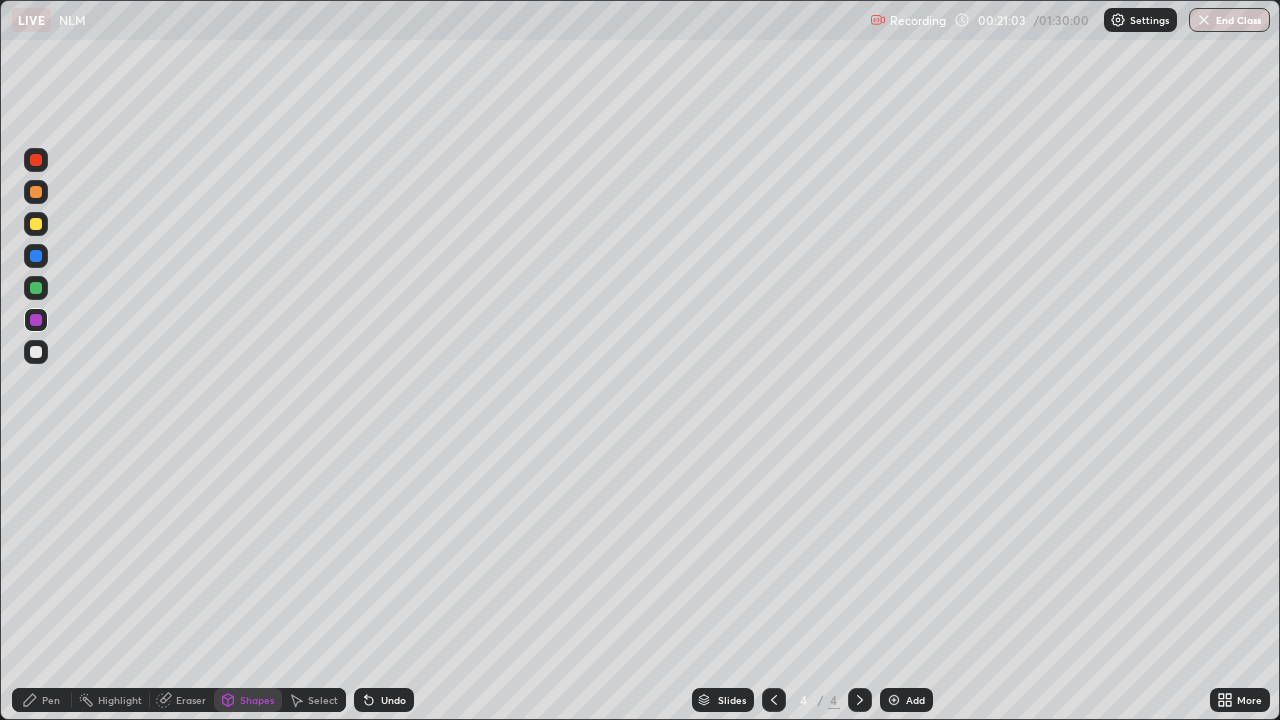 click on "Pen" at bounding box center [51, 700] 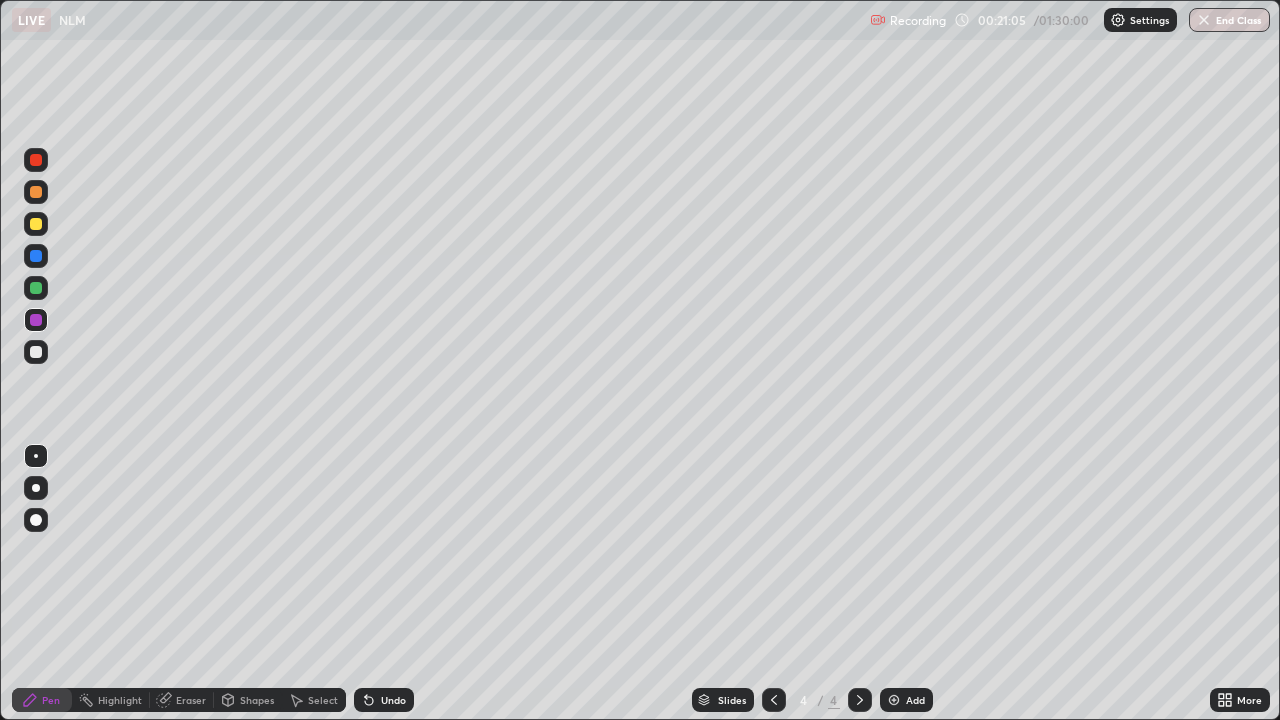 click at bounding box center [36, 288] 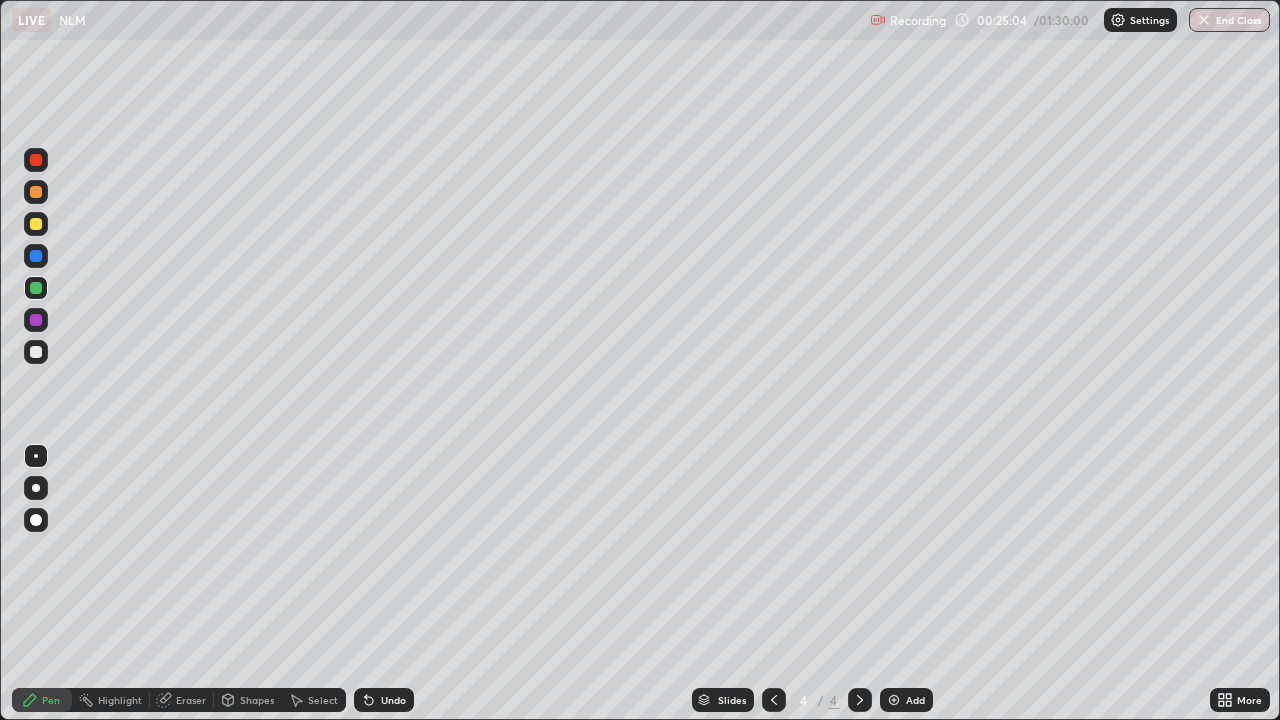click on "Shapes" at bounding box center (257, 700) 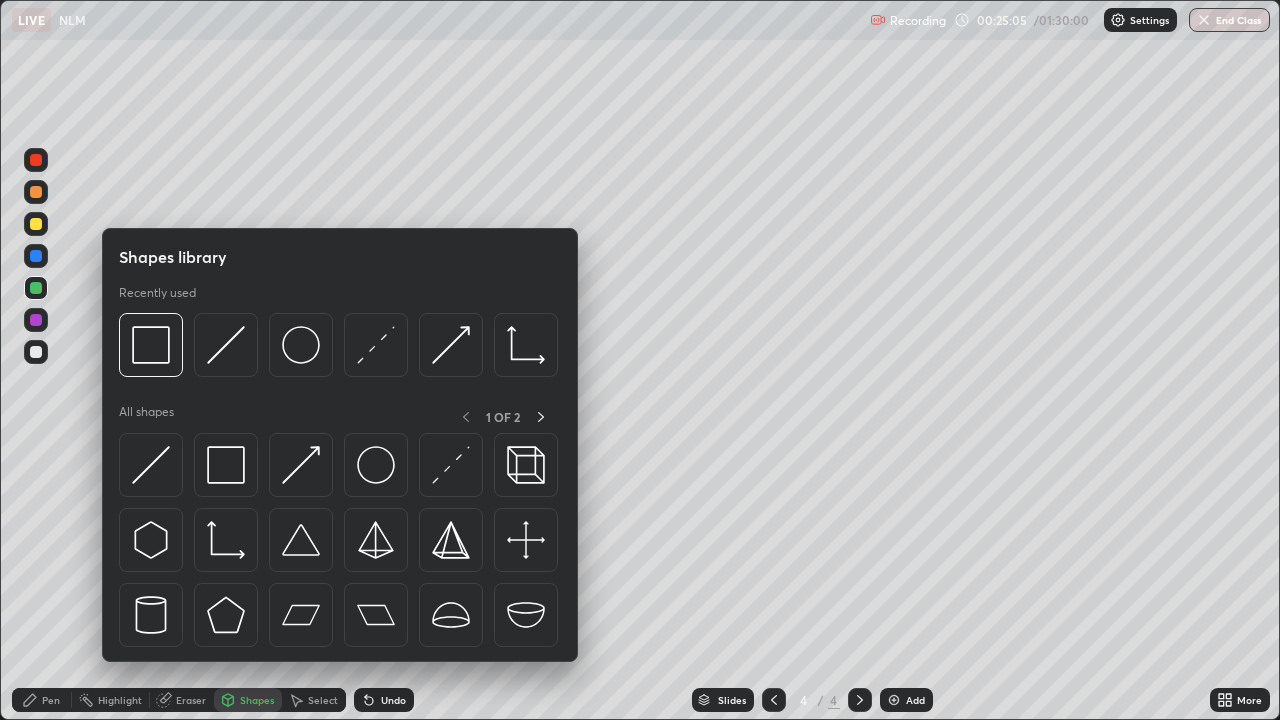 click on "Shapes" at bounding box center (257, 700) 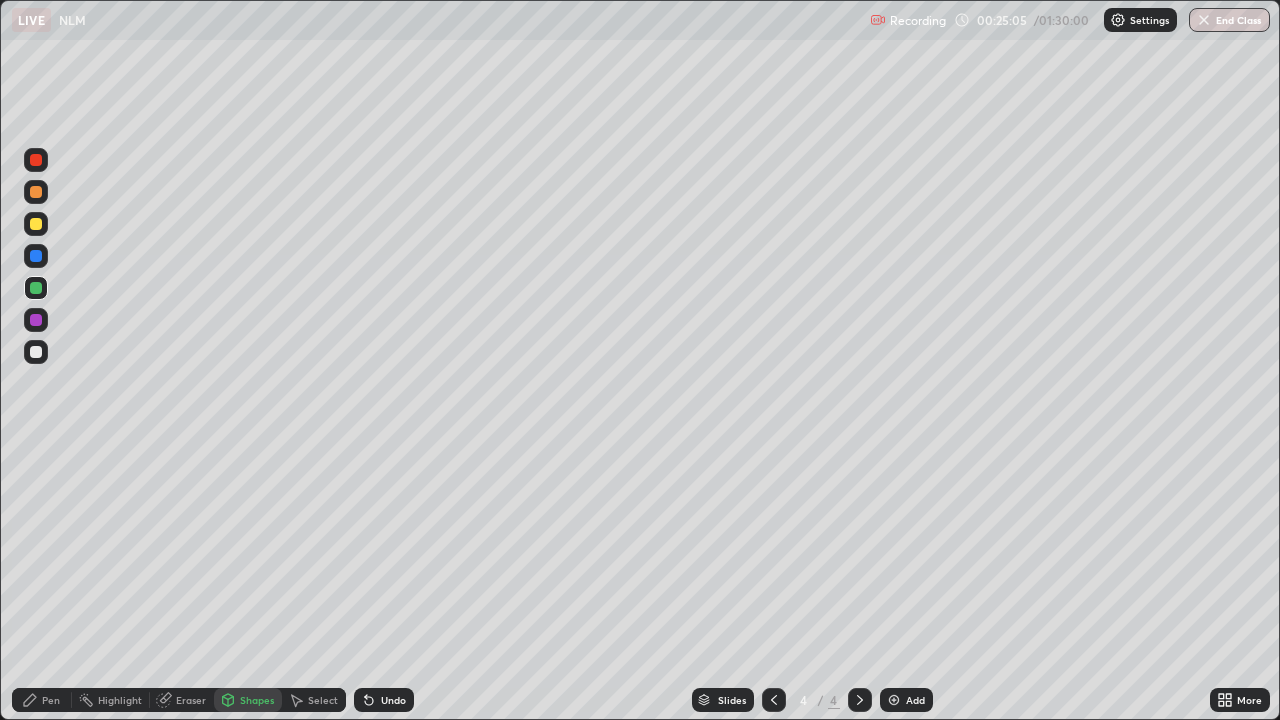 click on "Eraser" at bounding box center (191, 700) 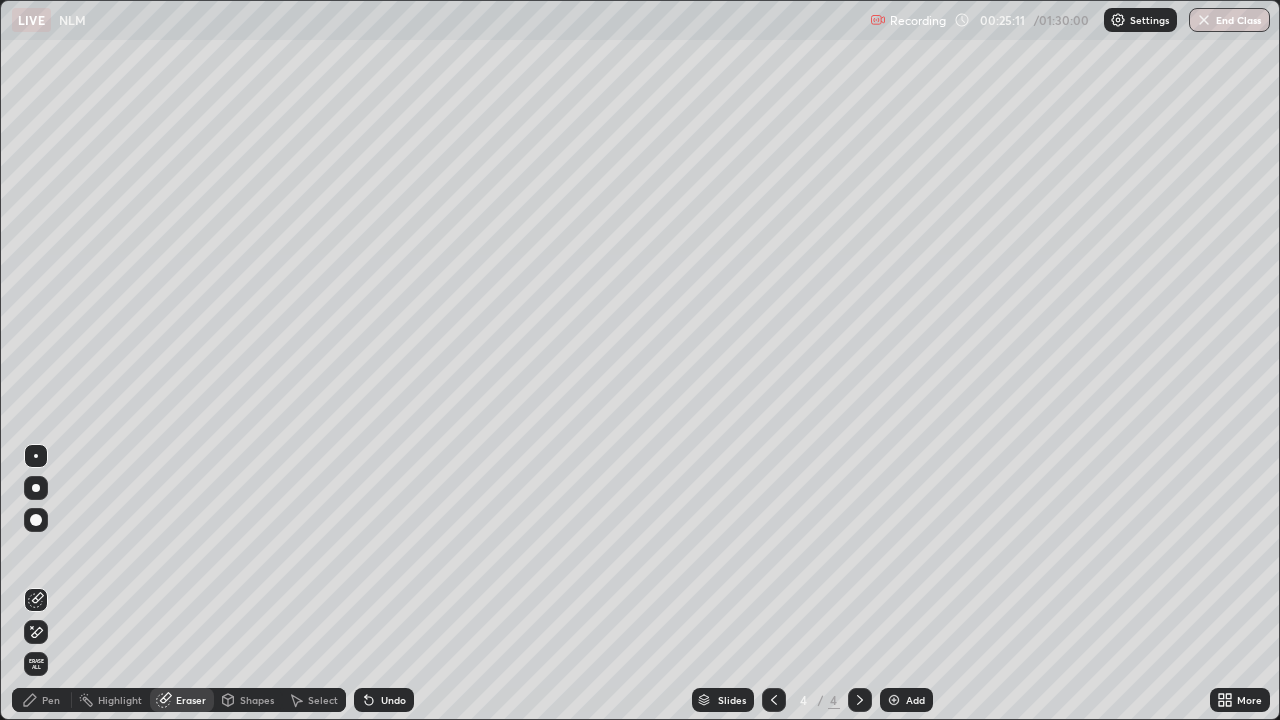click on "Shapes" at bounding box center [257, 700] 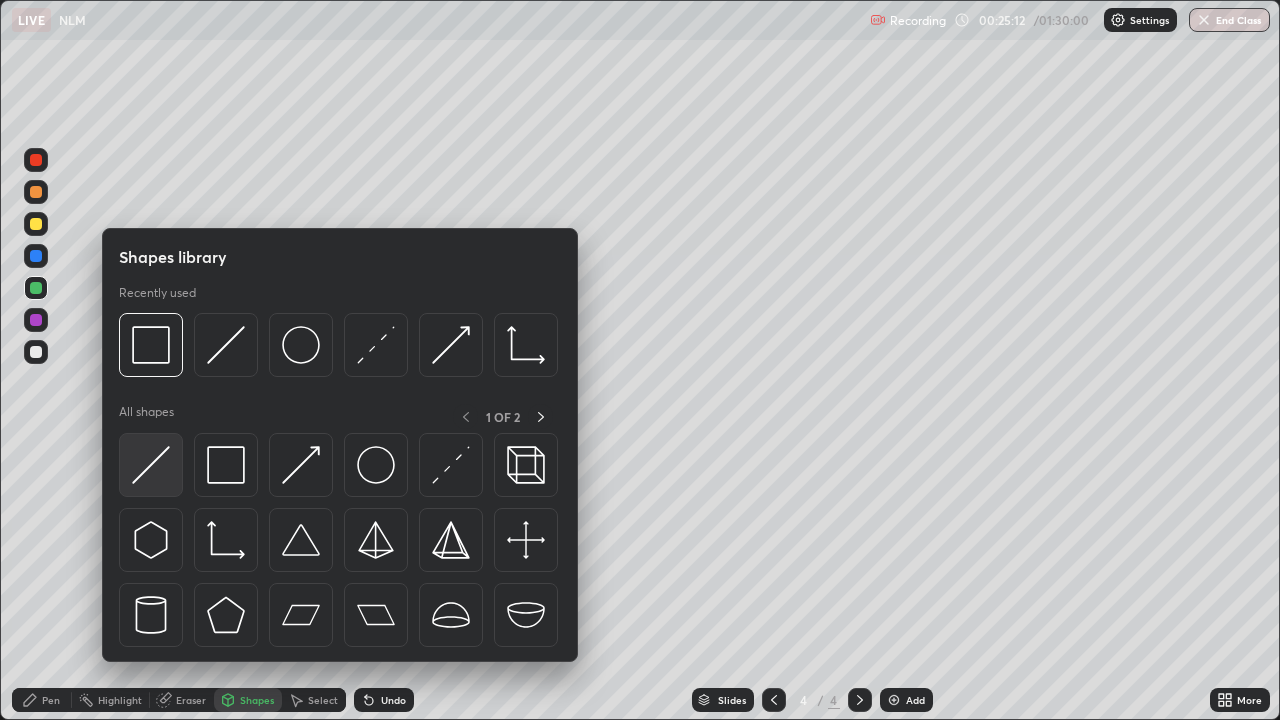 click at bounding box center [151, 465] 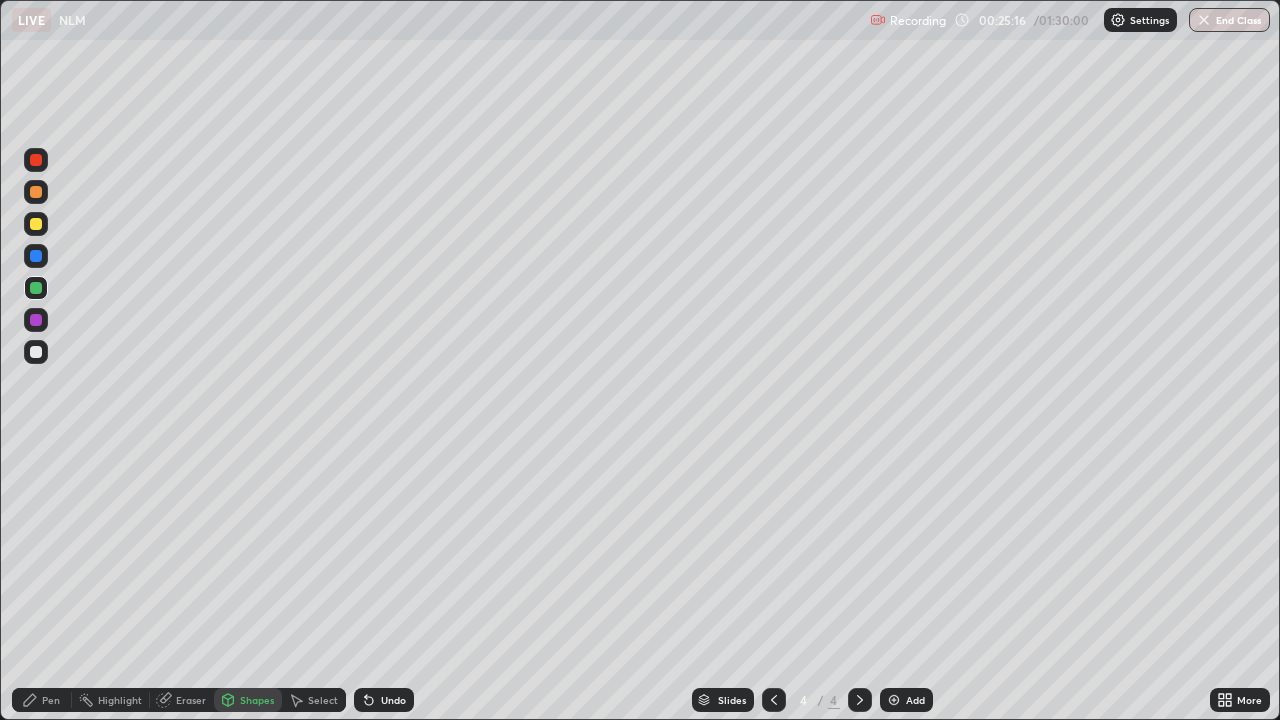 click on "Pen" at bounding box center [42, 700] 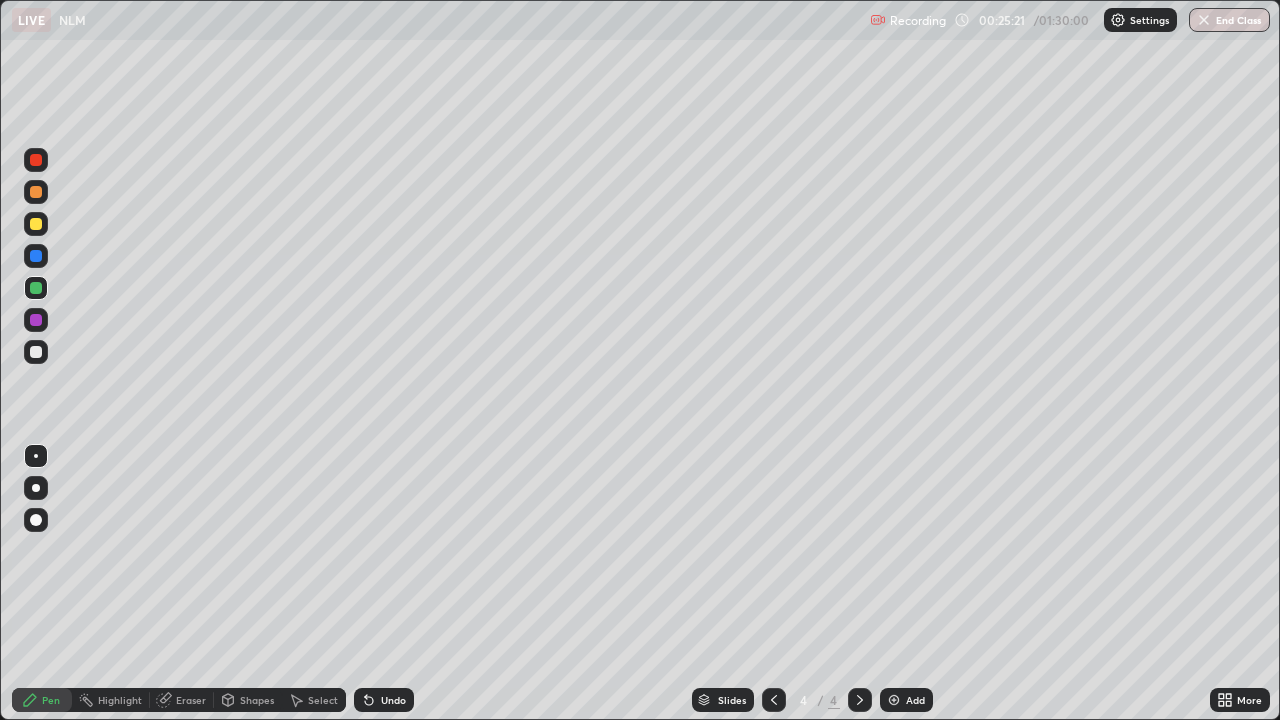 click at bounding box center (36, 352) 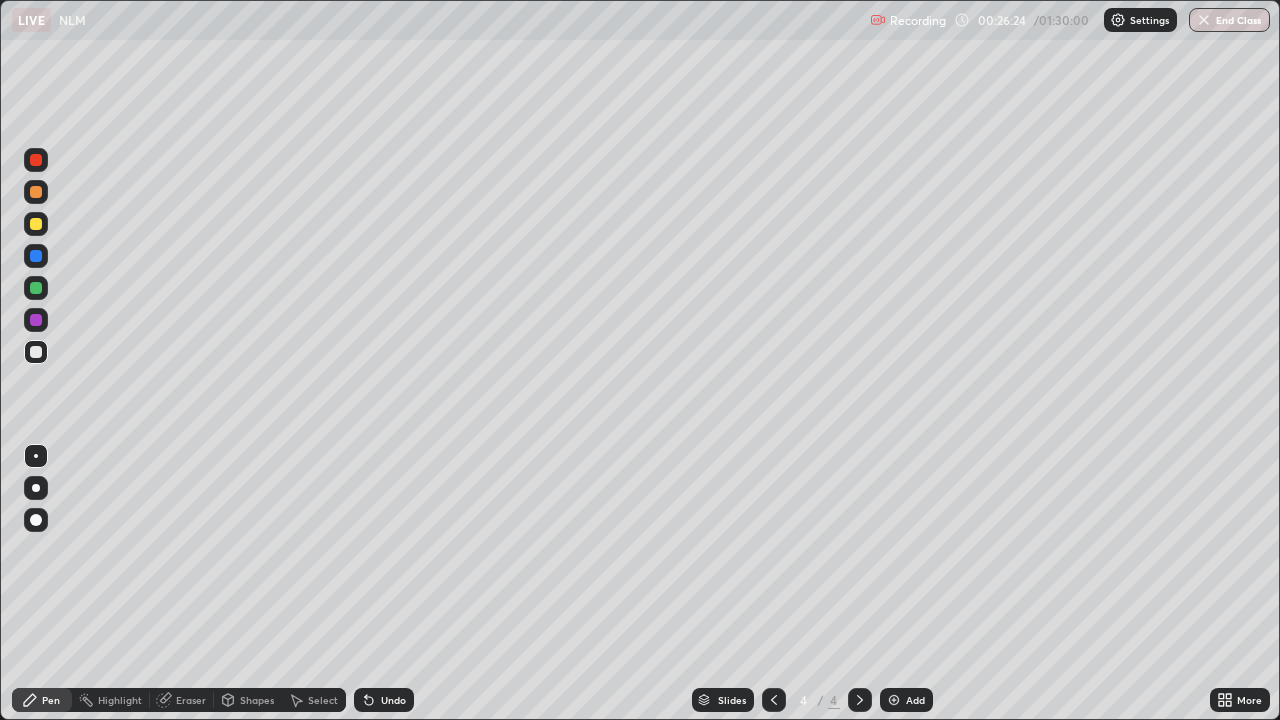 click 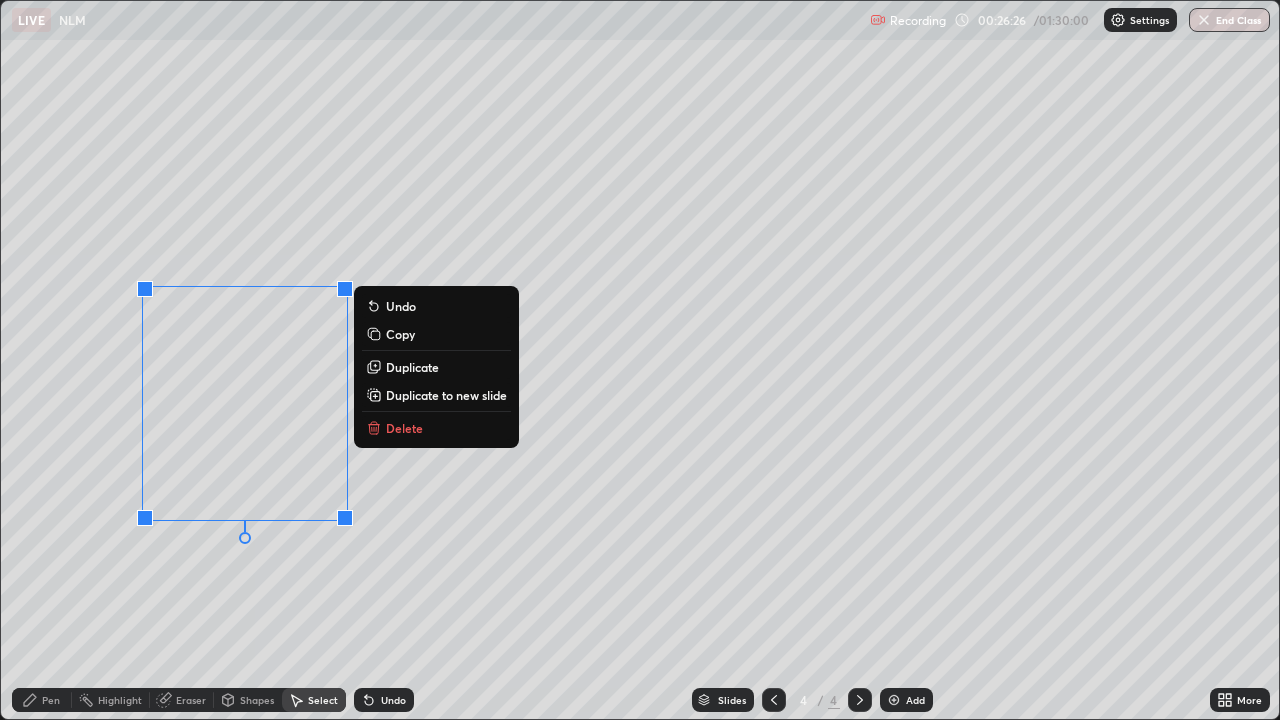 click on "Delete" at bounding box center (404, 428) 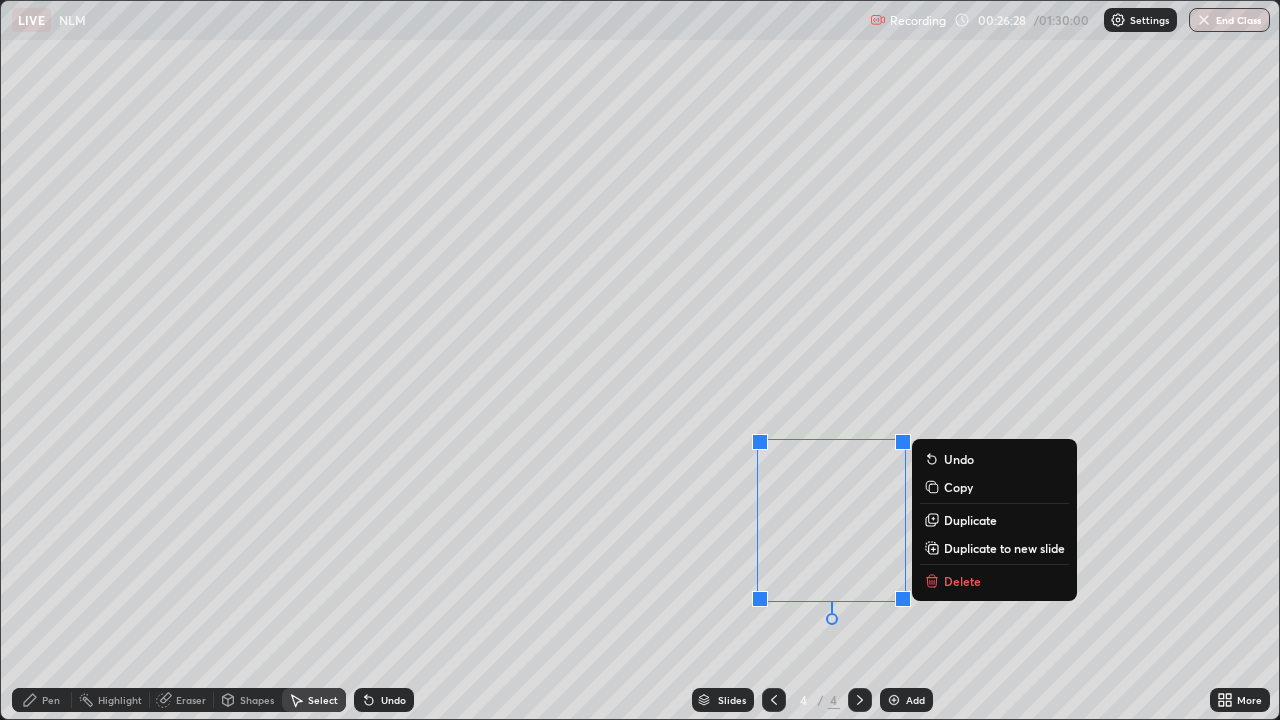 click on "Delete" at bounding box center (962, 581) 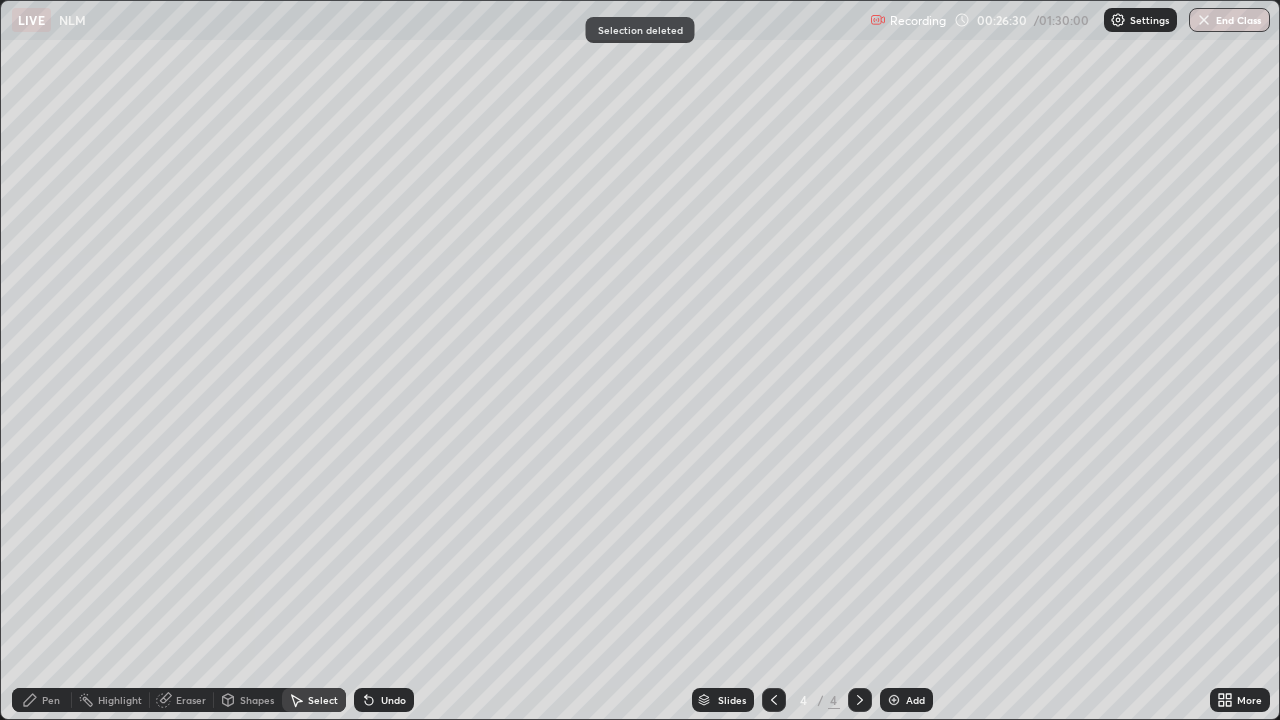click on "Pen" at bounding box center [42, 700] 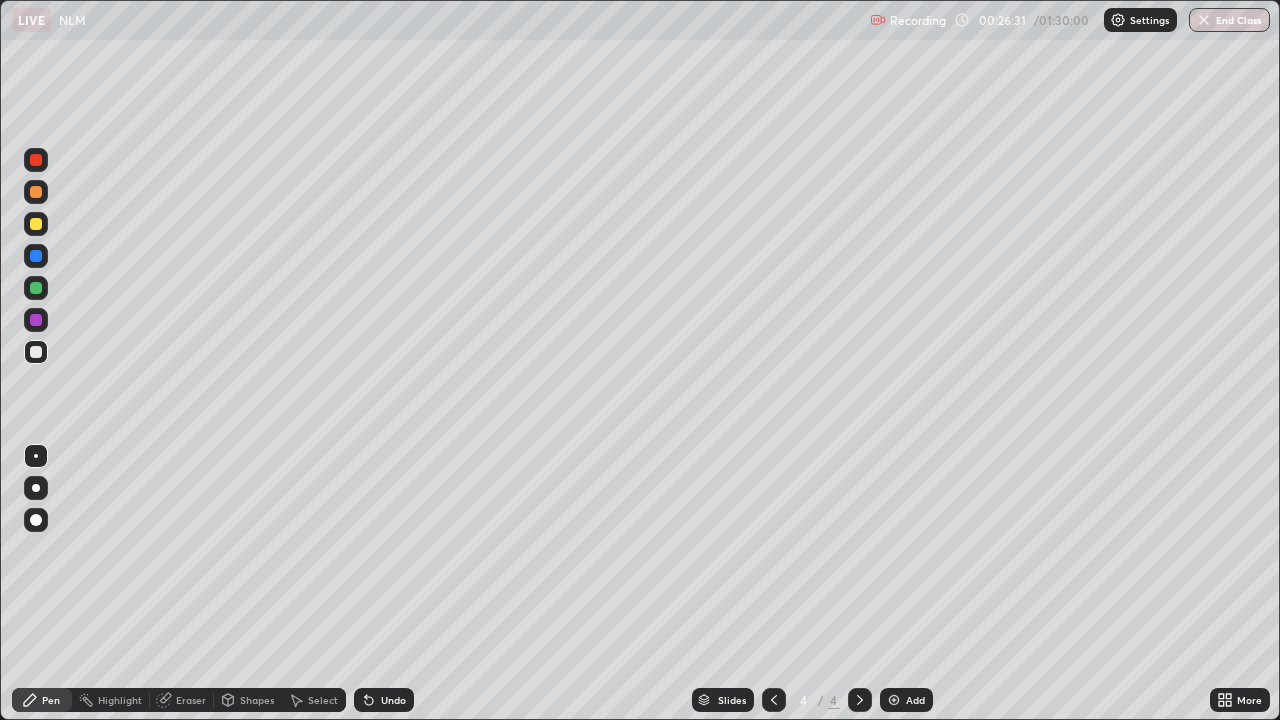click on "Setting up your live class" at bounding box center [640, 360] 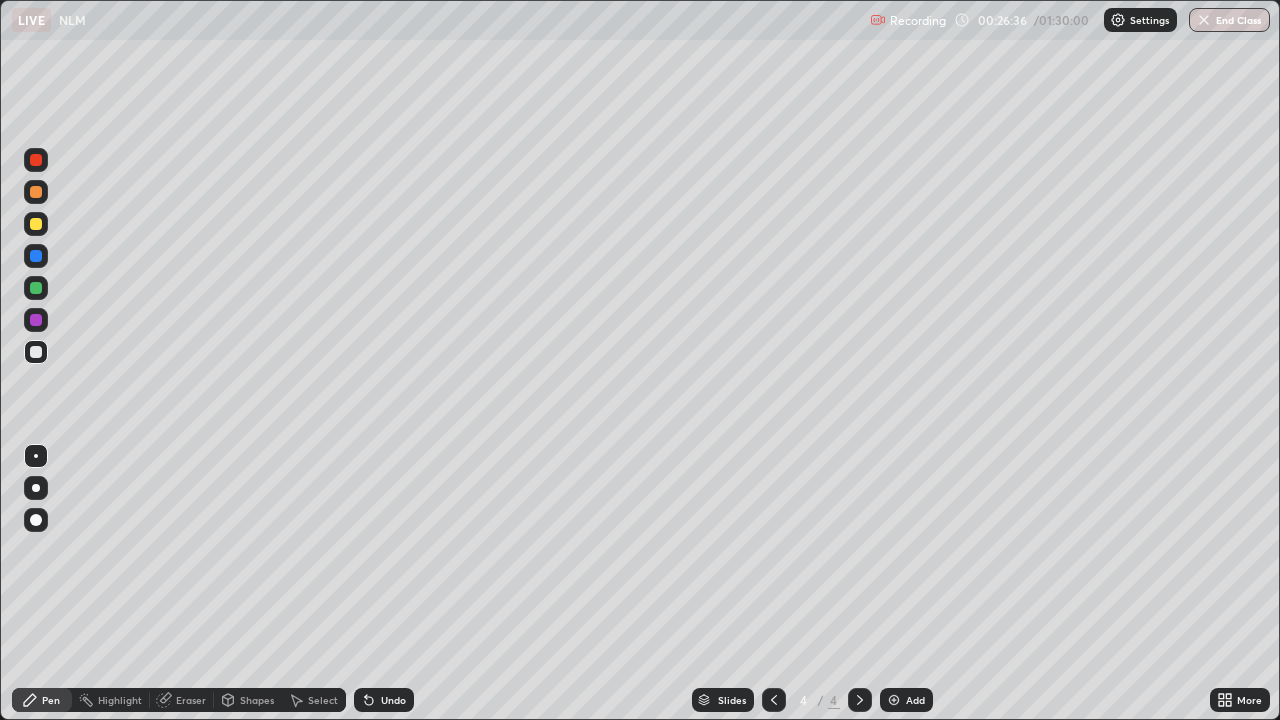 click at bounding box center [894, 700] 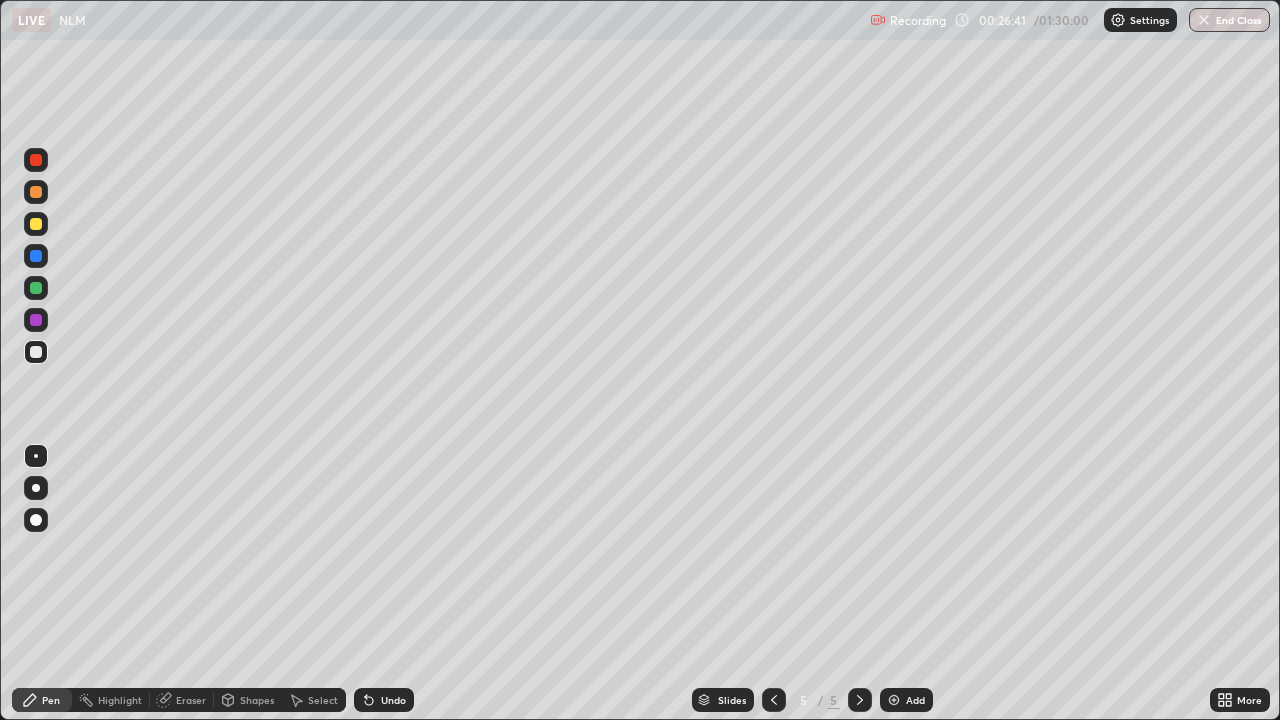click on "Shapes" at bounding box center [257, 700] 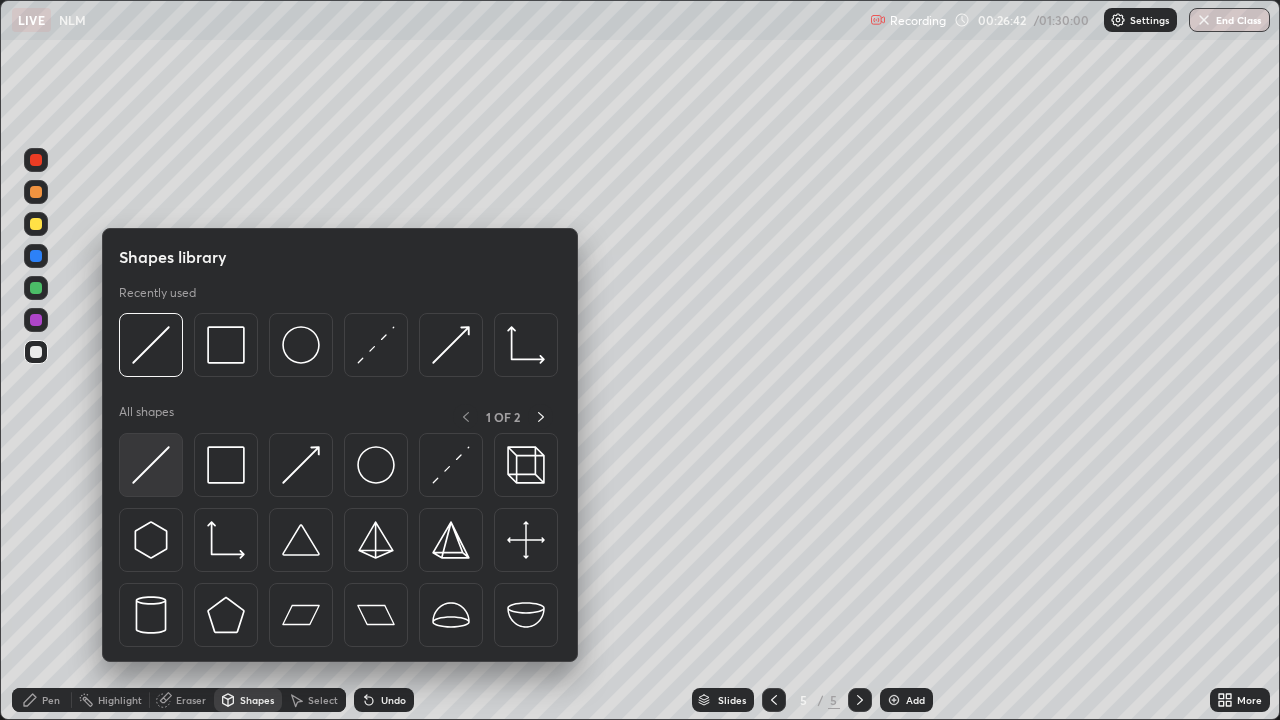 click at bounding box center [151, 465] 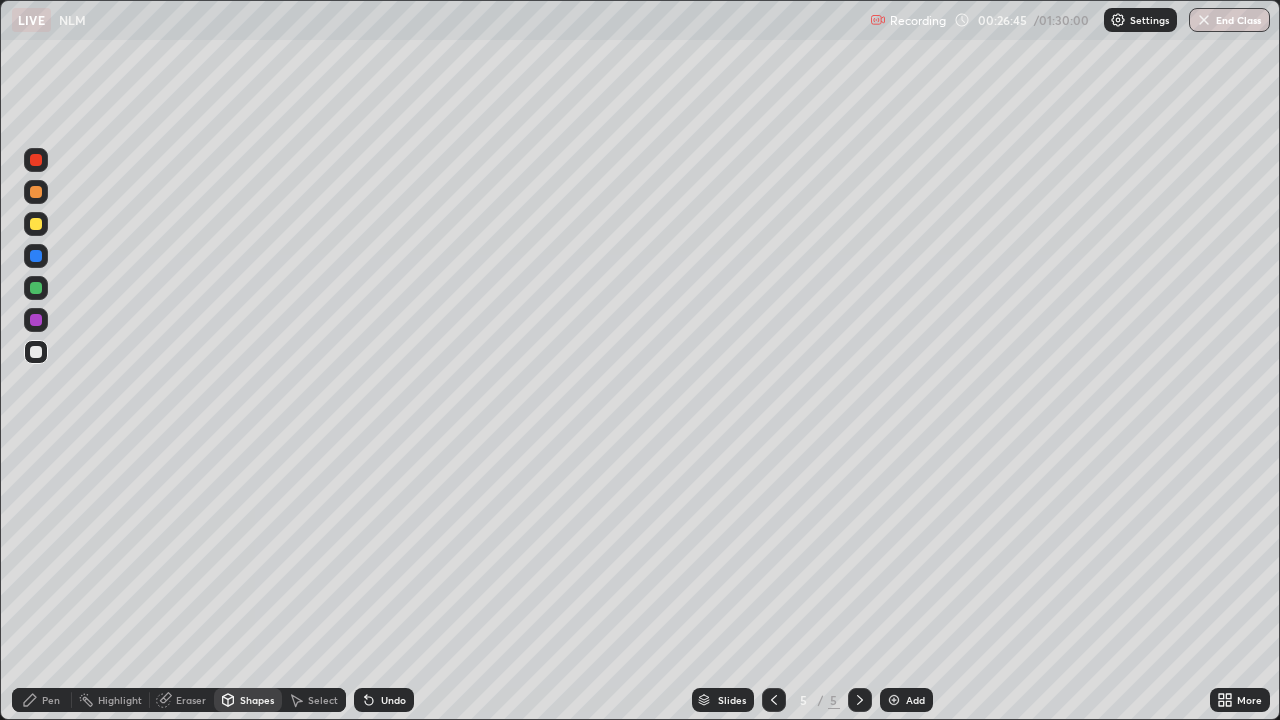 click on "Shapes" at bounding box center (257, 700) 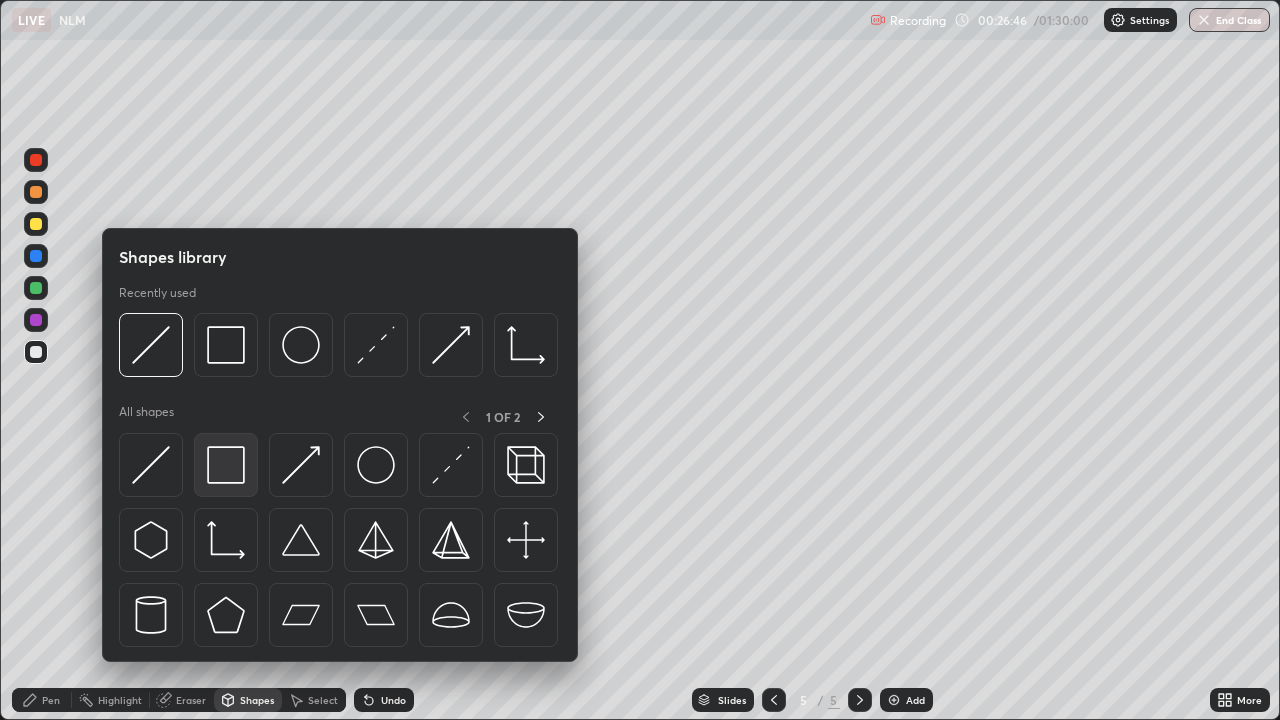 click at bounding box center [226, 465] 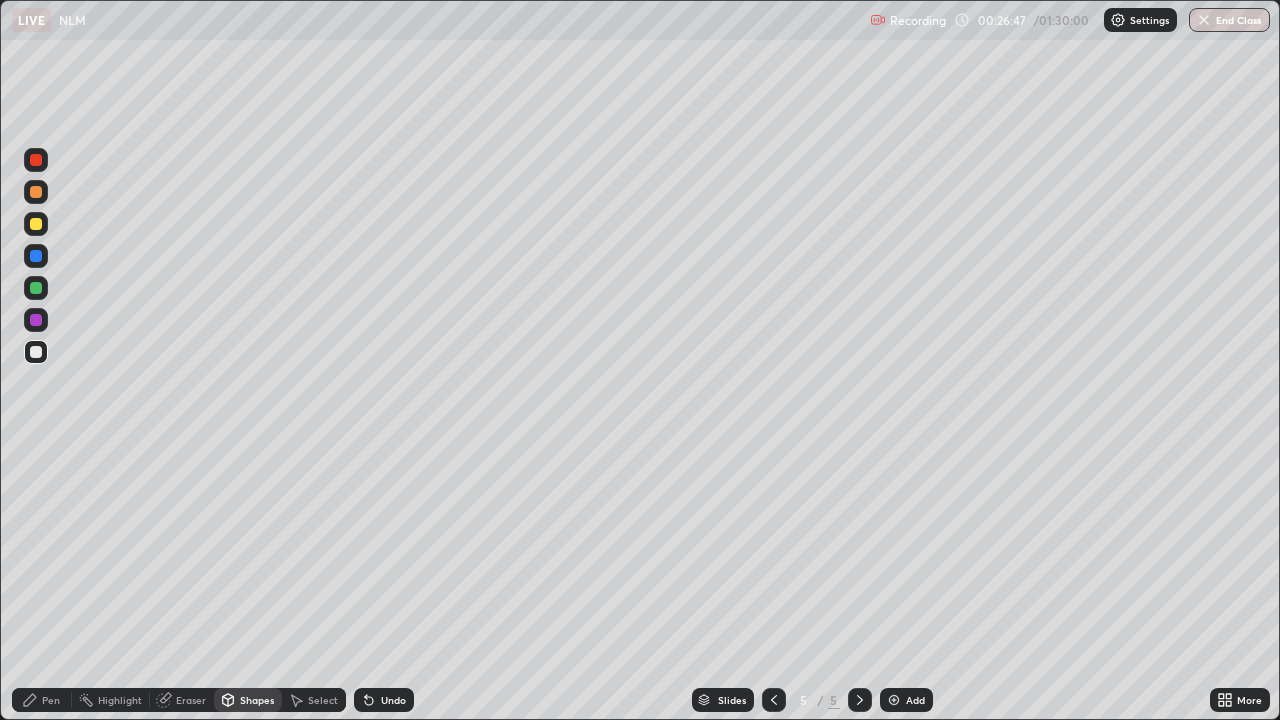 click at bounding box center (36, 224) 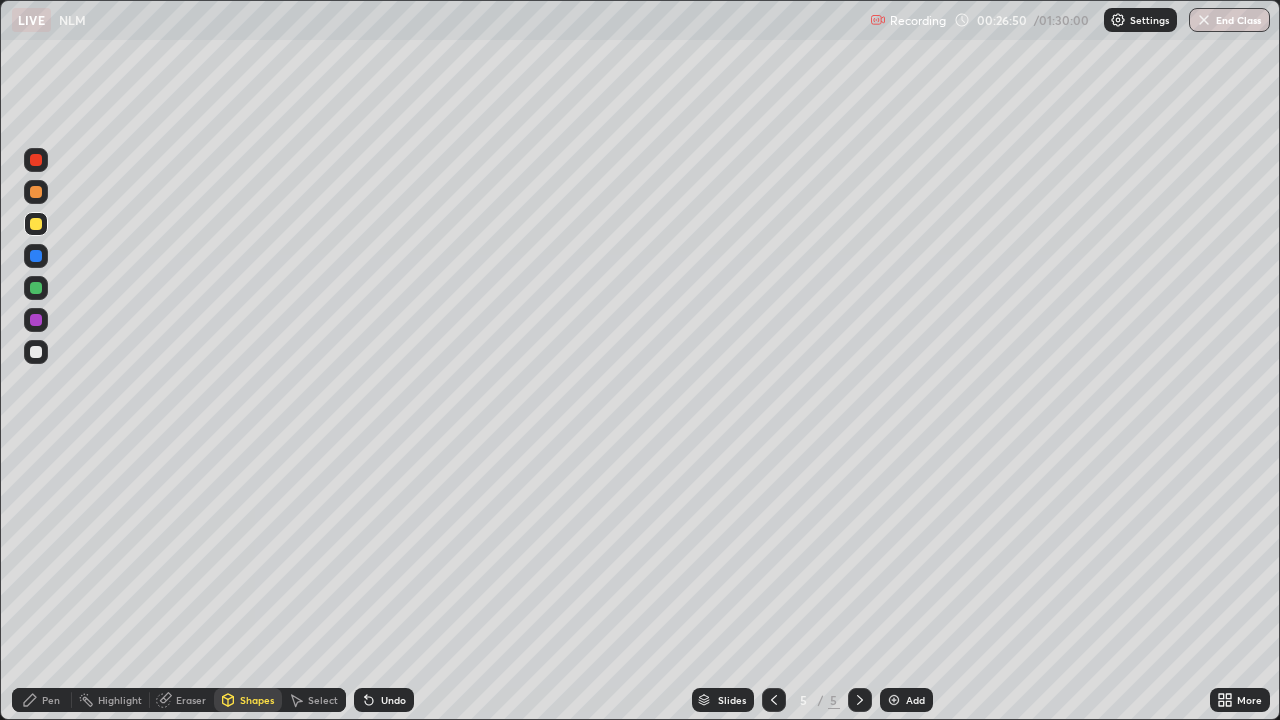click on "Shapes" at bounding box center [257, 700] 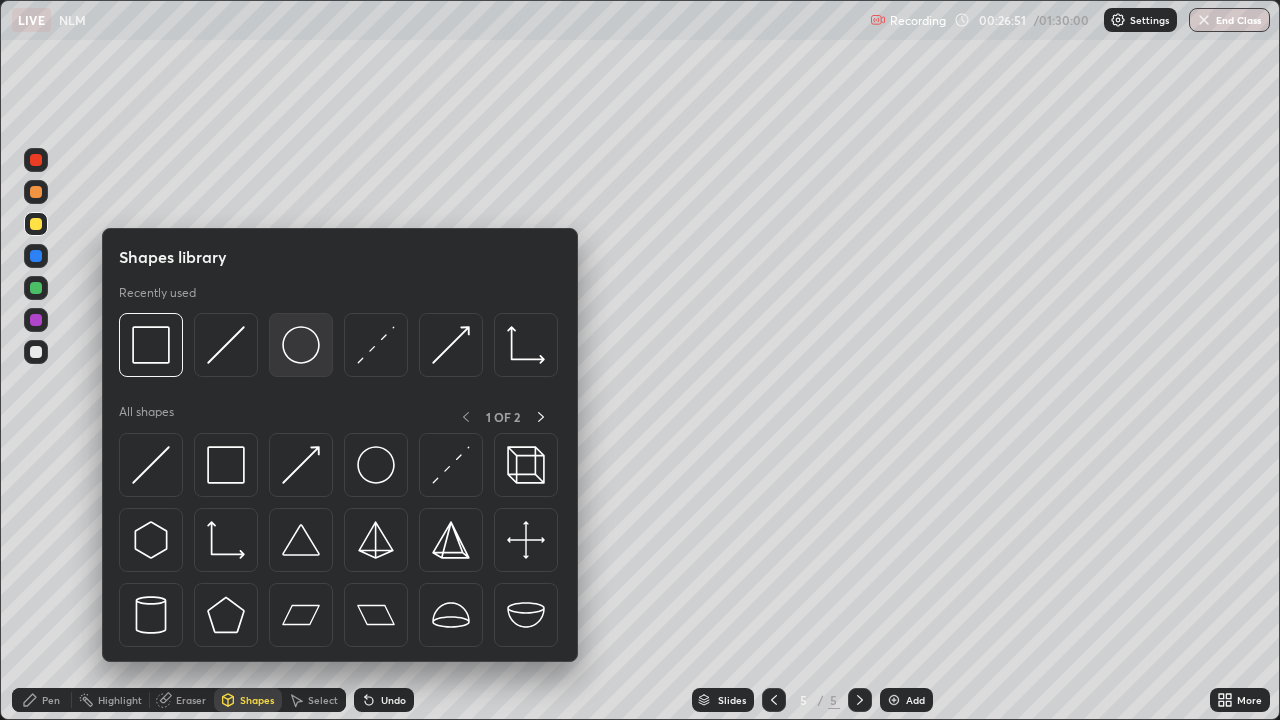 click at bounding box center (301, 345) 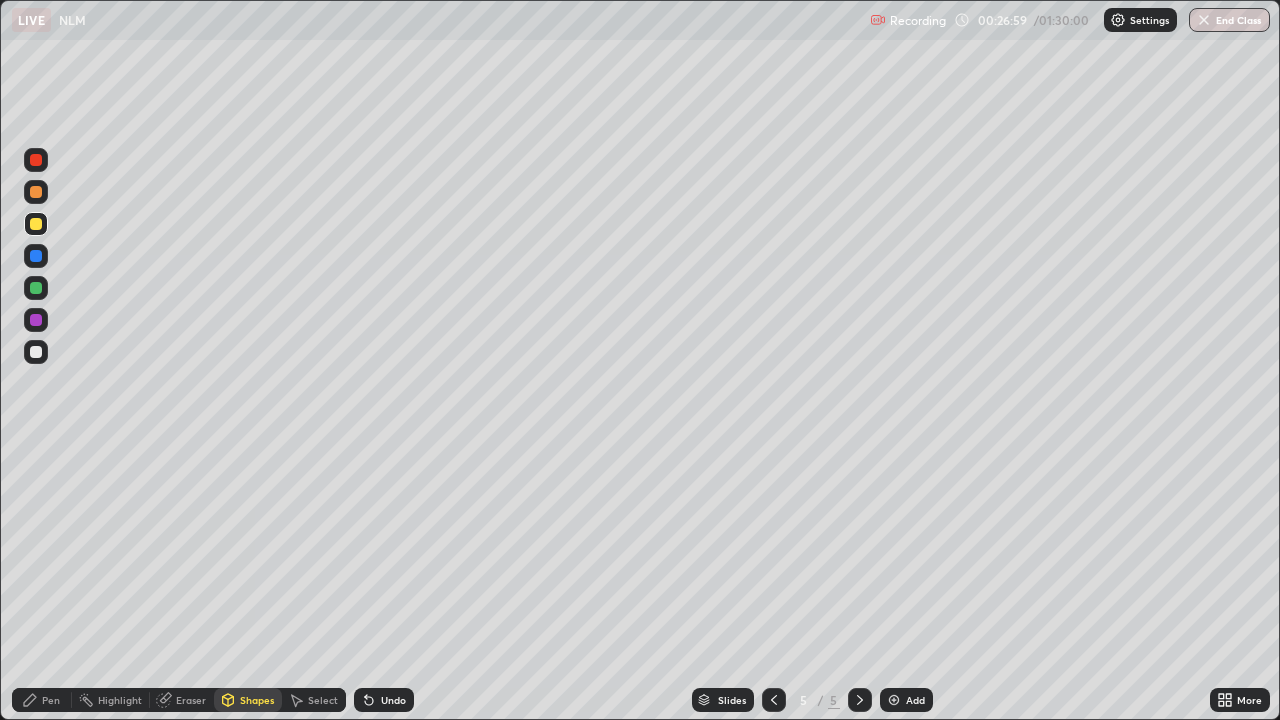 click on "Pen" at bounding box center [42, 700] 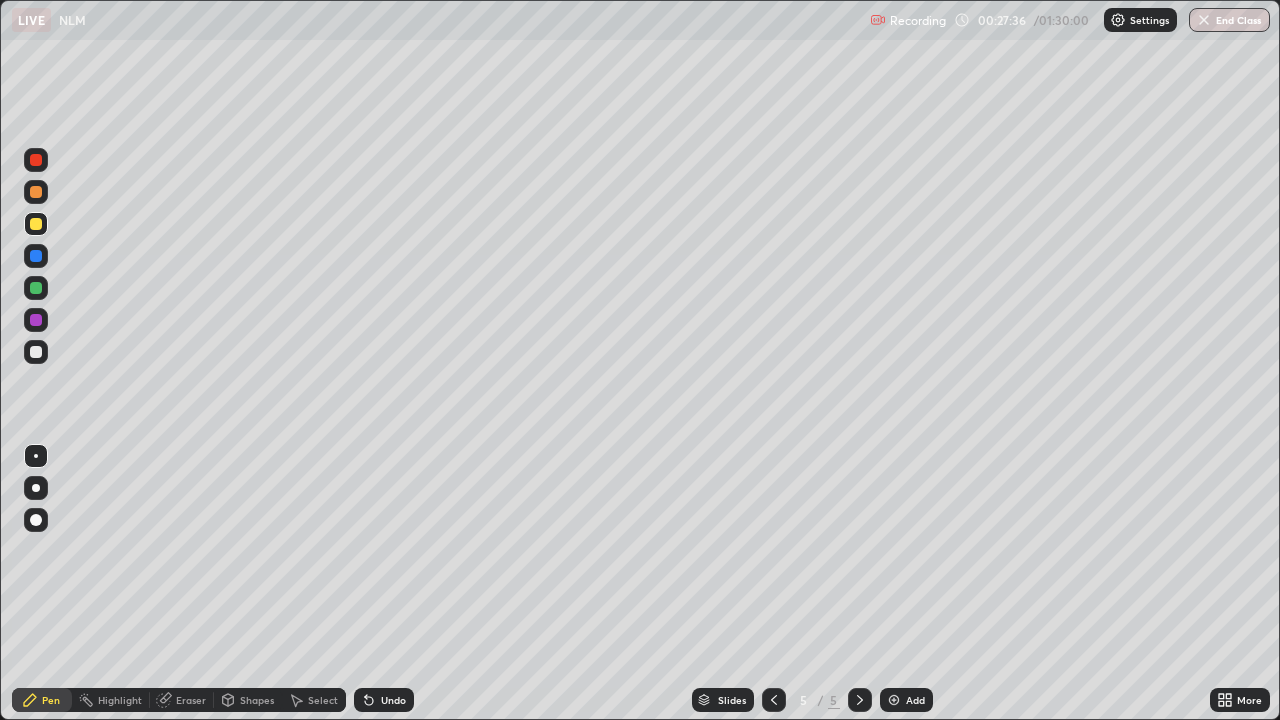 click at bounding box center [36, 352] 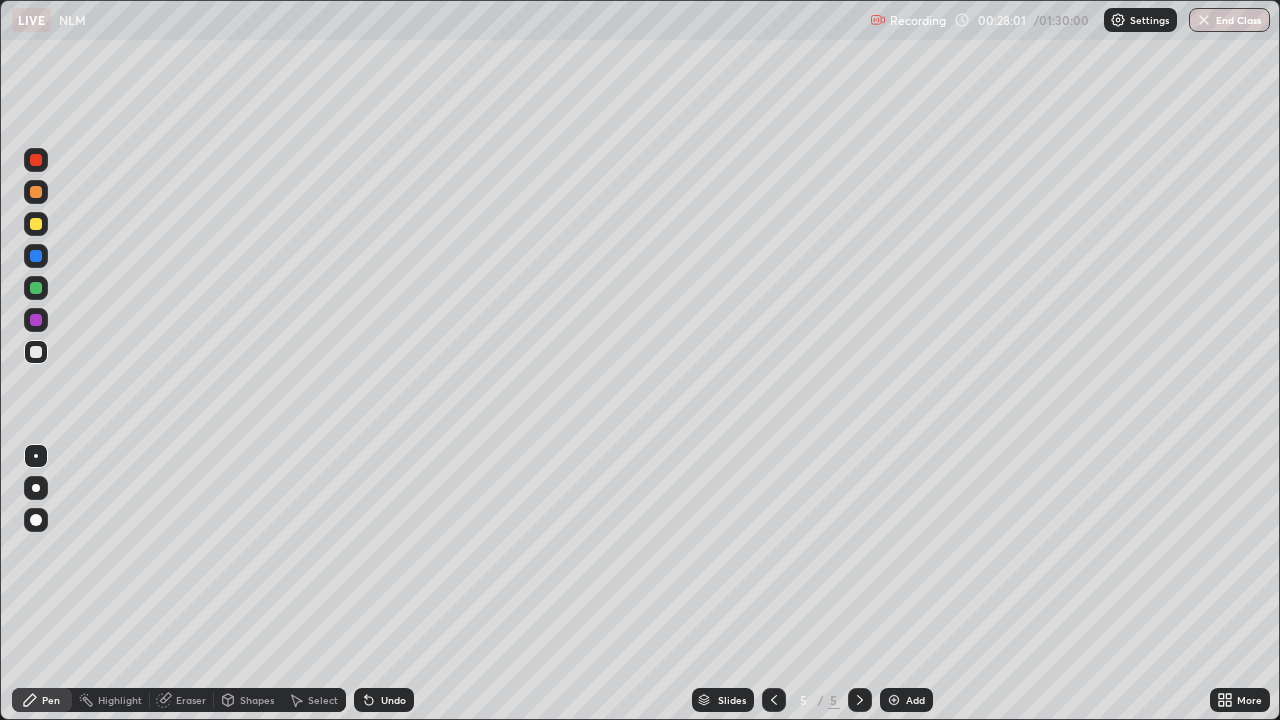click on "Undo" at bounding box center (393, 700) 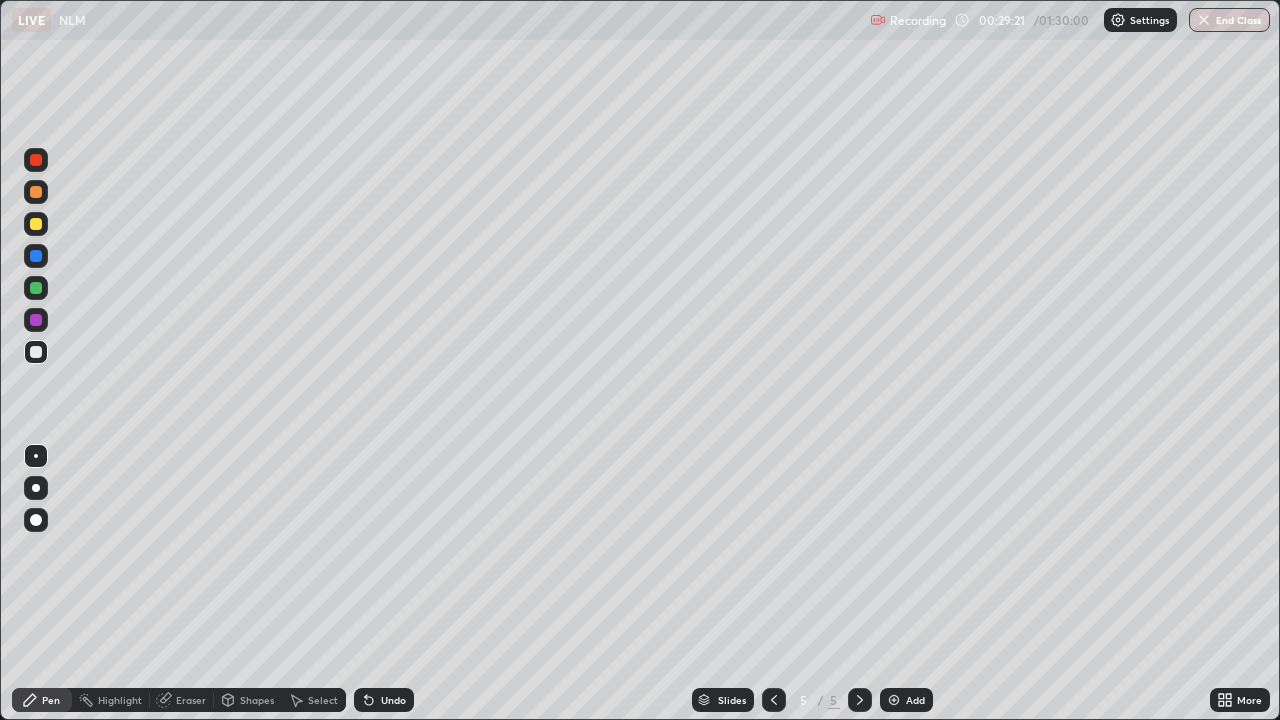 click at bounding box center (36, 320) 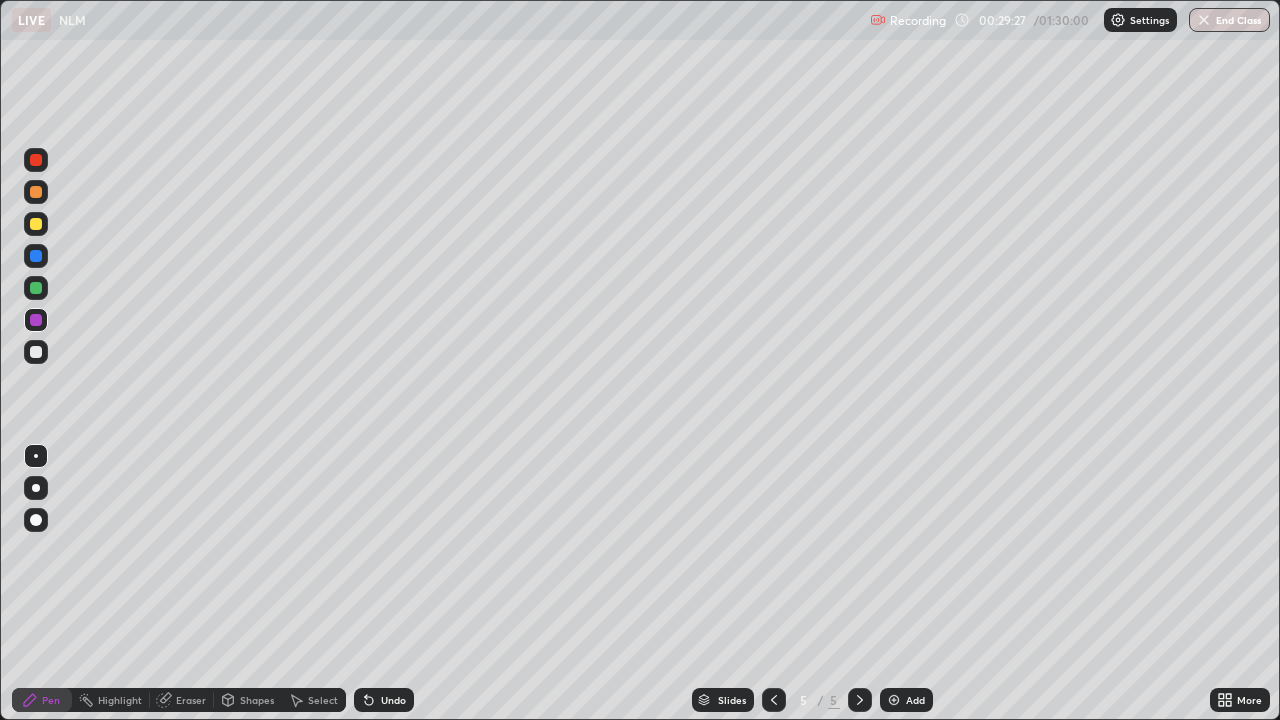 click on "Select" at bounding box center (323, 700) 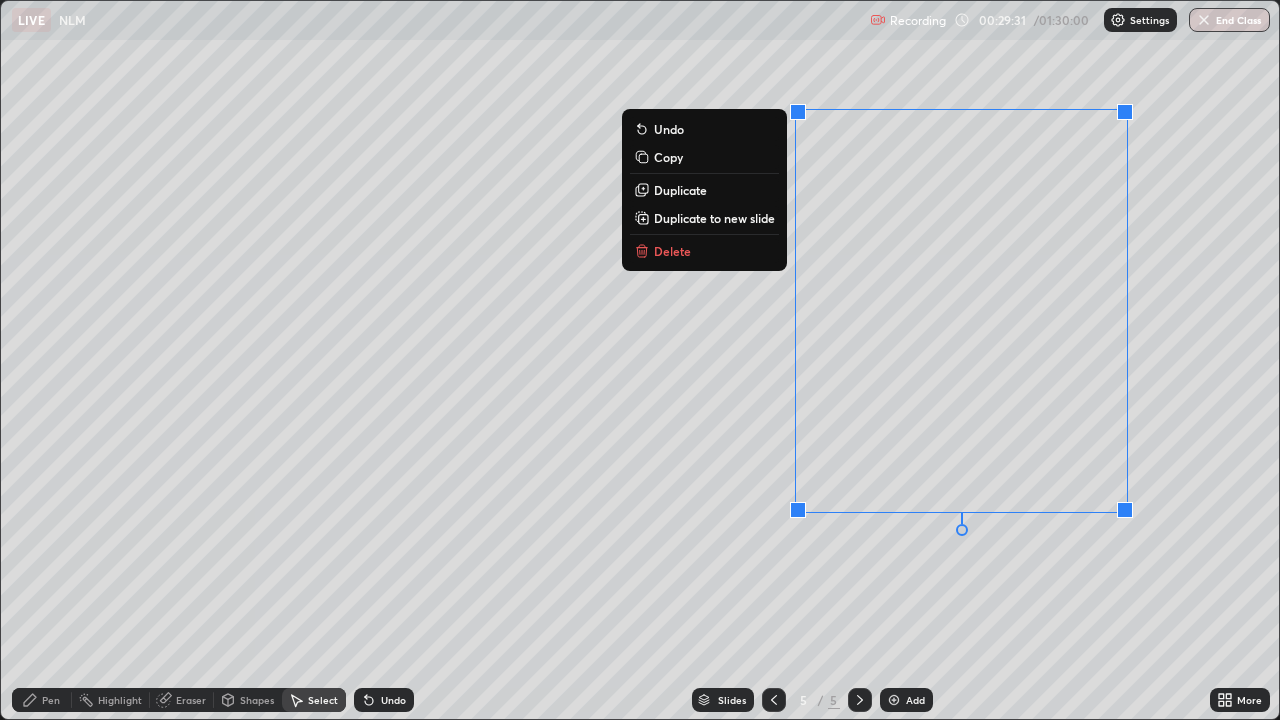 click on "0 ° Undo Copy Duplicate Duplicate to new slide Delete" at bounding box center (640, 360) 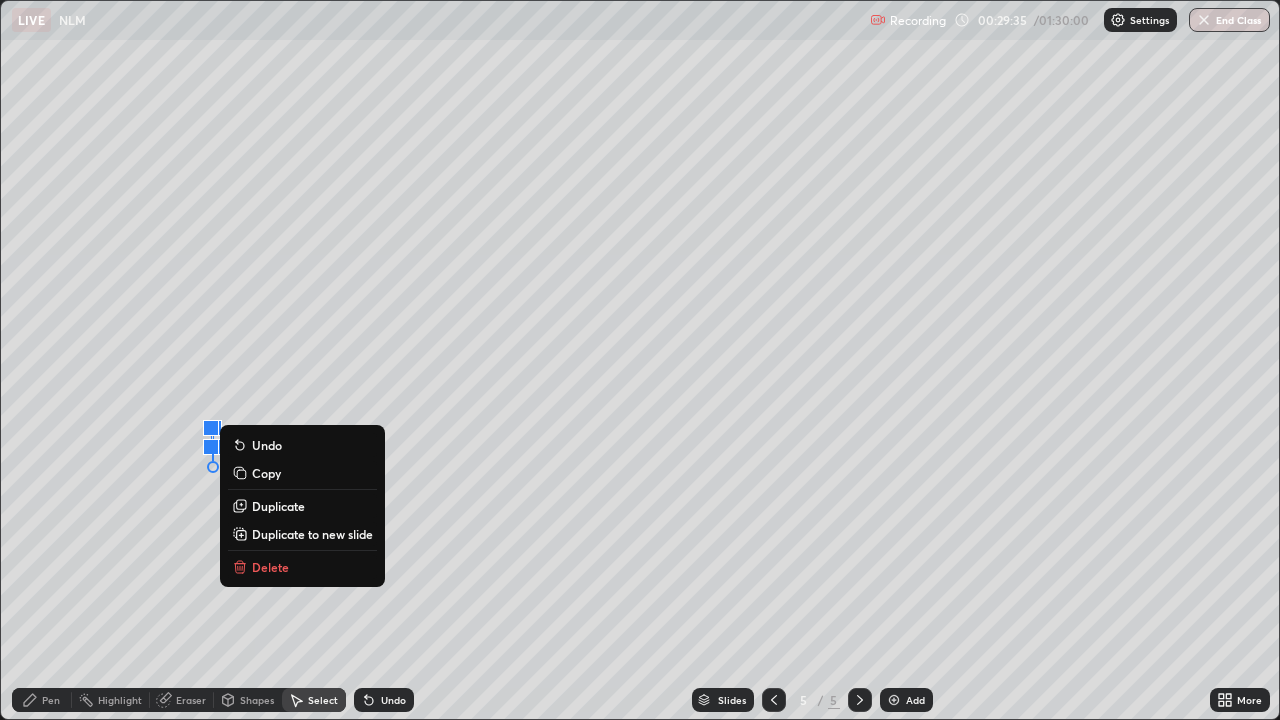 click on "Pen" at bounding box center (42, 700) 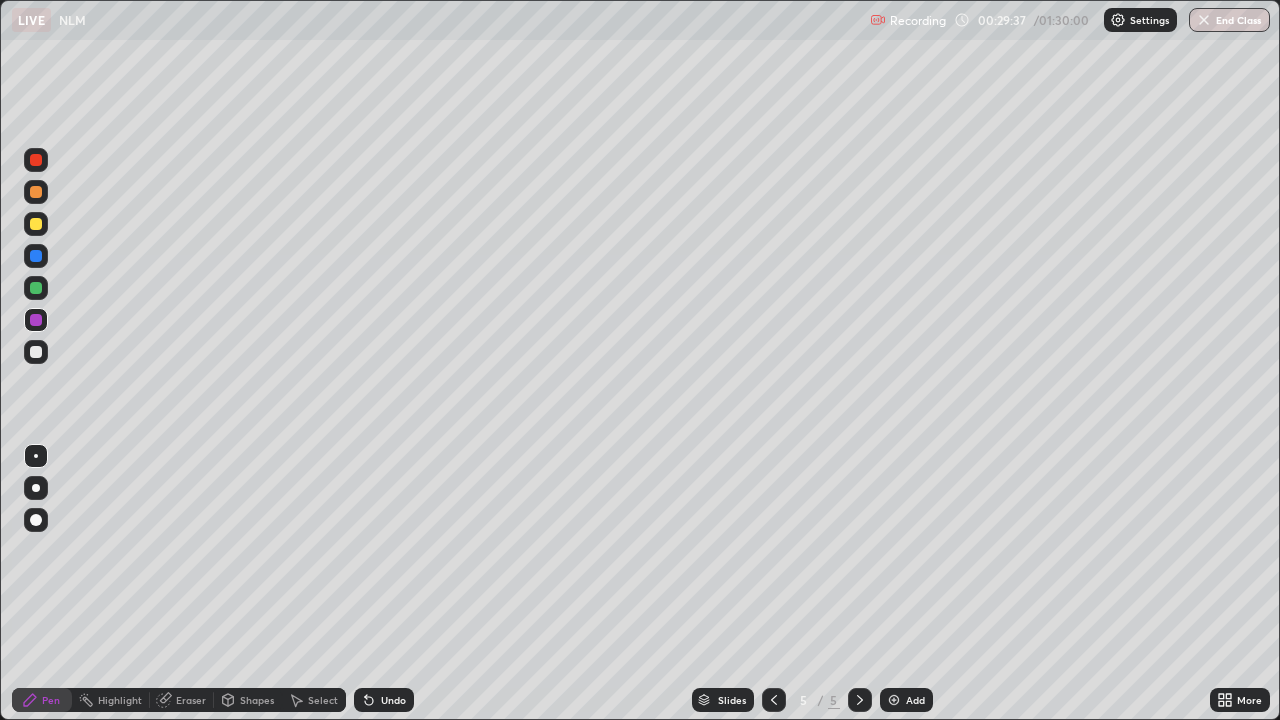 click on "Eraser" at bounding box center [191, 700] 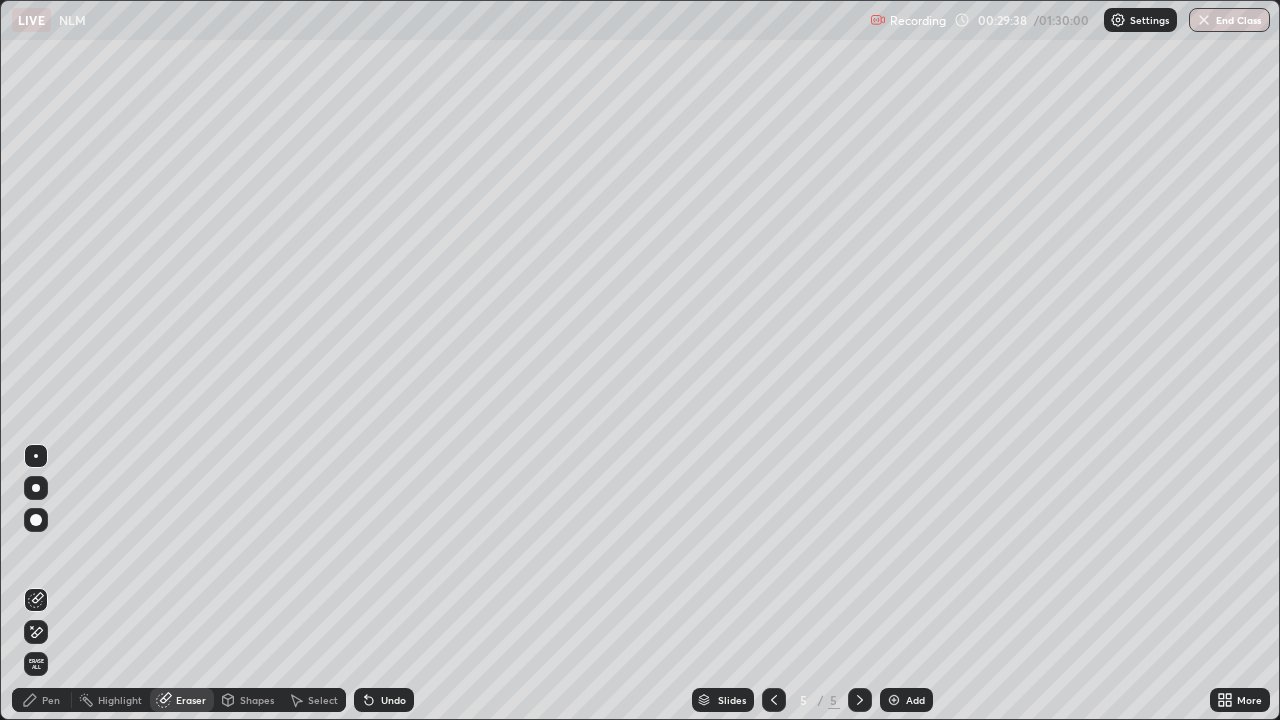 click on "Pen" at bounding box center (51, 700) 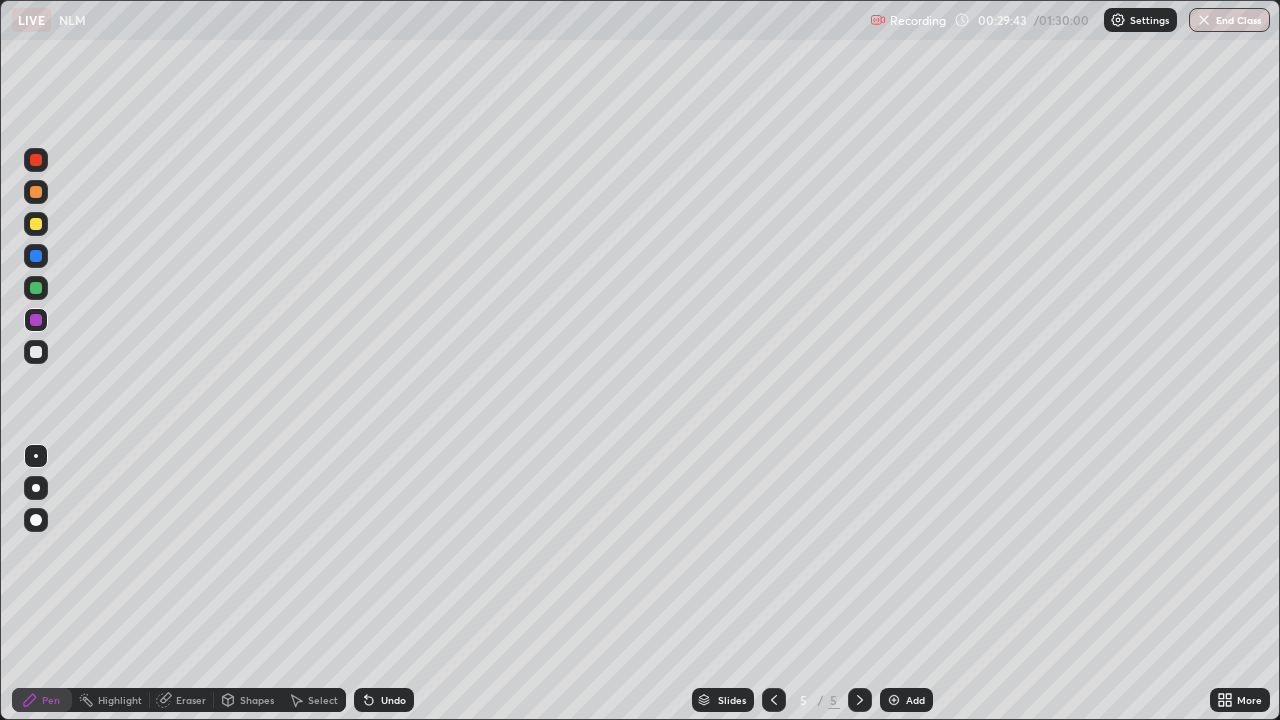 click on "Shapes" at bounding box center (248, 700) 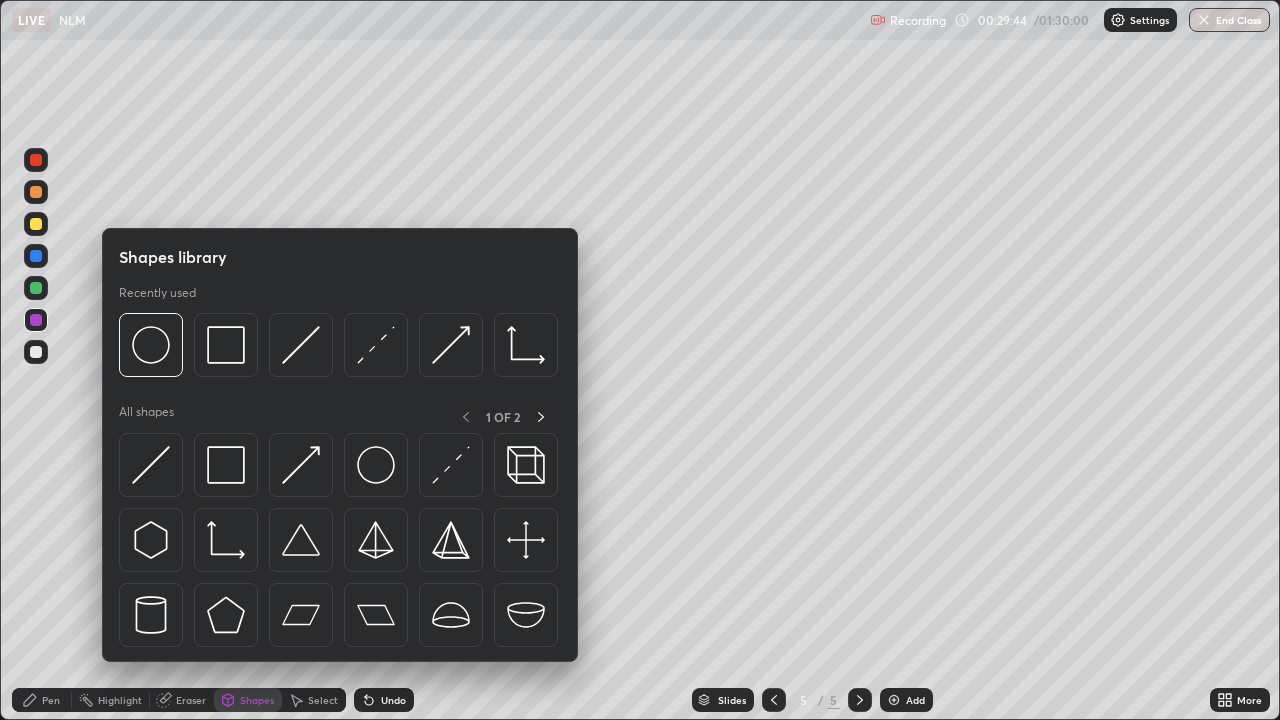 click on "Shapes library Recently used All shapes 1 OF 2" at bounding box center [340, 445] 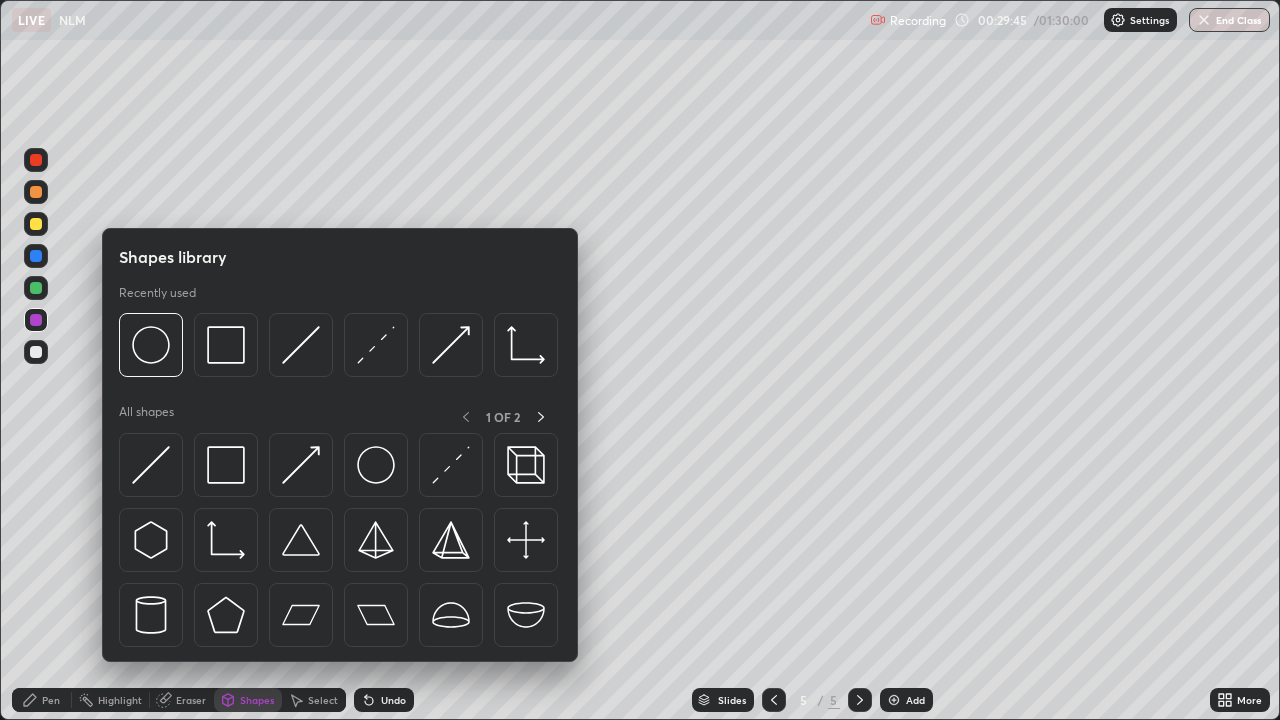 click on "Highlight" at bounding box center (111, 700) 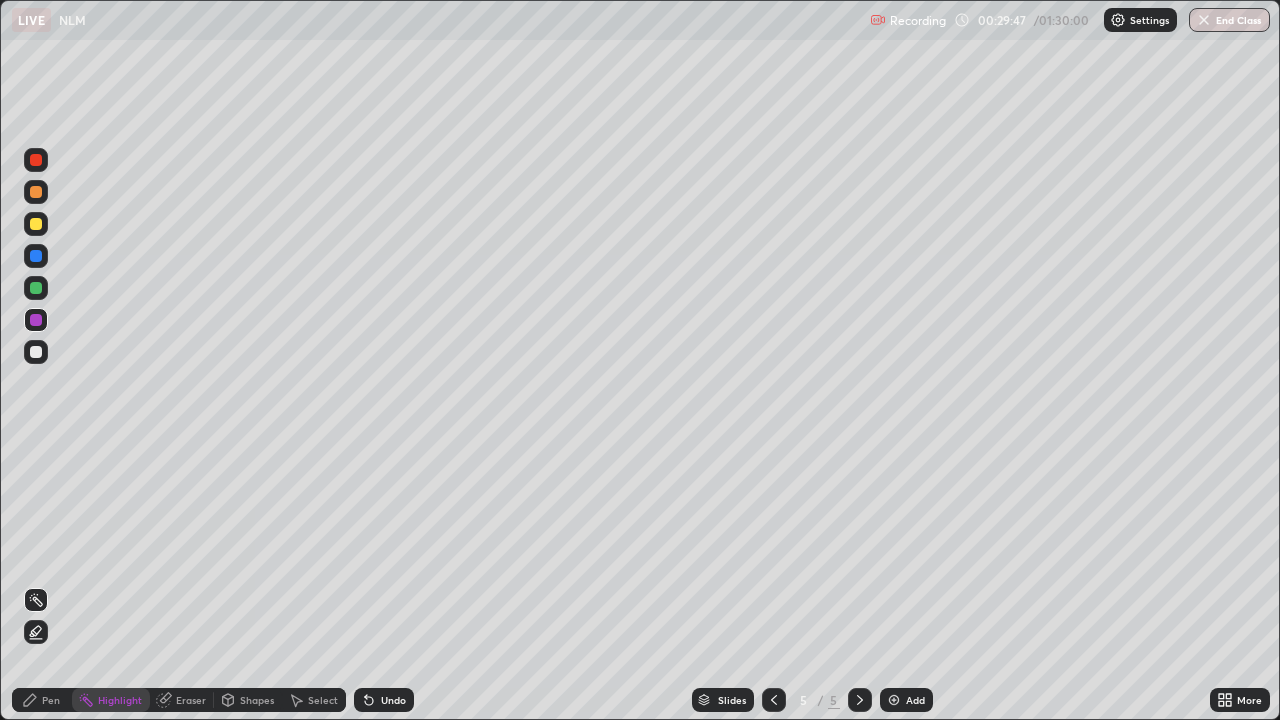 click on "Shapes" at bounding box center [257, 700] 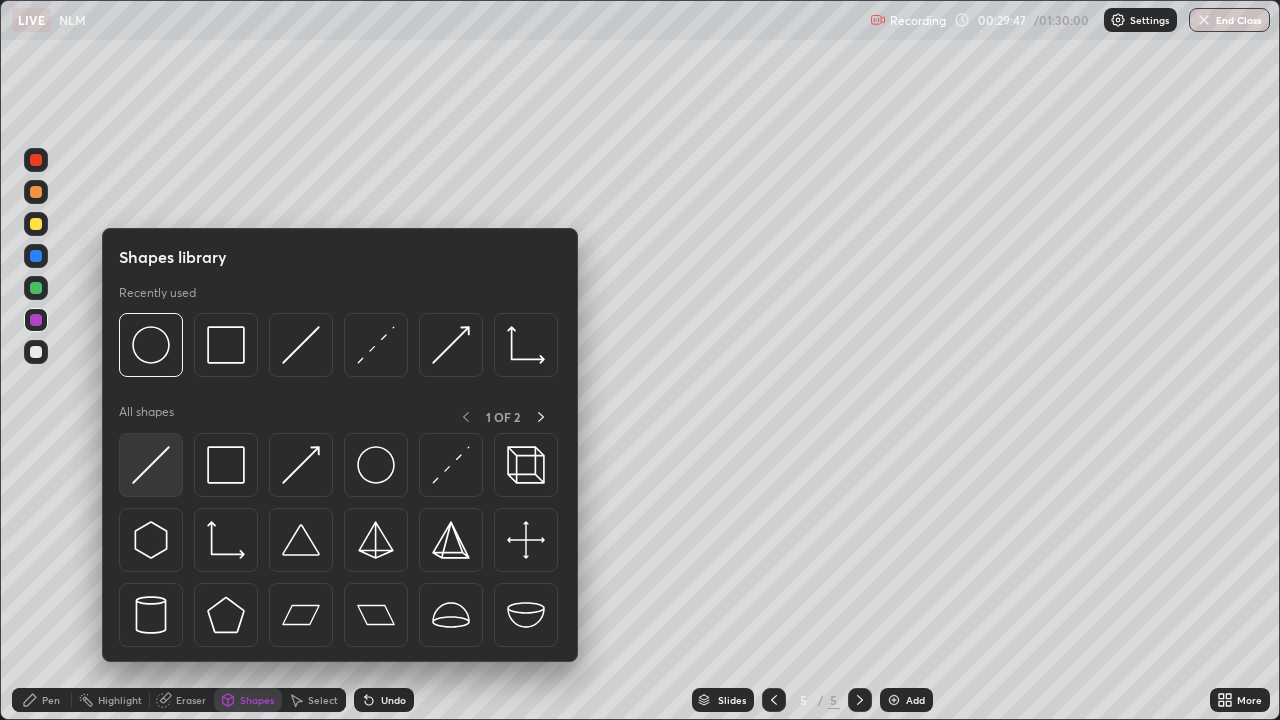click at bounding box center [151, 465] 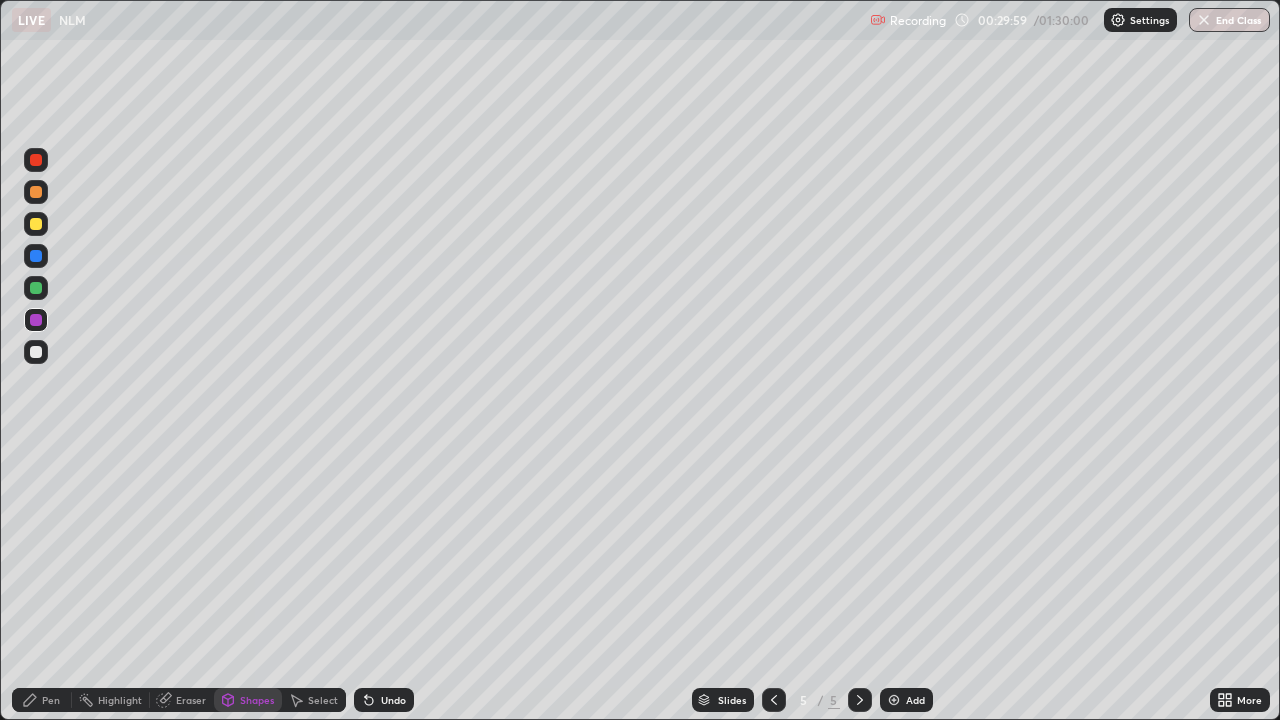 click on "Shapes" at bounding box center (257, 700) 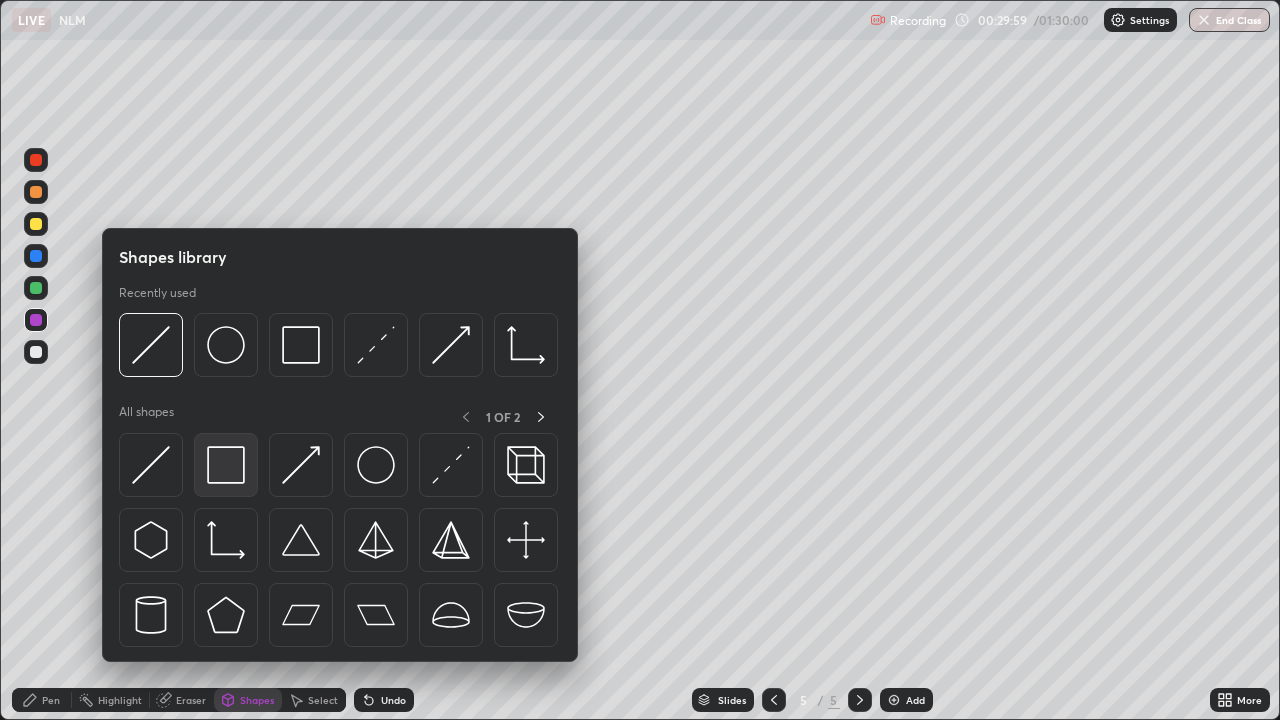 click at bounding box center [226, 465] 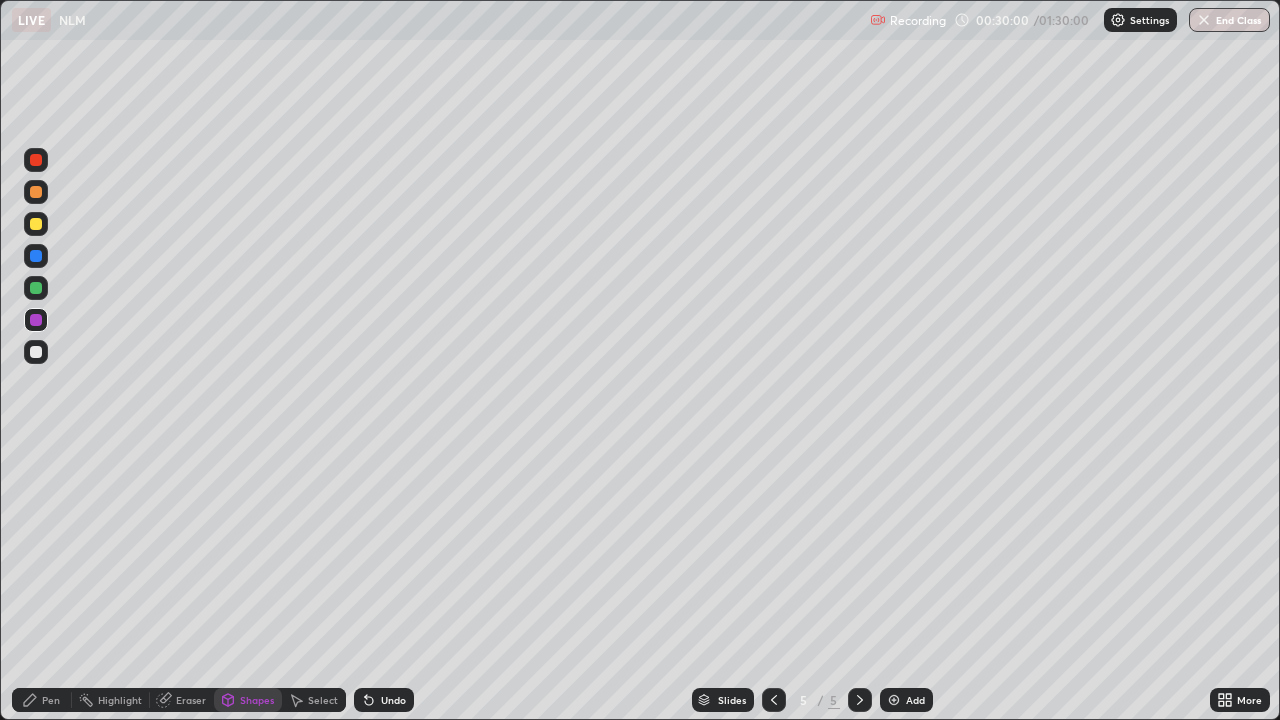 click at bounding box center (36, 352) 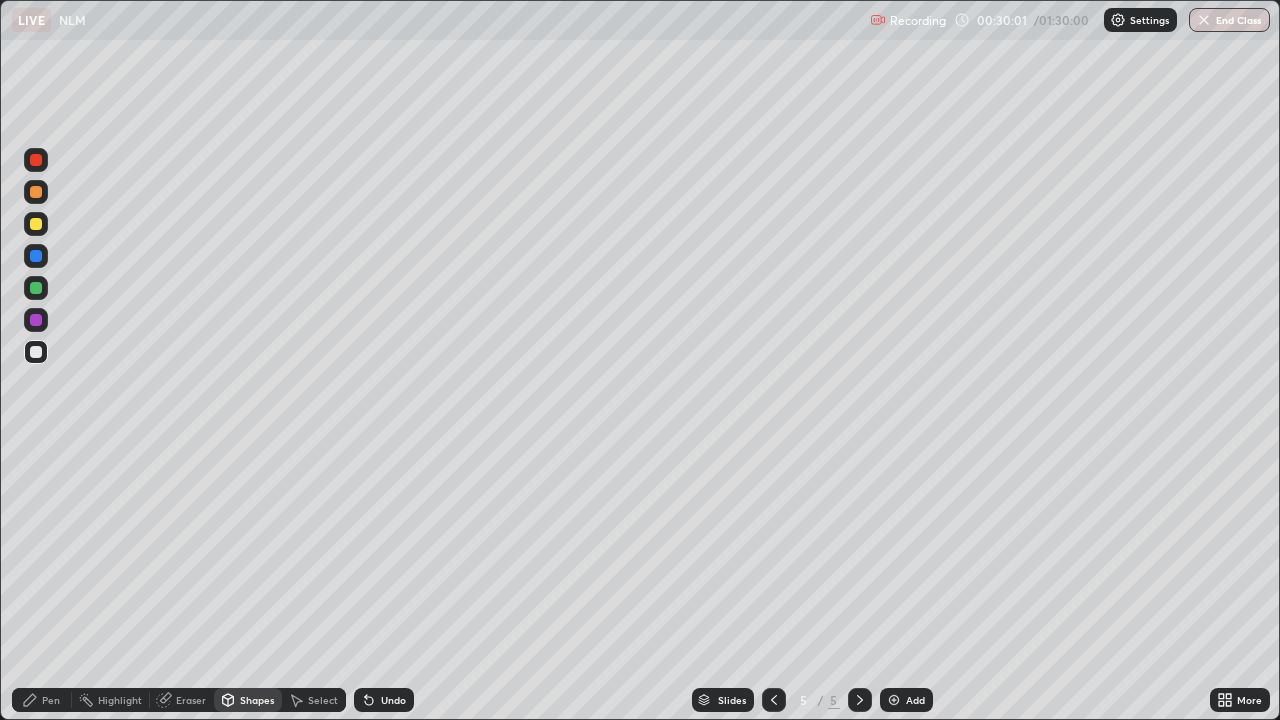 click at bounding box center (36, 224) 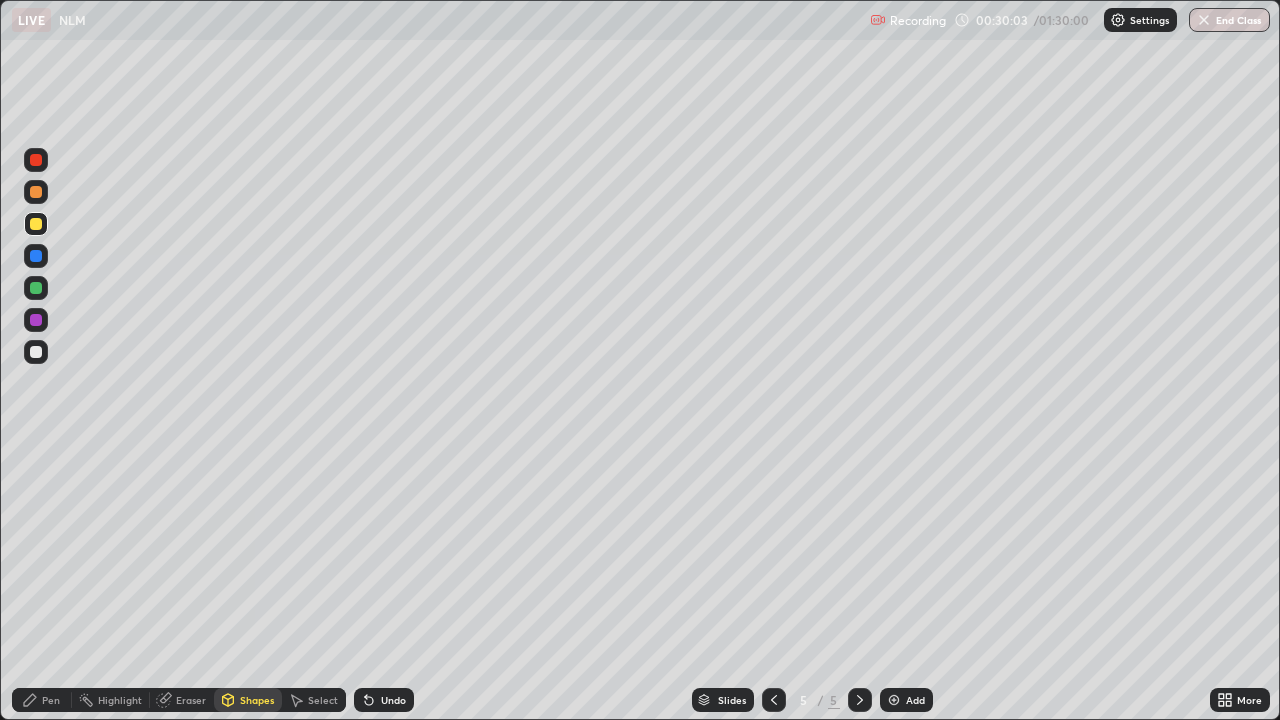 click on "Undo" at bounding box center [393, 700] 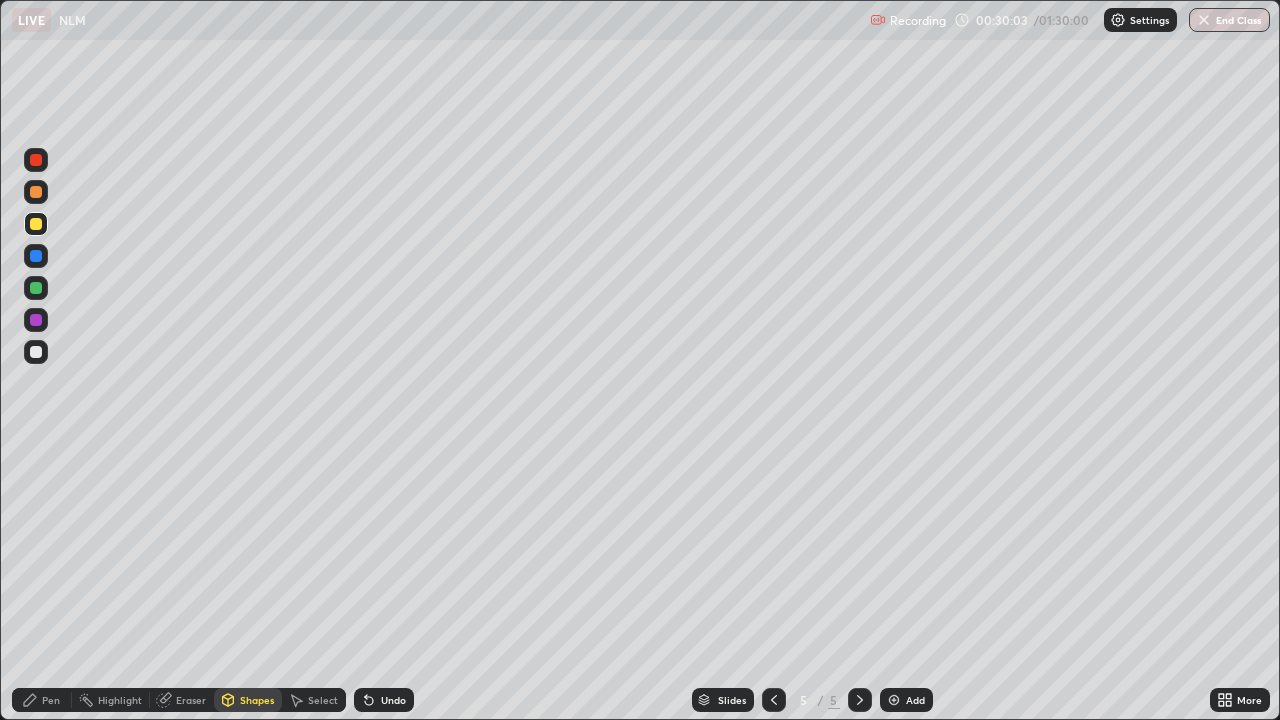click on "Shapes" at bounding box center [257, 700] 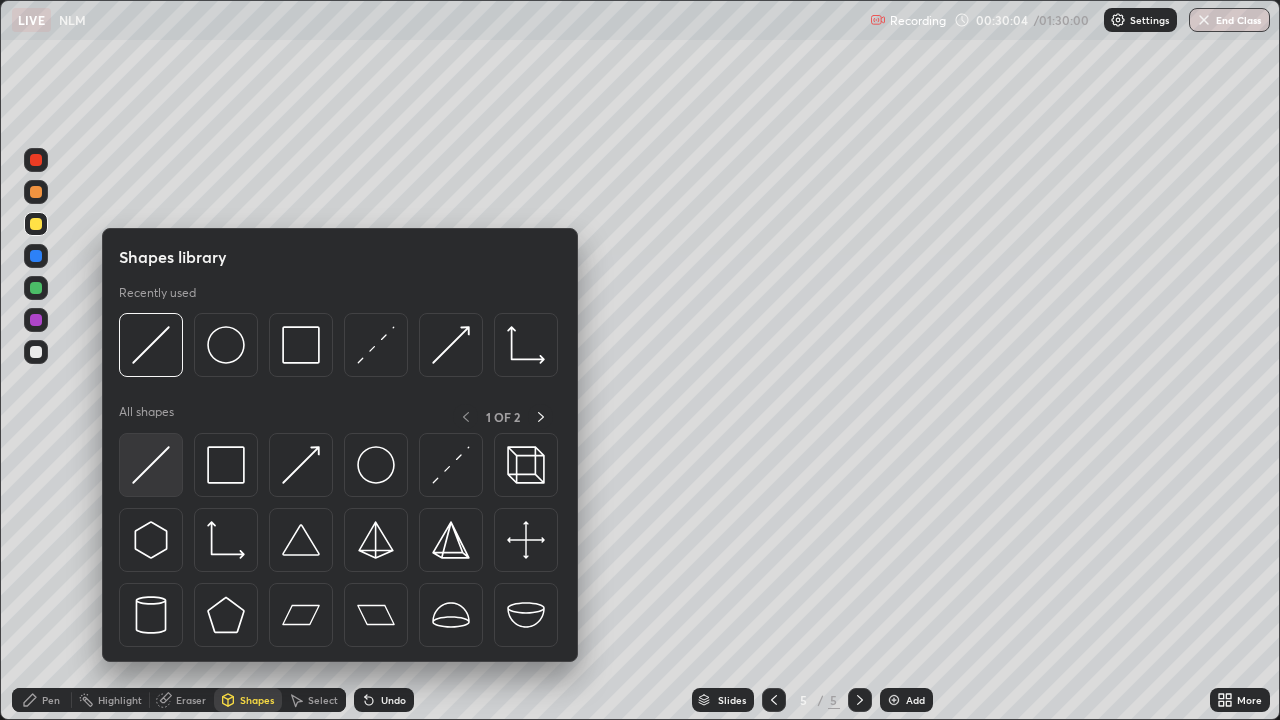 click at bounding box center (151, 465) 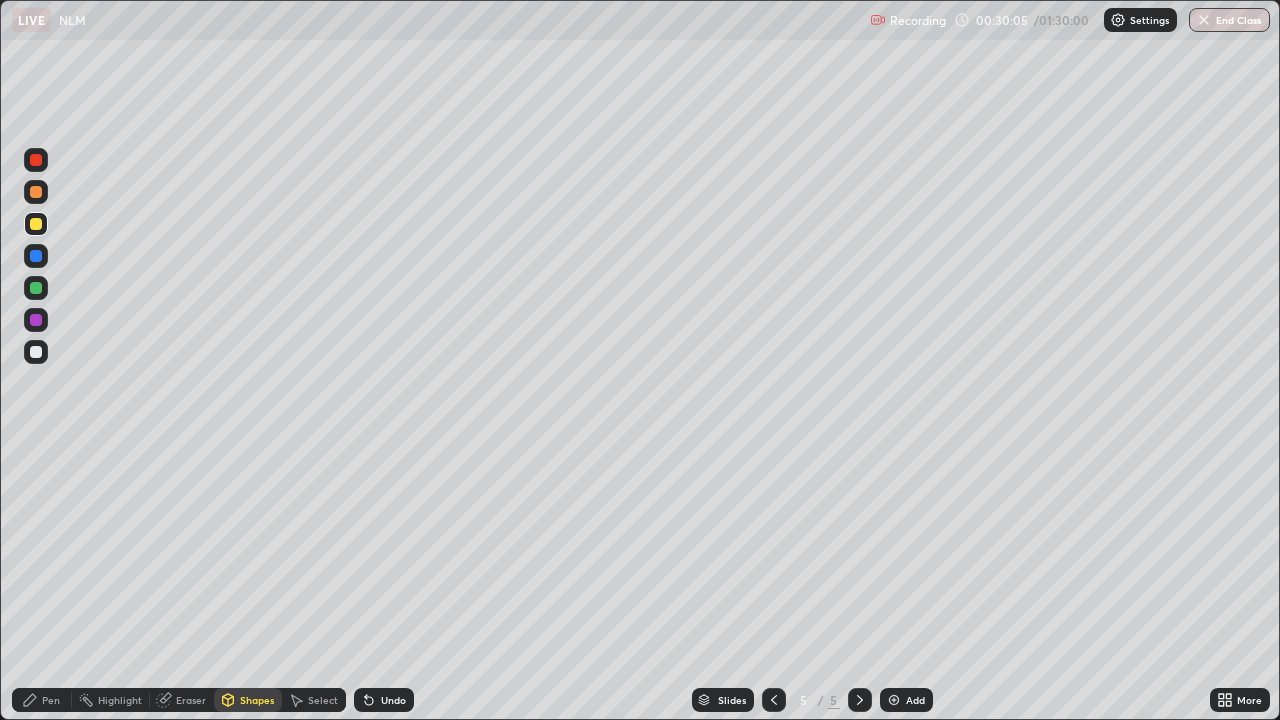 click at bounding box center (36, 352) 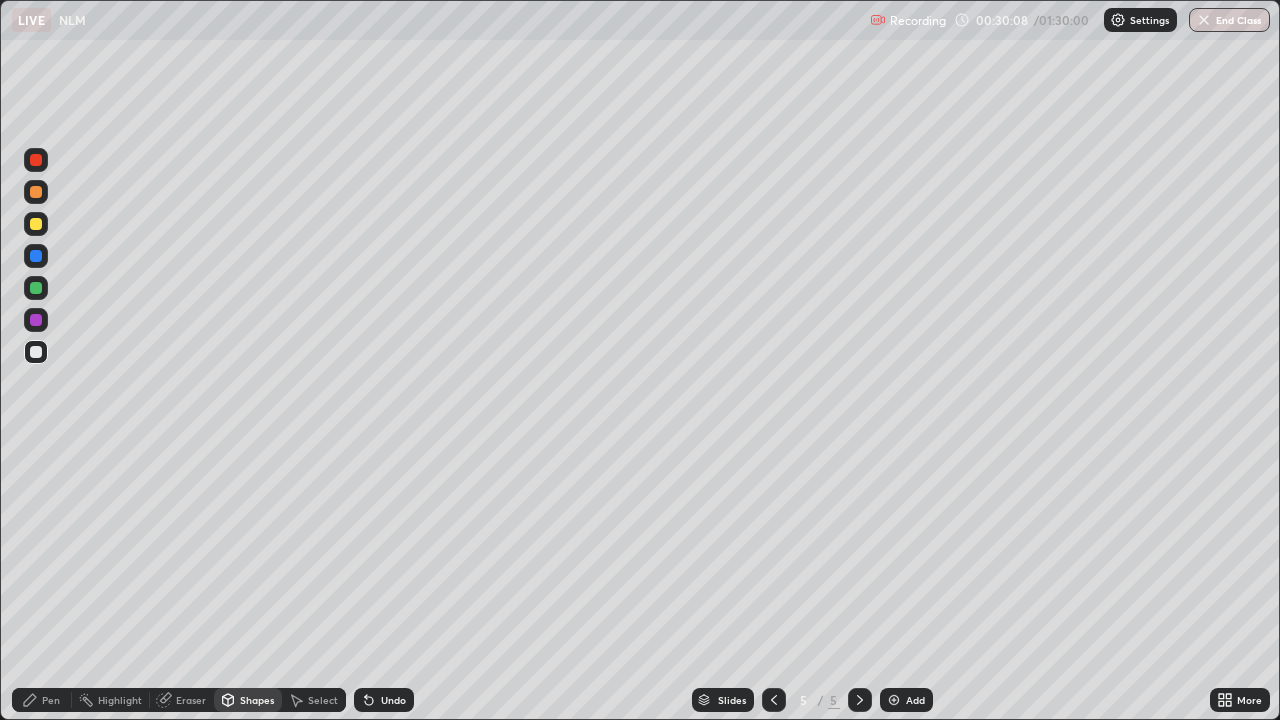 click on "Shapes" at bounding box center (257, 700) 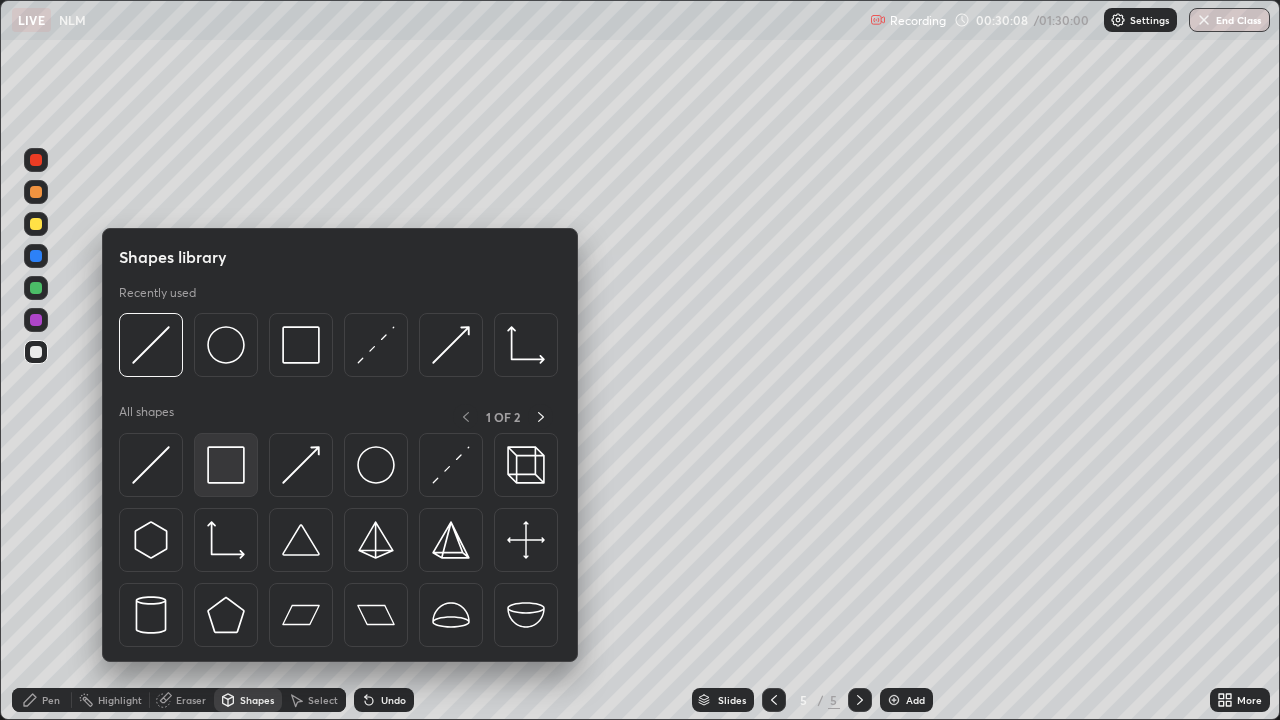 click at bounding box center (226, 465) 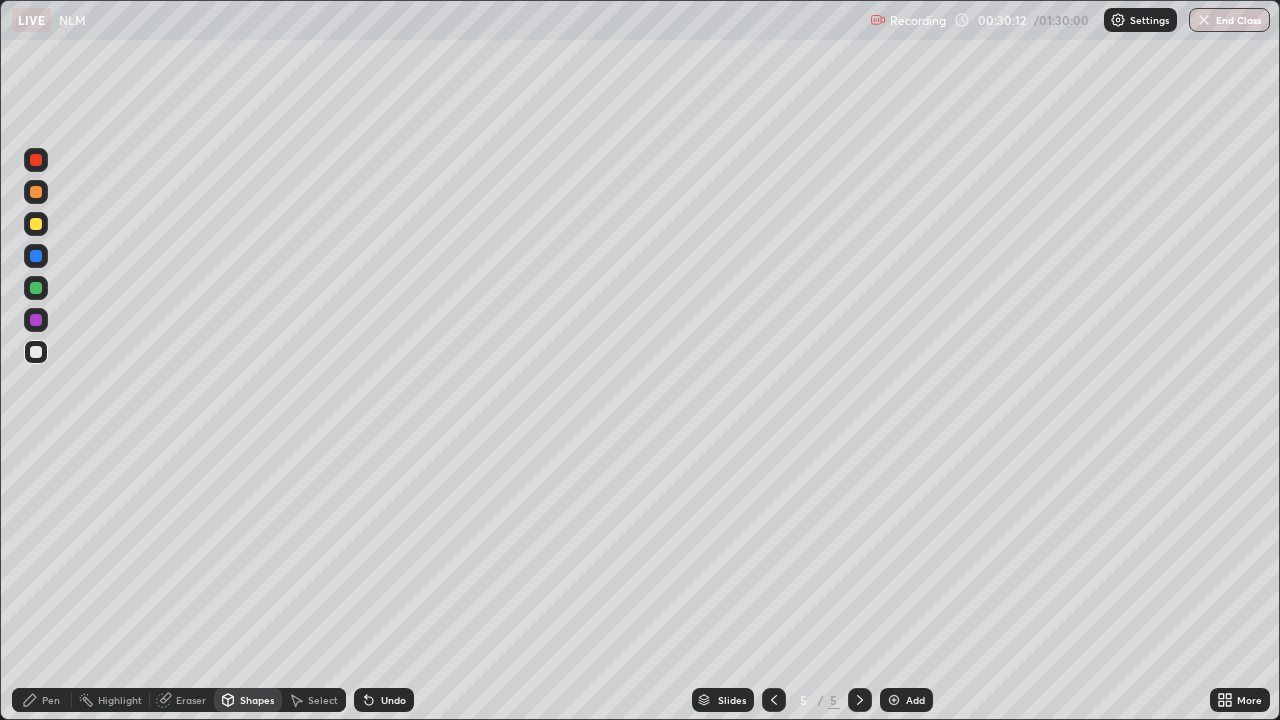click on "Shapes" at bounding box center [257, 700] 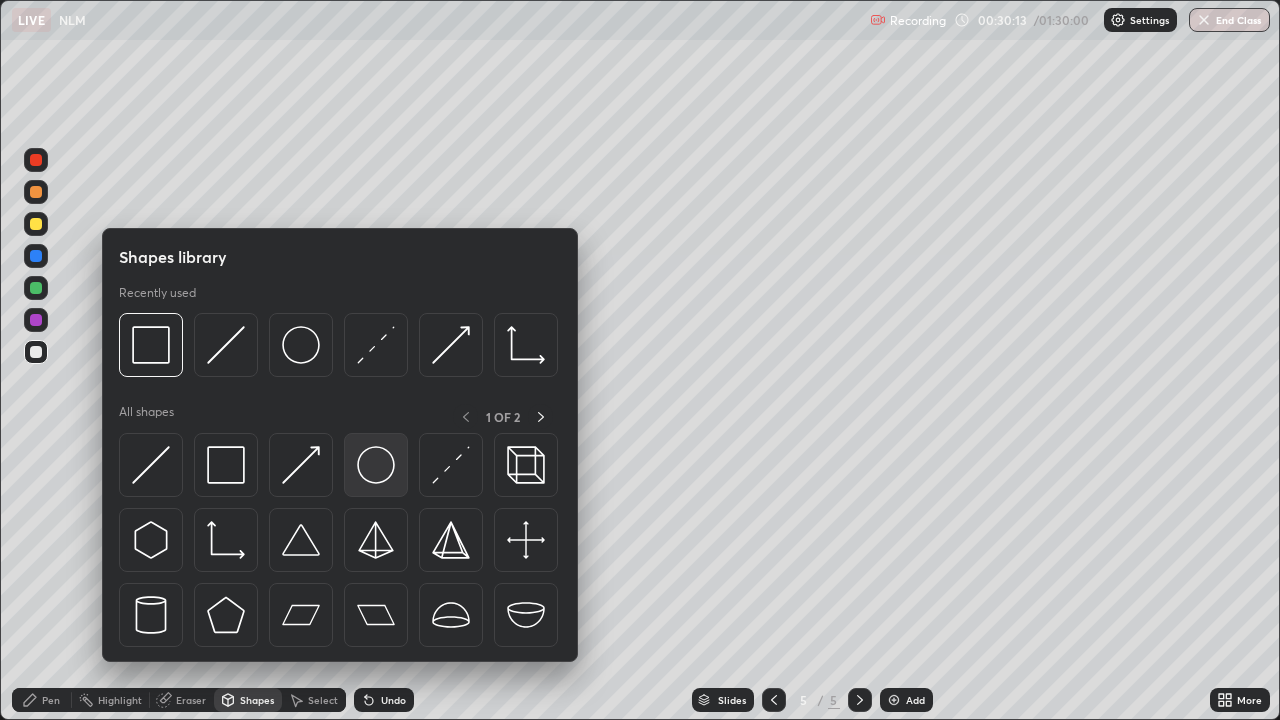 click at bounding box center (376, 465) 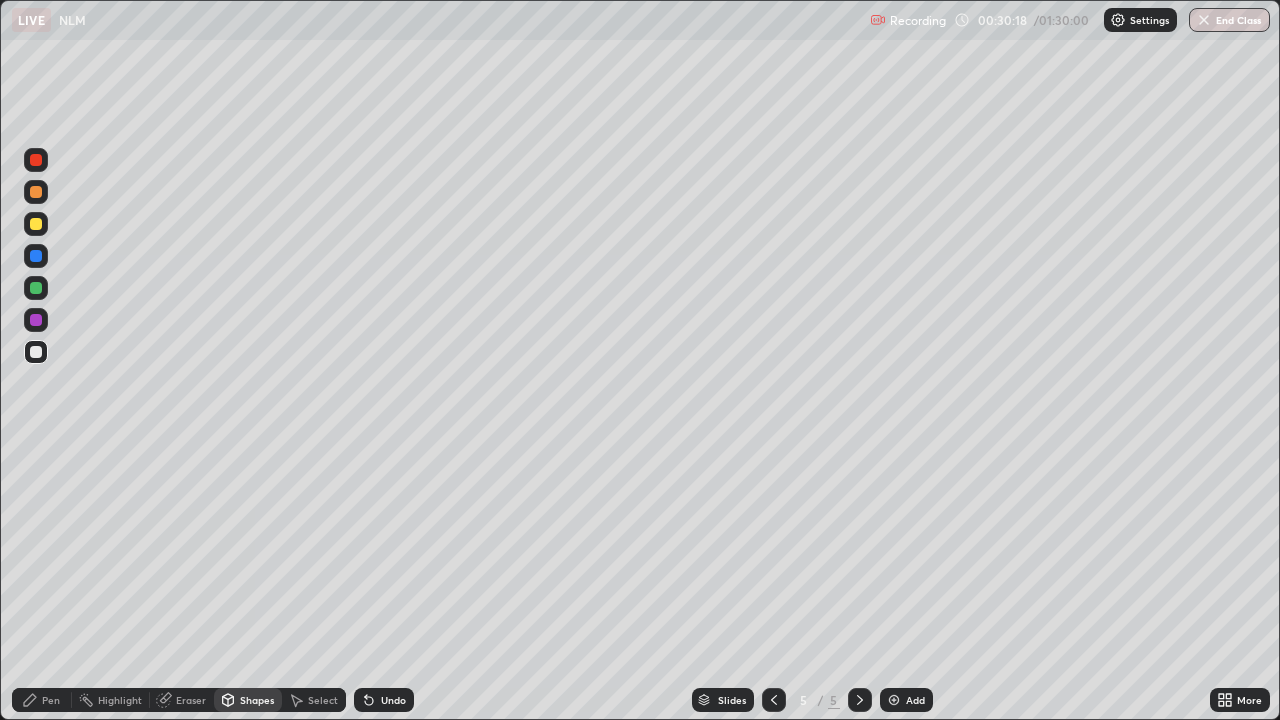 click on "Pen" at bounding box center (42, 700) 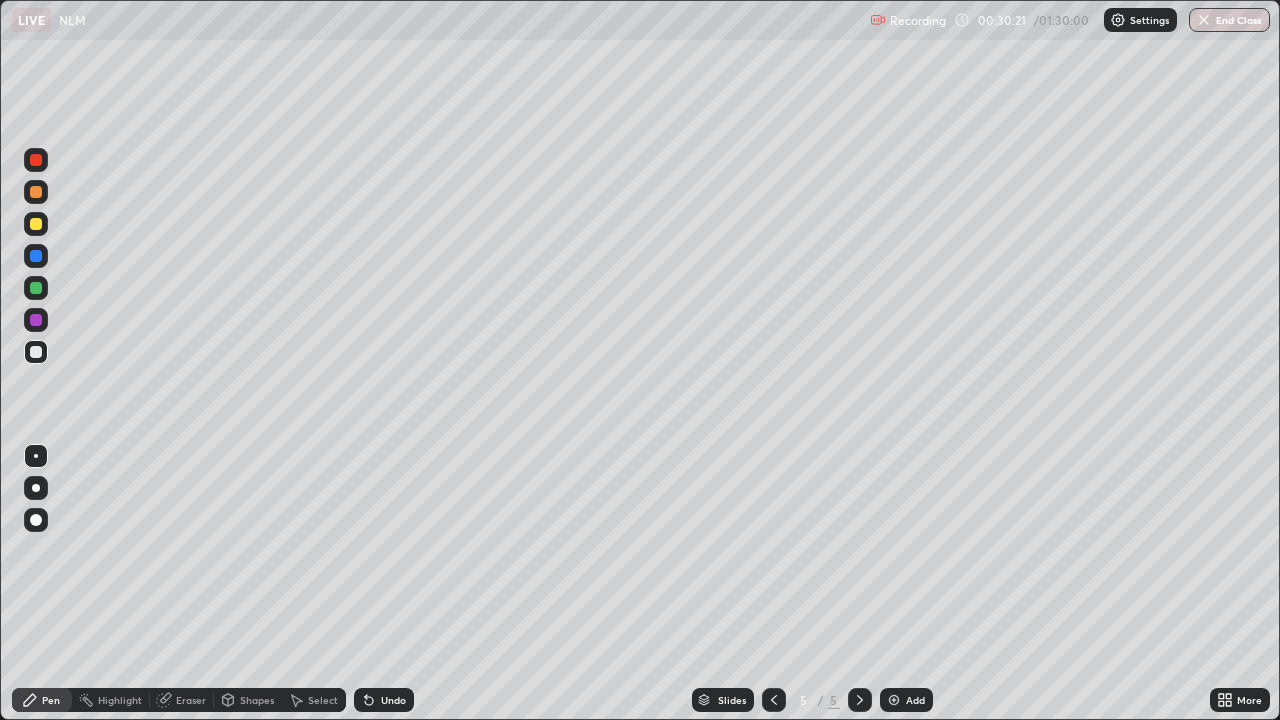 click at bounding box center [36, 288] 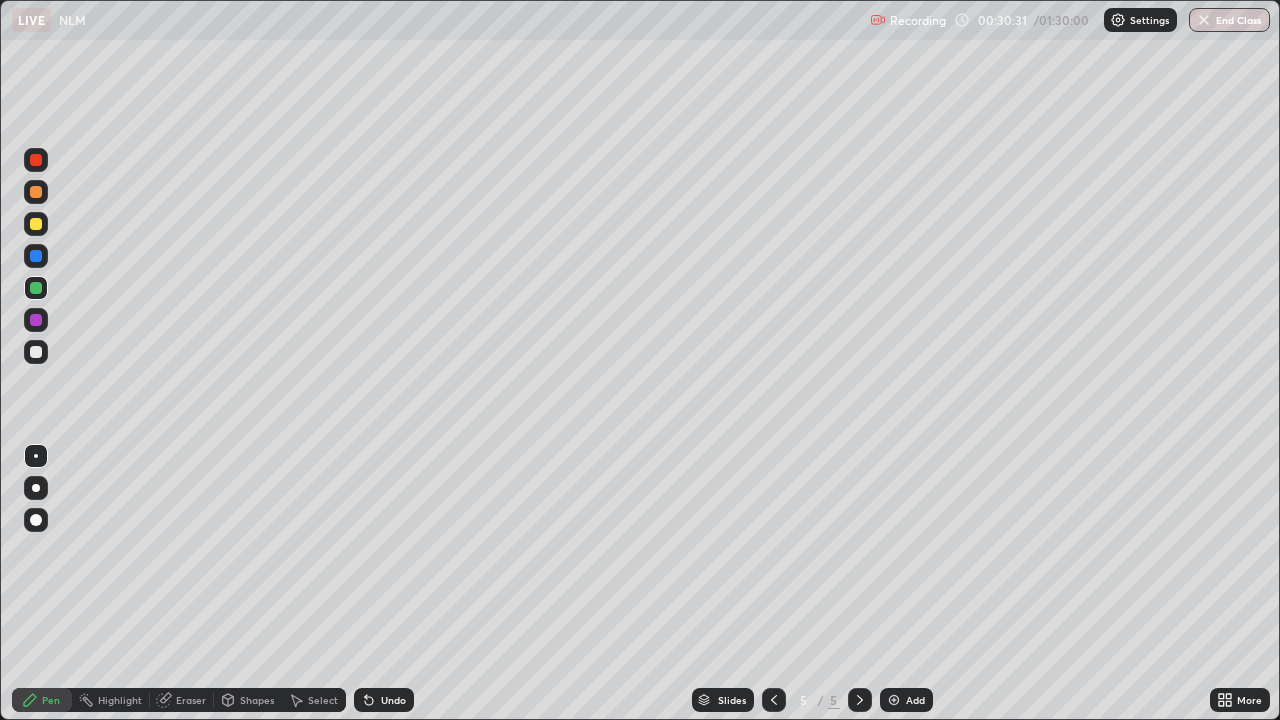 click at bounding box center (36, 352) 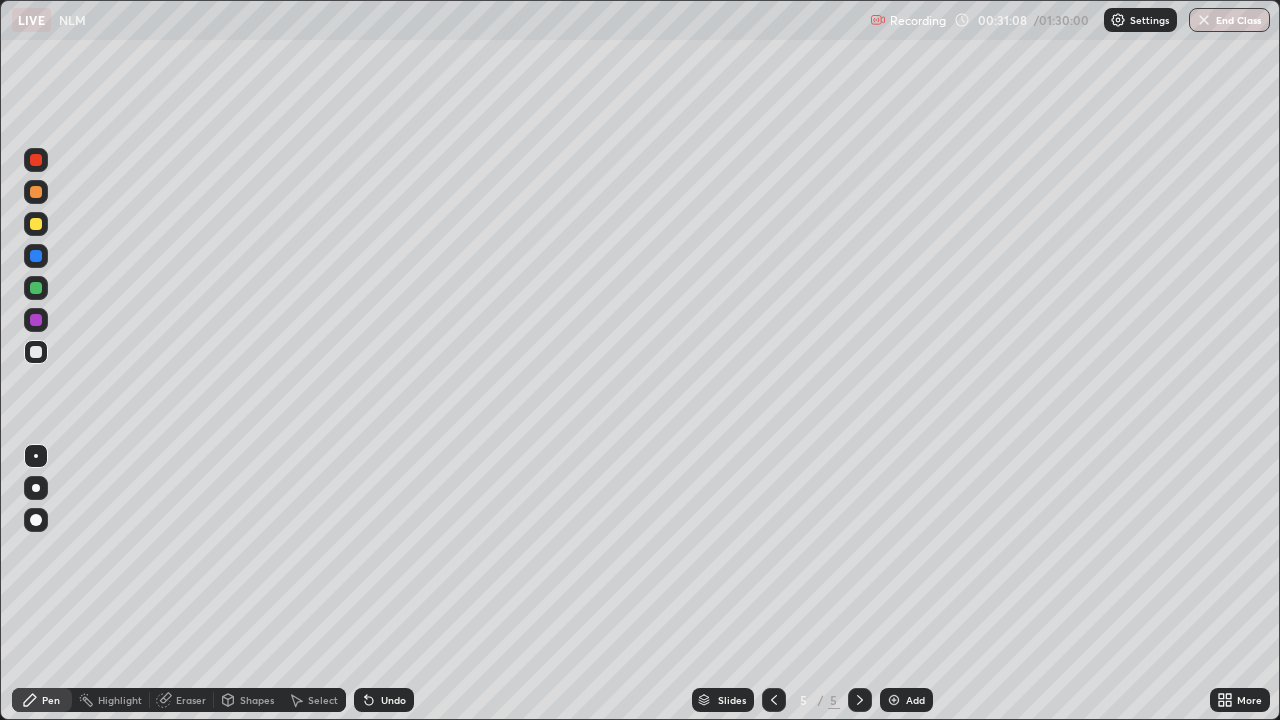 click at bounding box center [36, 288] 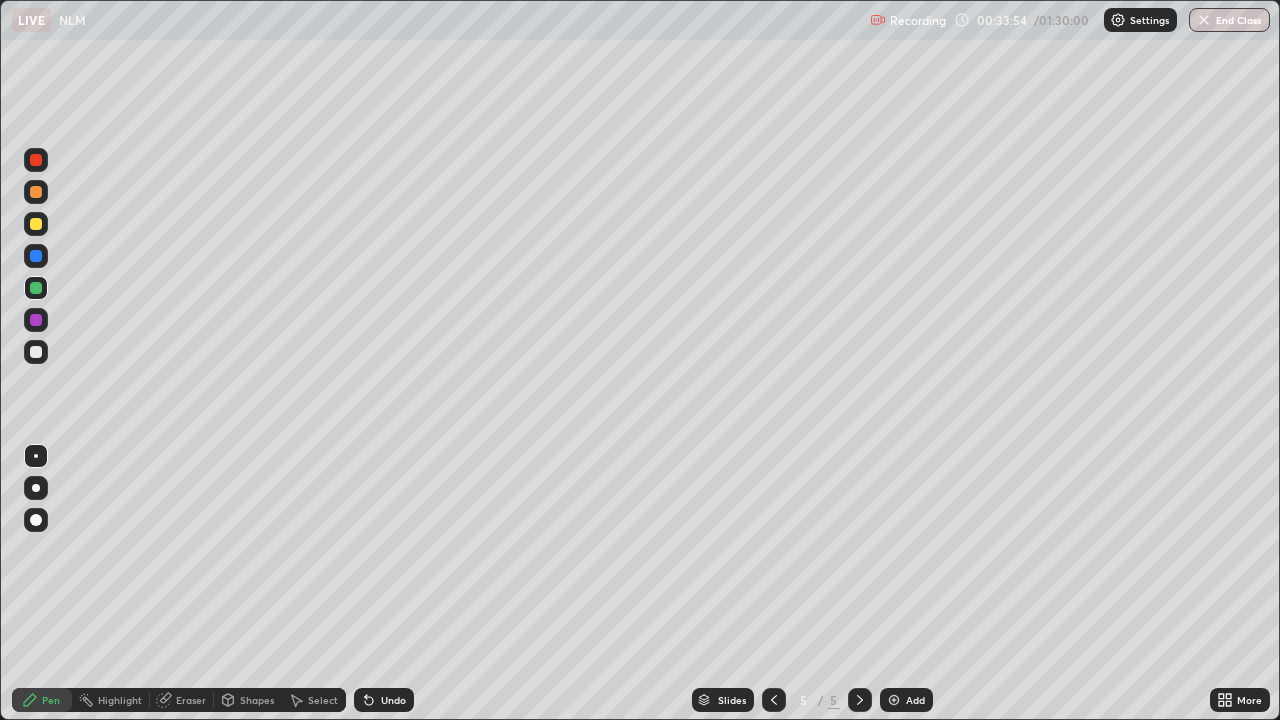 click 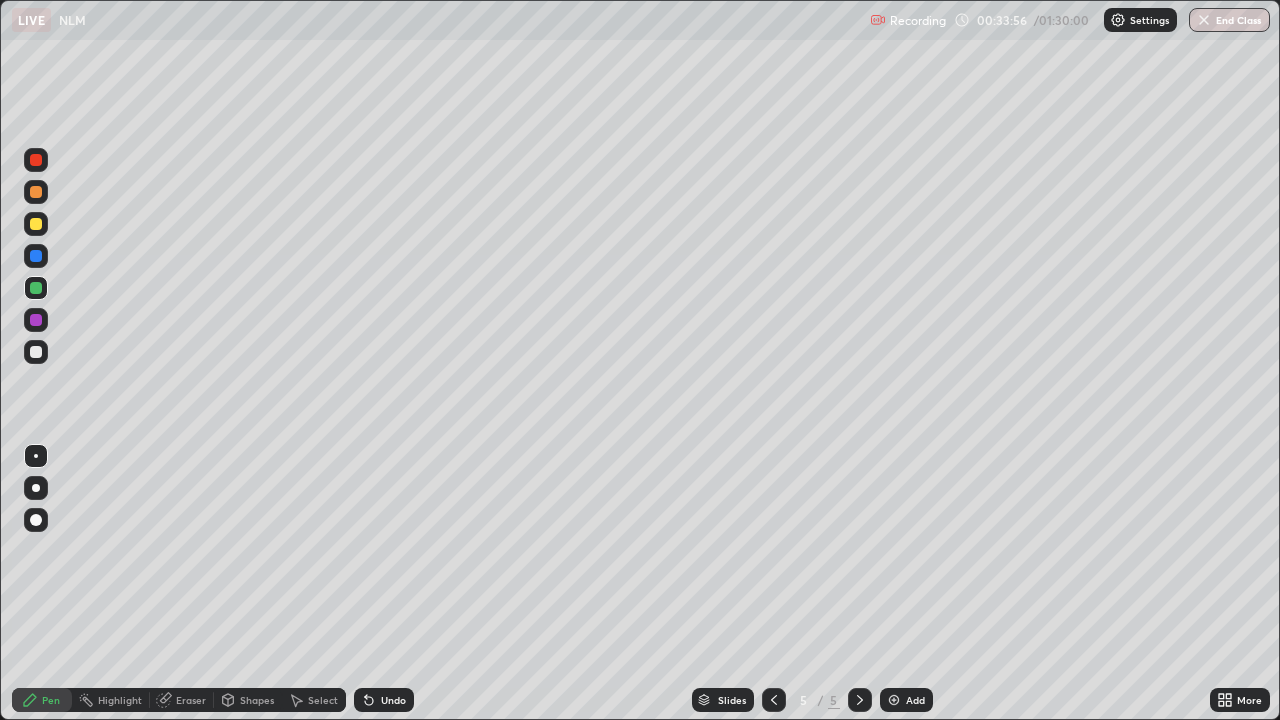 click at bounding box center [894, 700] 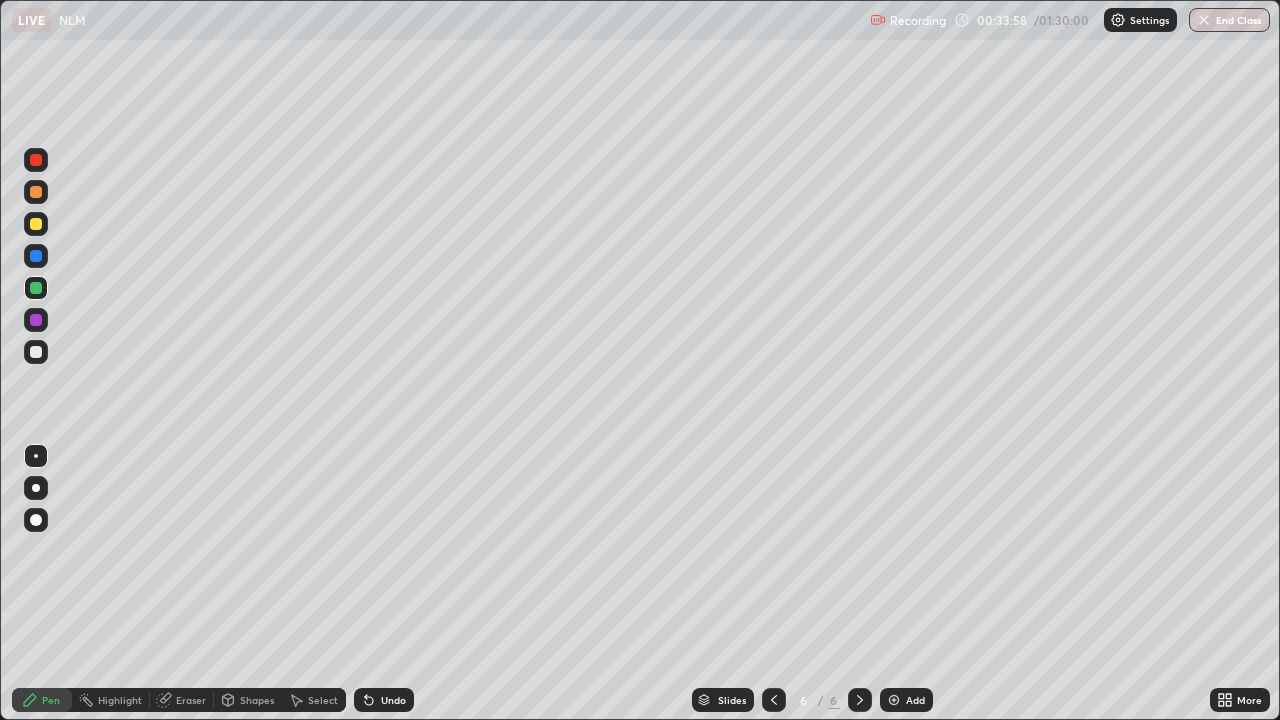 click on "Shapes" at bounding box center (257, 700) 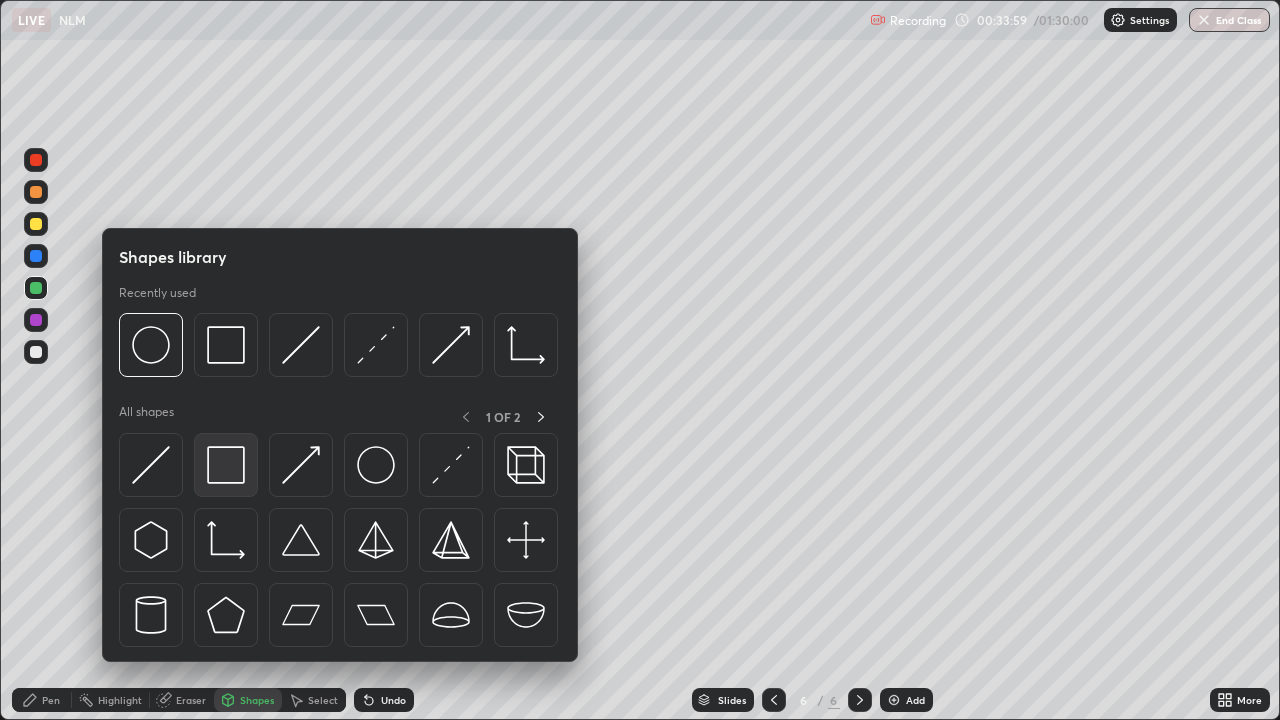 click at bounding box center [226, 465] 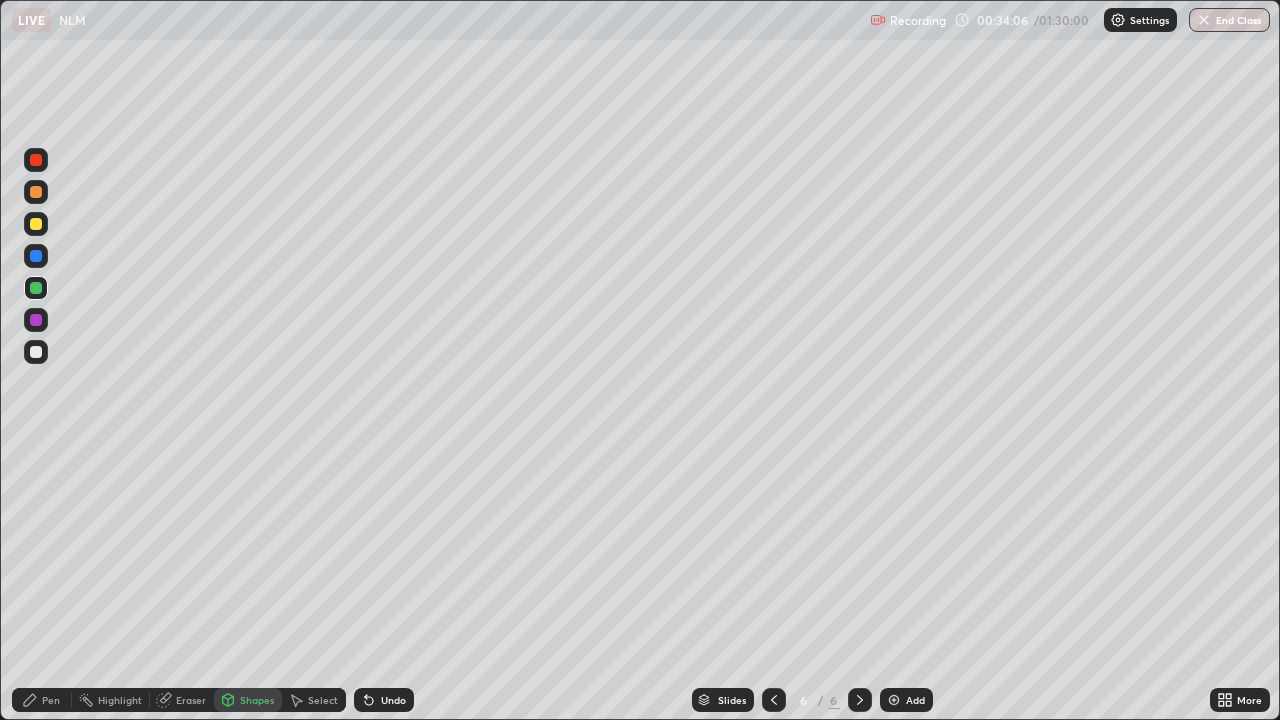 click at bounding box center [36, 352] 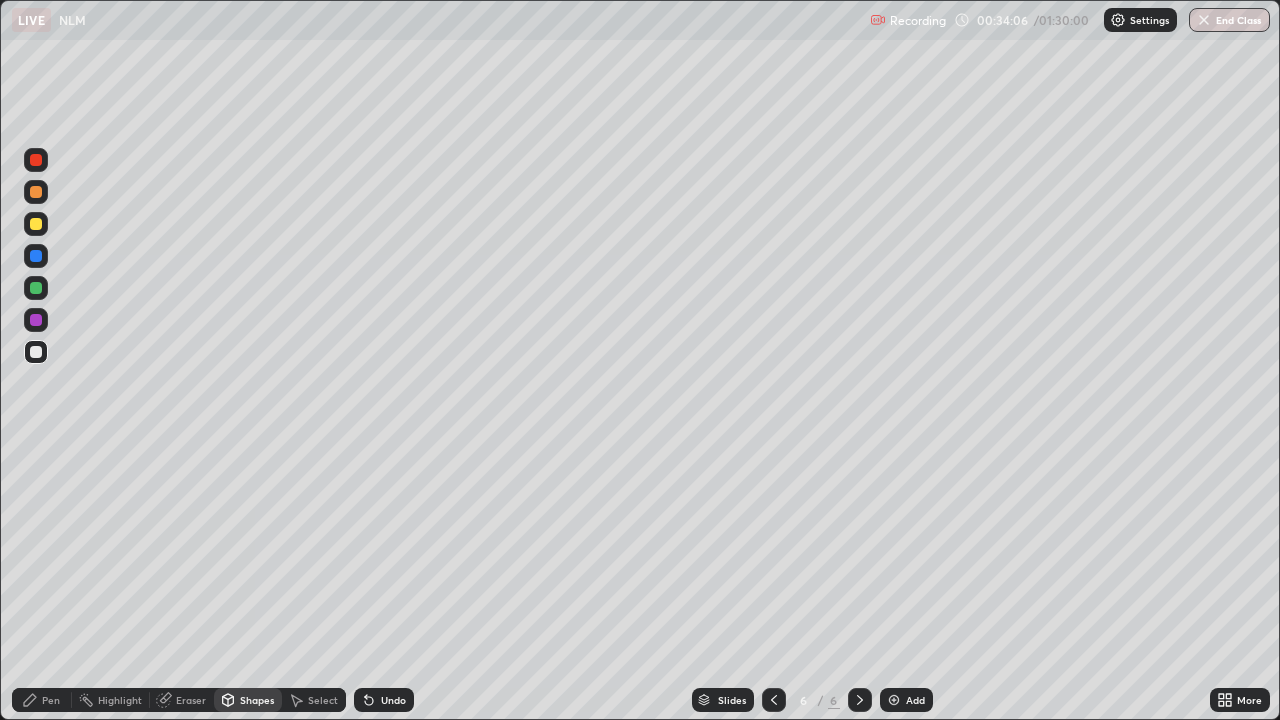click on "Shapes" at bounding box center [257, 700] 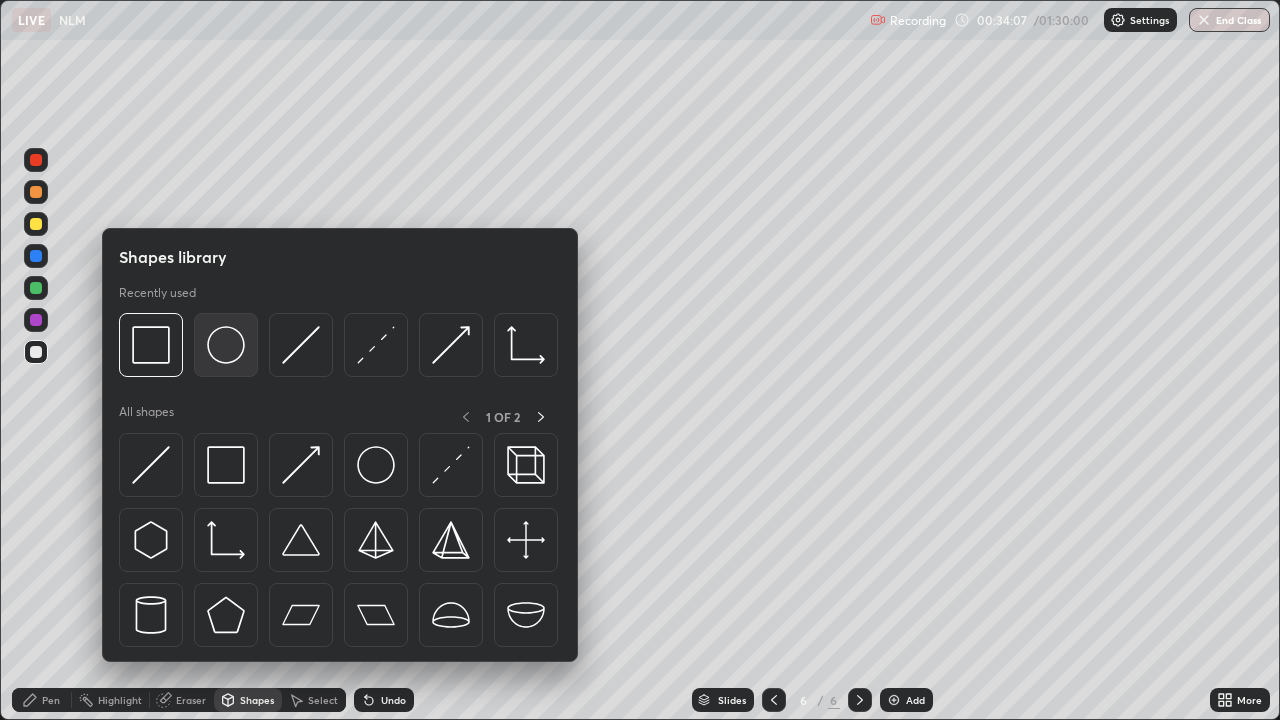 click at bounding box center (226, 345) 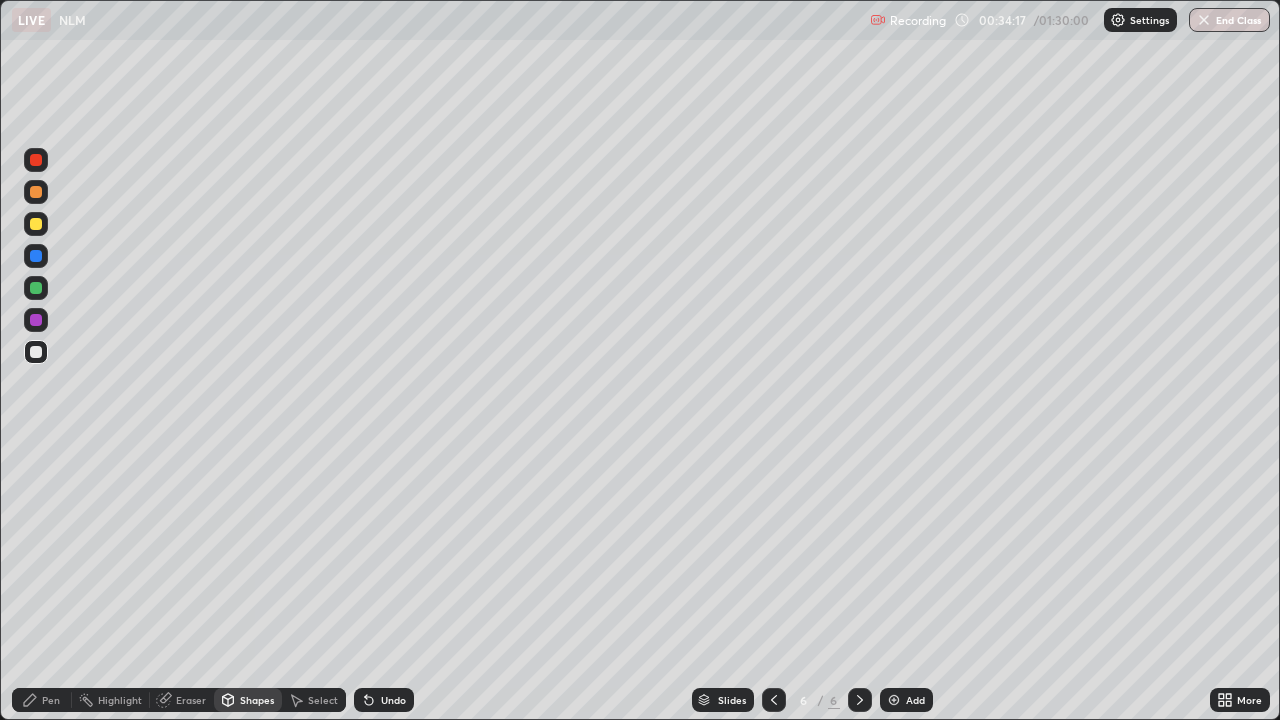 click 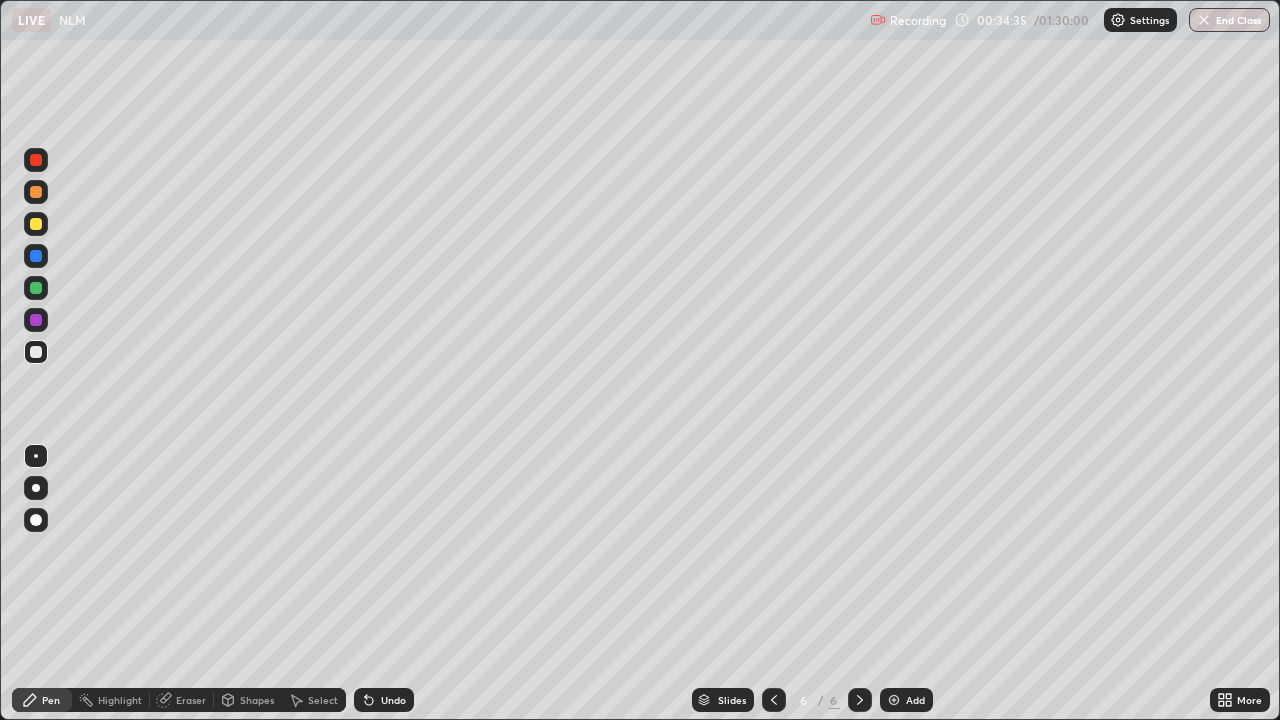 click at bounding box center (36, 224) 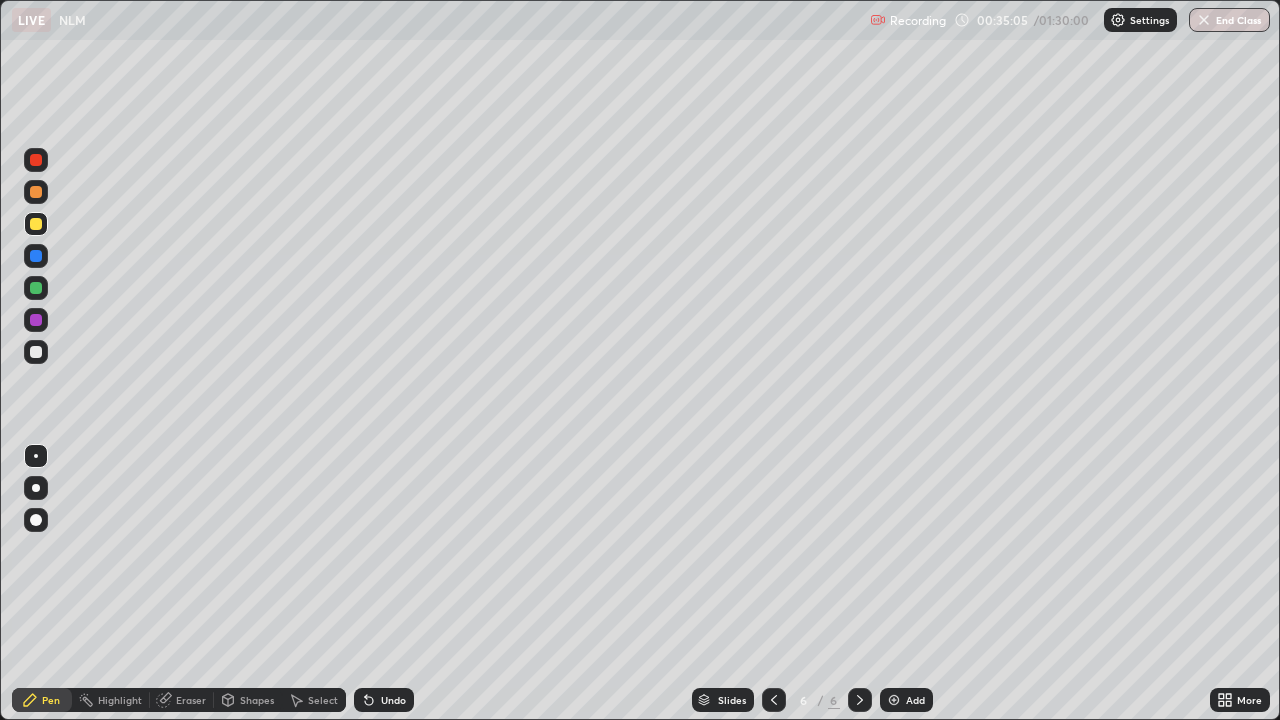 click on "Eraser" at bounding box center [191, 700] 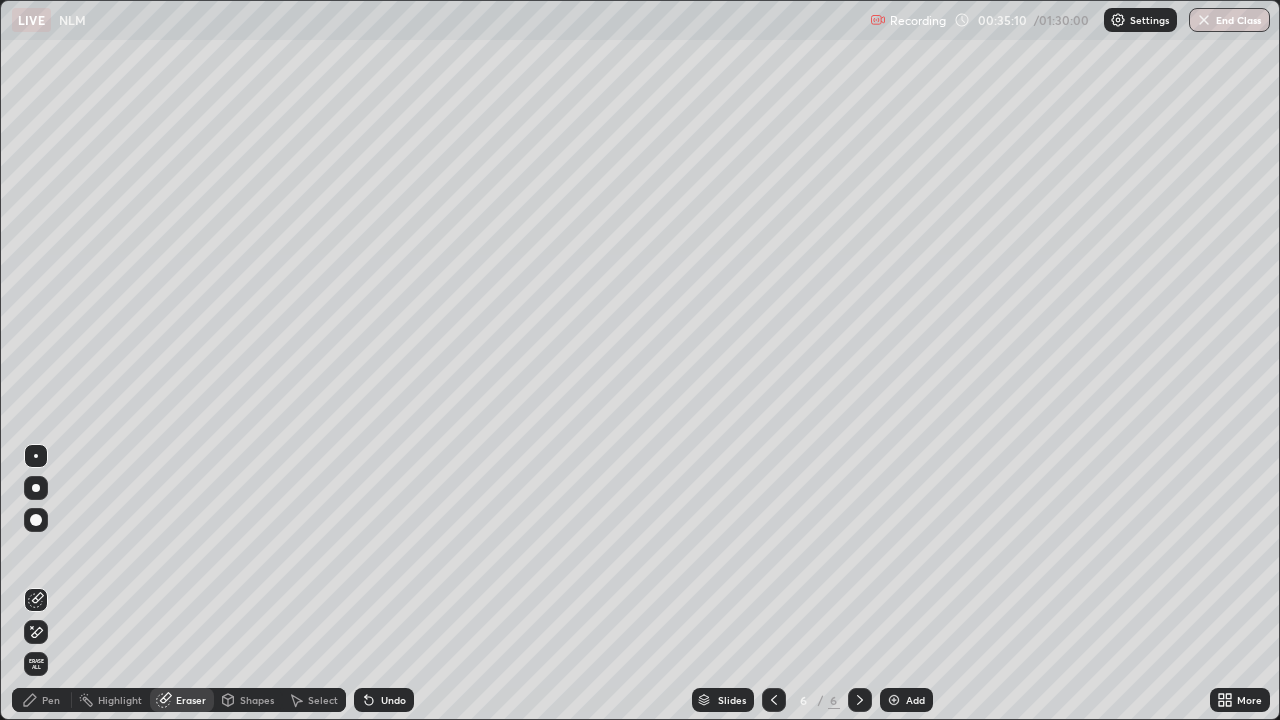 click on "Pen" at bounding box center [42, 700] 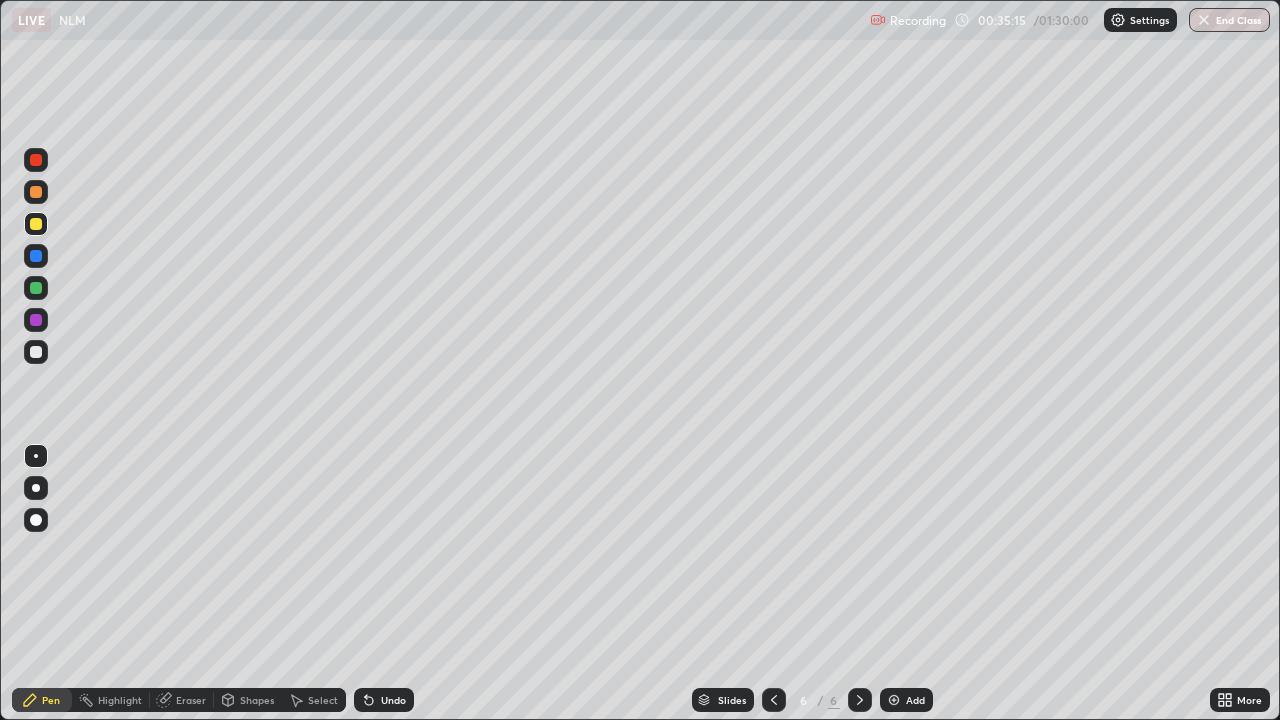 click on "Eraser" at bounding box center (191, 700) 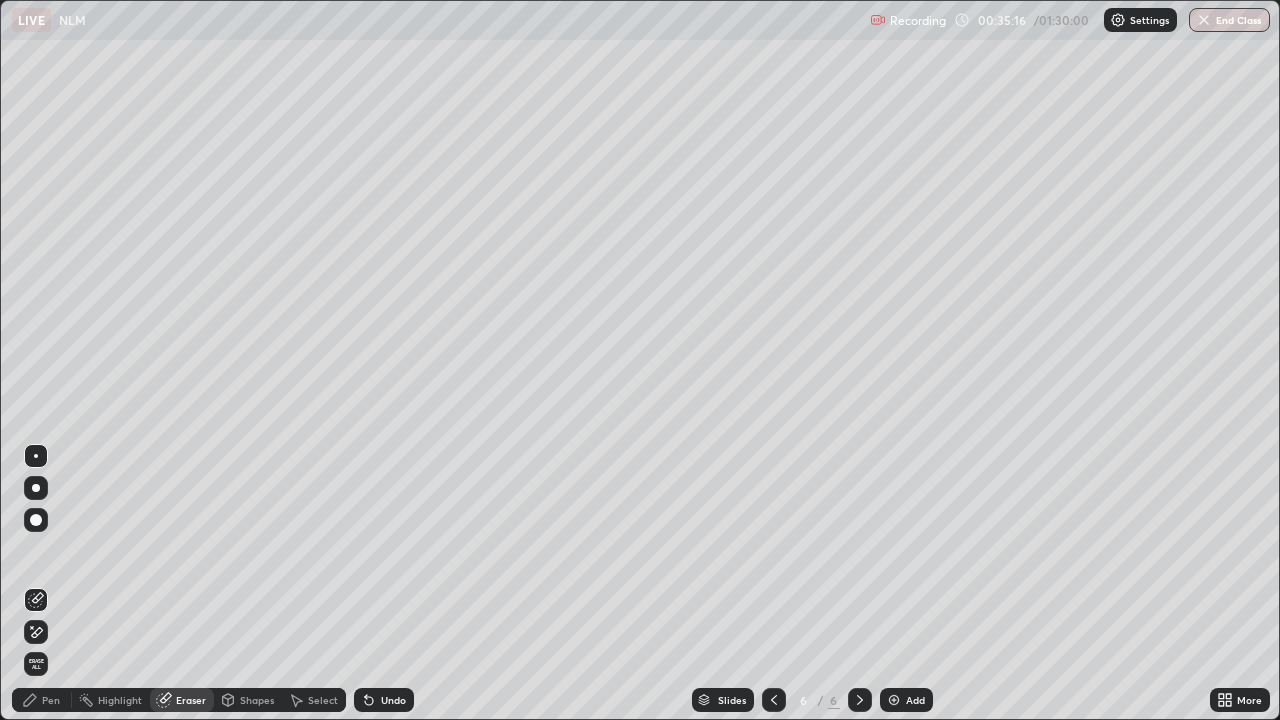 click on "Shapes" at bounding box center [257, 700] 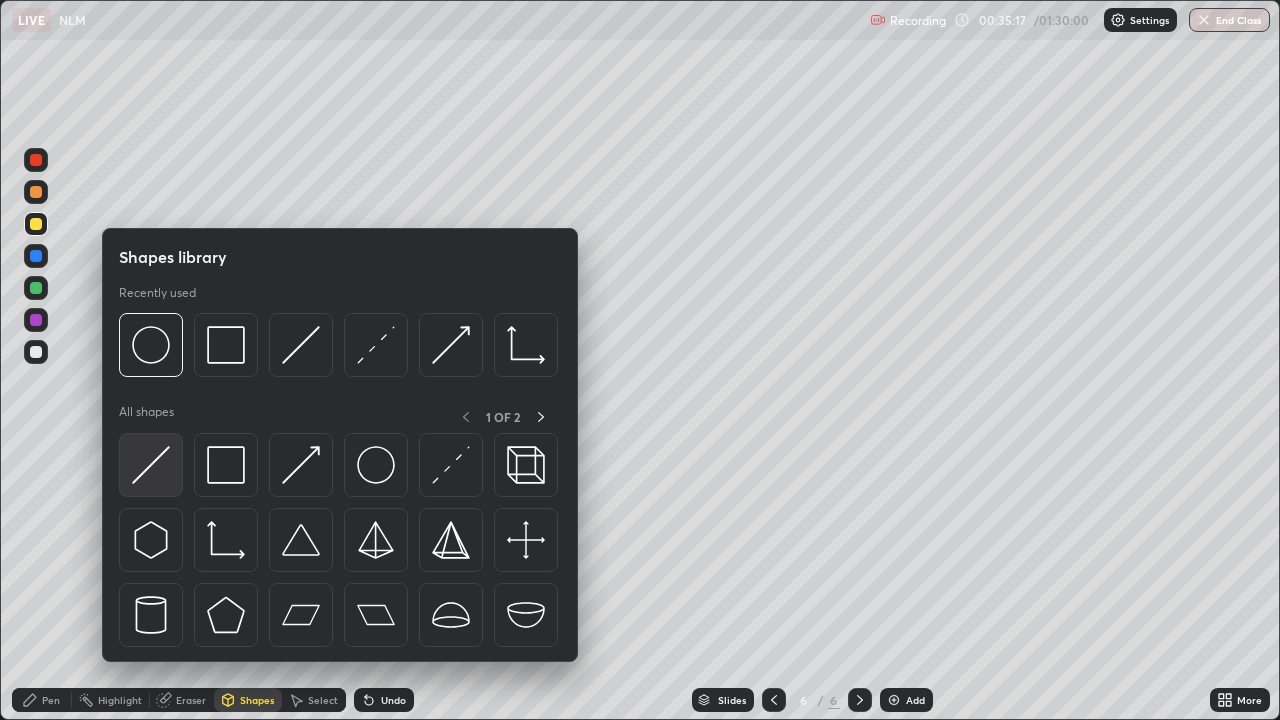click at bounding box center [151, 465] 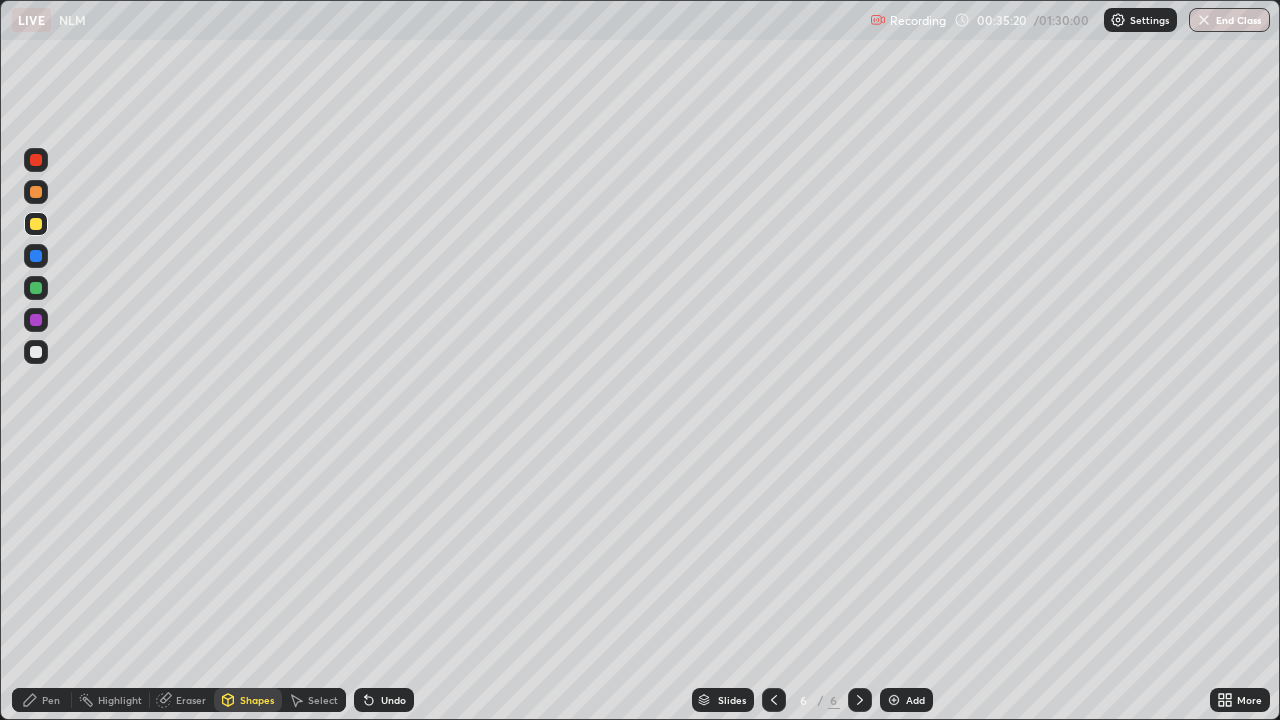 click on "Shapes" at bounding box center (257, 700) 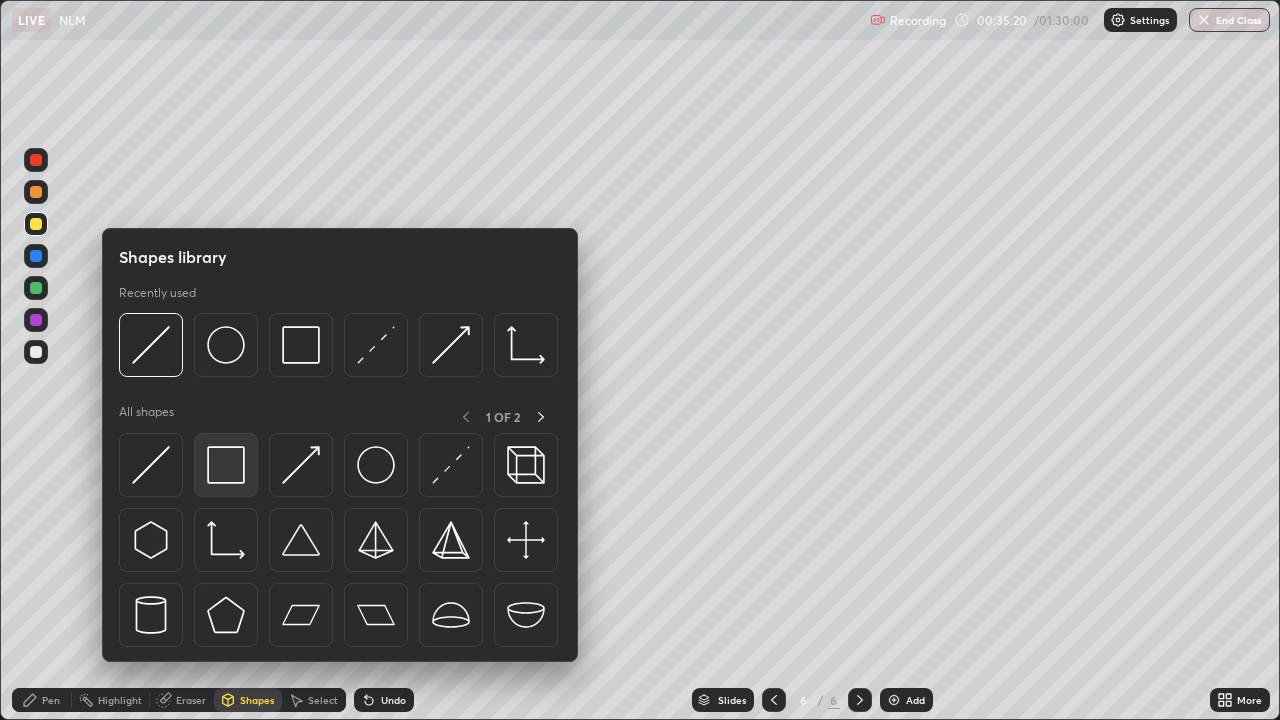 click at bounding box center [226, 465] 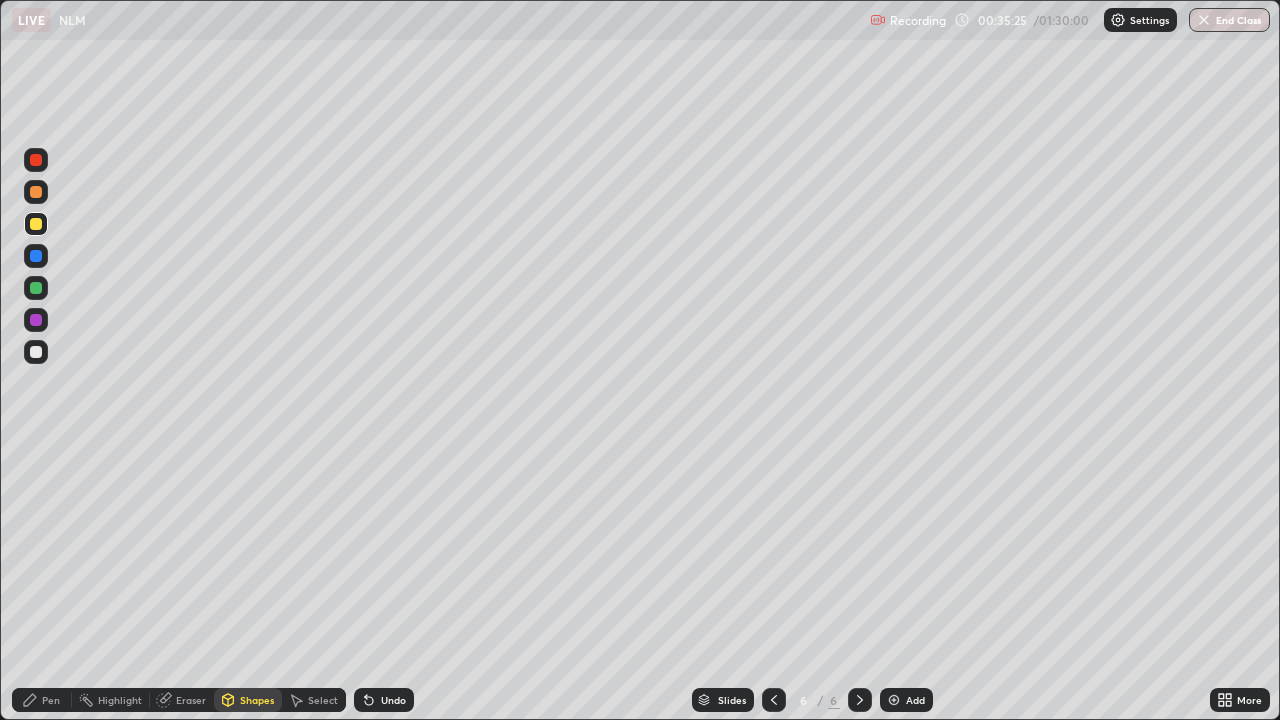 click on "Pen" at bounding box center (51, 700) 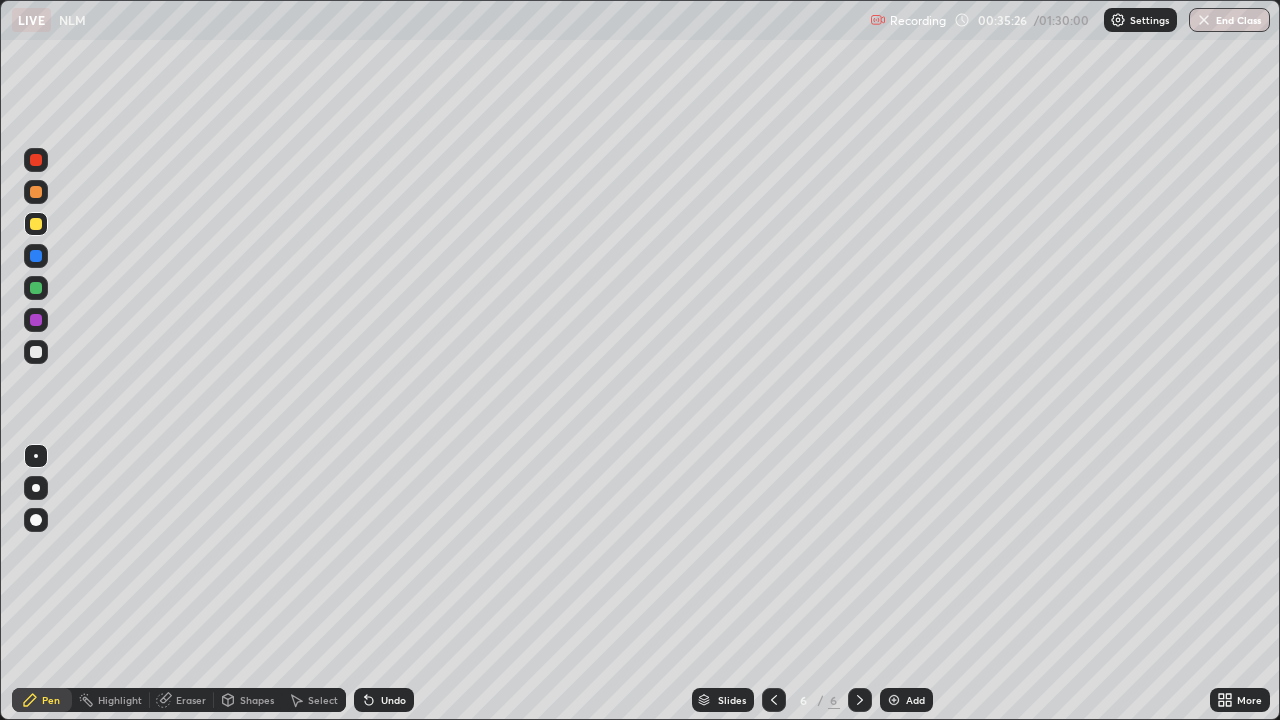 click on "Shapes" at bounding box center [257, 700] 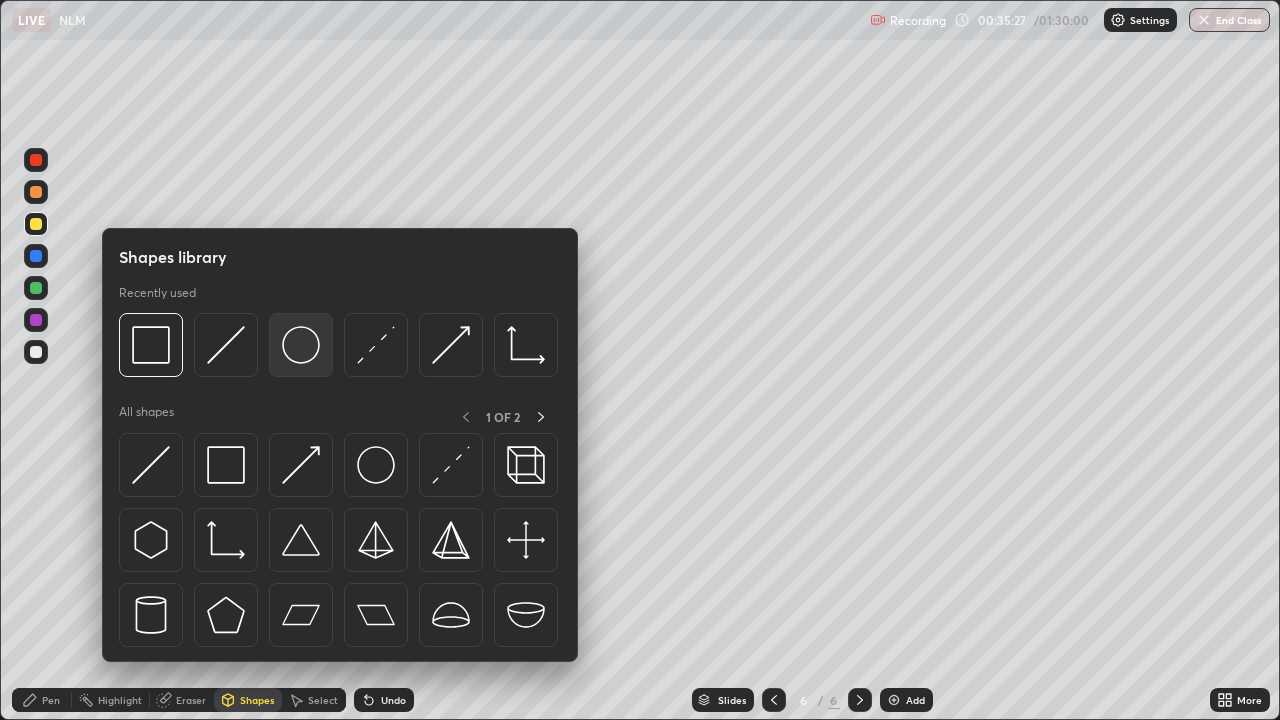 click at bounding box center (301, 345) 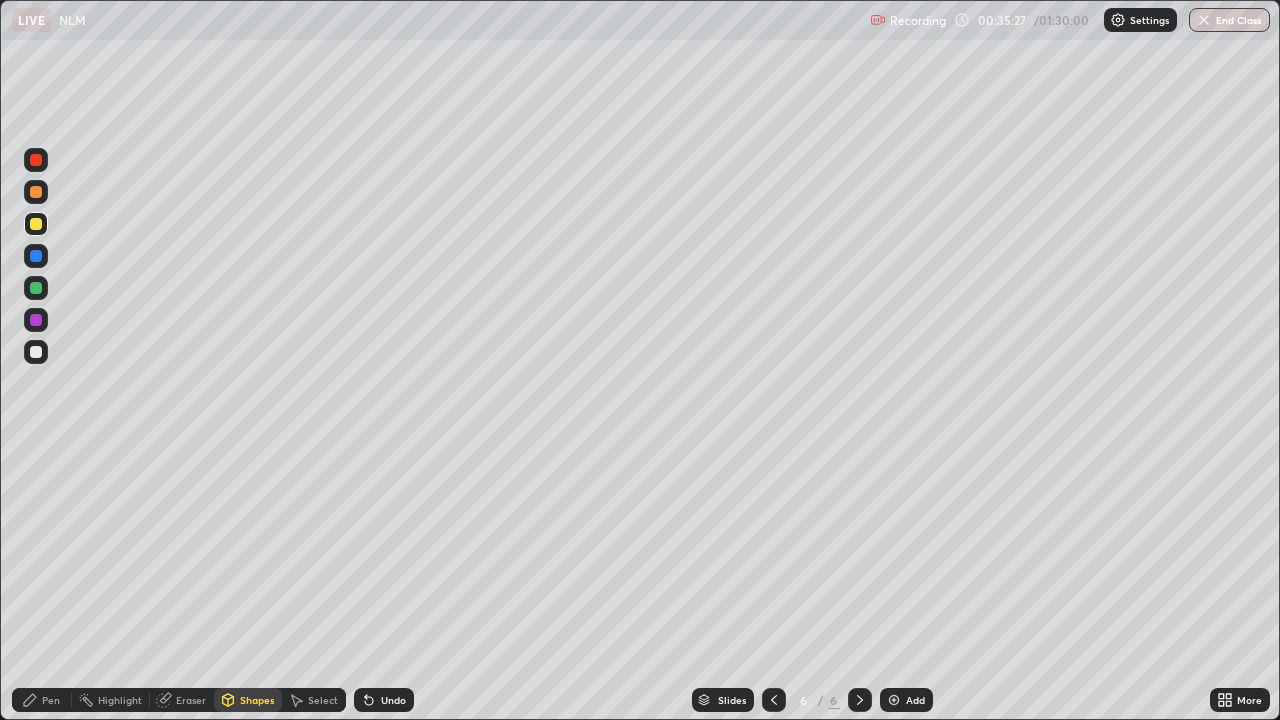 click at bounding box center [36, 288] 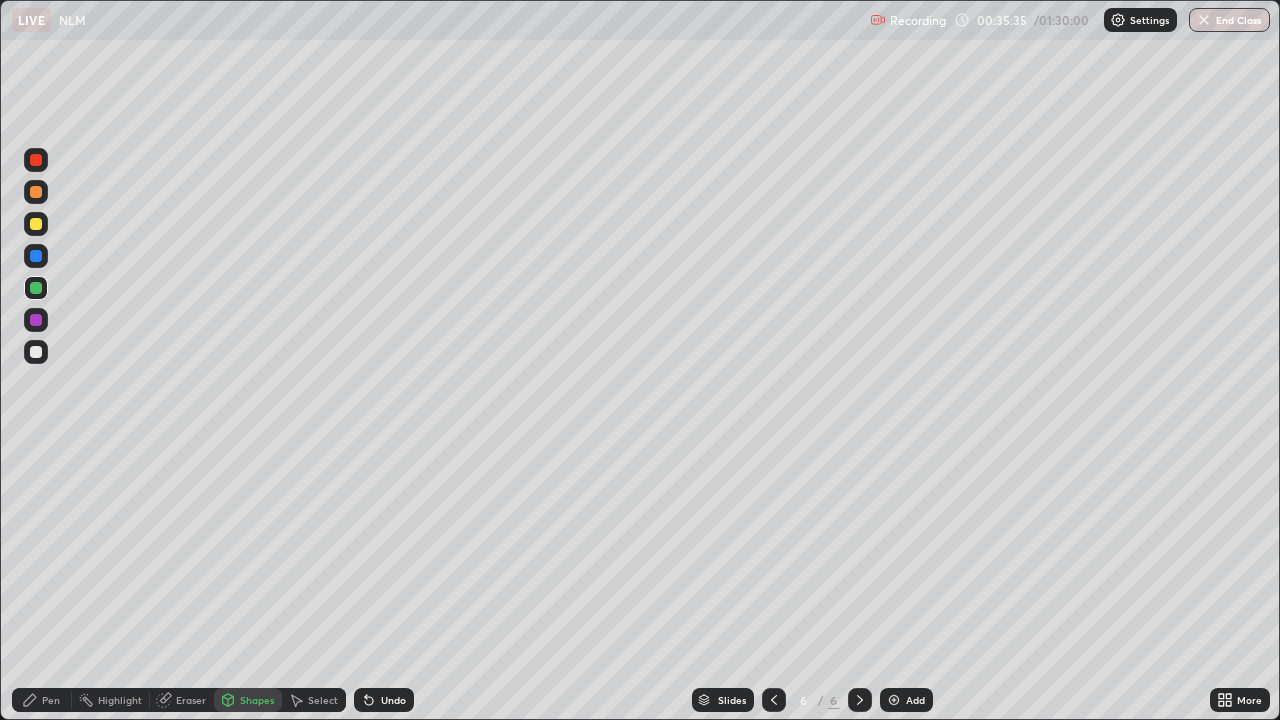 click on "Pen" at bounding box center [42, 700] 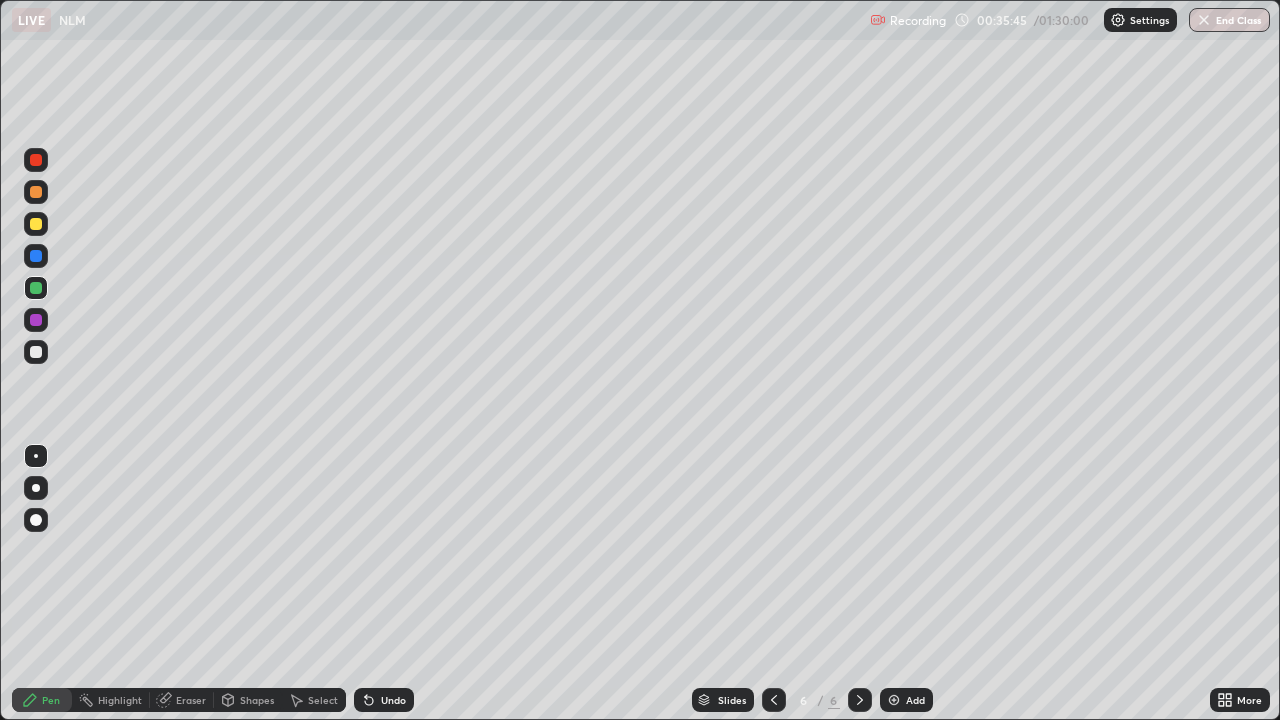 click at bounding box center [36, 352] 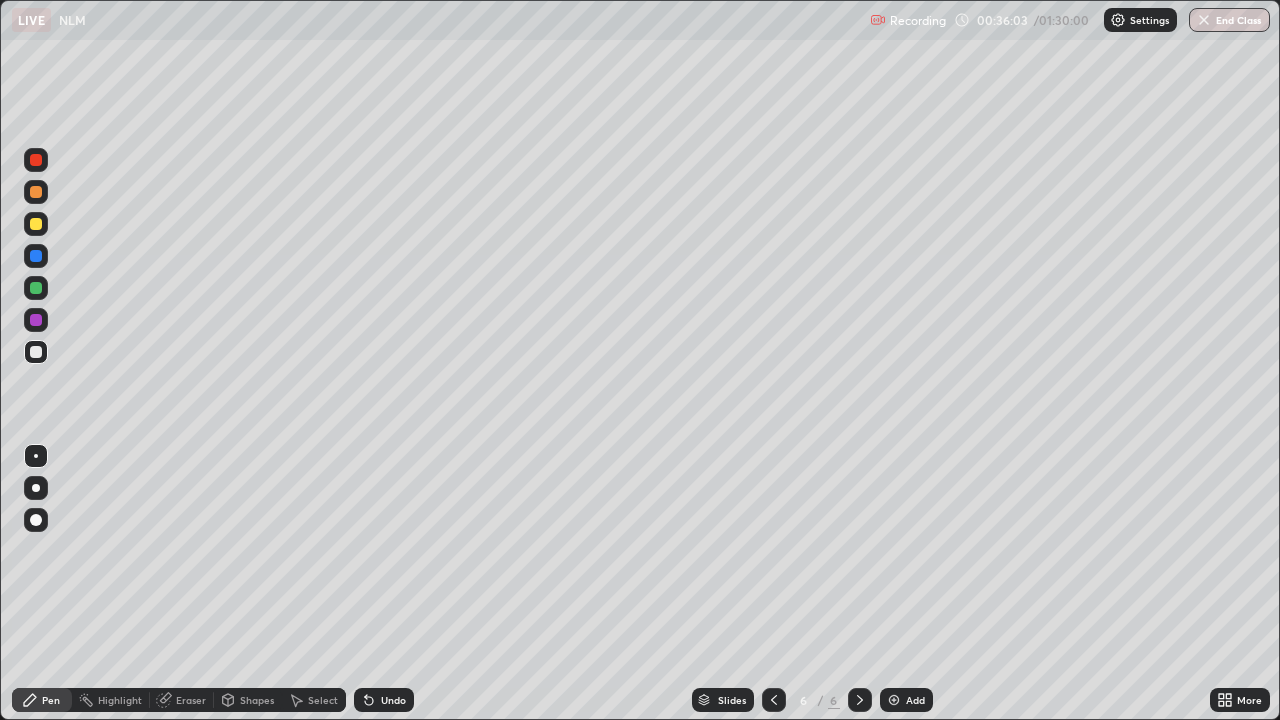 click on "Undo" at bounding box center (393, 700) 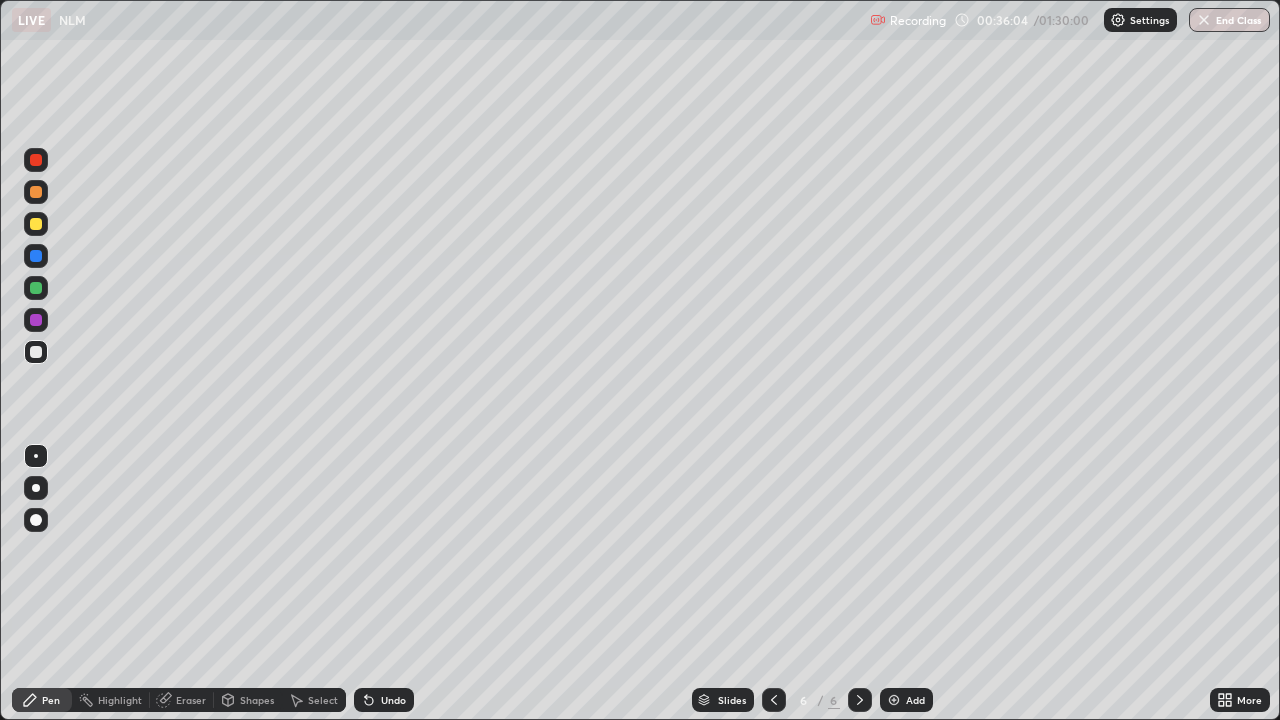 click on "Undo" at bounding box center (393, 700) 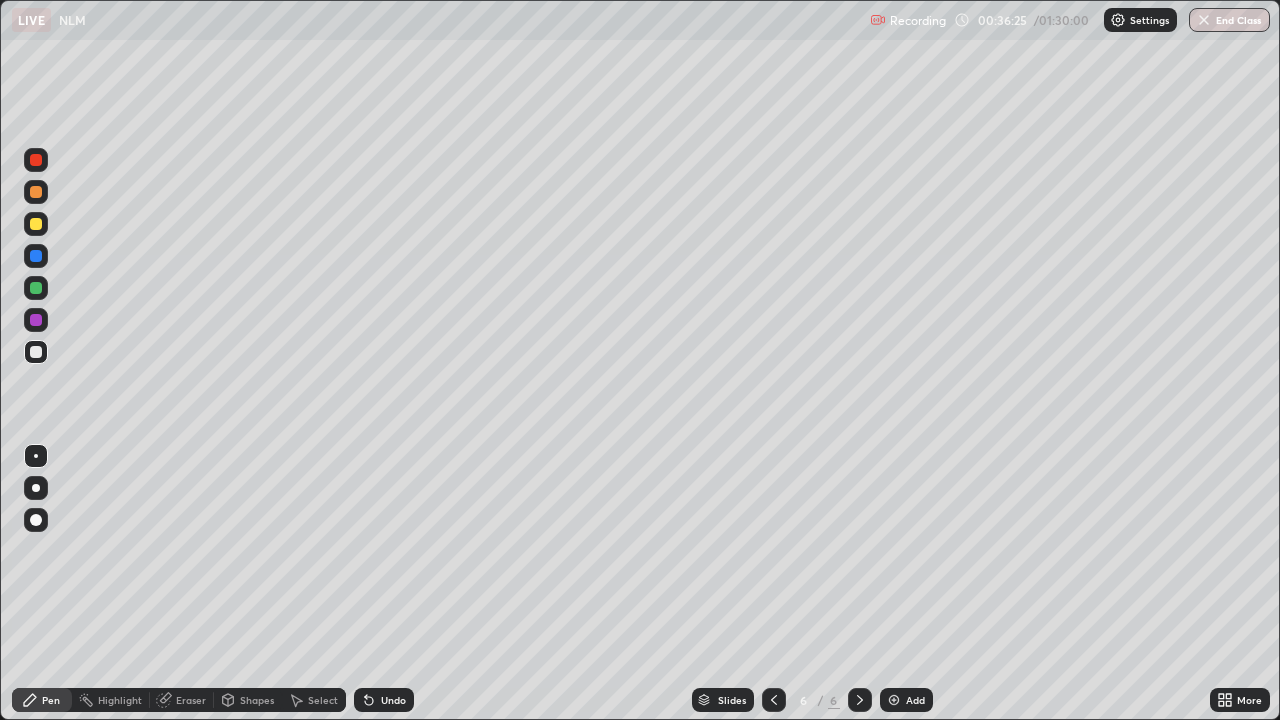 click at bounding box center [36, 288] 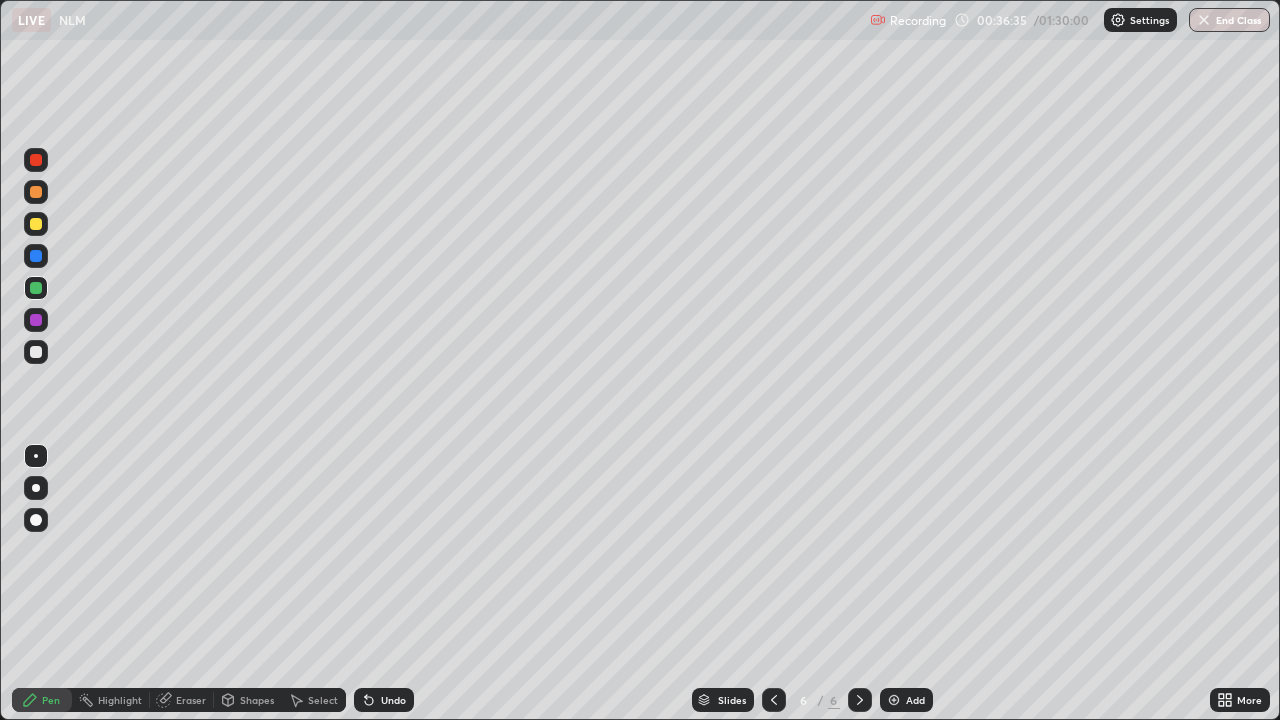 click at bounding box center [36, 320] 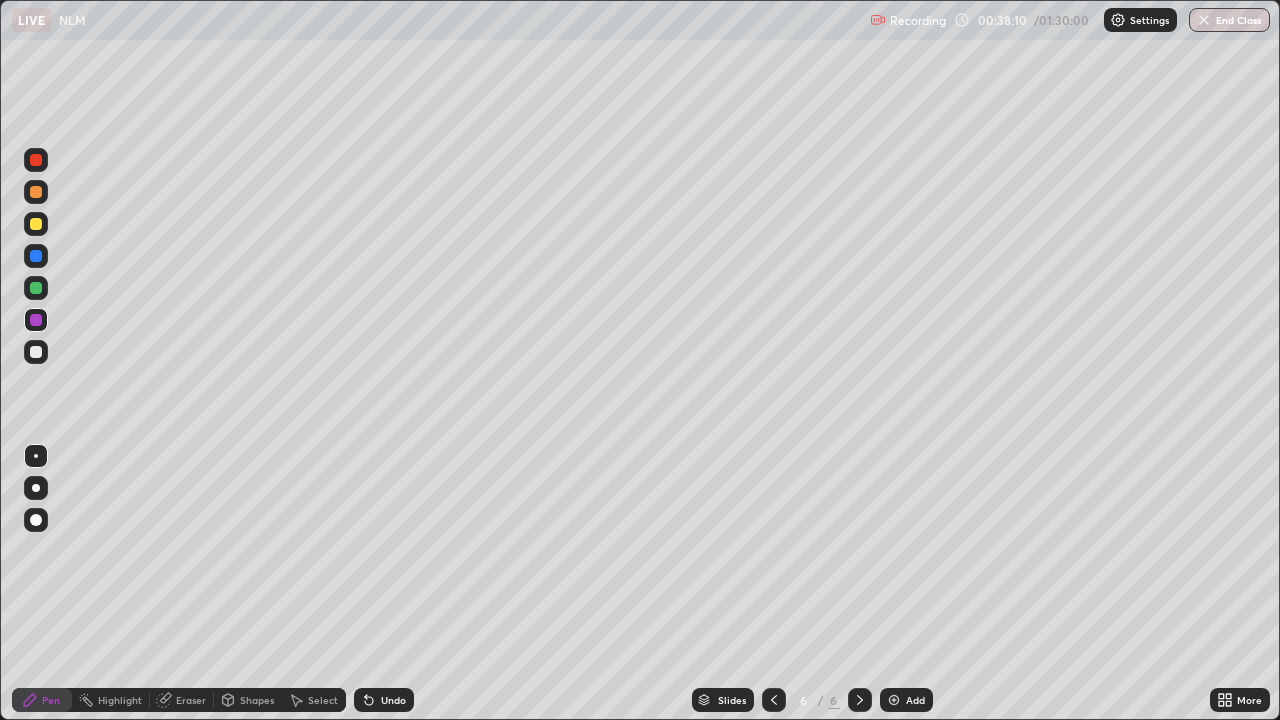 click 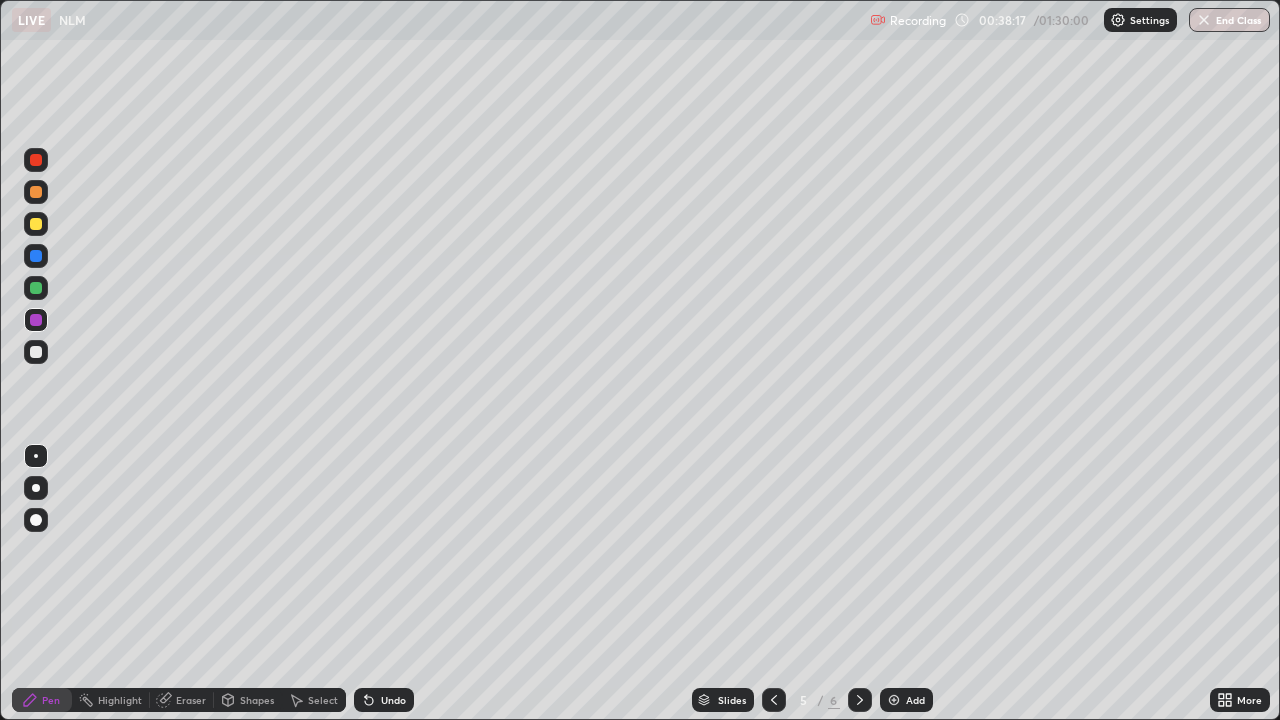 click 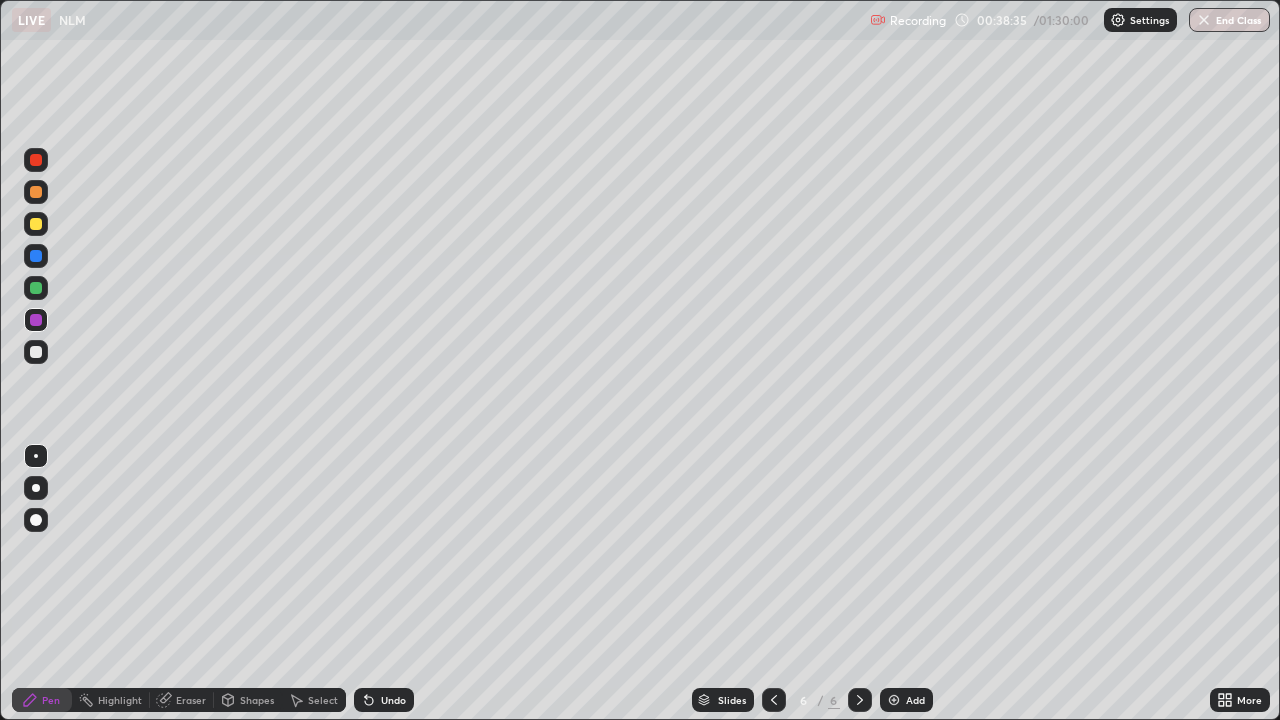 click at bounding box center (894, 700) 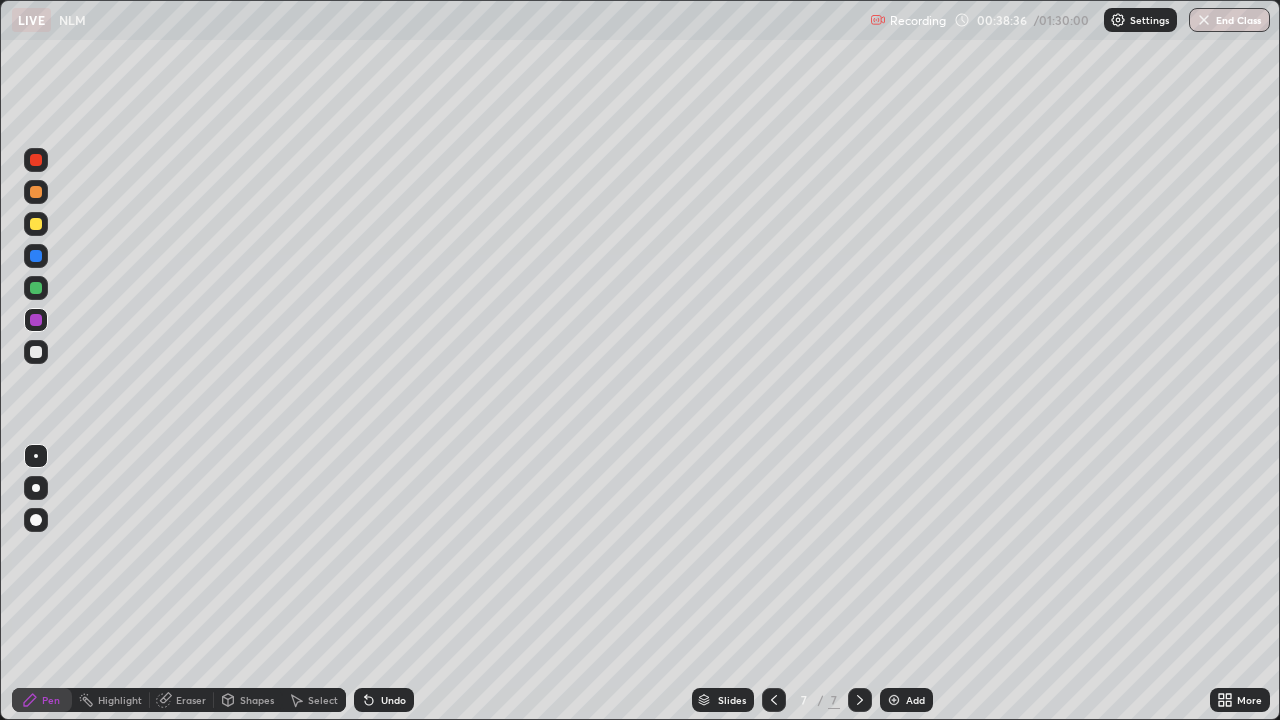 click on "Shapes" at bounding box center (257, 700) 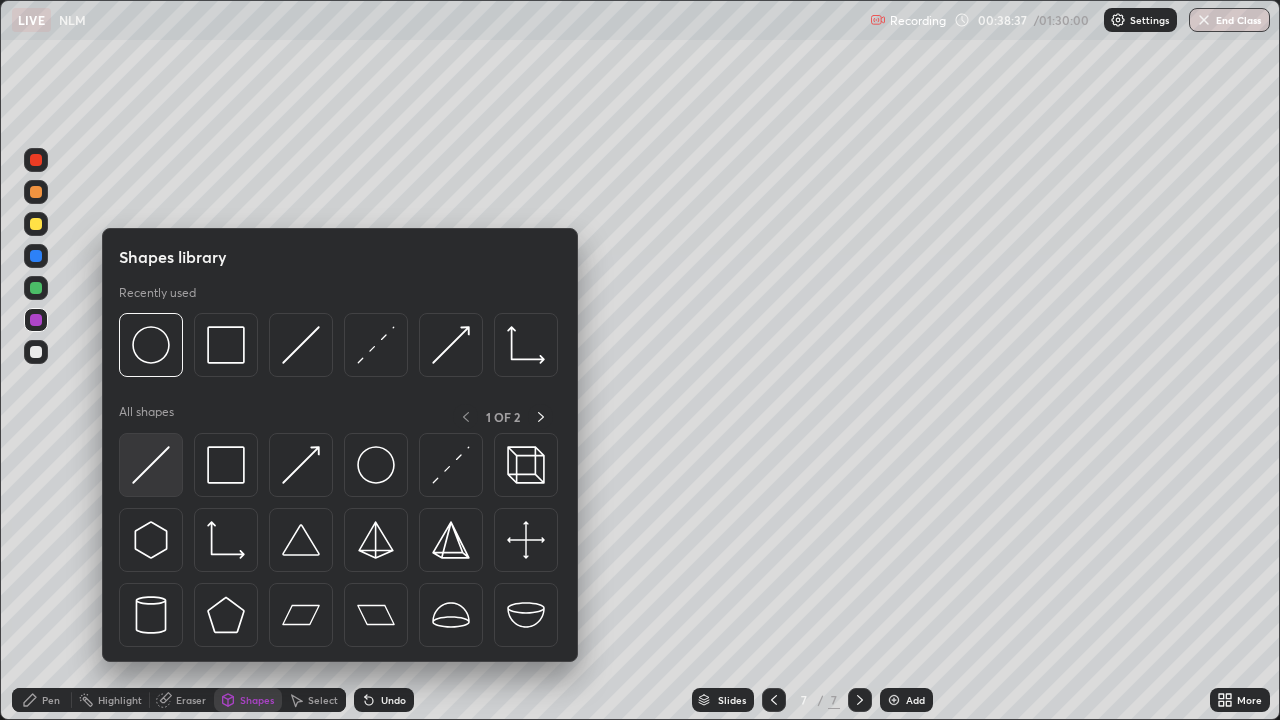 click at bounding box center [151, 465] 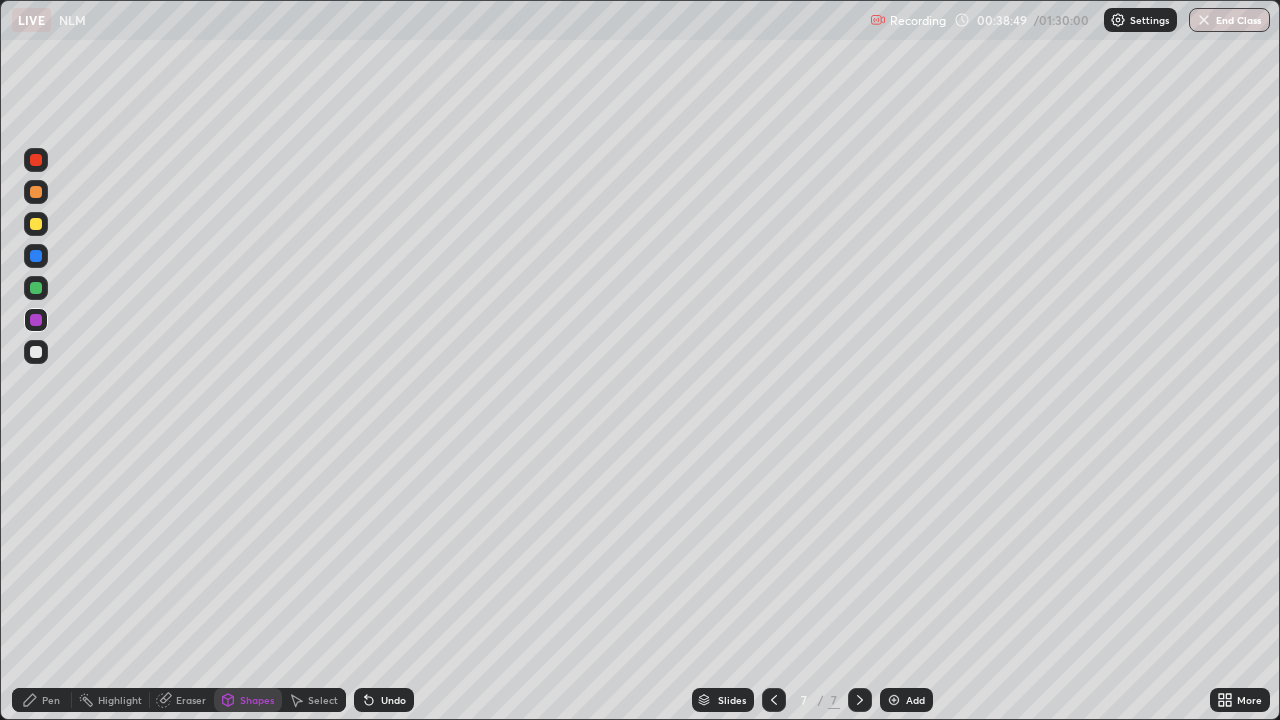 click 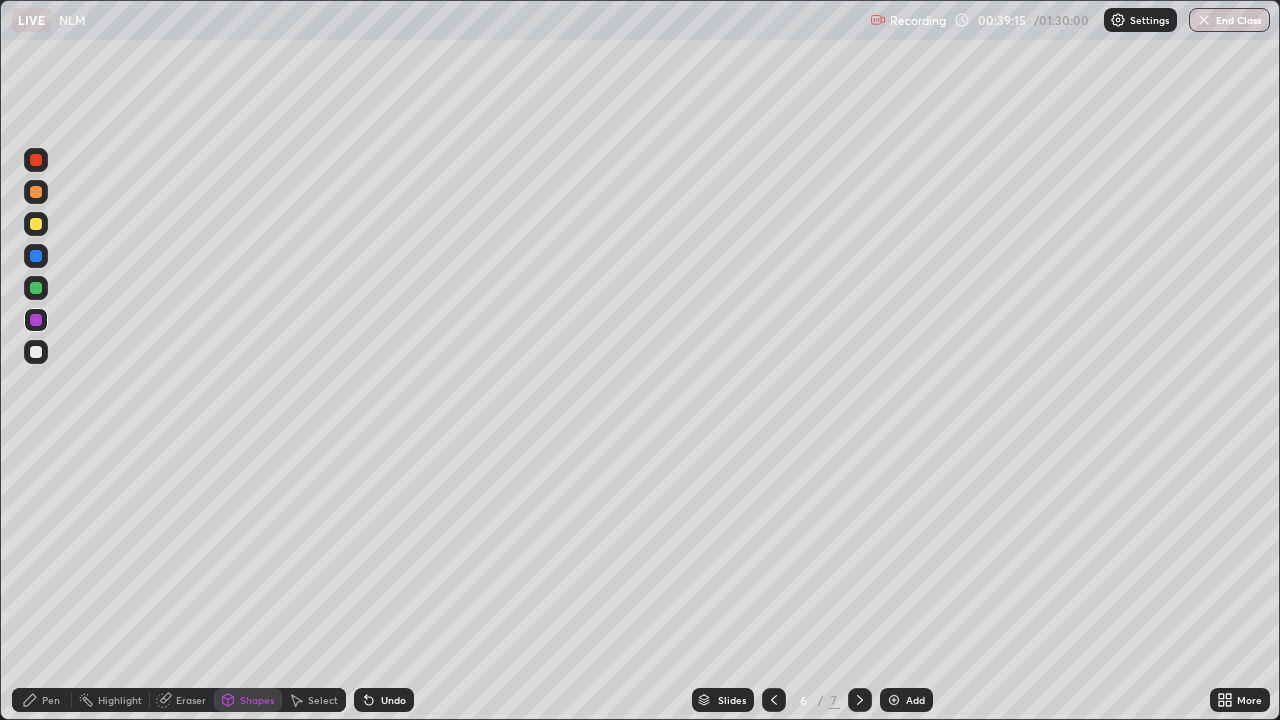 click 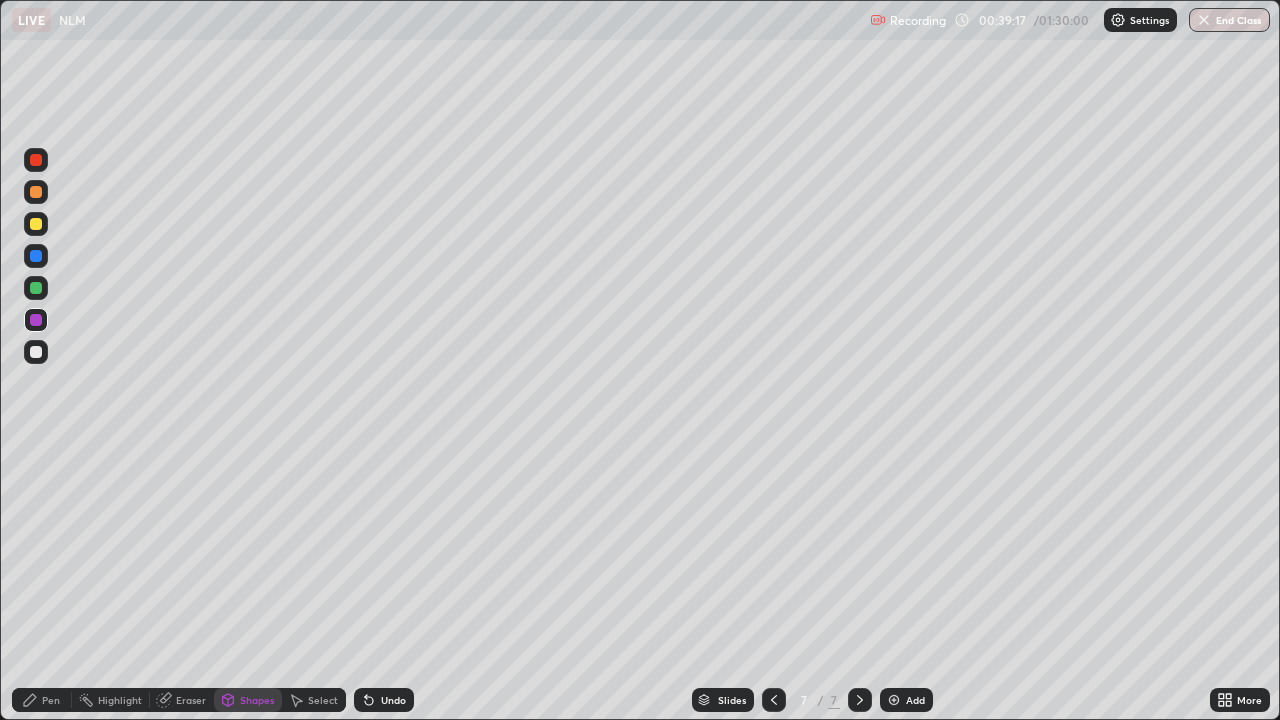 click on "Shapes" at bounding box center [257, 700] 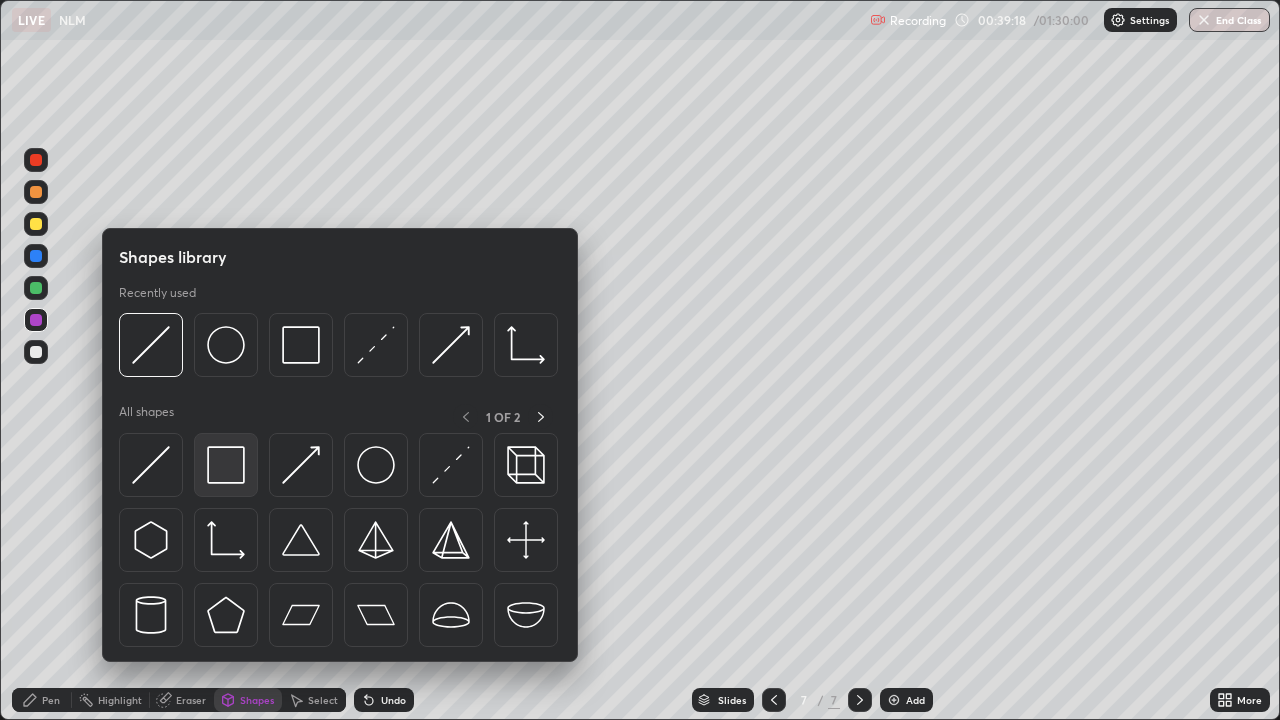 click at bounding box center [226, 465] 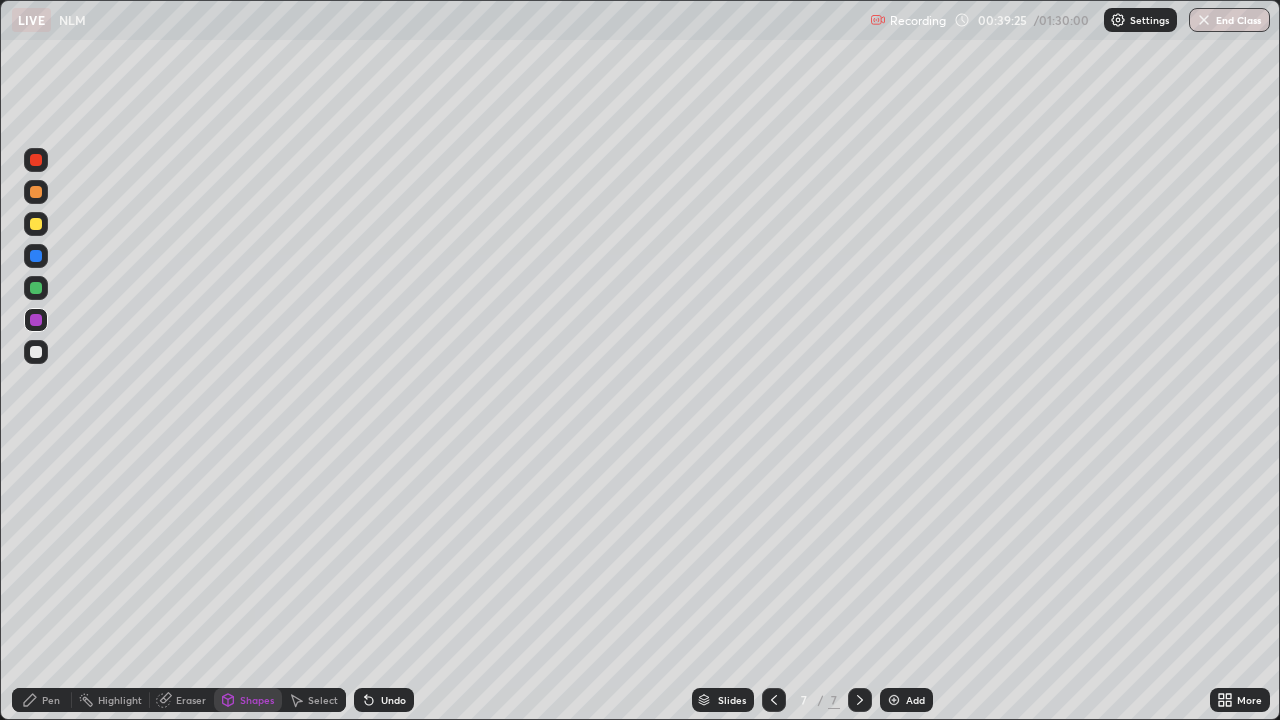click on "Undo" at bounding box center (393, 700) 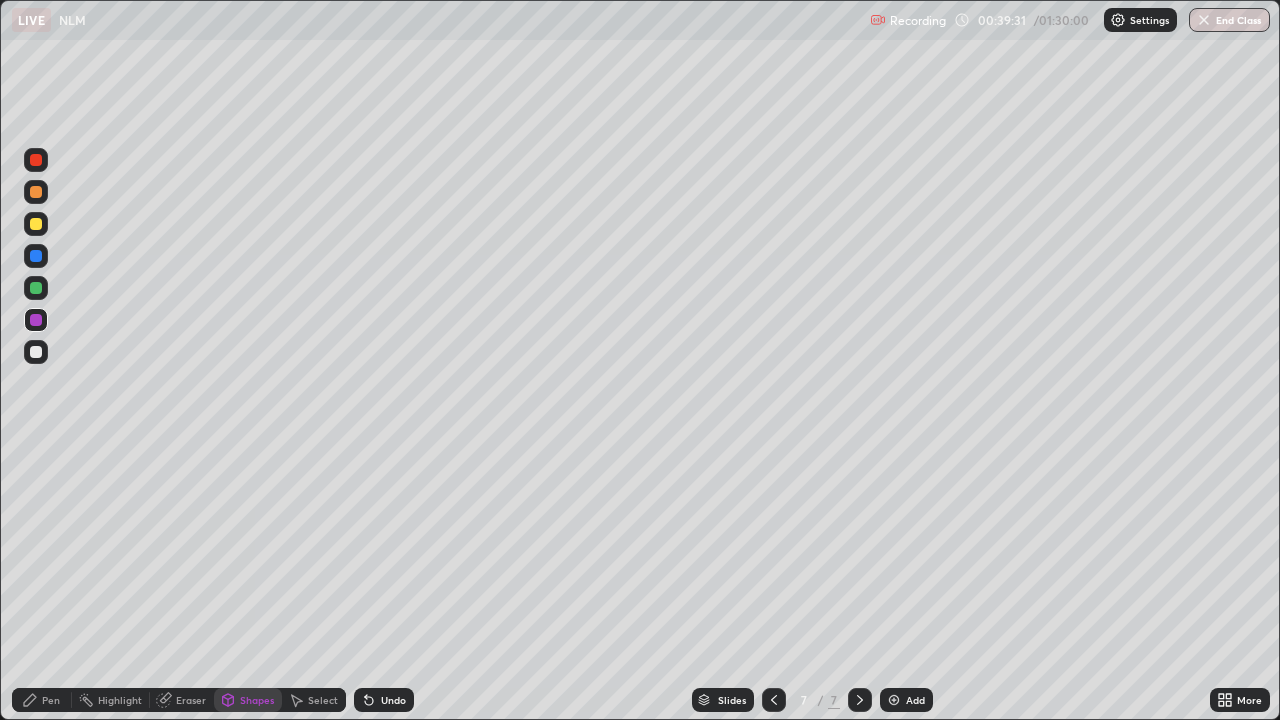 click on "Pen" at bounding box center [51, 700] 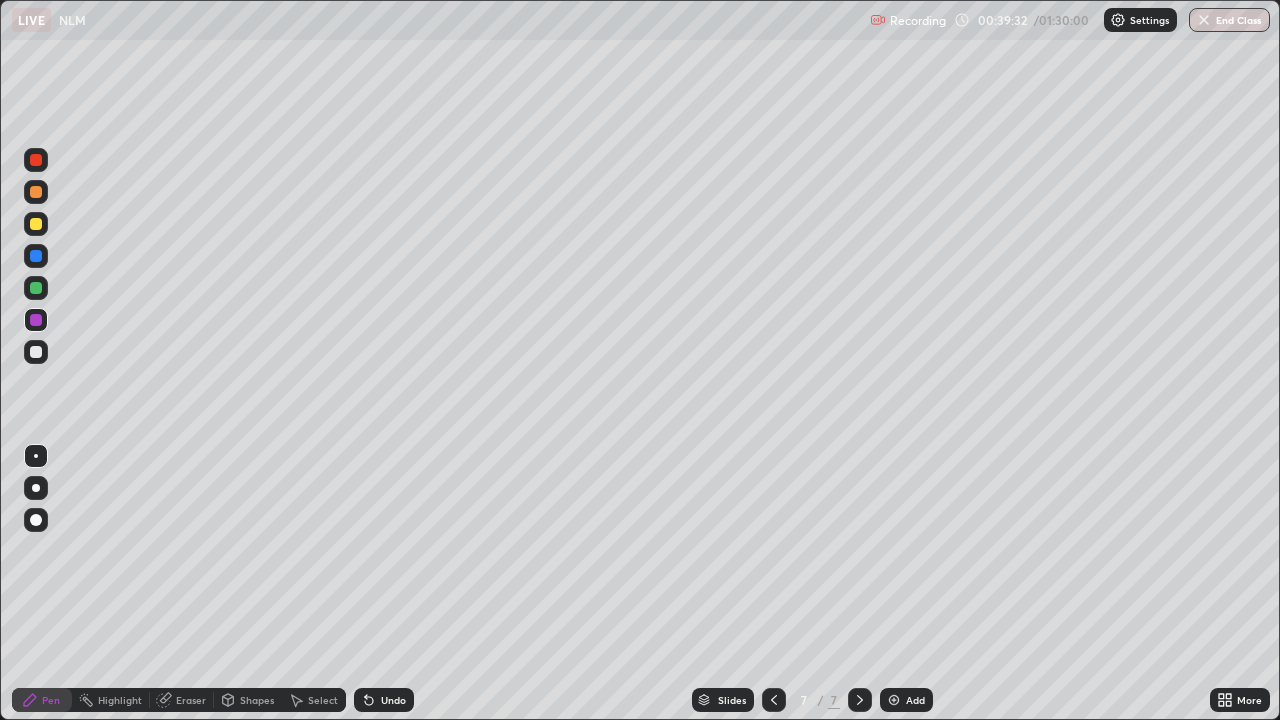 click 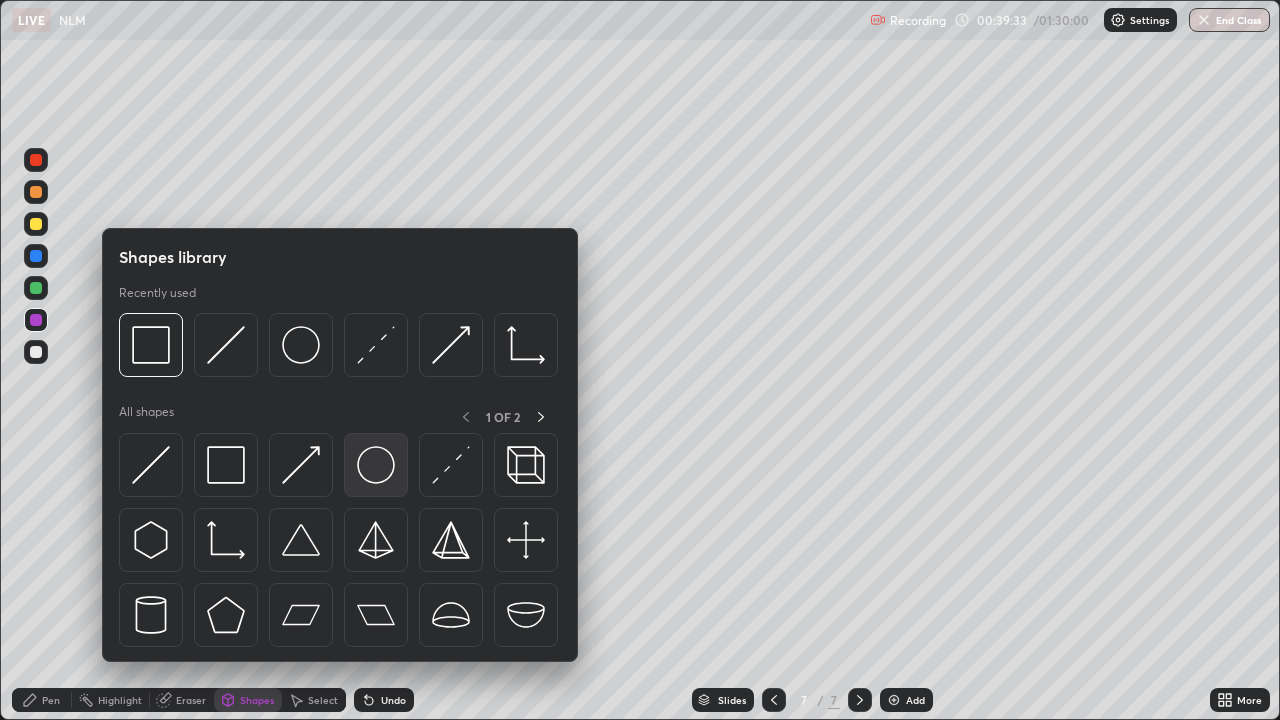 click at bounding box center (376, 465) 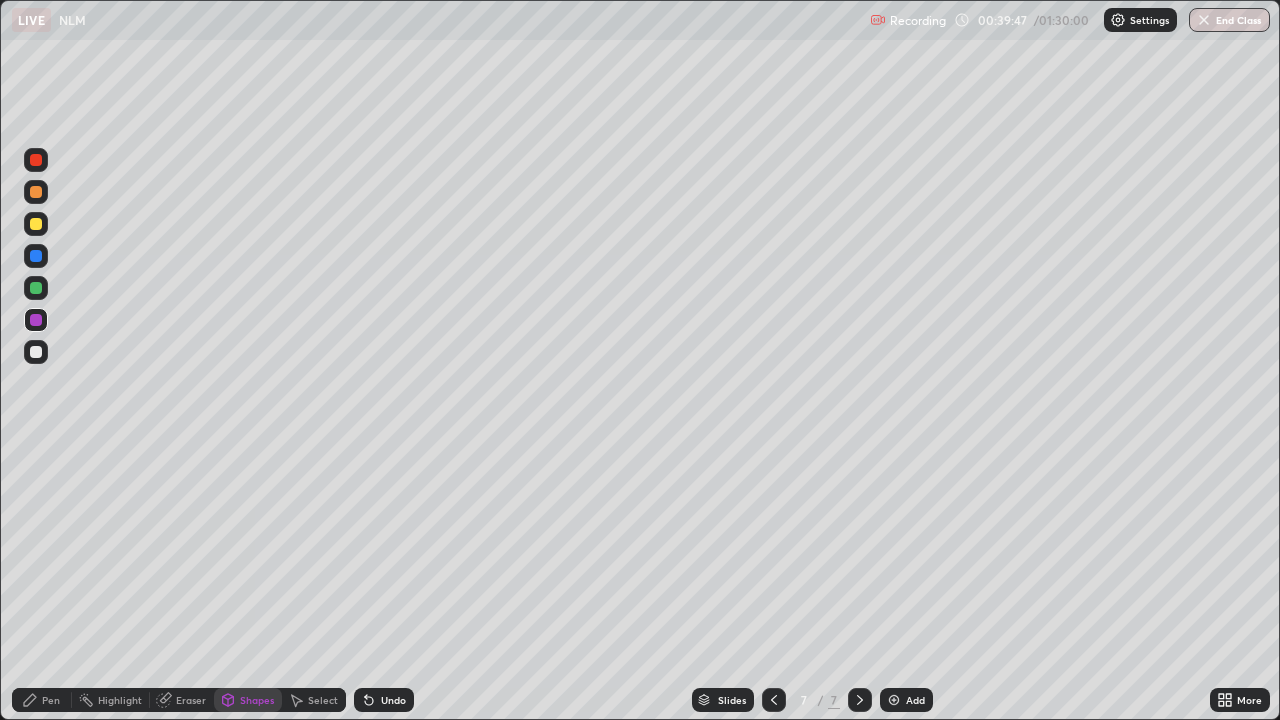 click on "Undo" at bounding box center [393, 700] 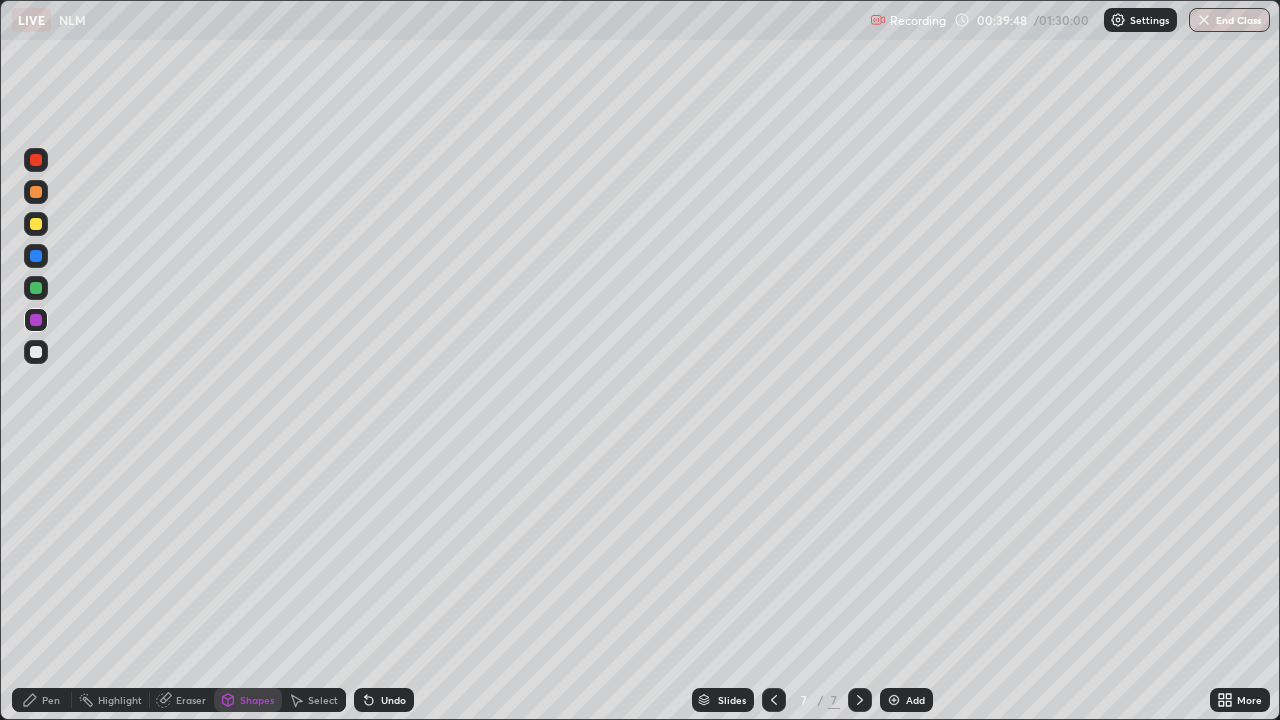 click on "Shapes" at bounding box center [257, 700] 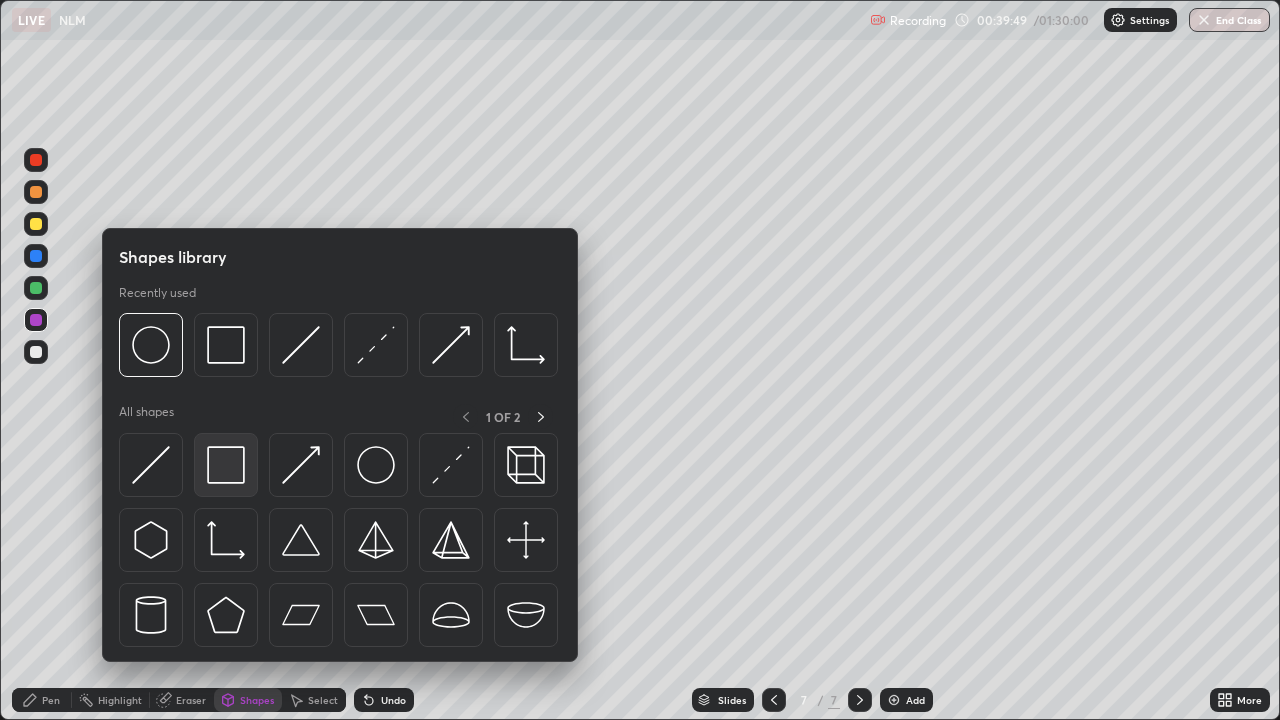 click at bounding box center (226, 465) 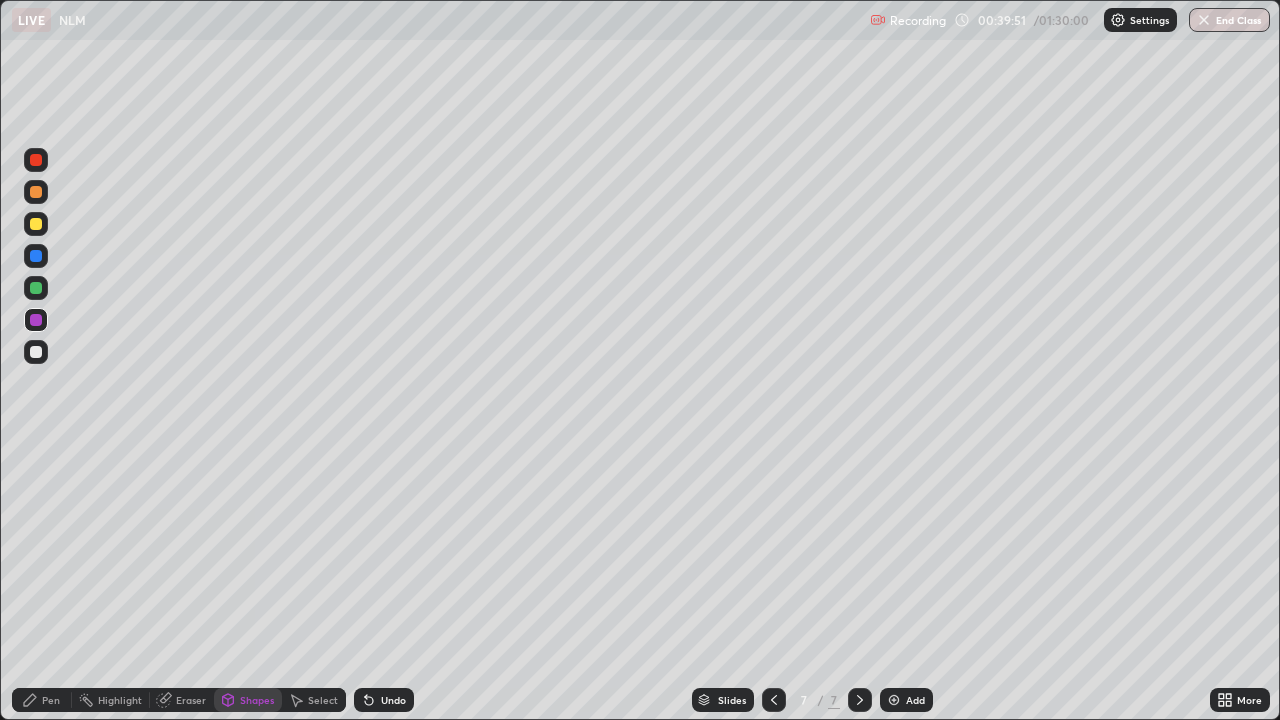 click on "Pen" at bounding box center (51, 700) 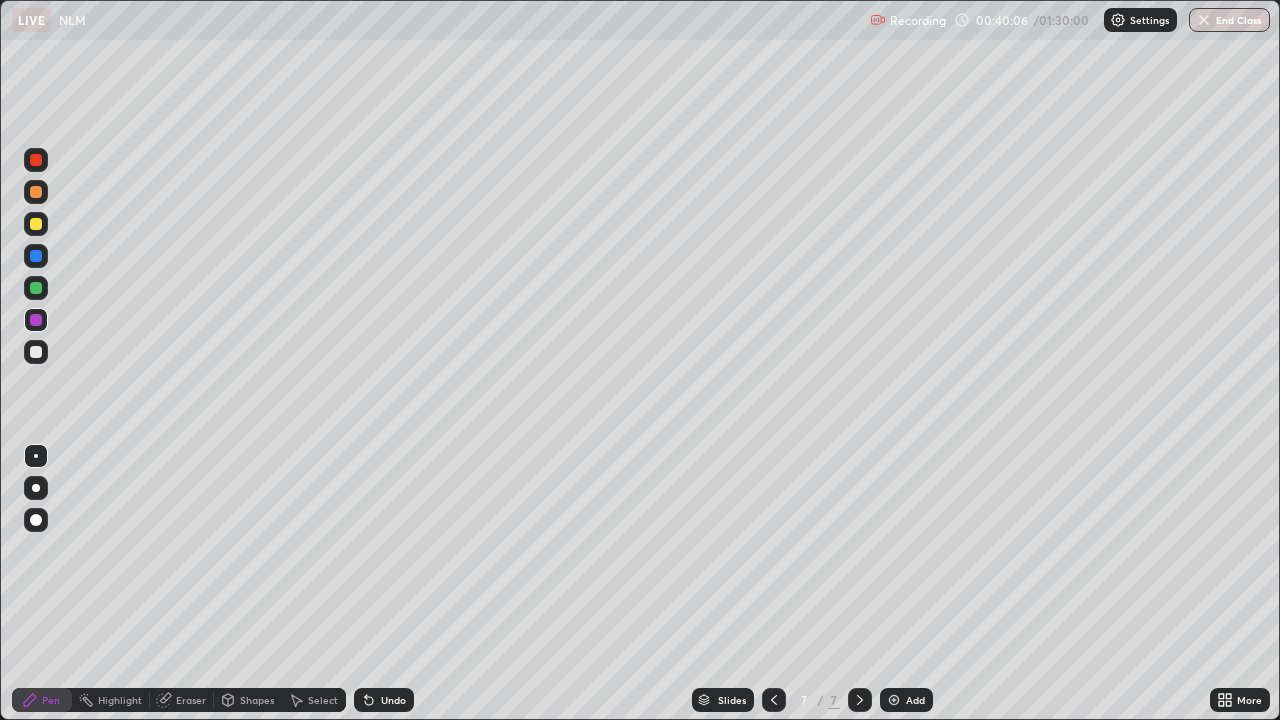 click at bounding box center [36, 352] 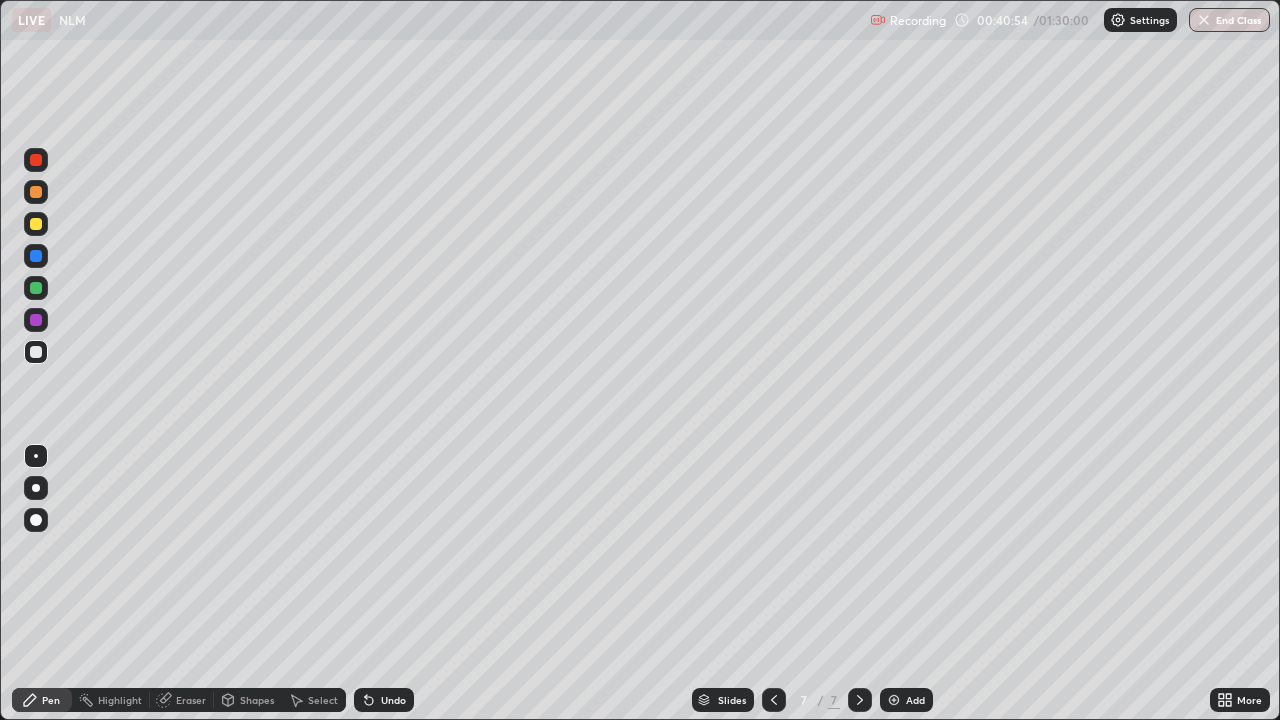 click at bounding box center (774, 700) 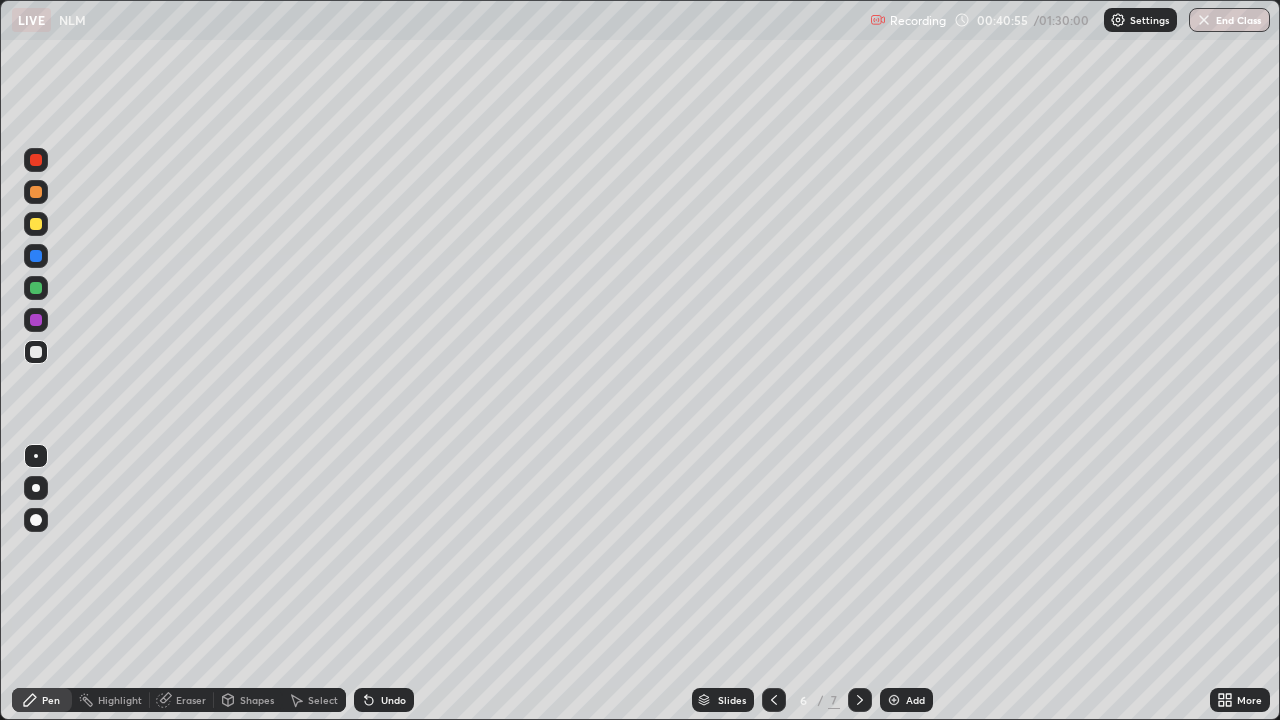 click 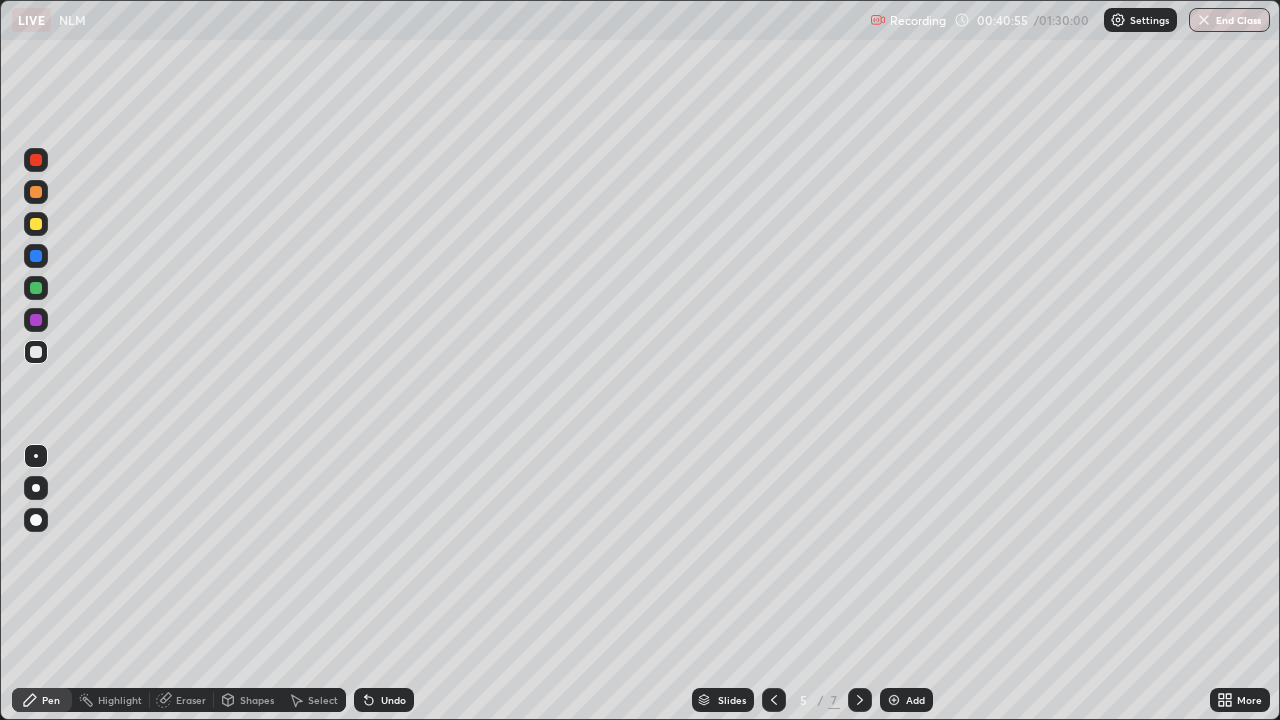click 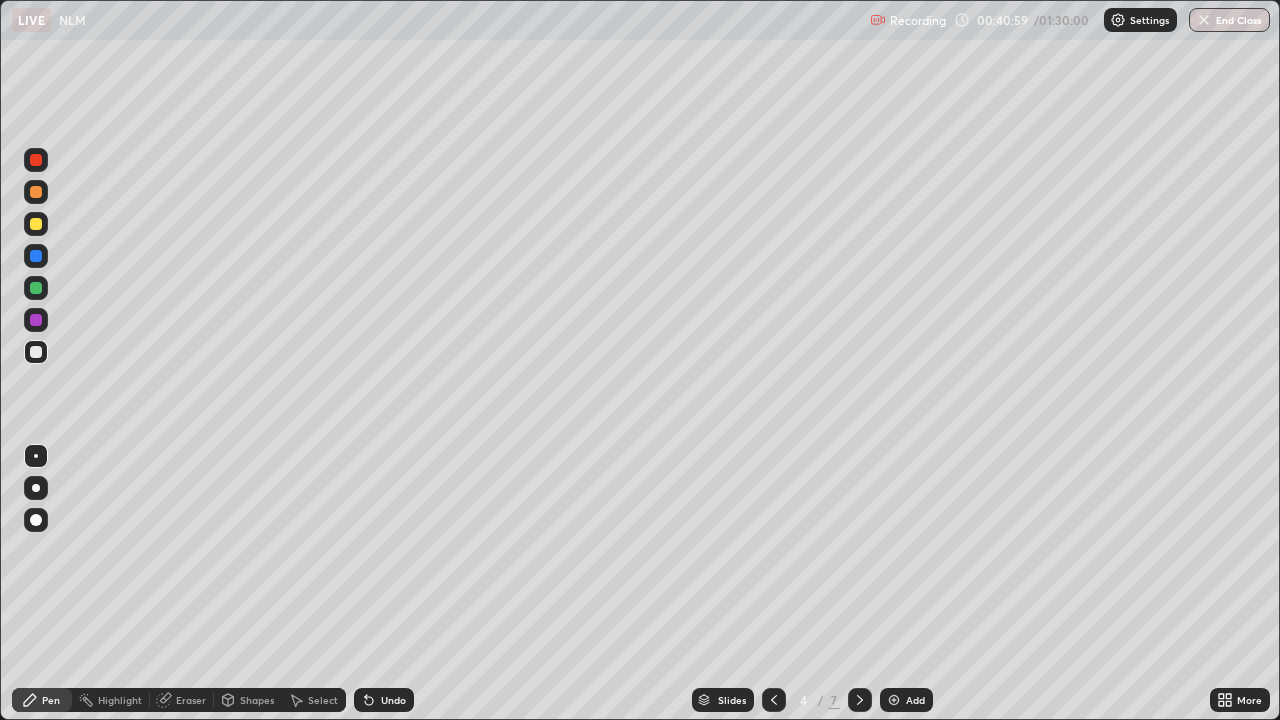 click 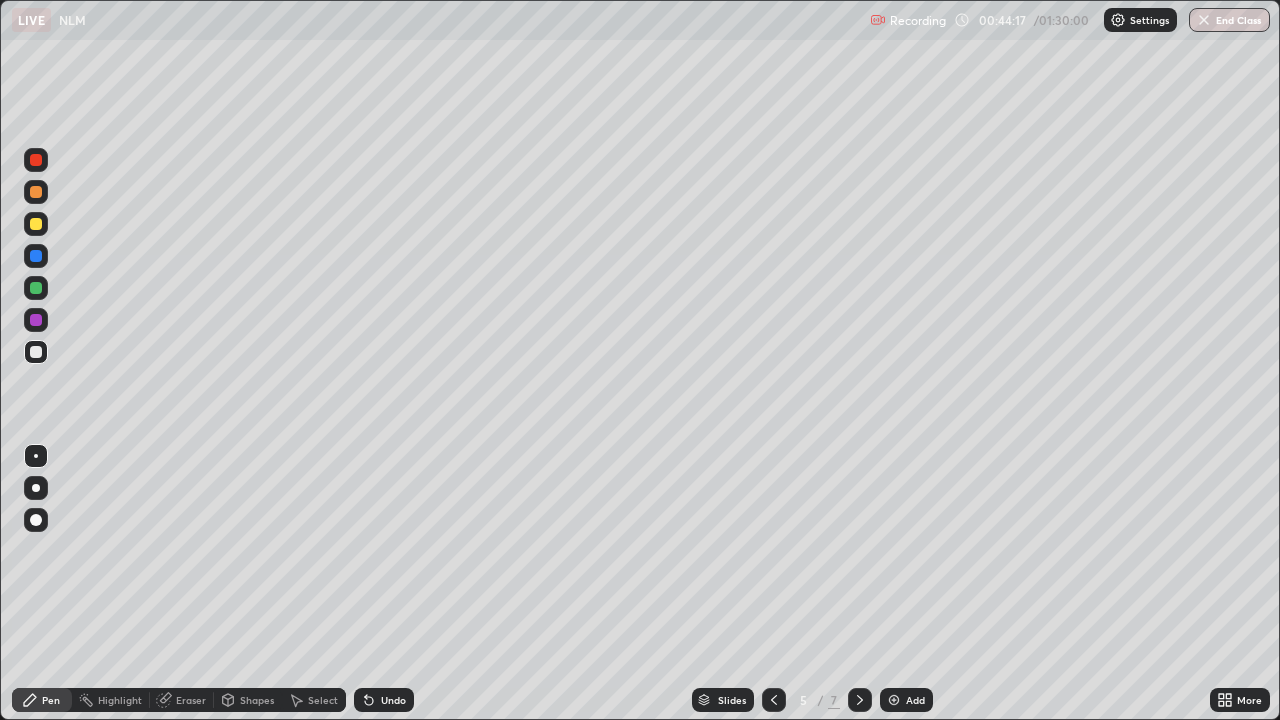 click at bounding box center (860, 700) 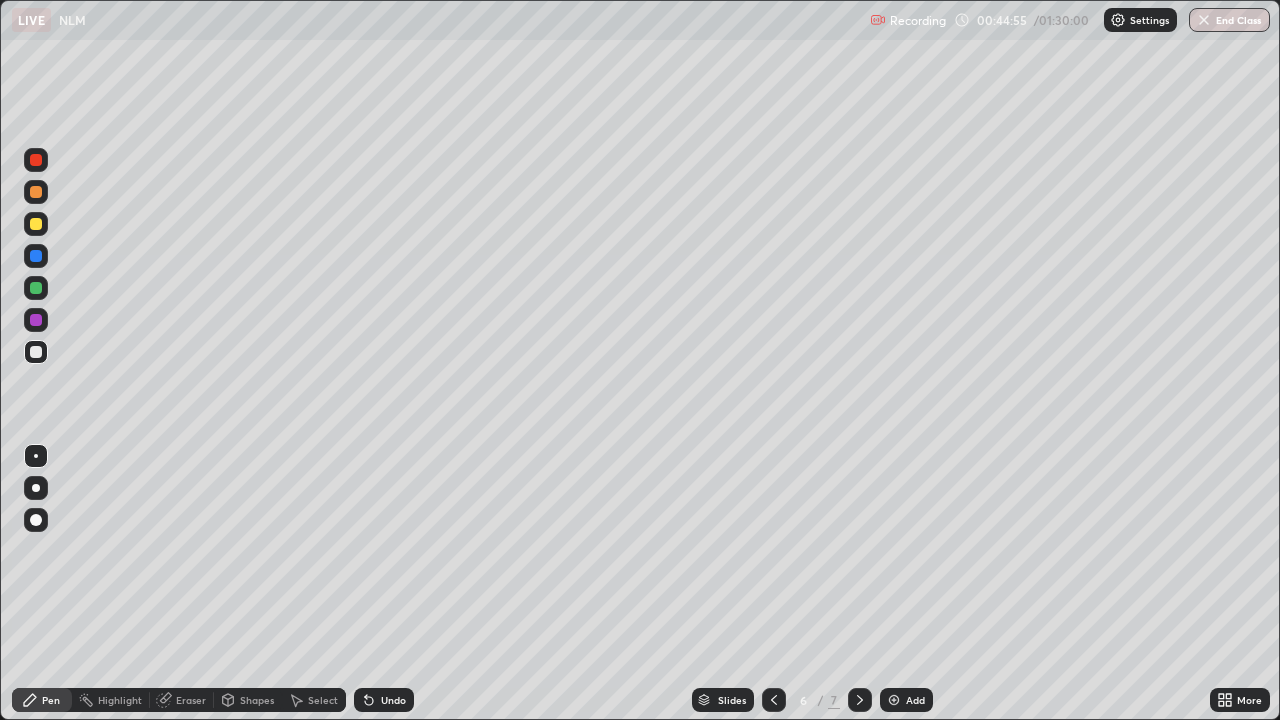 click 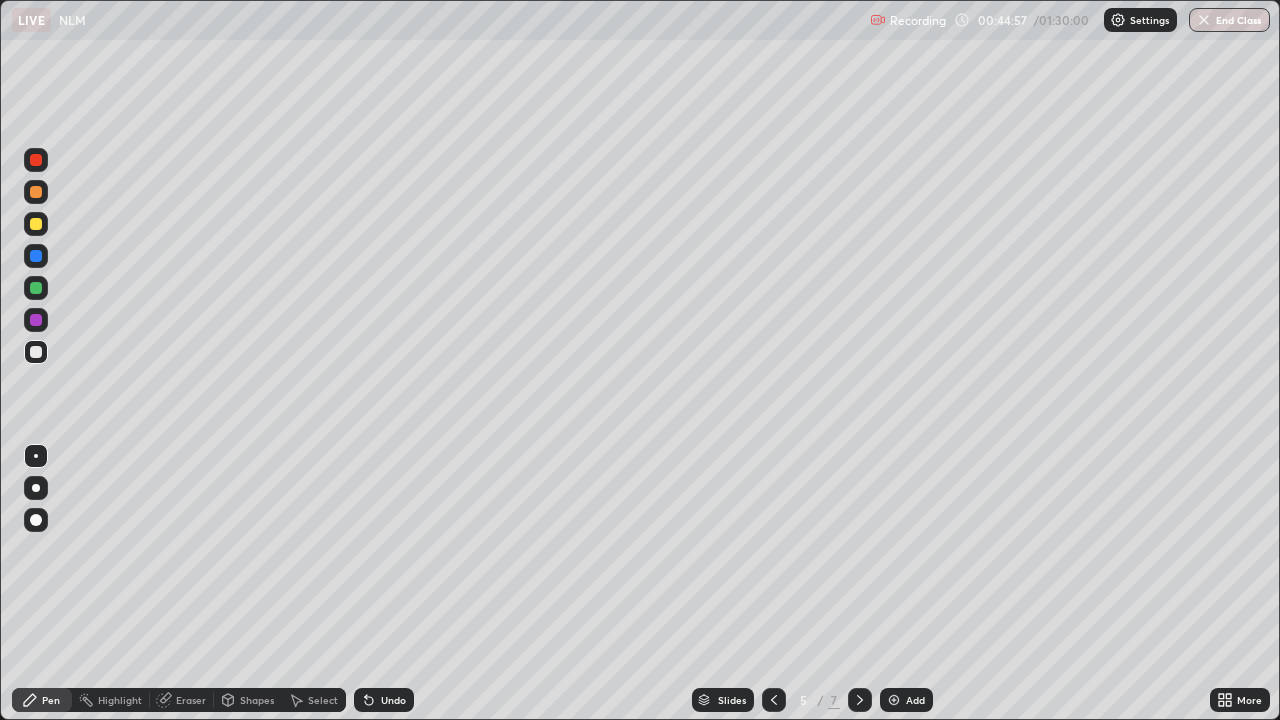 click 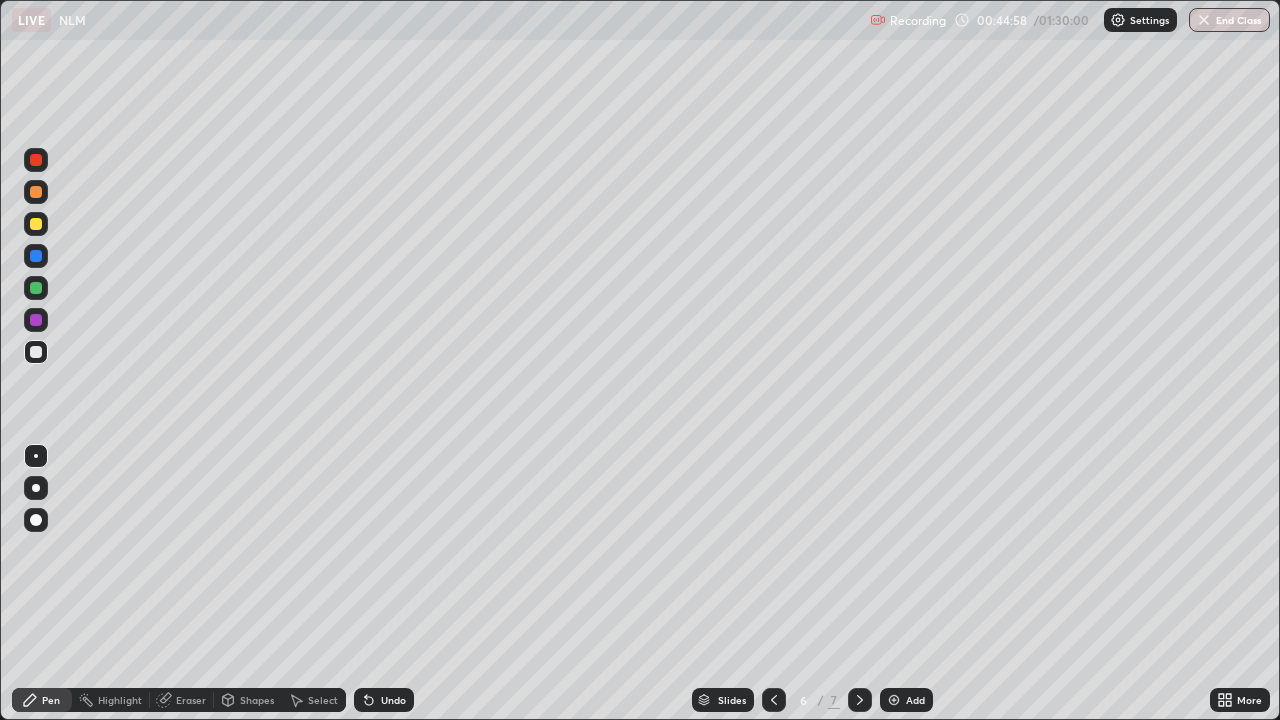 click 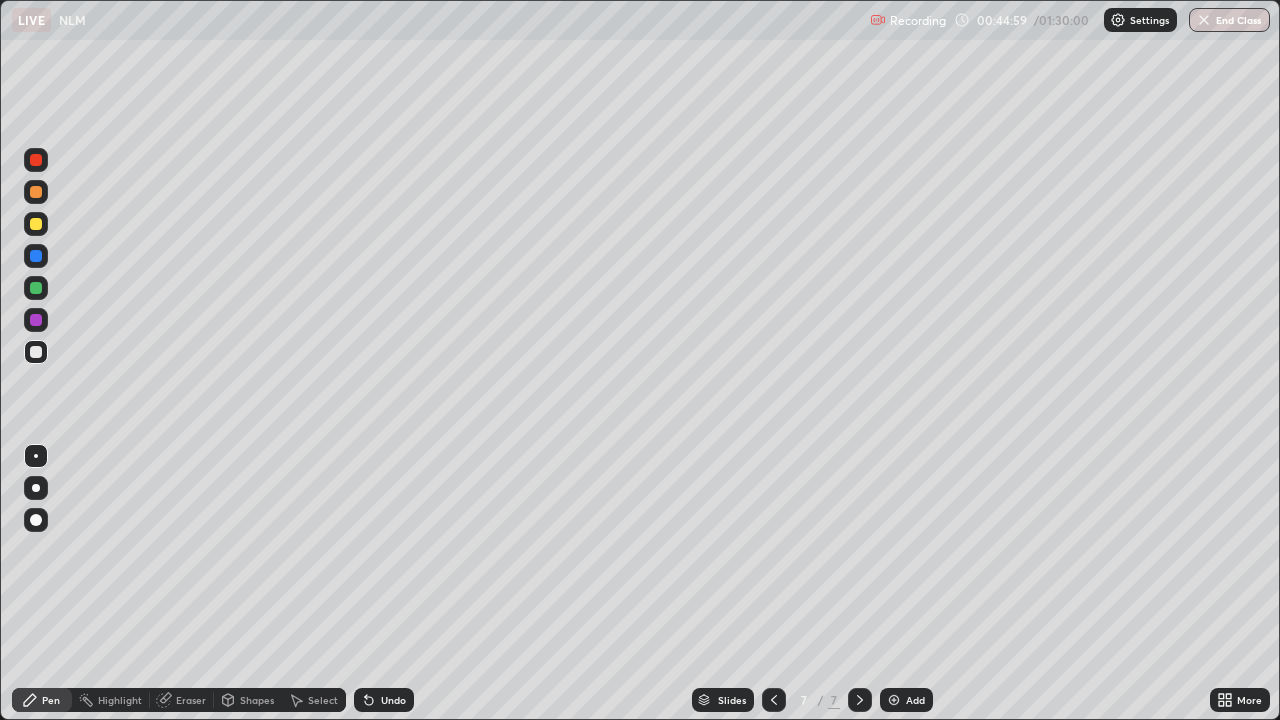 click on "Add" at bounding box center (915, 700) 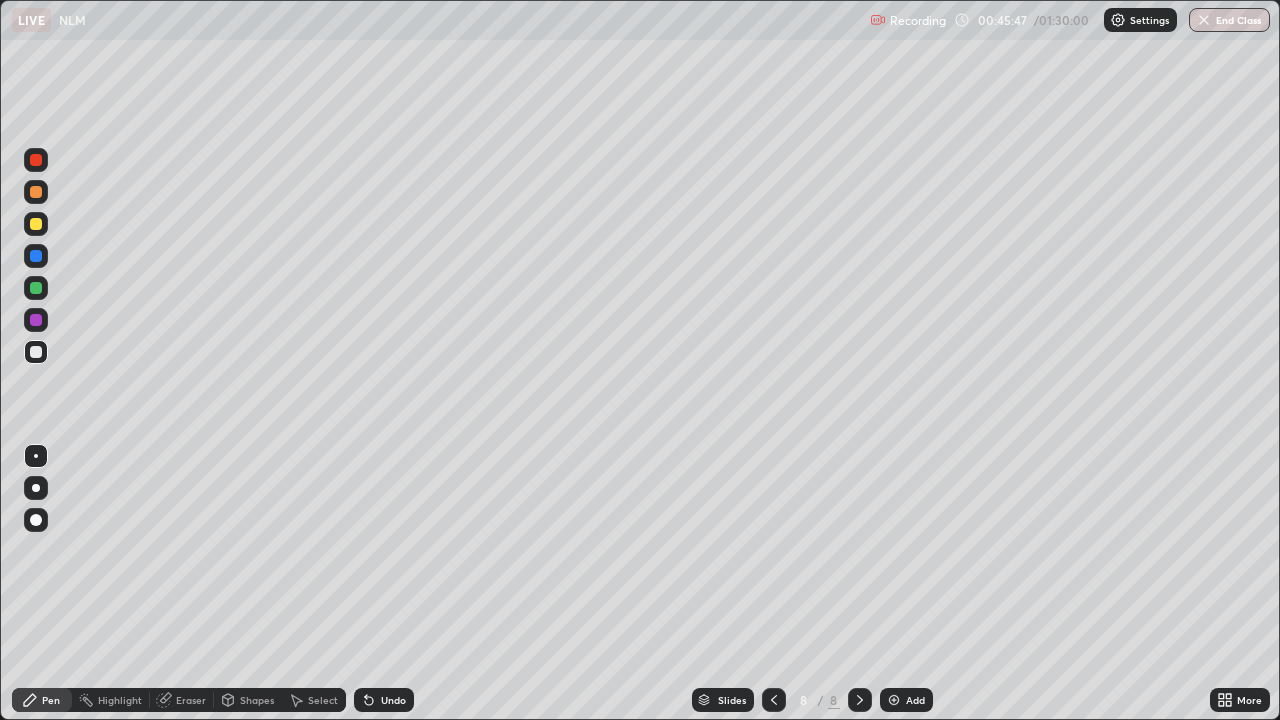 click on "Eraser" at bounding box center [191, 700] 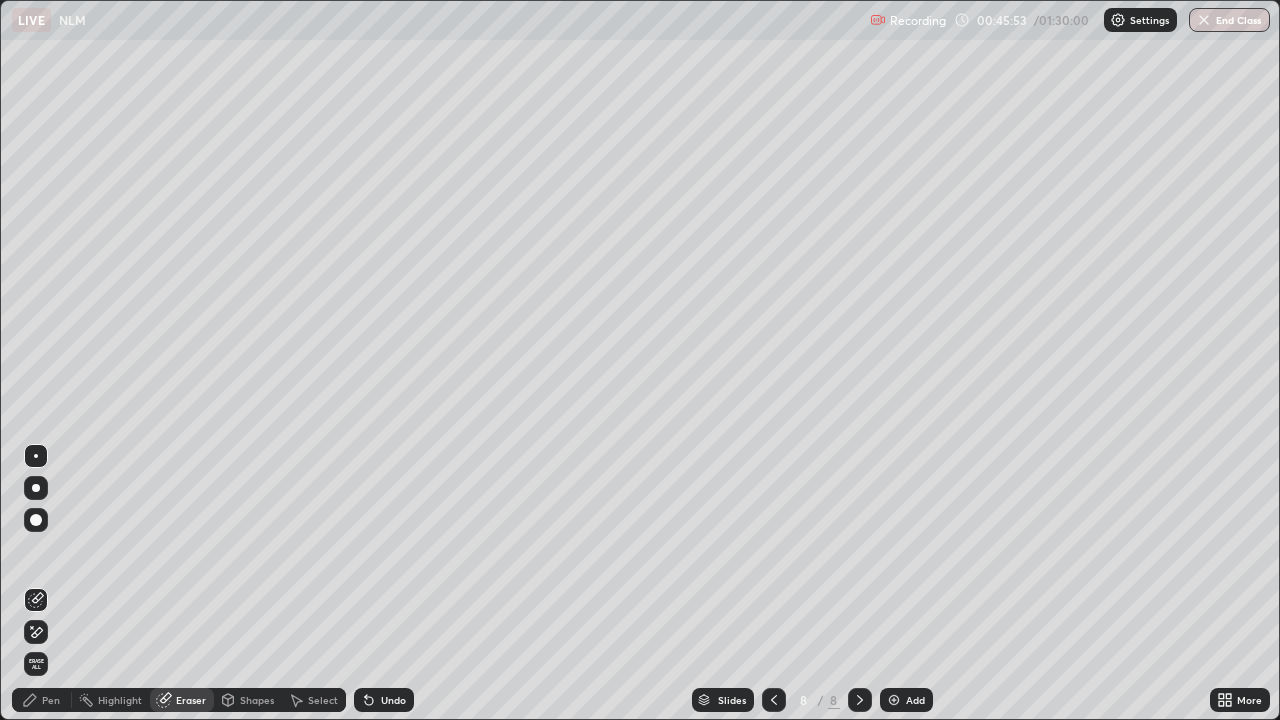 click on "Pen" at bounding box center (42, 700) 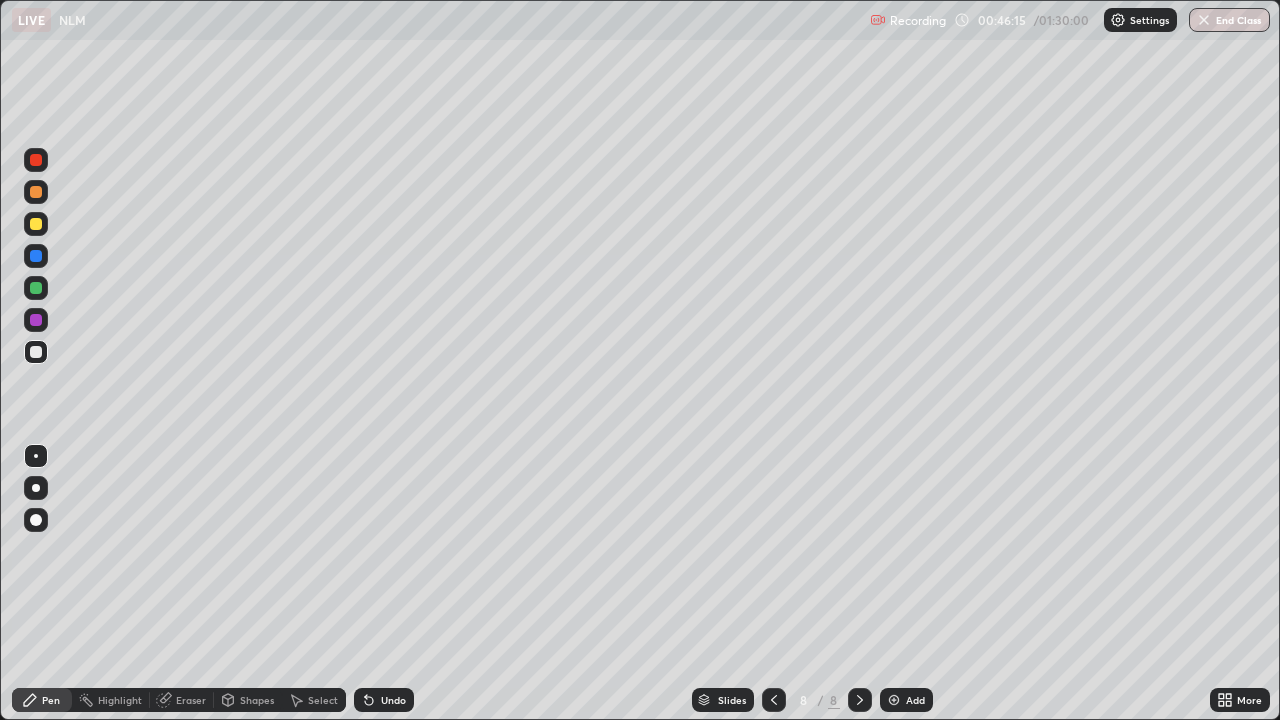 click on "Undo" at bounding box center (393, 700) 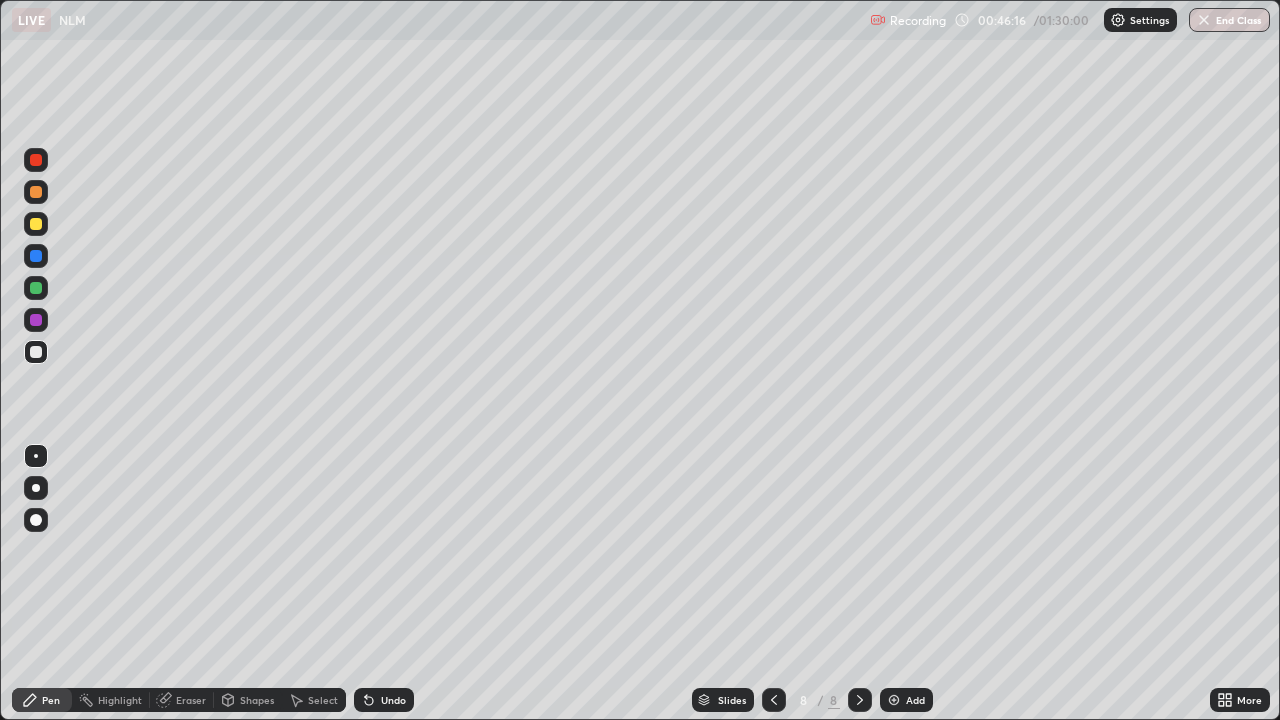 click on "Undo" at bounding box center (393, 700) 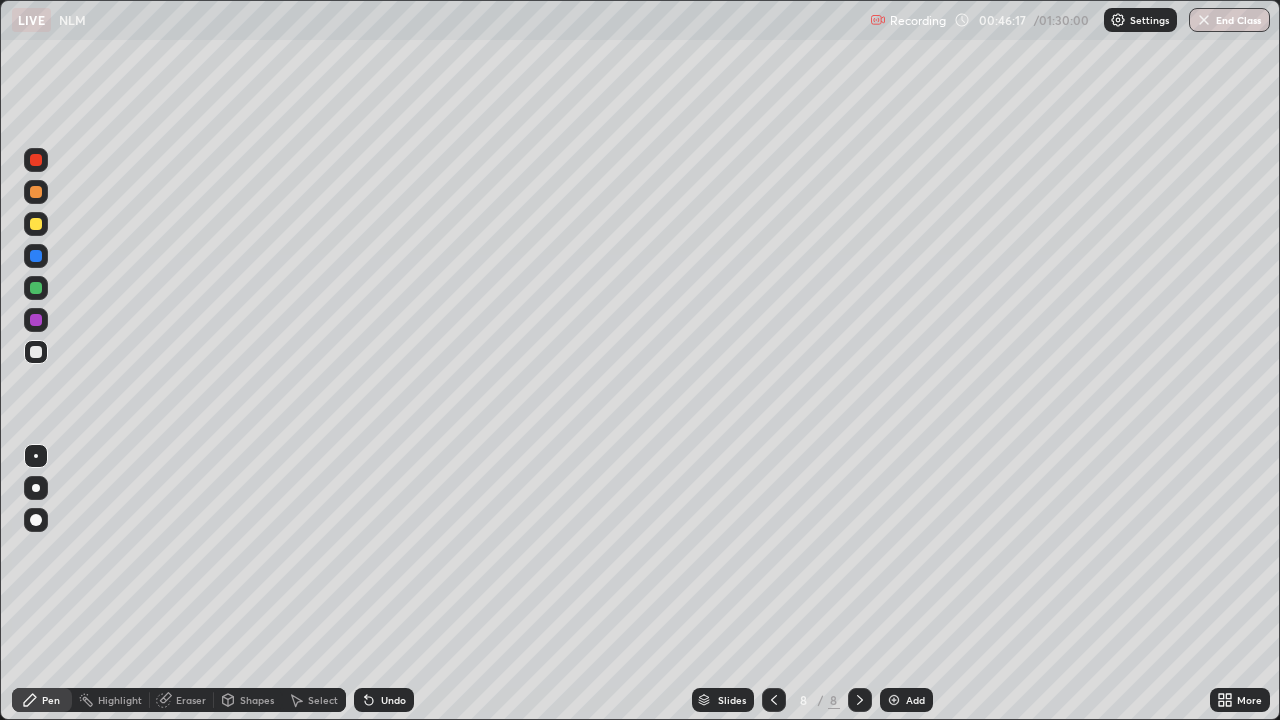 click on "Undo" at bounding box center (384, 700) 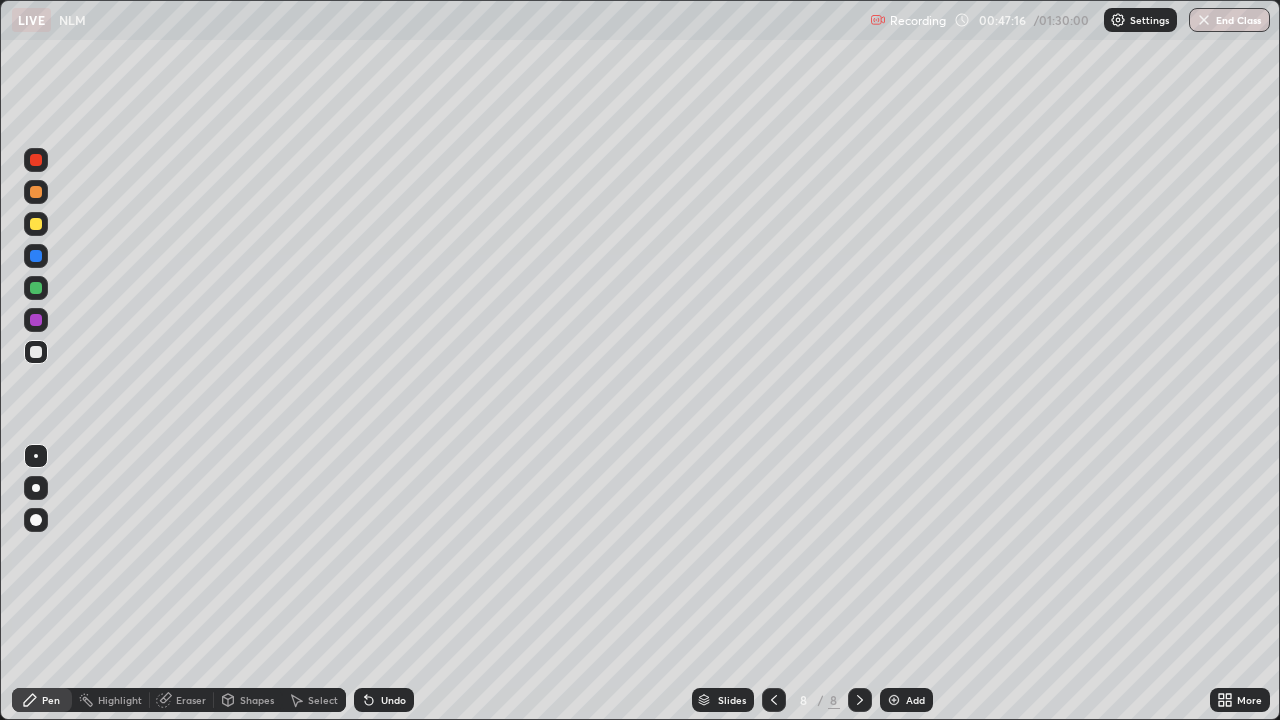 click on "Eraser" at bounding box center [191, 700] 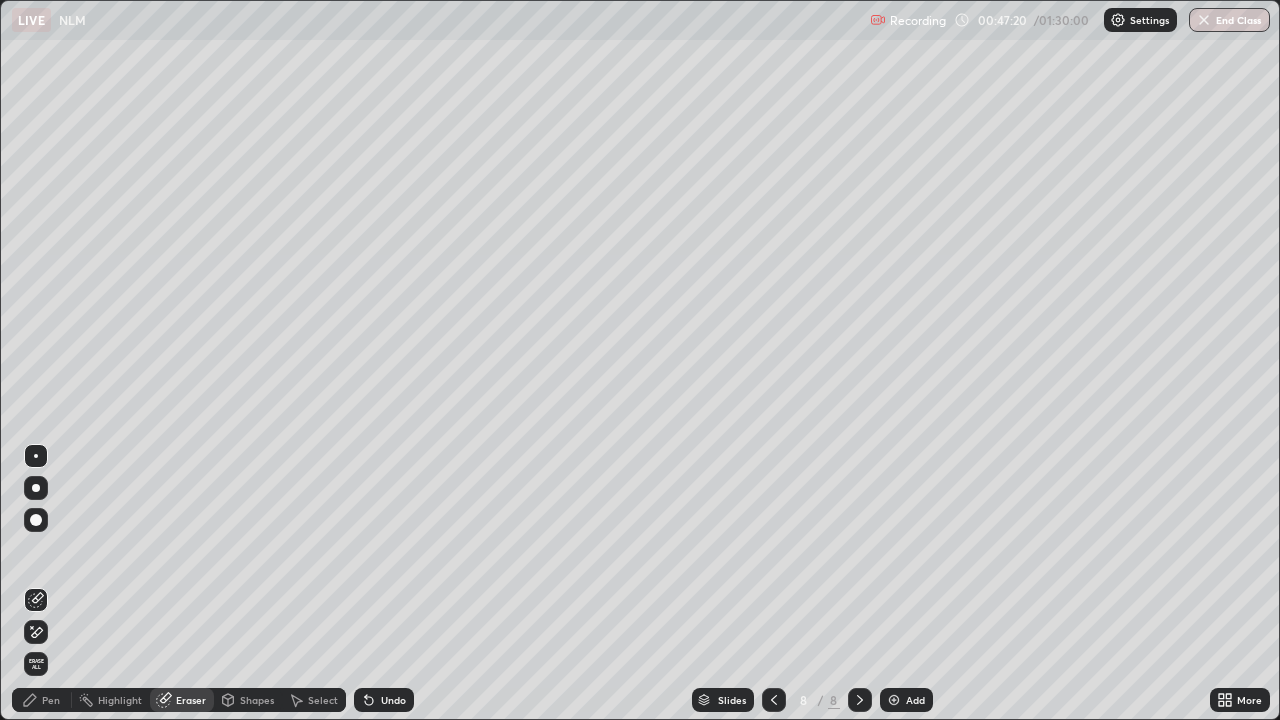 click on "Pen" at bounding box center [42, 700] 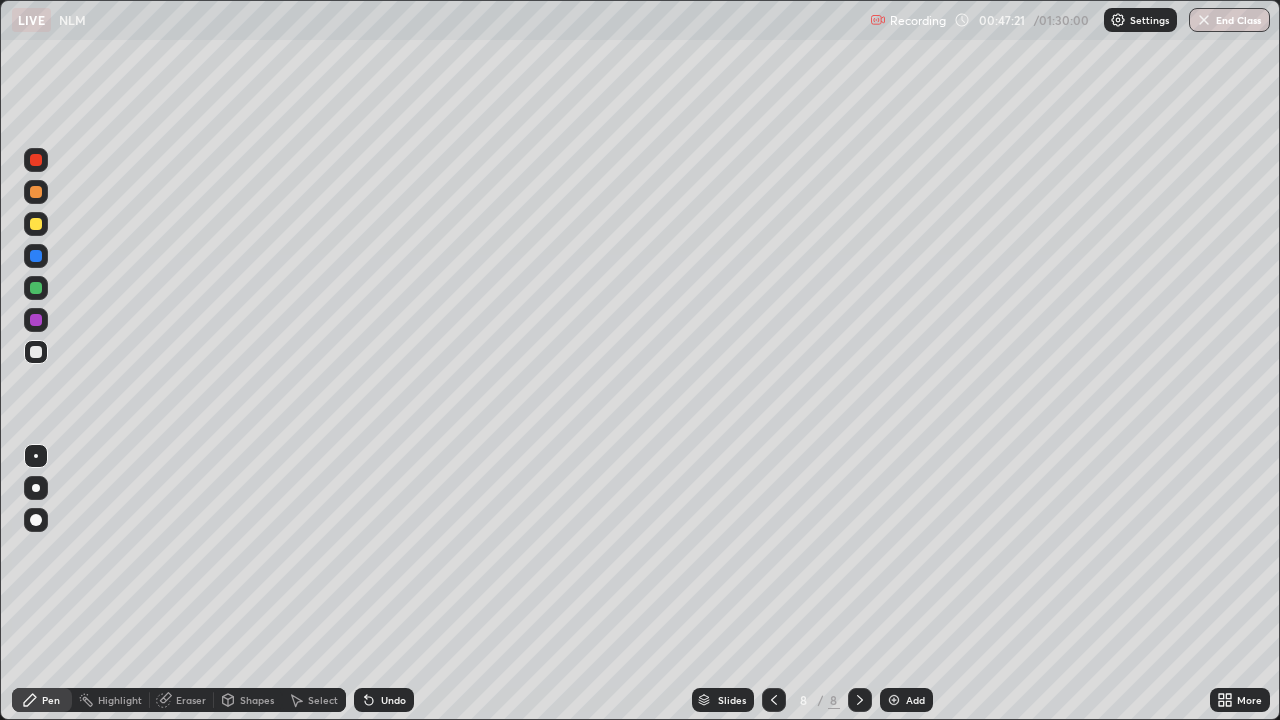 click at bounding box center [36, 288] 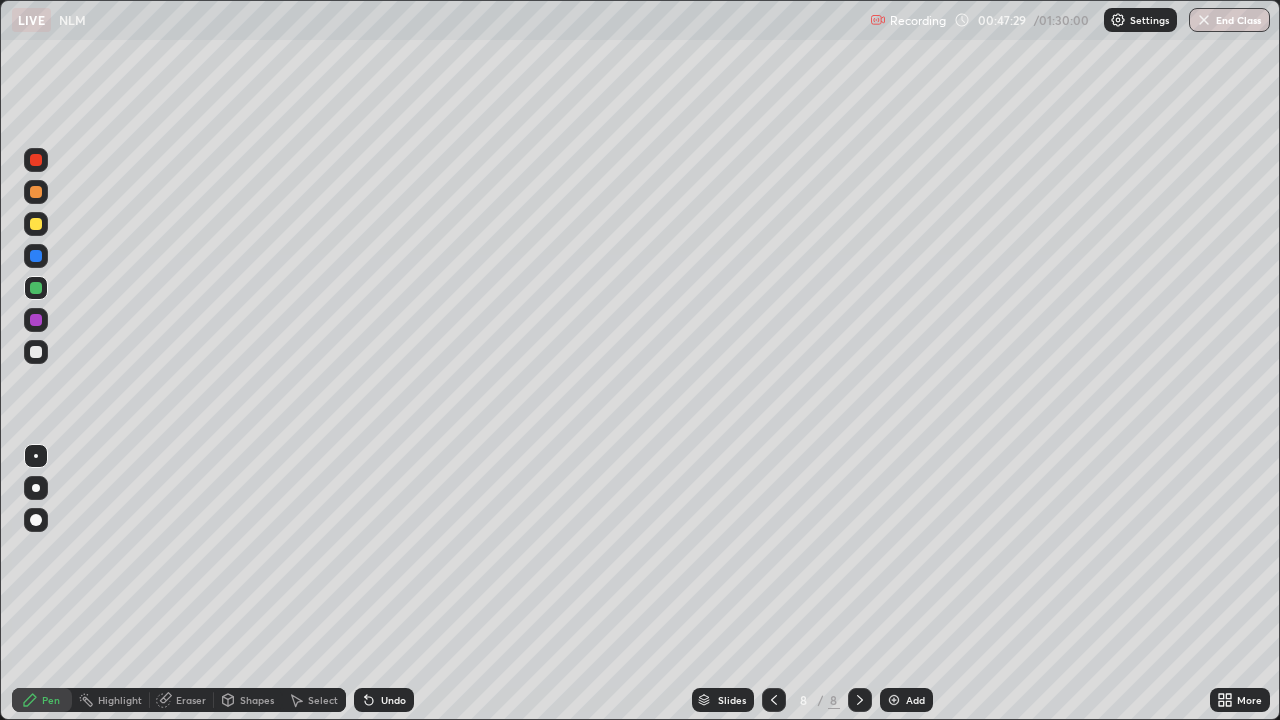 click on "Eraser" at bounding box center (191, 700) 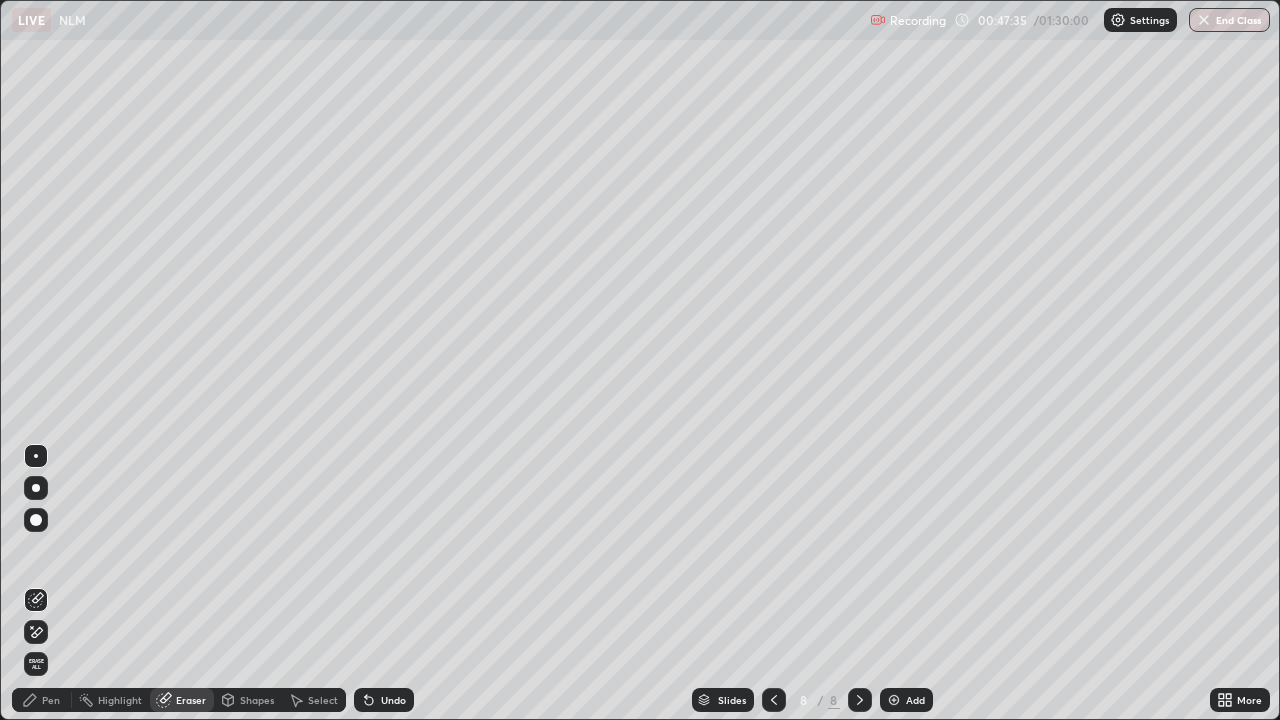 click 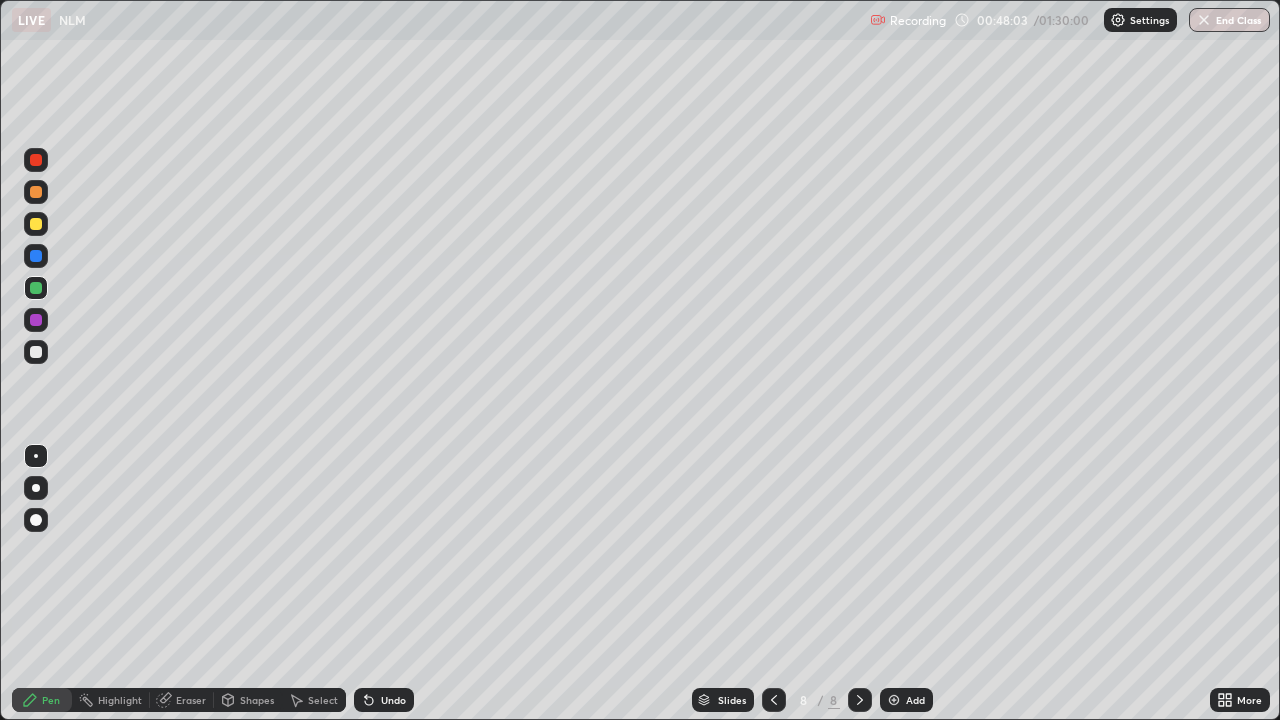 click on "Select" at bounding box center (314, 700) 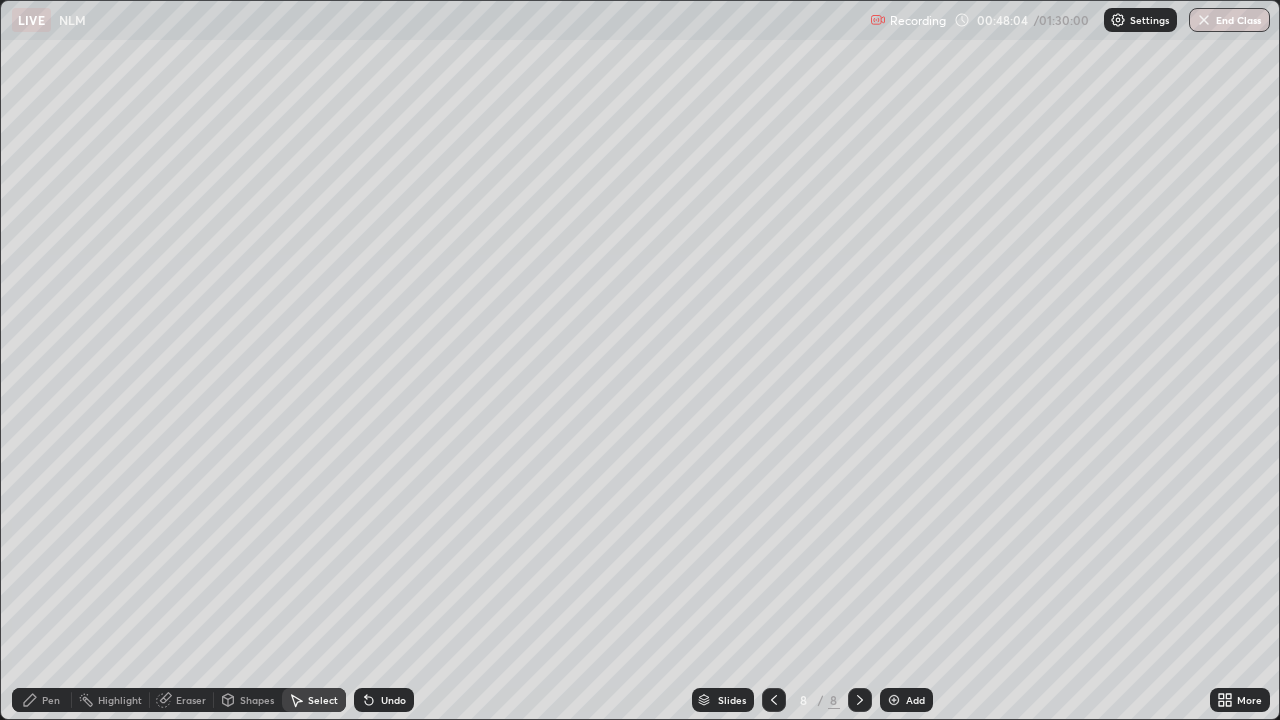 click on "Select" at bounding box center [323, 700] 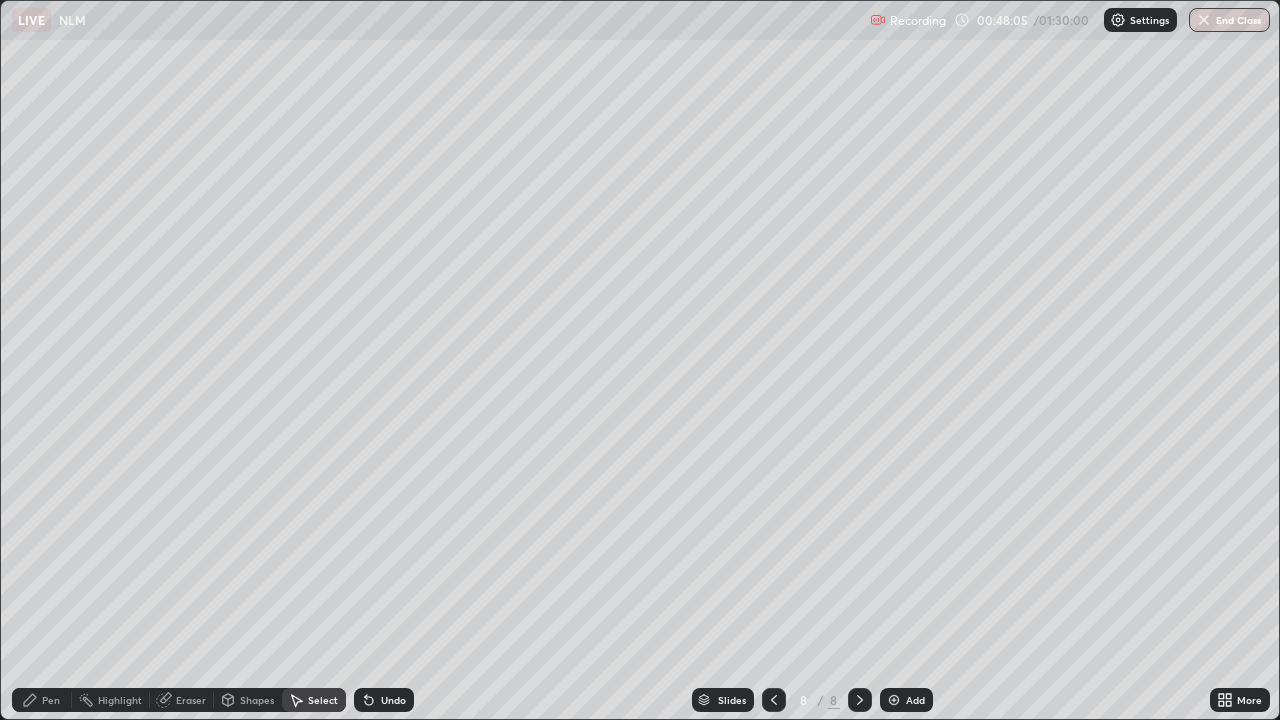 click on "Shapes" at bounding box center (257, 700) 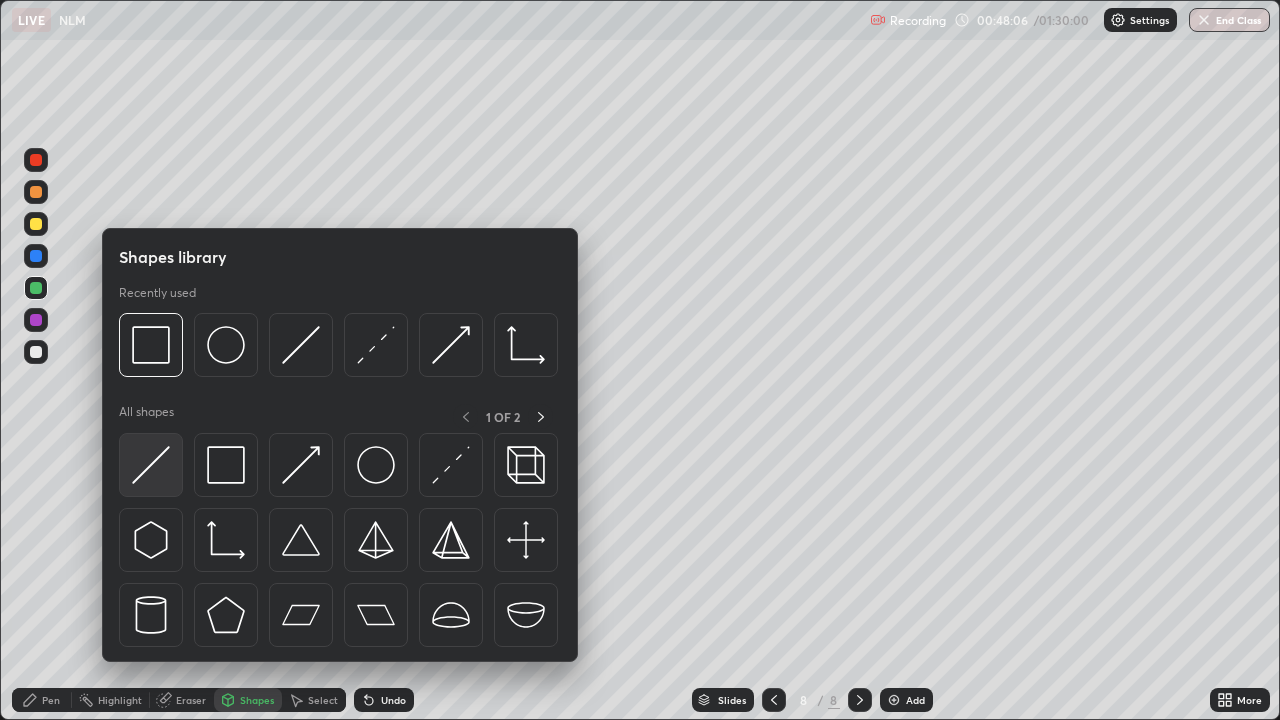 click at bounding box center [151, 465] 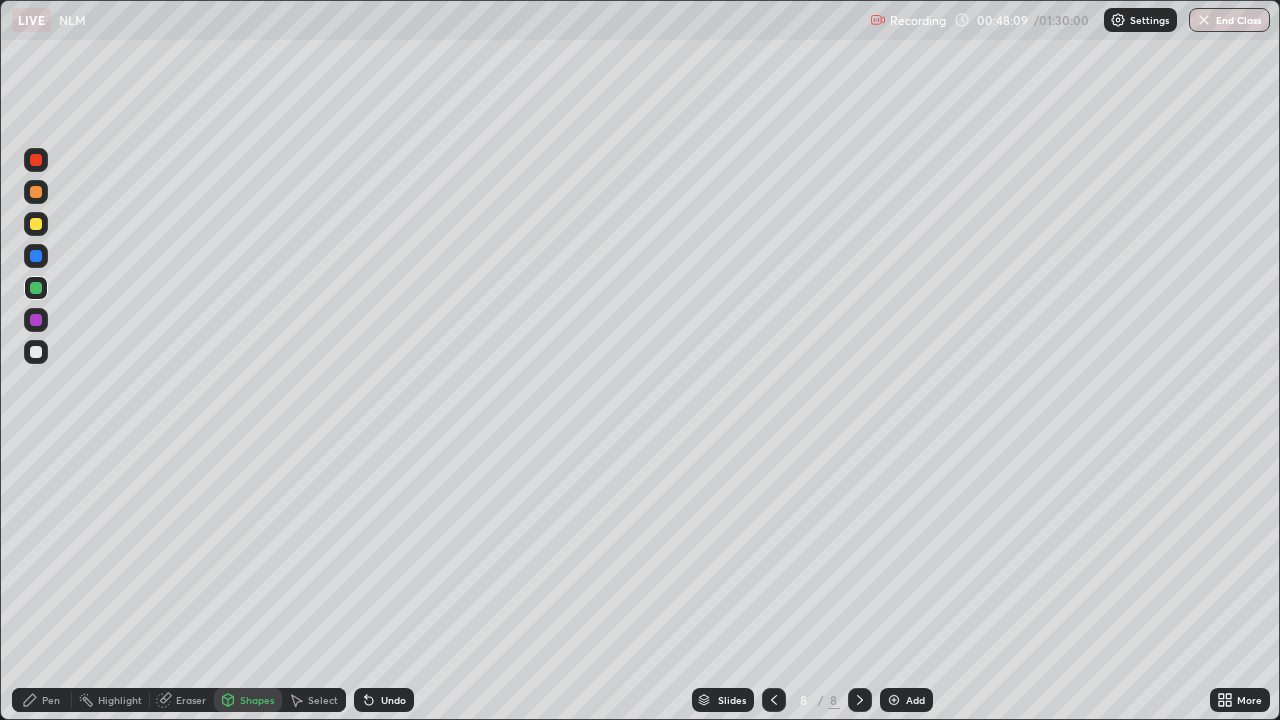 click on "Shapes" at bounding box center [257, 700] 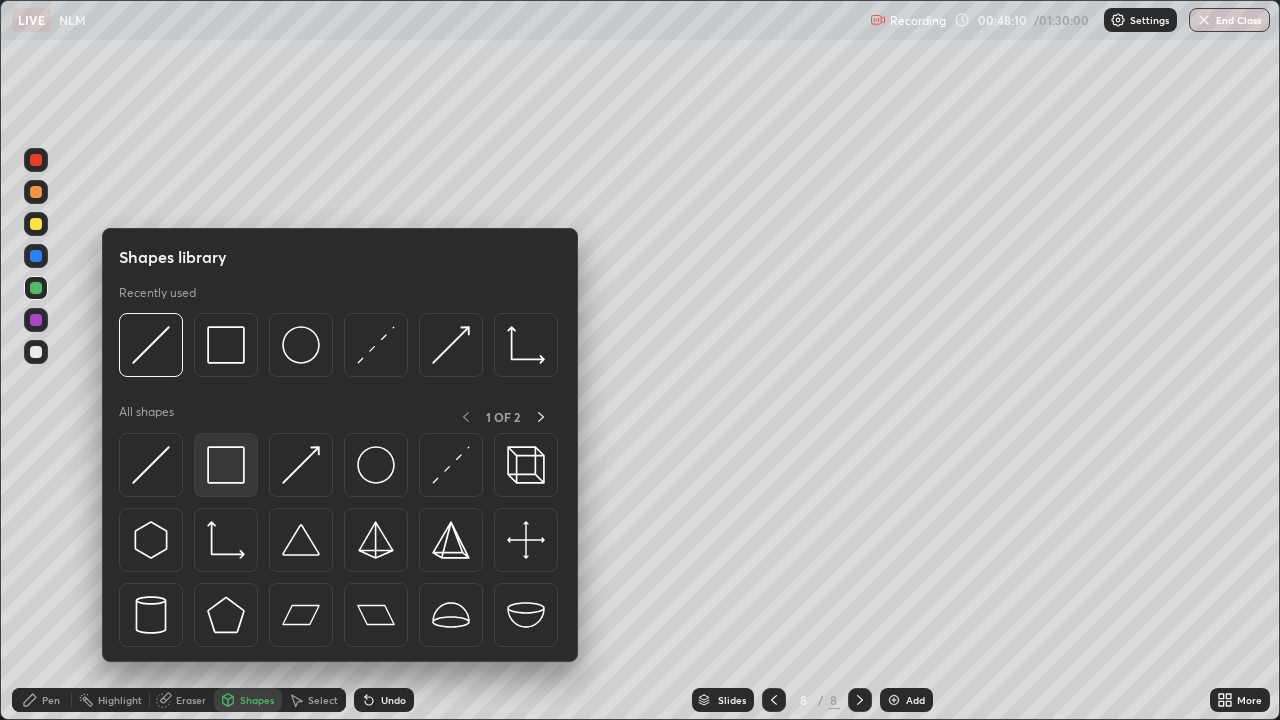 click at bounding box center (226, 465) 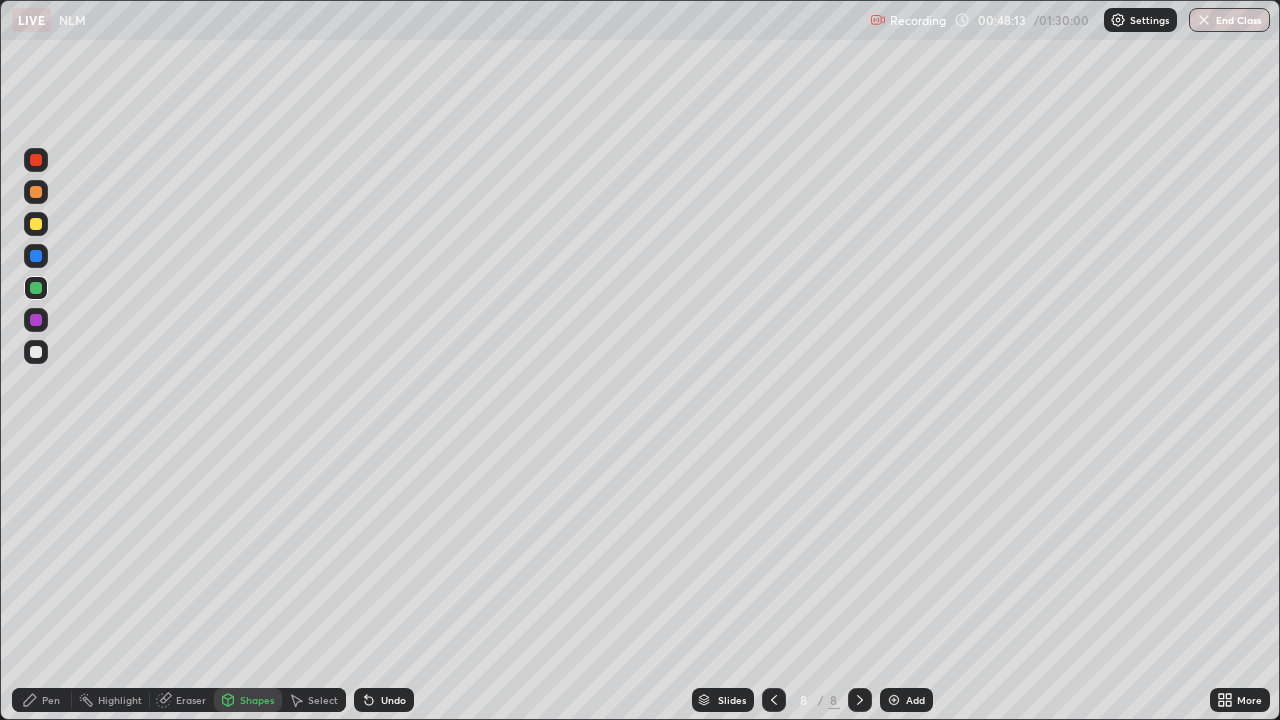 click on "Pen" at bounding box center [42, 700] 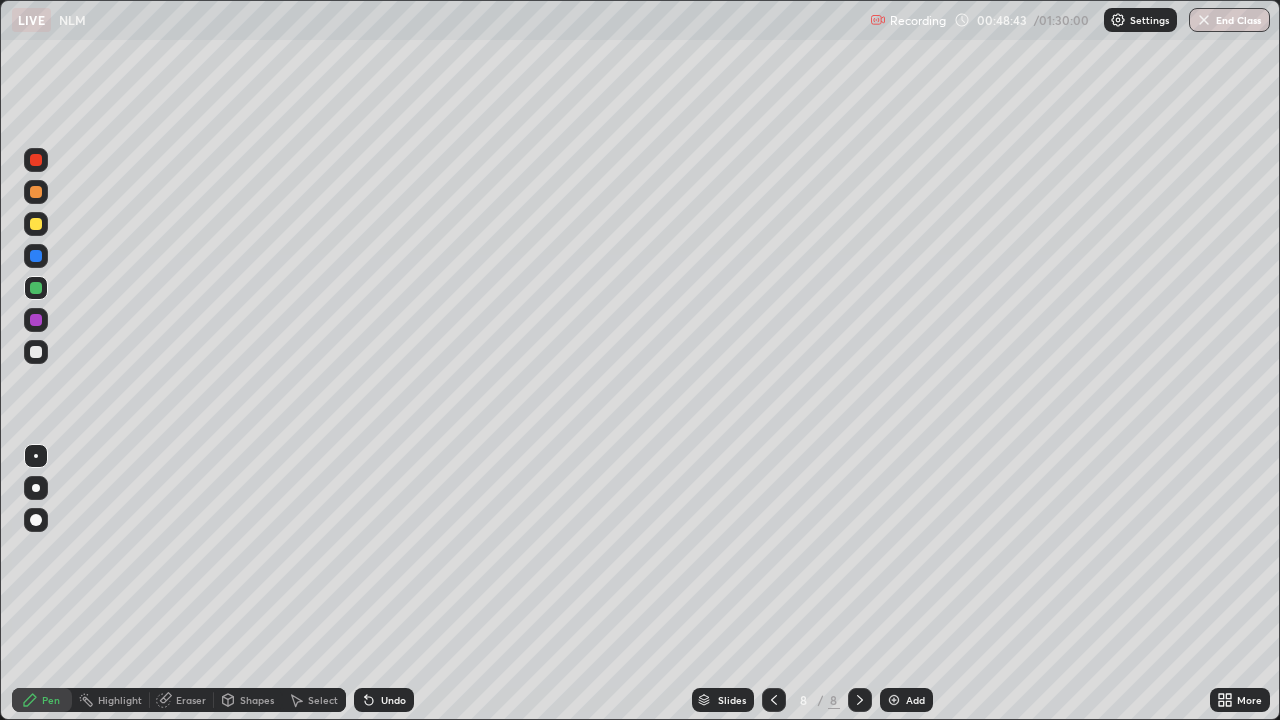 click at bounding box center [894, 700] 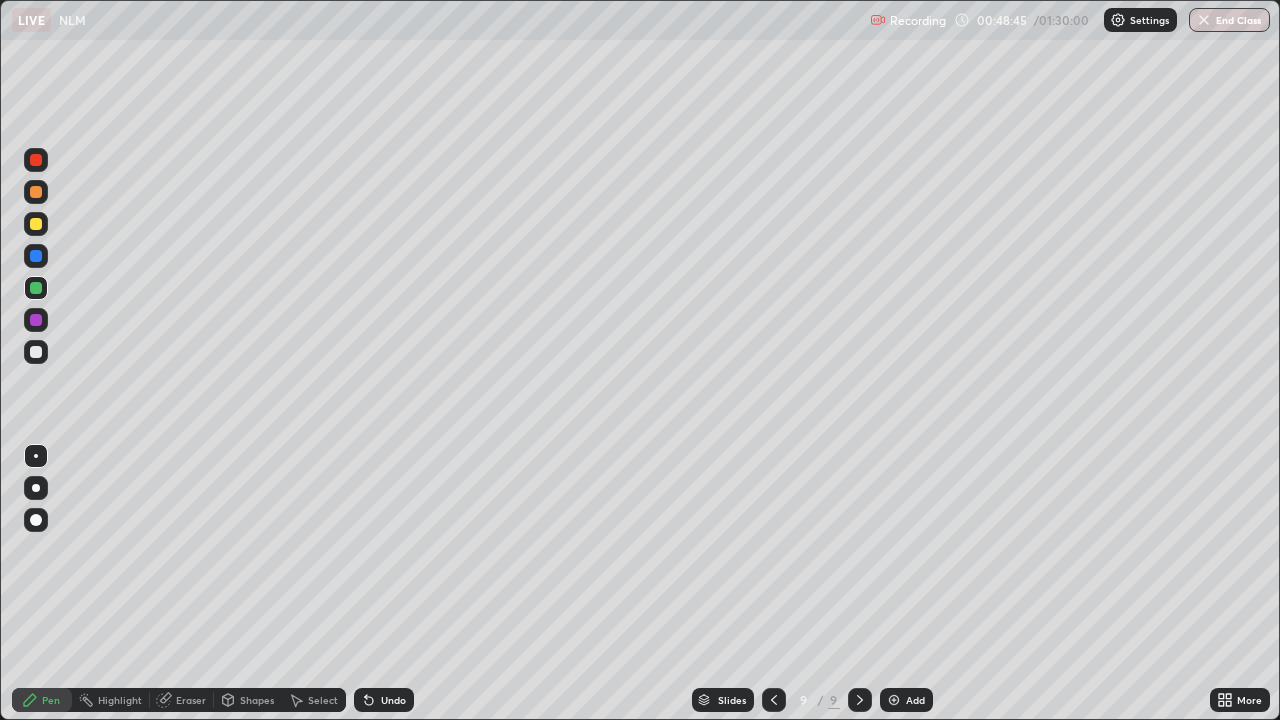 click at bounding box center (774, 700) 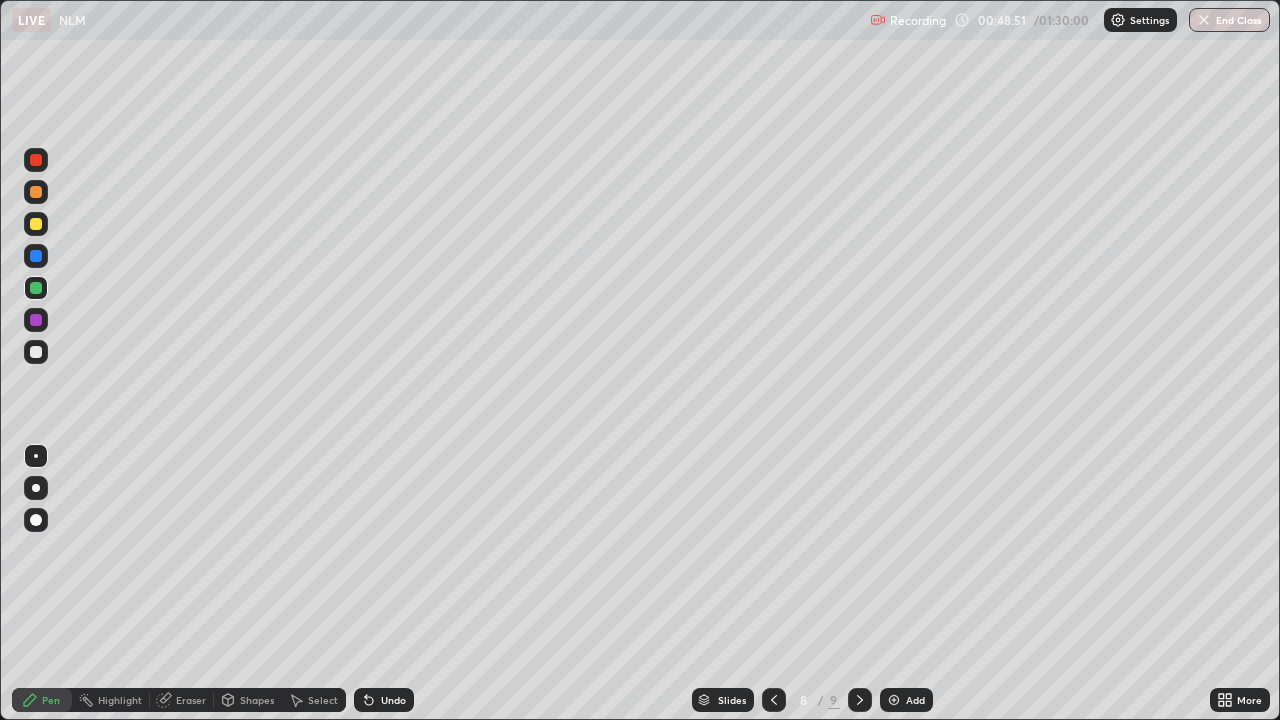 click 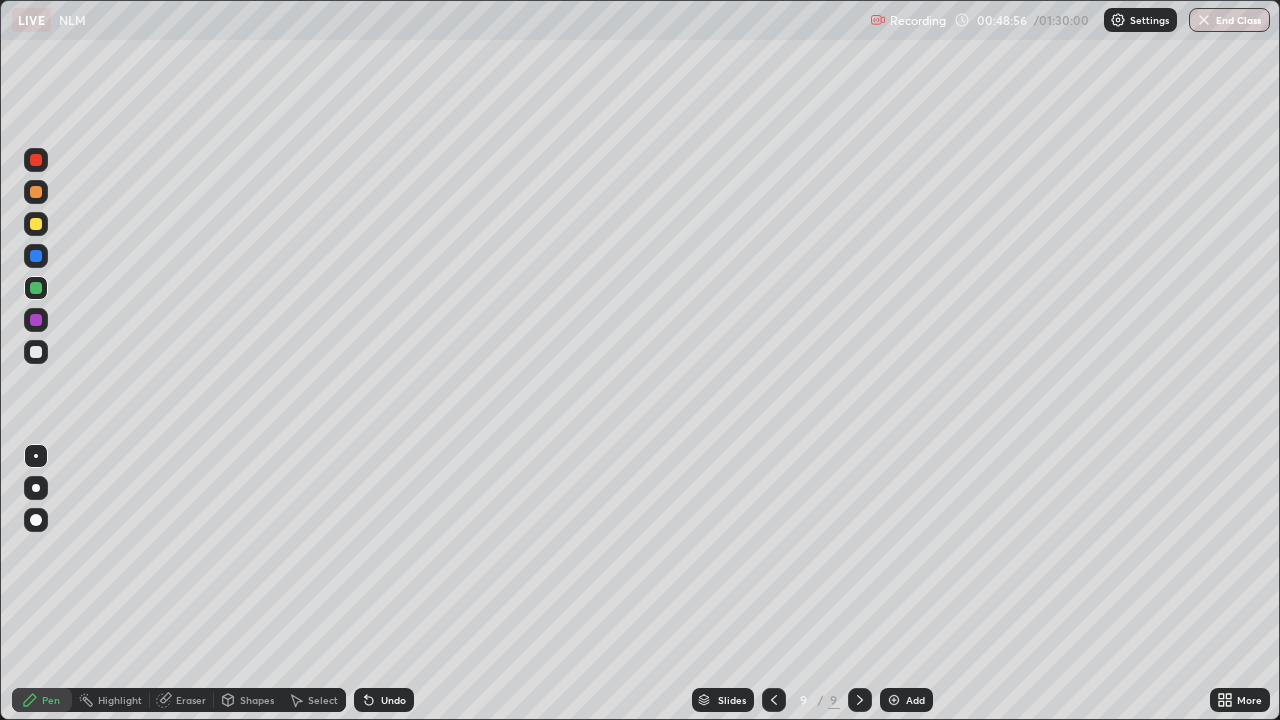 click on "Shapes" at bounding box center [257, 700] 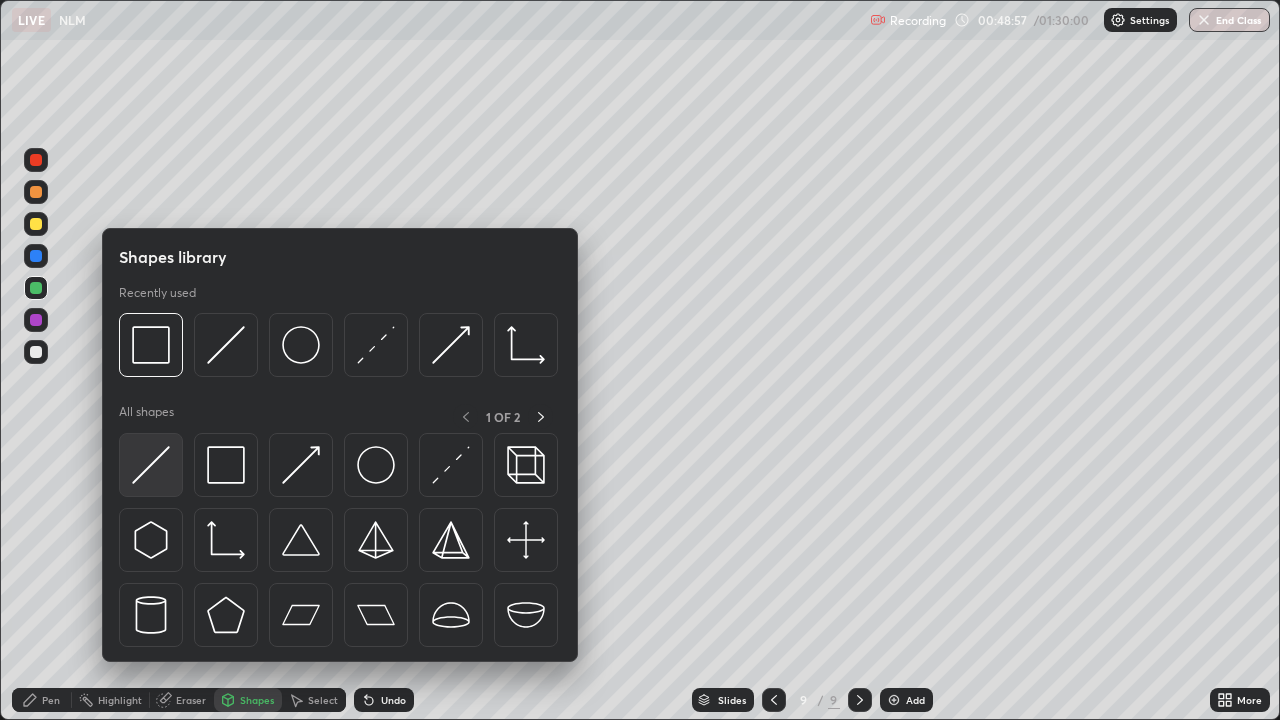 click at bounding box center (151, 465) 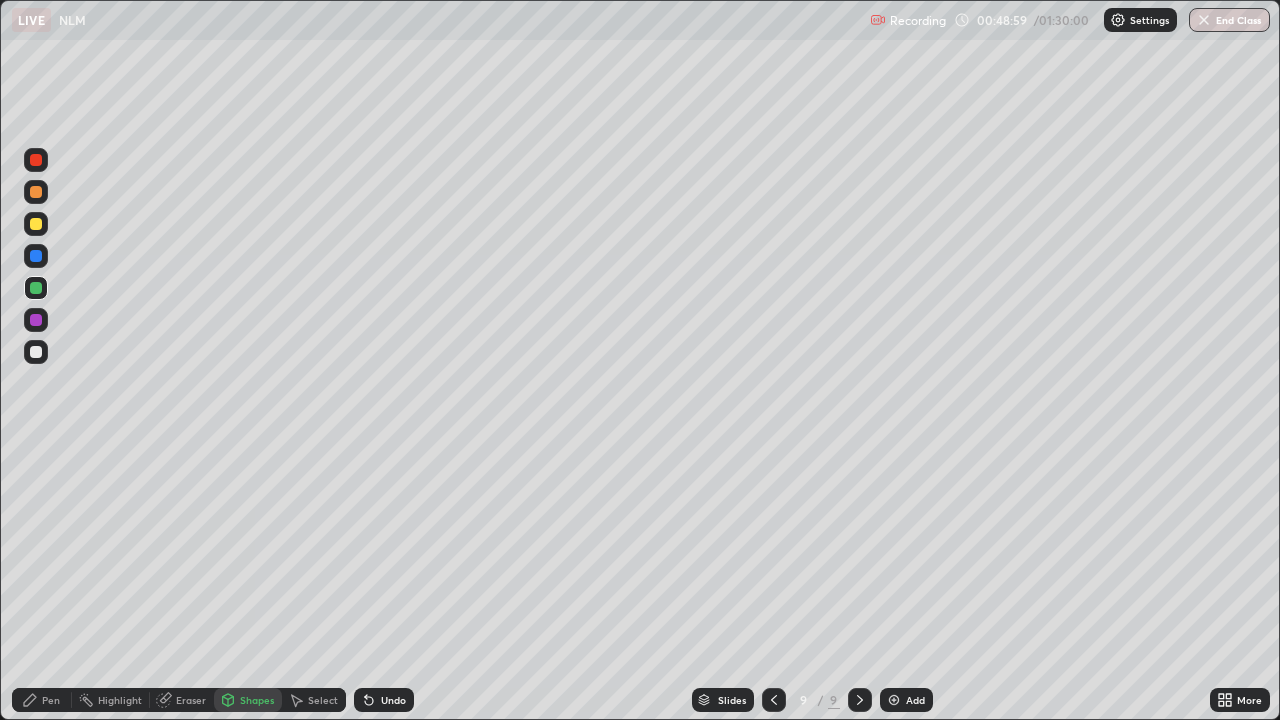click on "Shapes" at bounding box center [257, 700] 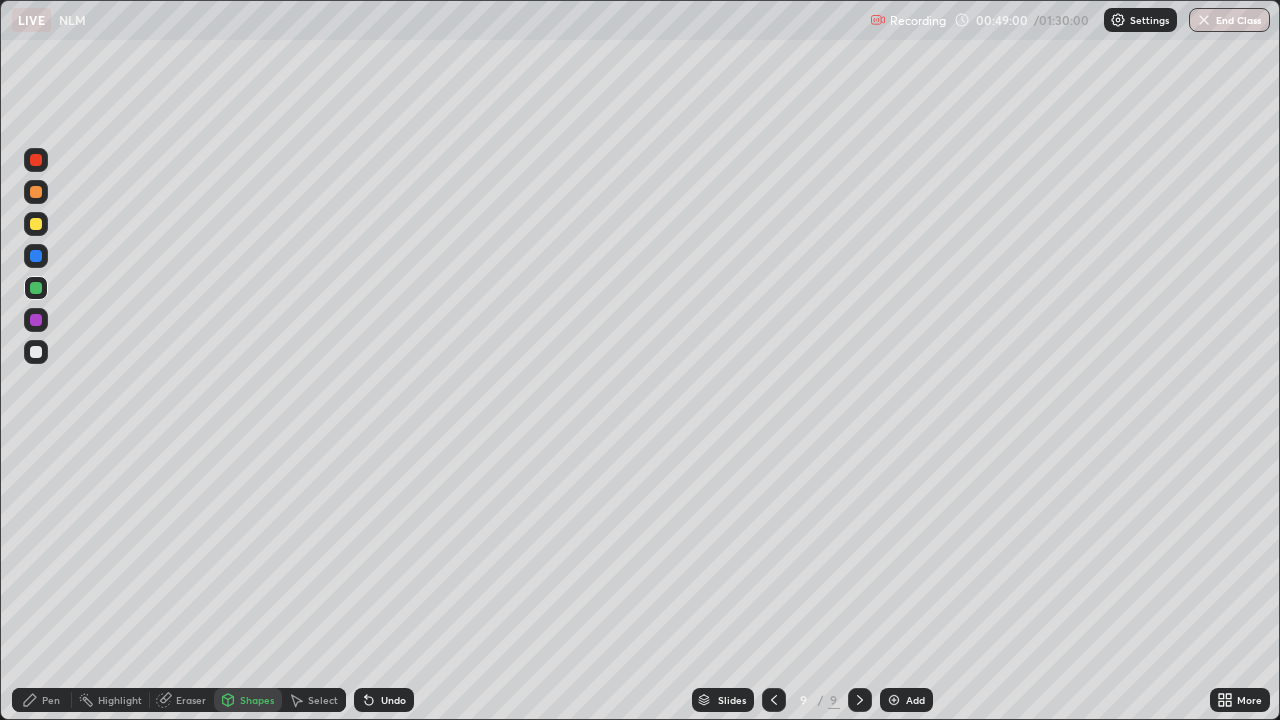 click at bounding box center [36, 224] 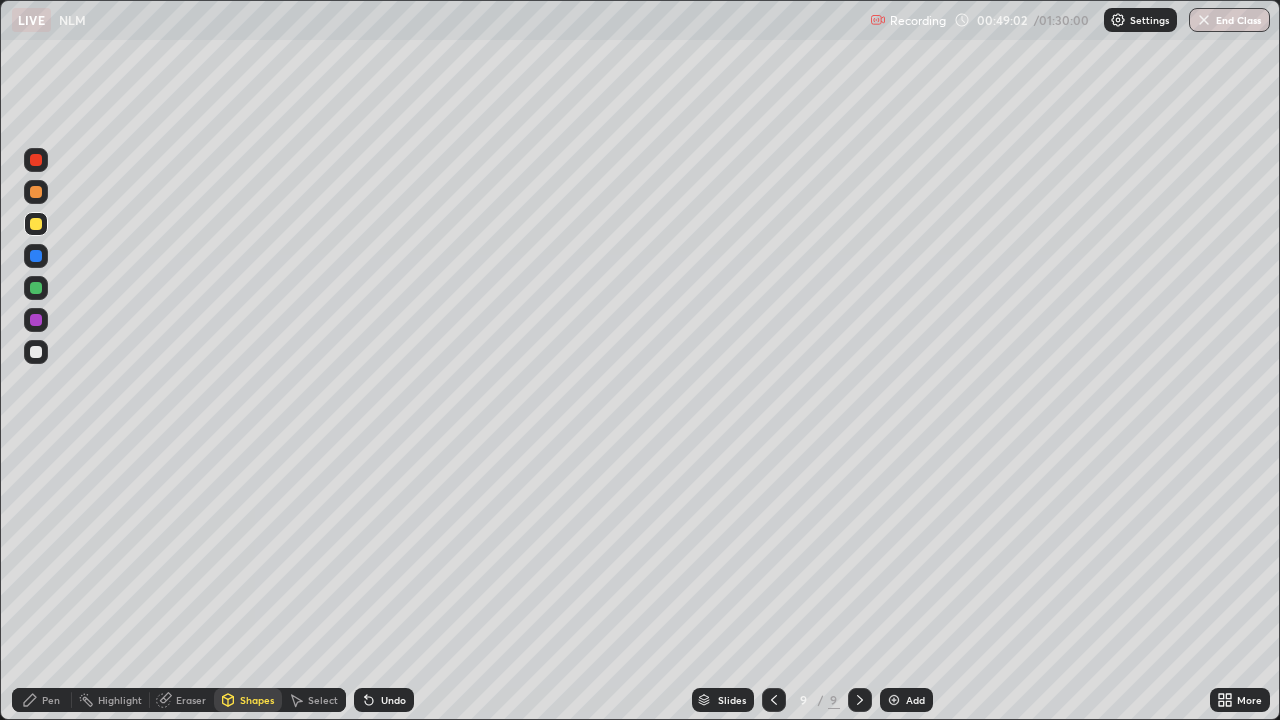 click on "Undo" at bounding box center [384, 700] 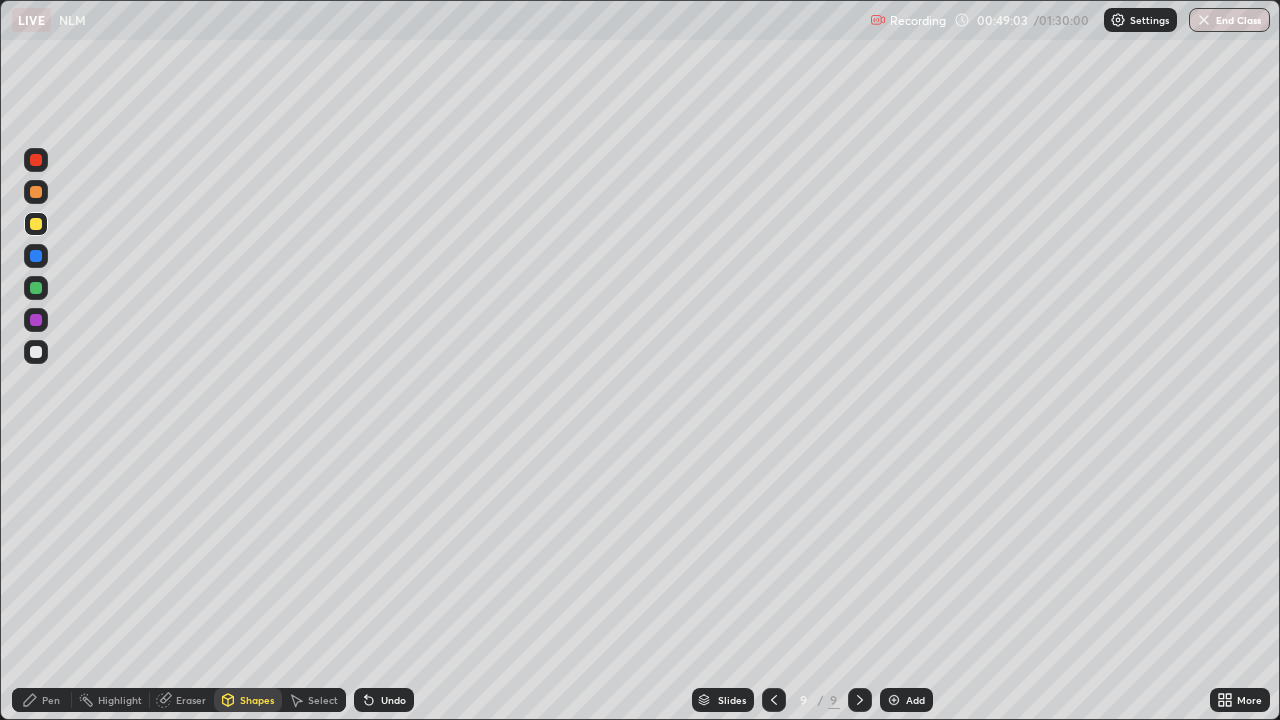 click on "Shapes" at bounding box center (257, 700) 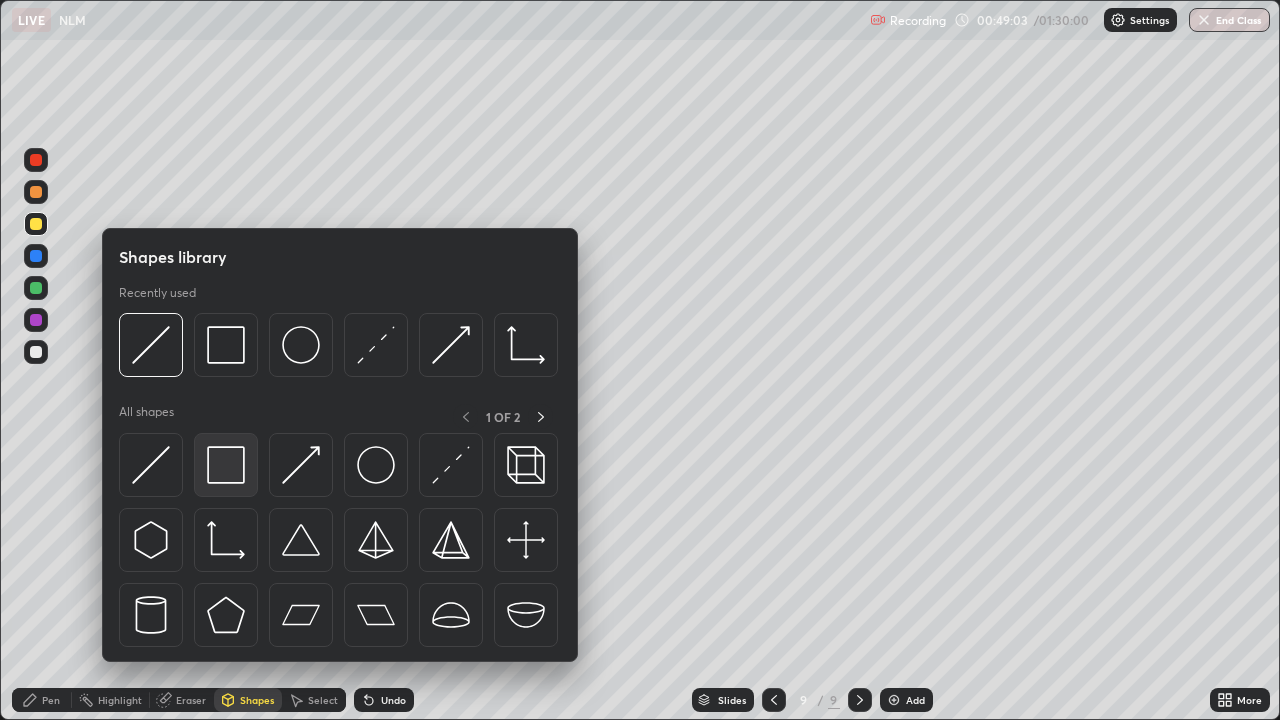 click at bounding box center [226, 465] 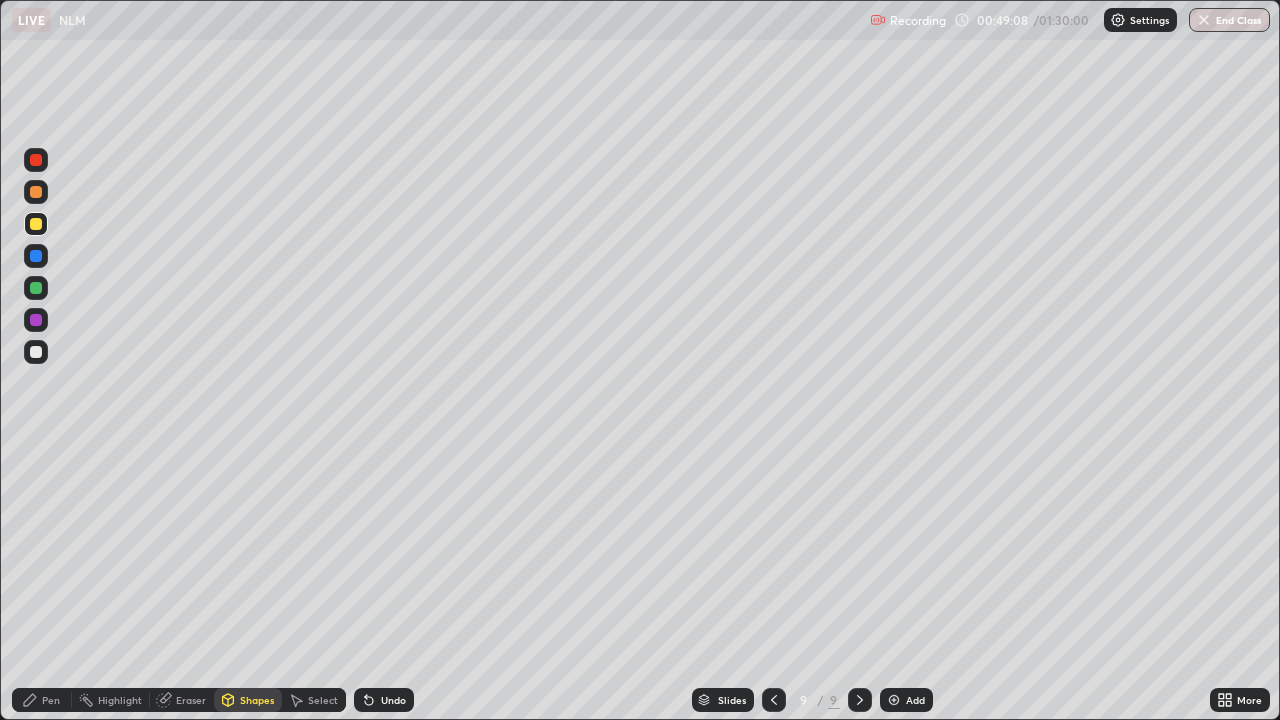 click at bounding box center [36, 288] 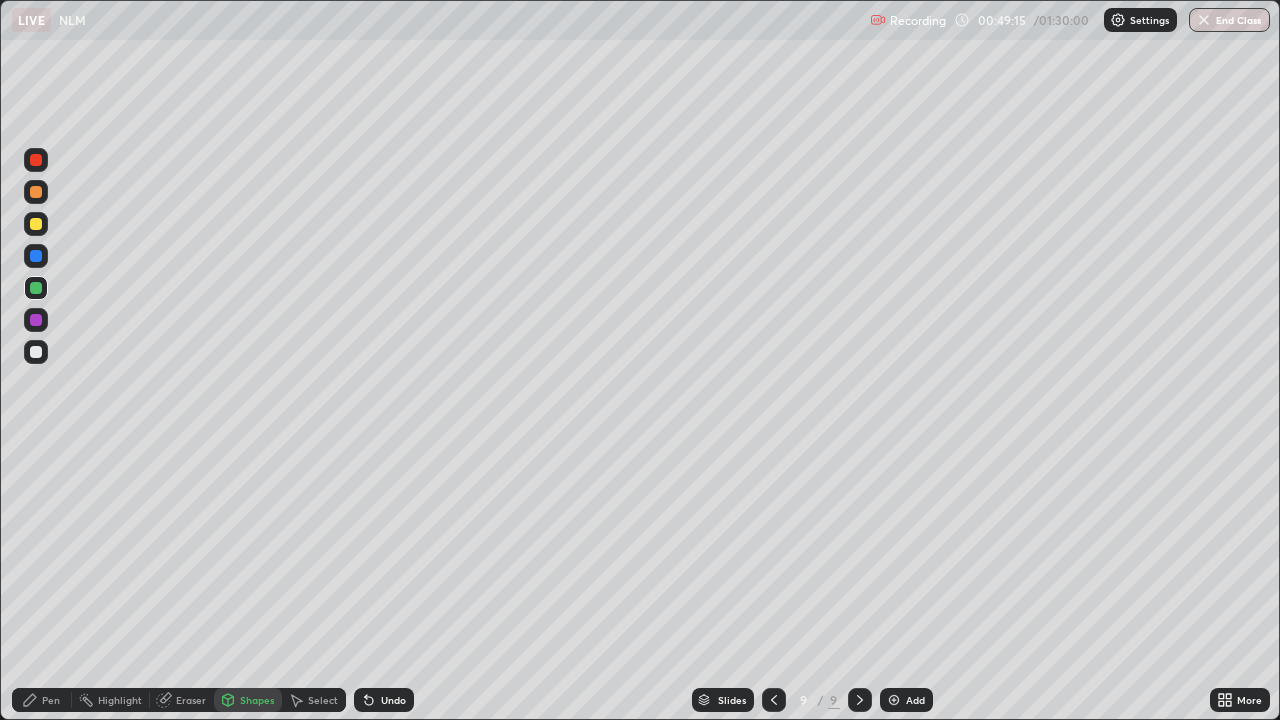 click at bounding box center [36, 352] 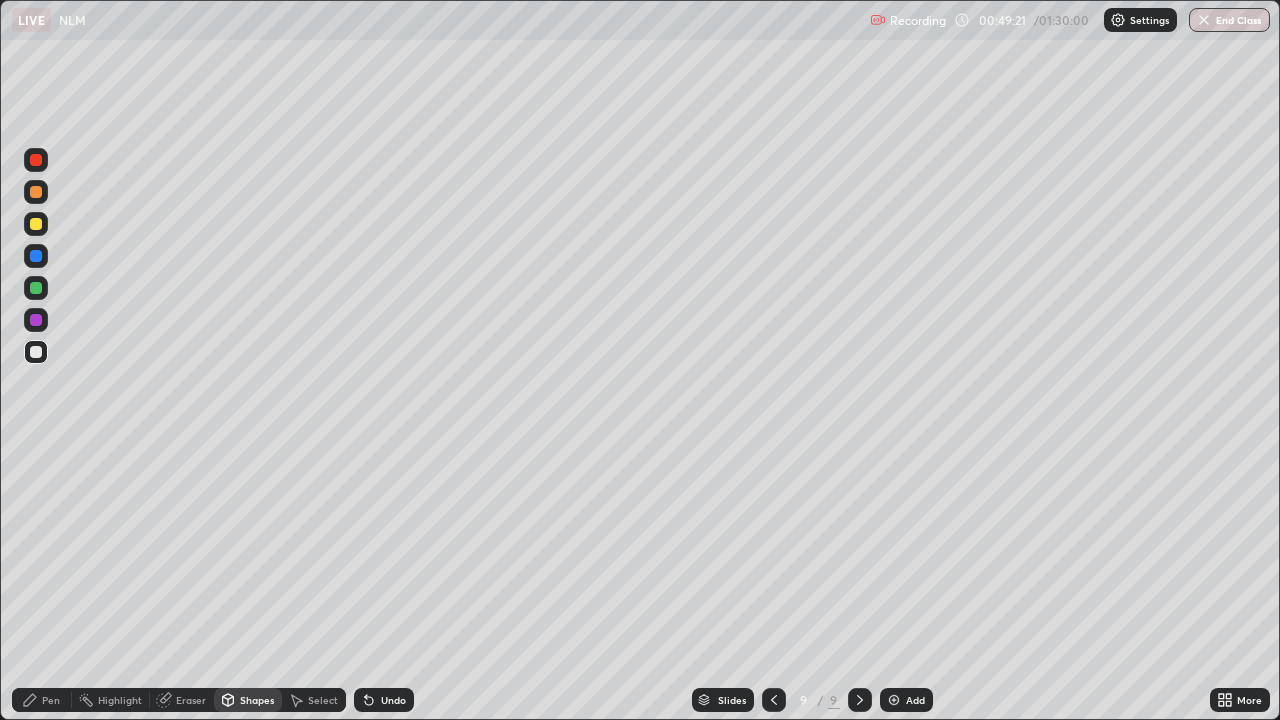 click on "Pen" at bounding box center (51, 700) 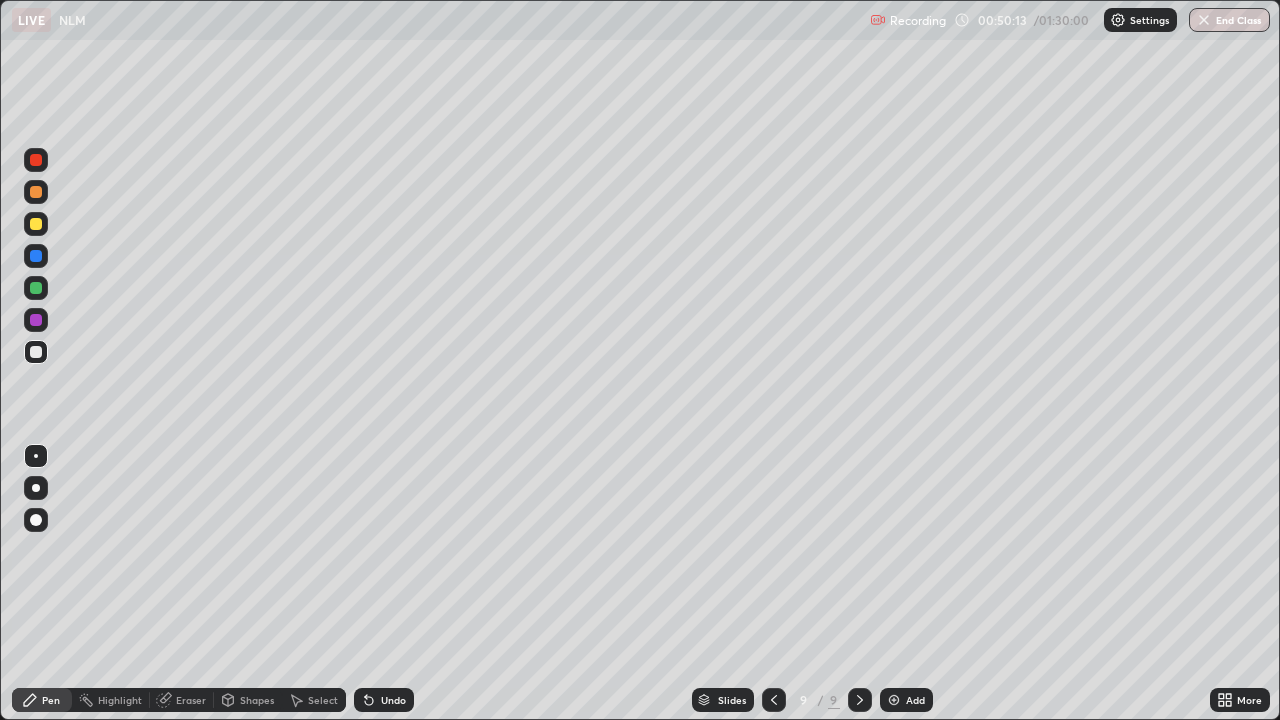 click on "Shapes" at bounding box center [257, 700] 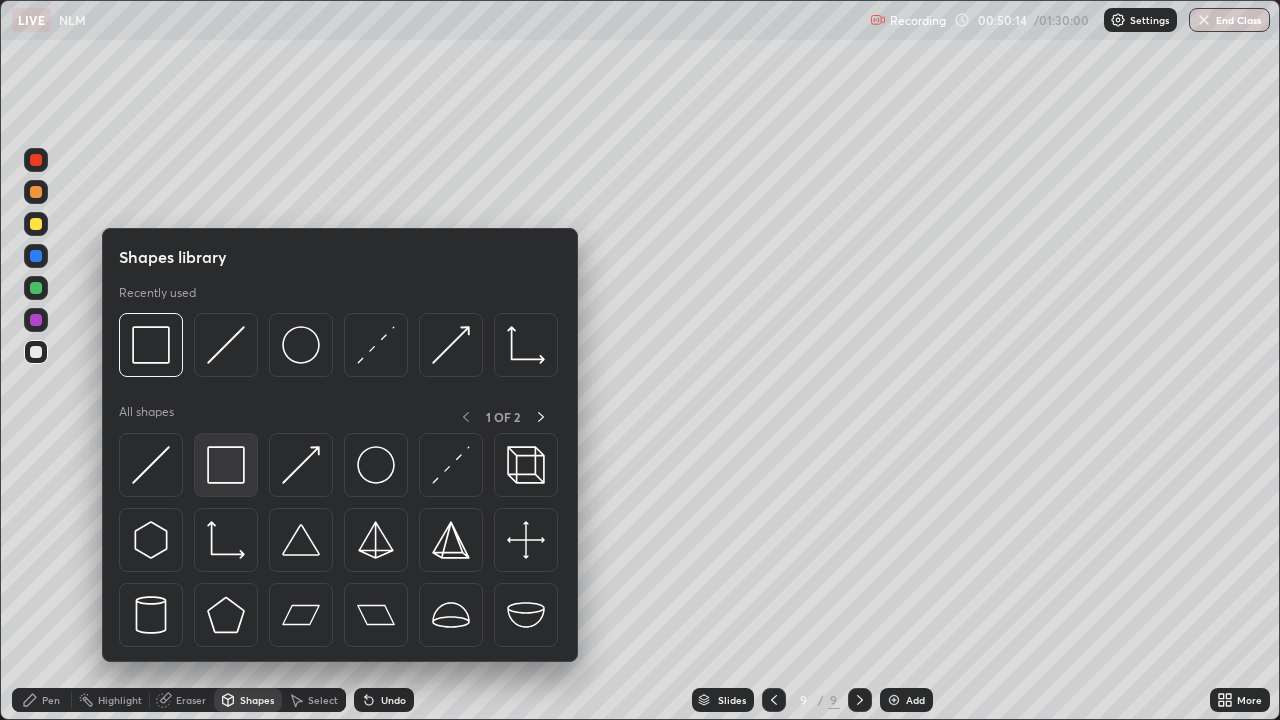 click at bounding box center (226, 465) 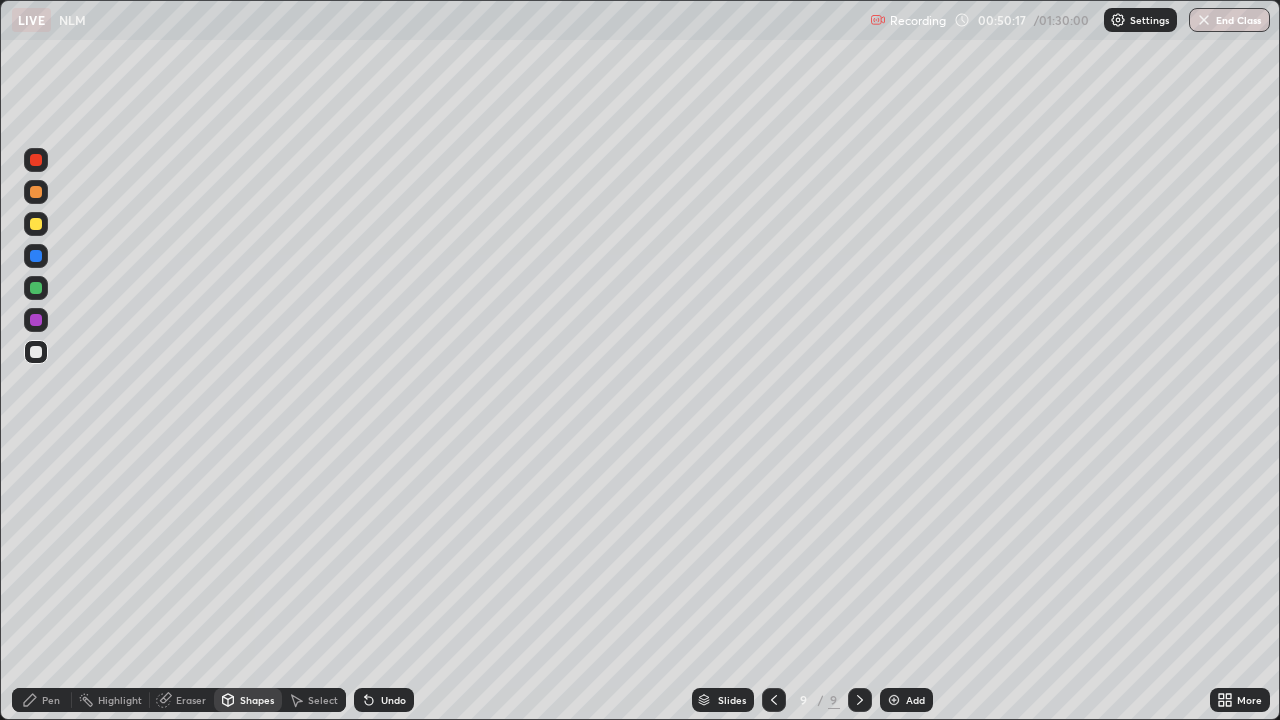 click at bounding box center (36, 288) 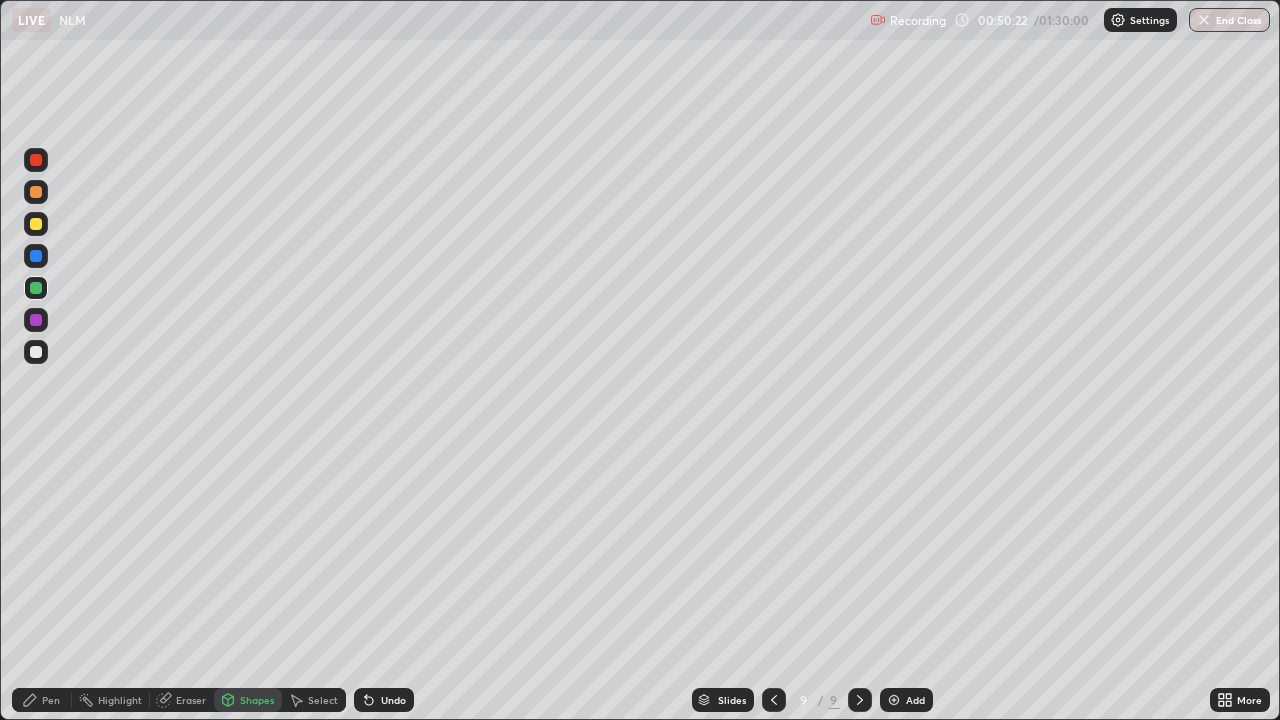 click at bounding box center (36, 320) 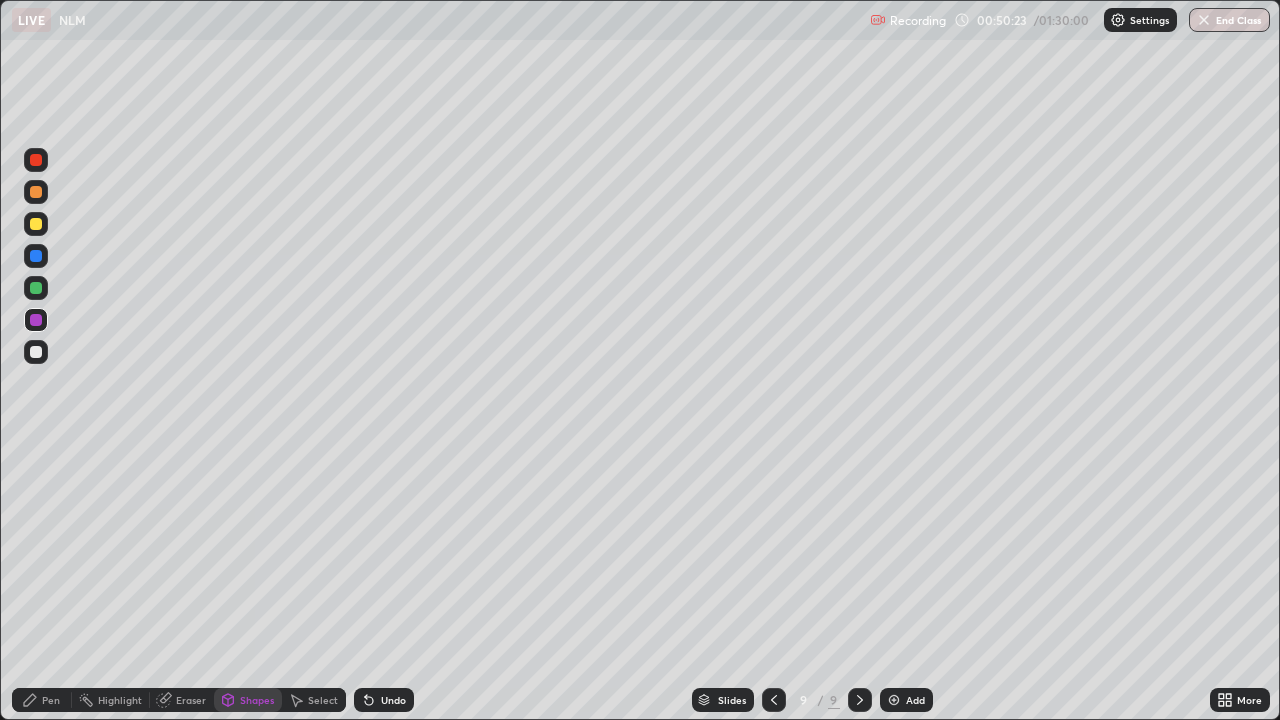 click at bounding box center (36, 224) 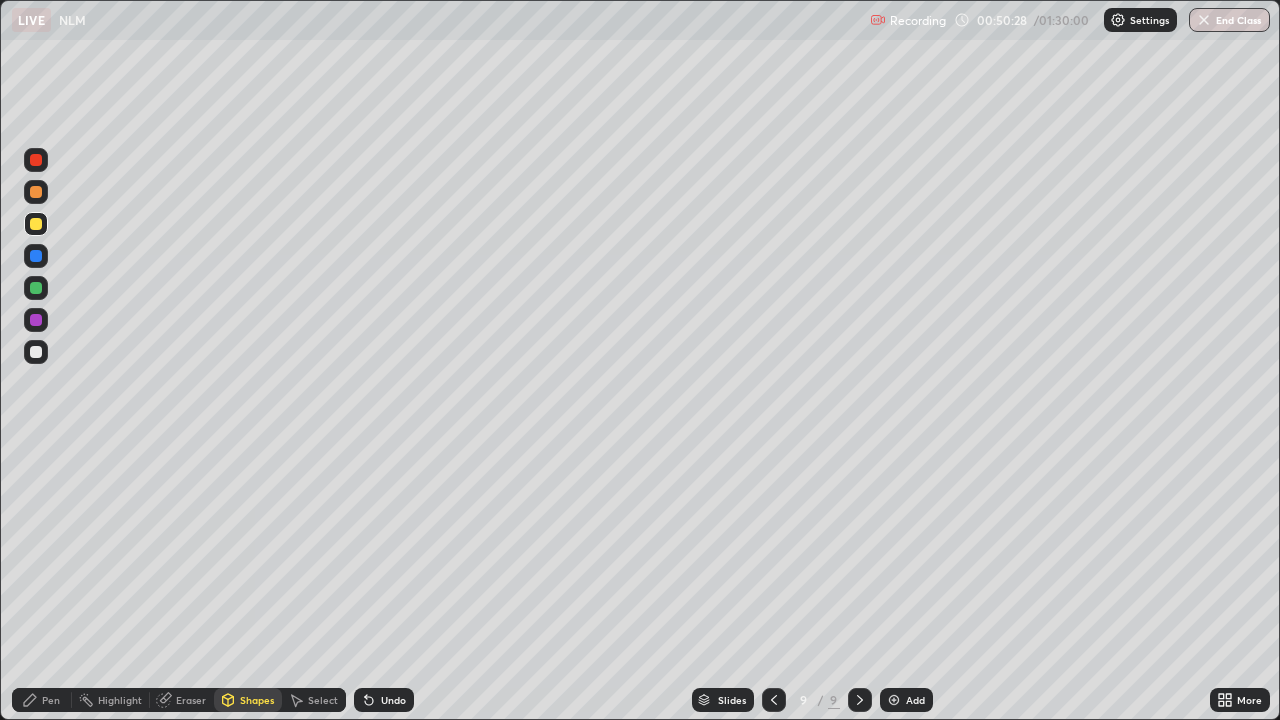 click on "Pen" at bounding box center [51, 700] 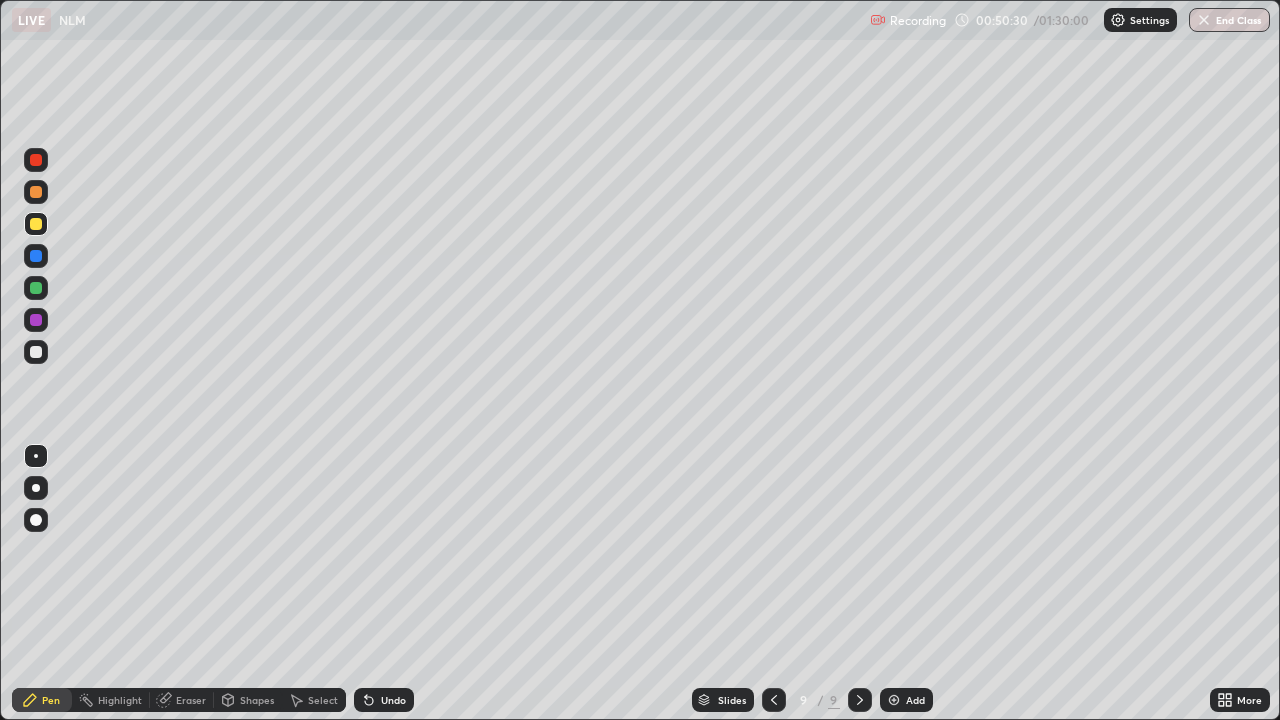 click at bounding box center [36, 224] 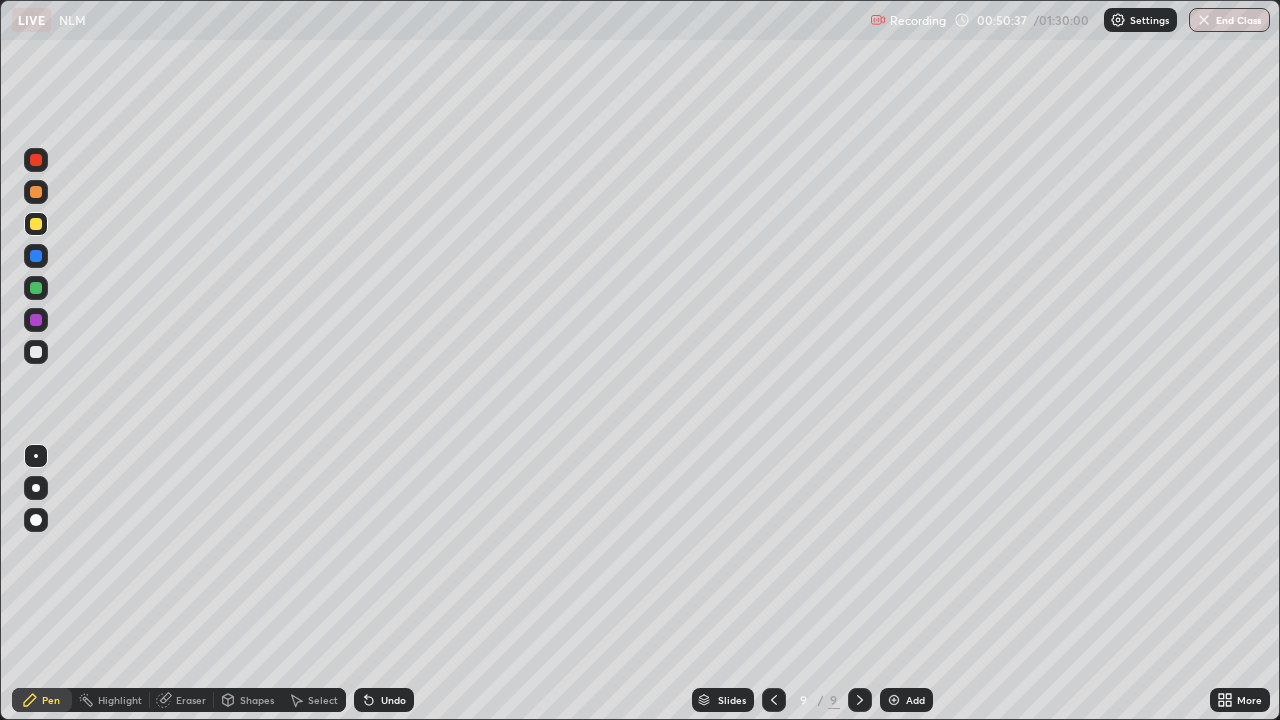 click at bounding box center [36, 352] 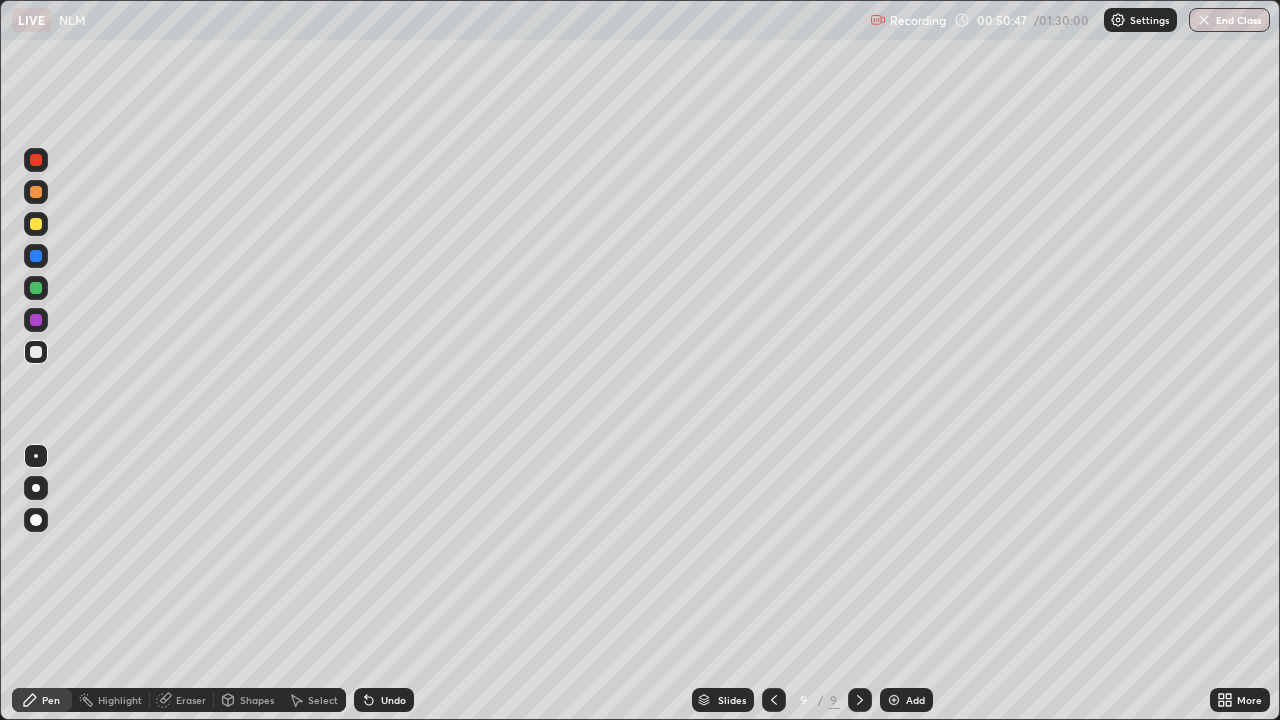 click at bounding box center [36, 288] 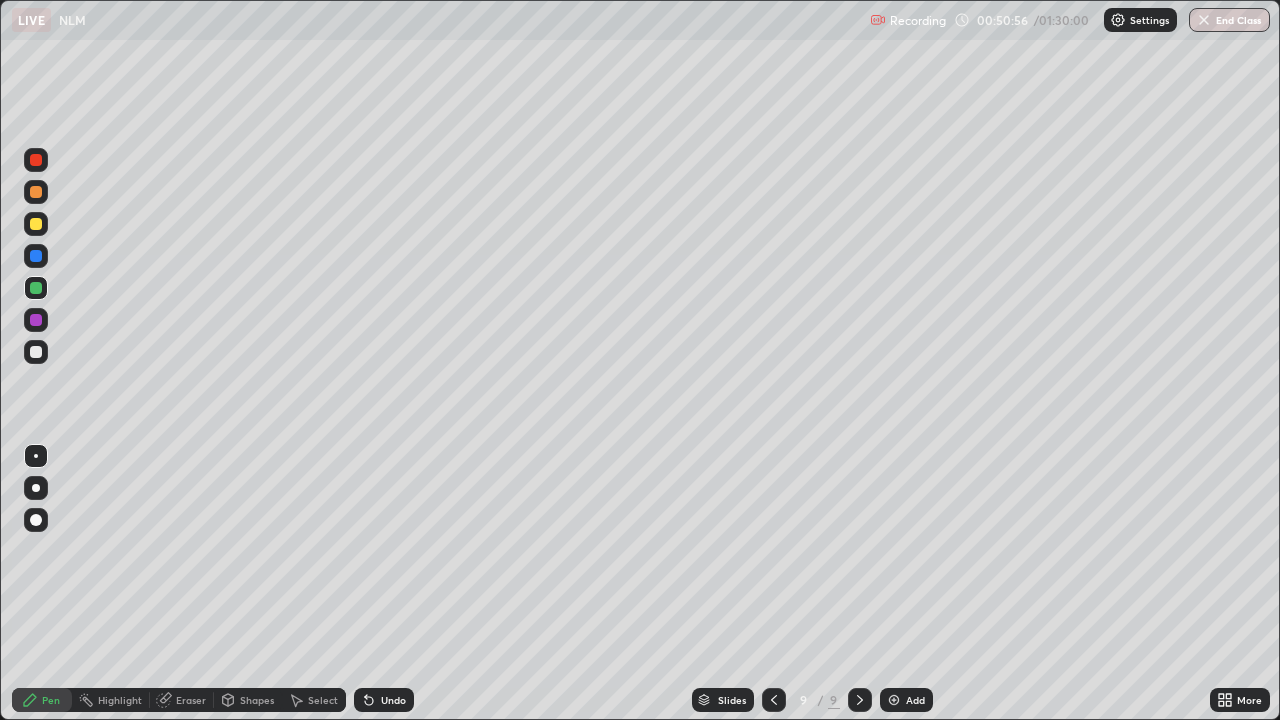 click at bounding box center (36, 352) 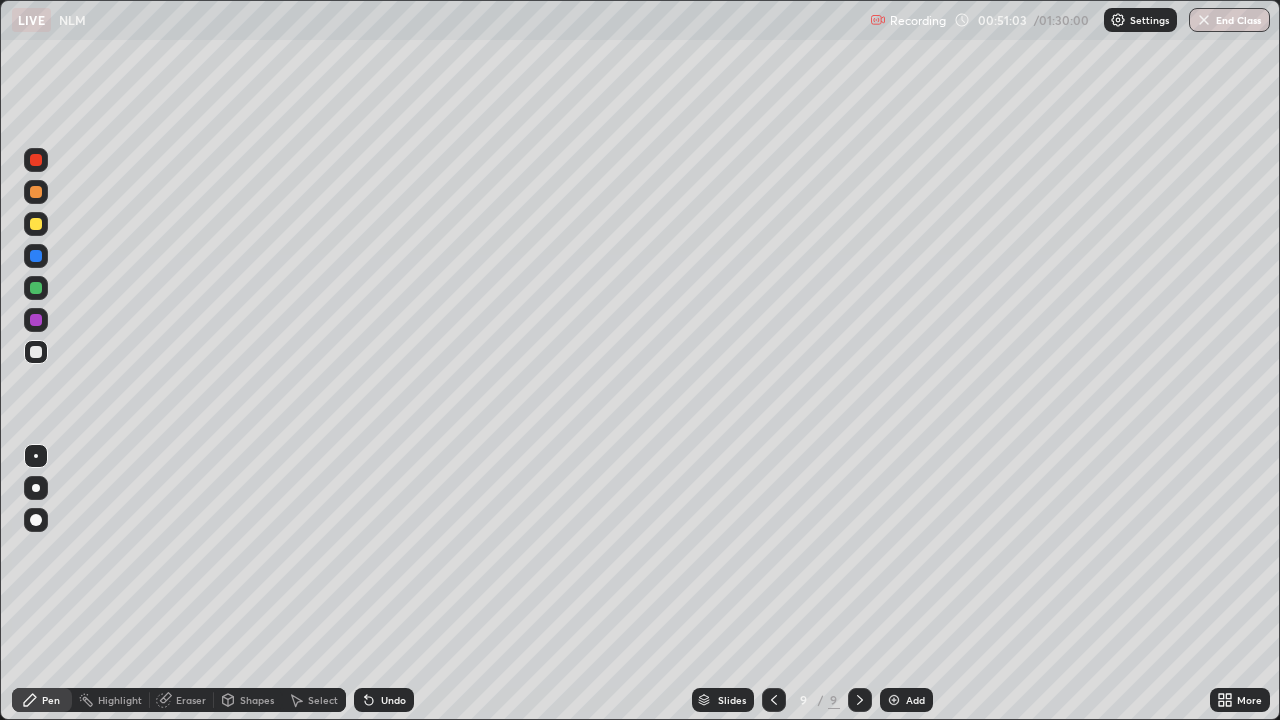 click at bounding box center [36, 320] 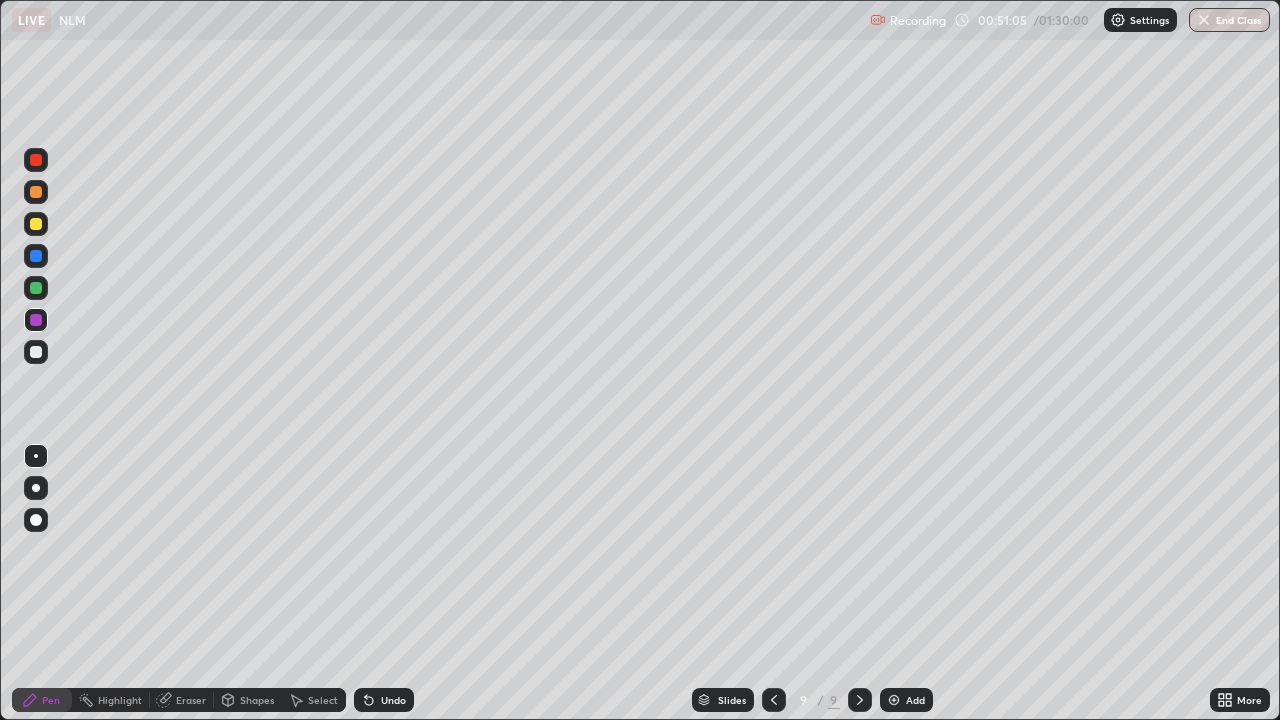 click on "Undo" at bounding box center [393, 700] 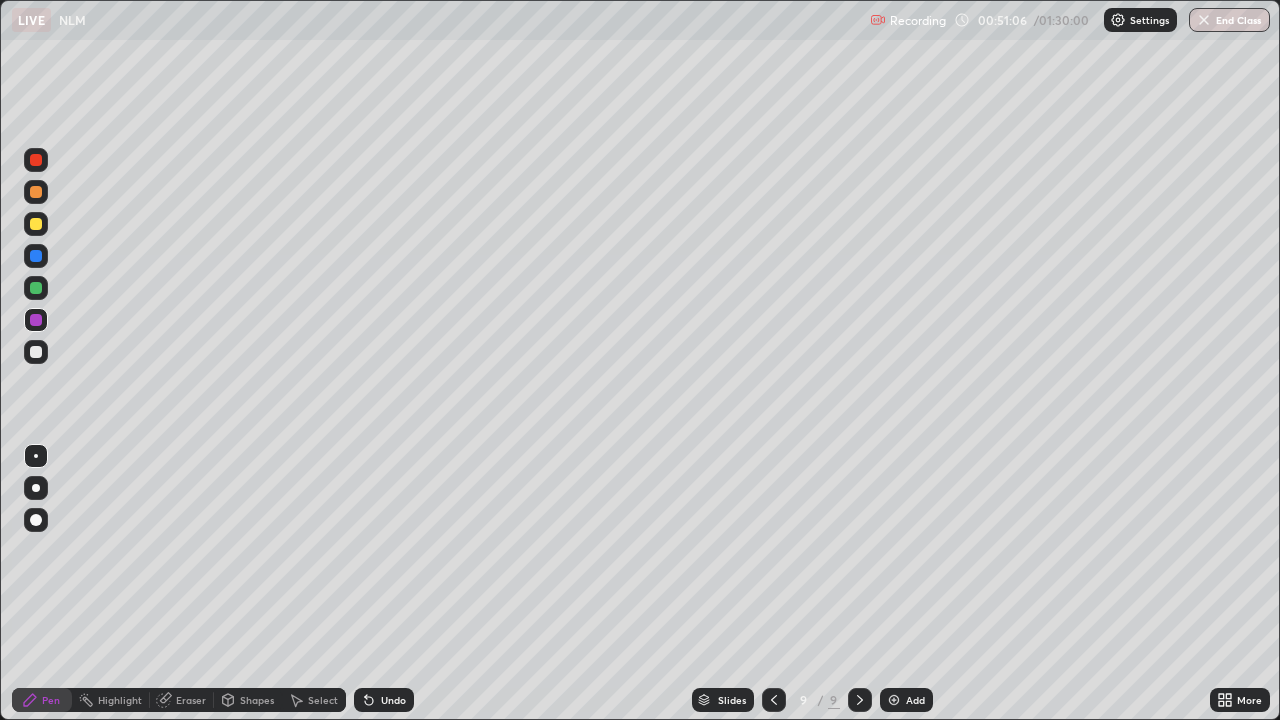 click at bounding box center (36, 224) 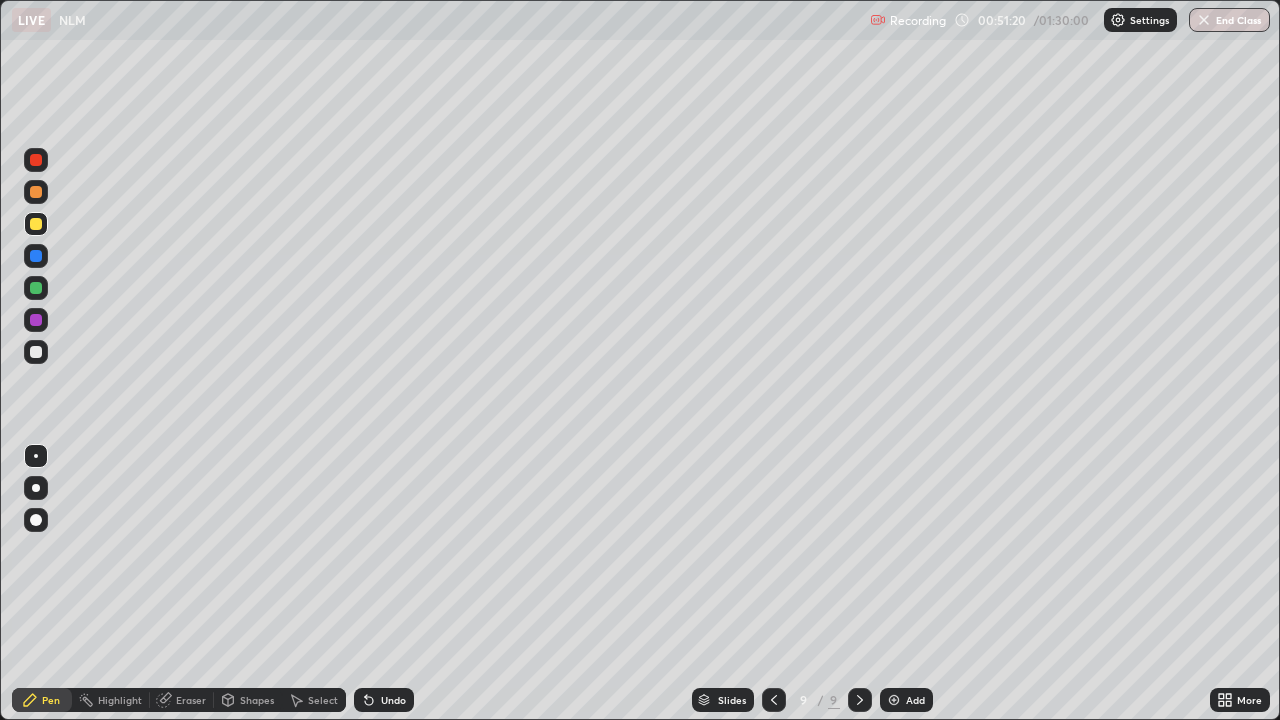 click at bounding box center [36, 288] 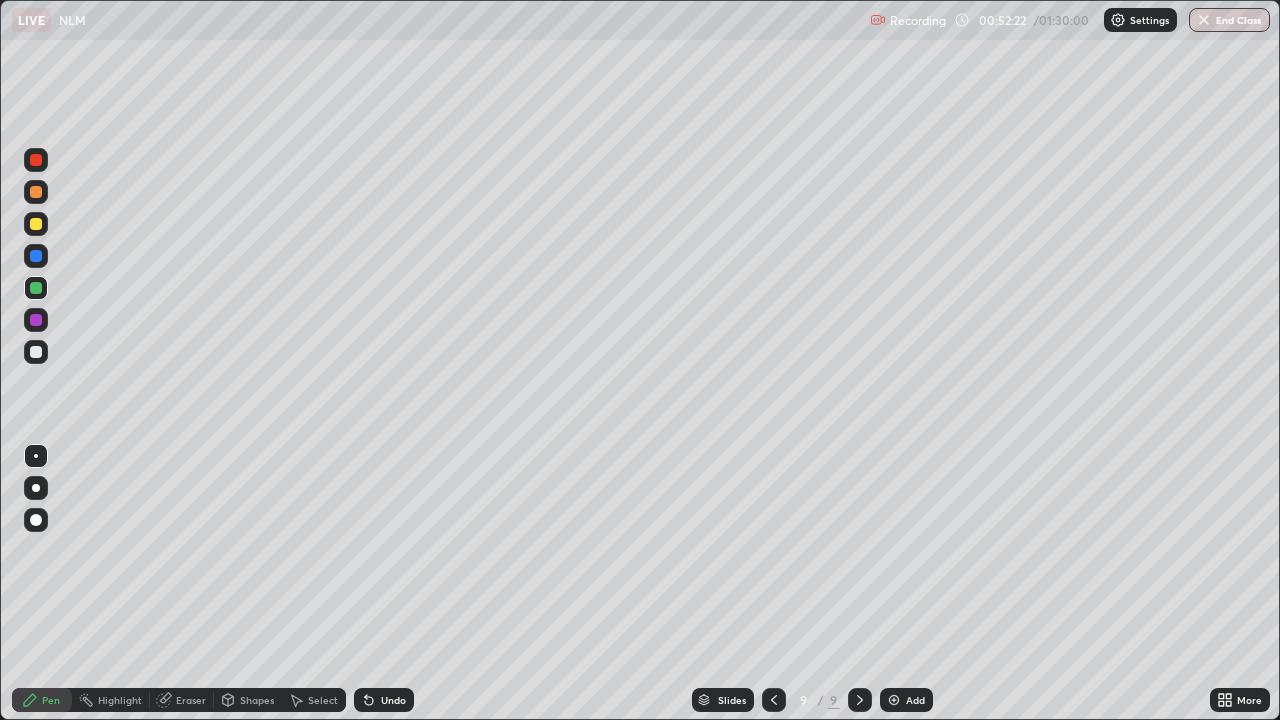 click on "Select" at bounding box center [314, 700] 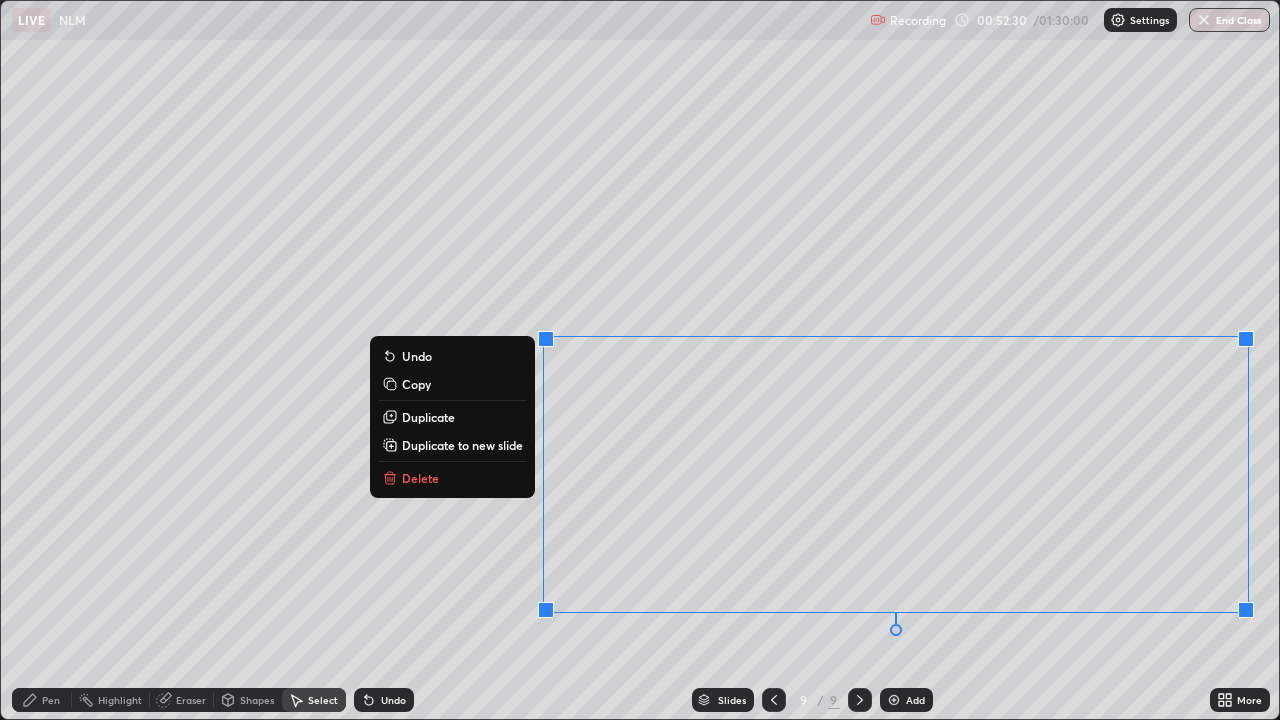 click on "0 ° Undo Copy Duplicate Duplicate to new slide Delete" at bounding box center [640, 360] 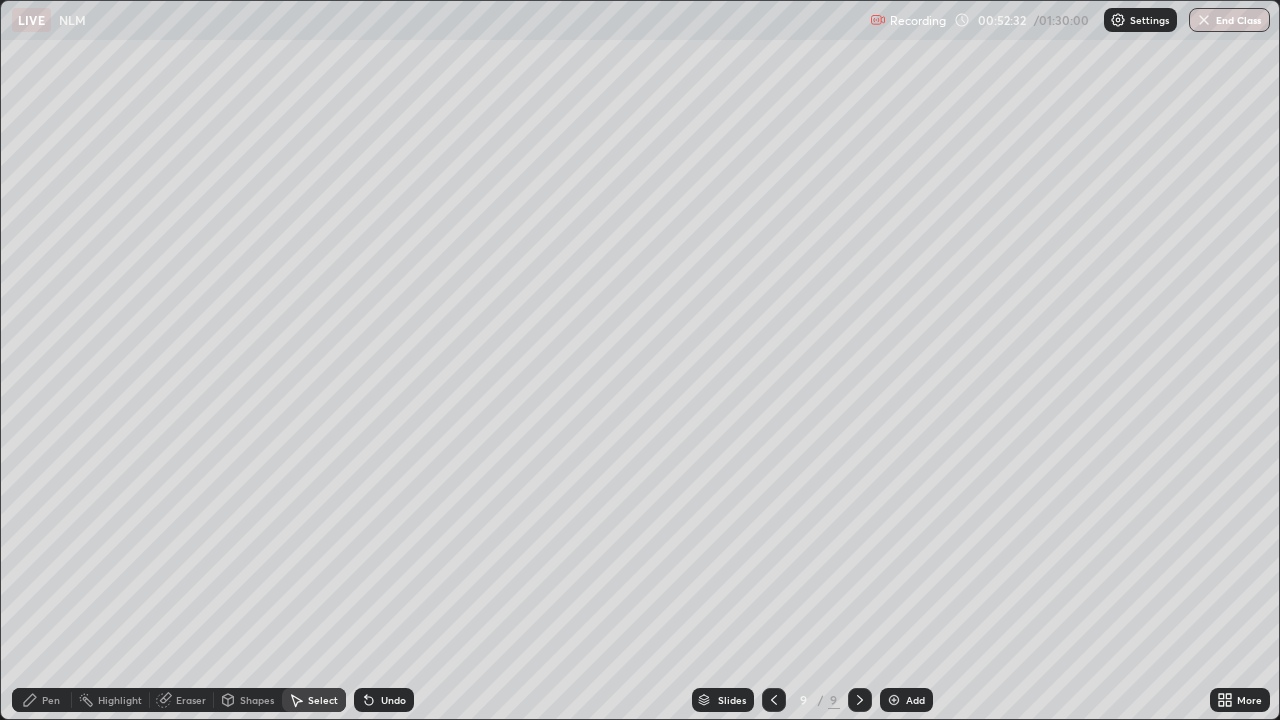 click on "Select" at bounding box center (314, 700) 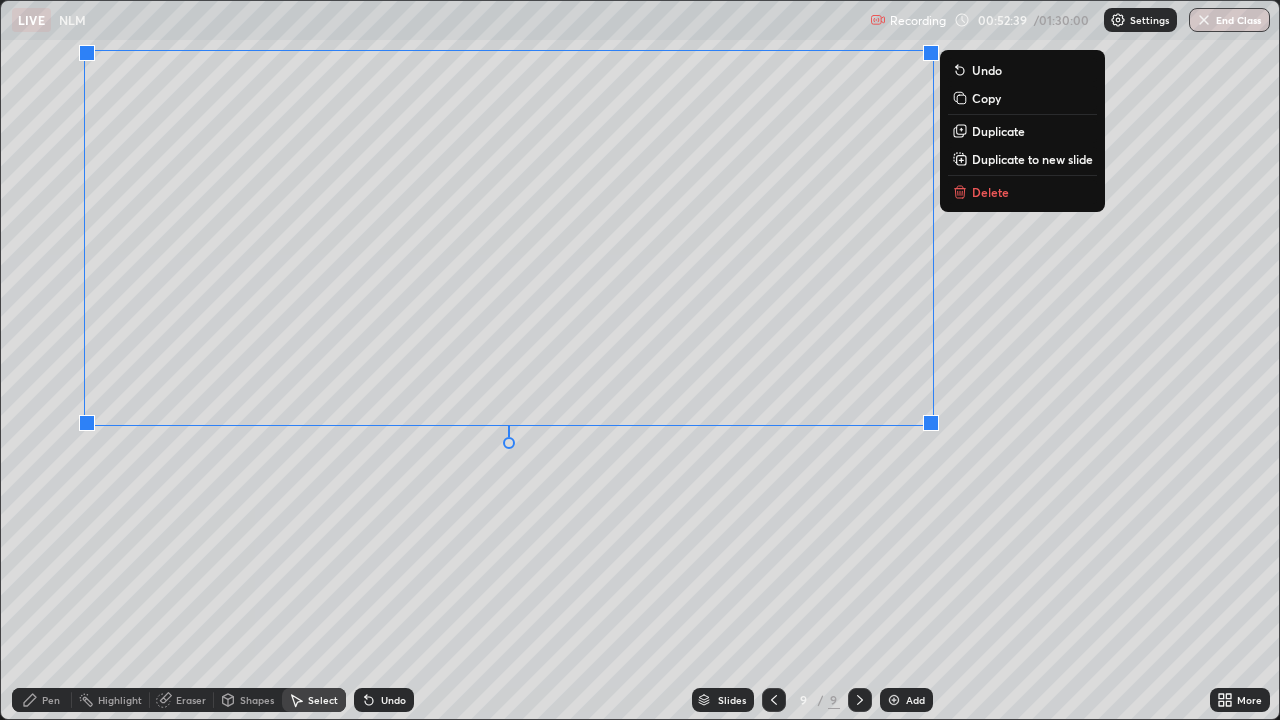 click on "0 ° Undo Copy Duplicate Duplicate to new slide Delete" at bounding box center (640, 360) 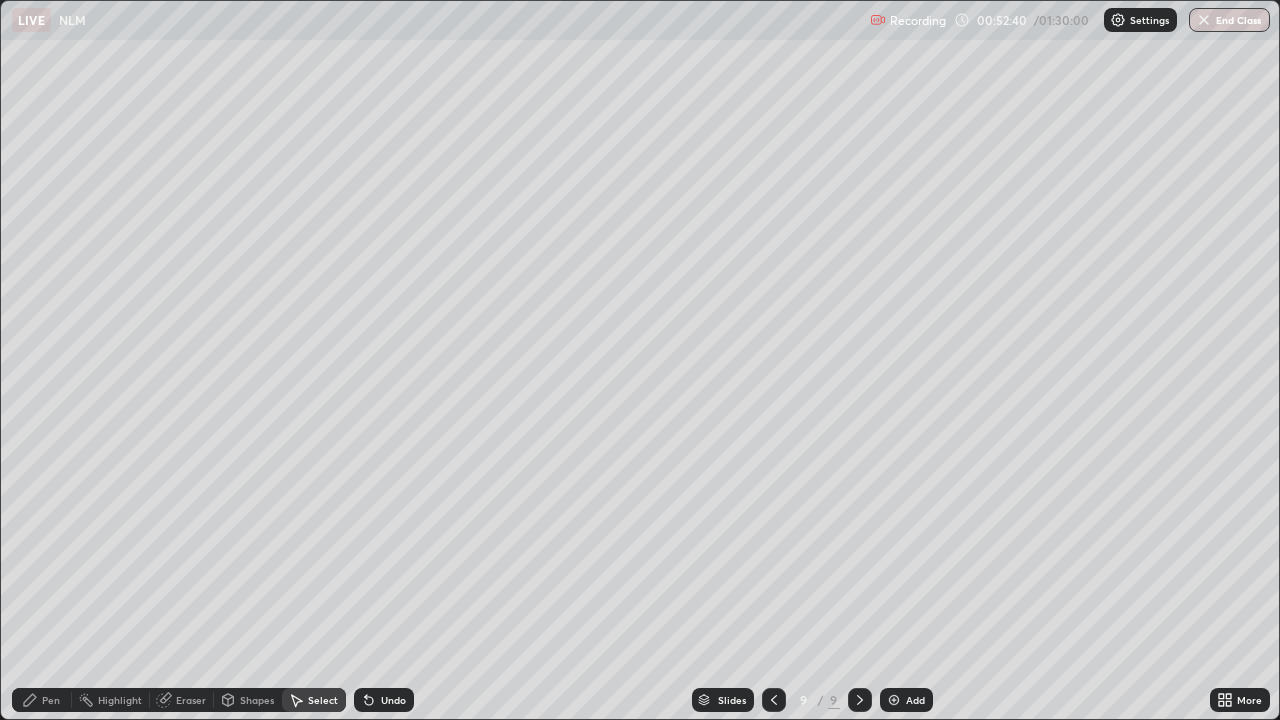 click on "Pen" at bounding box center [42, 700] 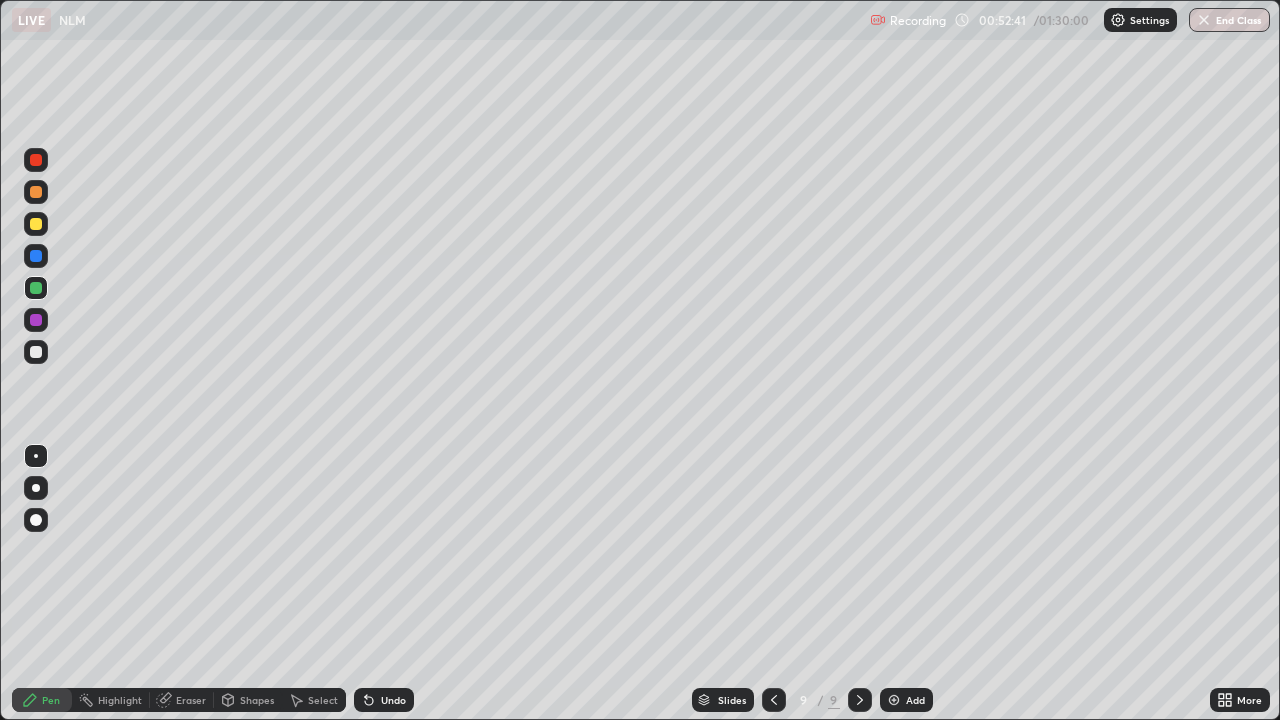 click at bounding box center (36, 320) 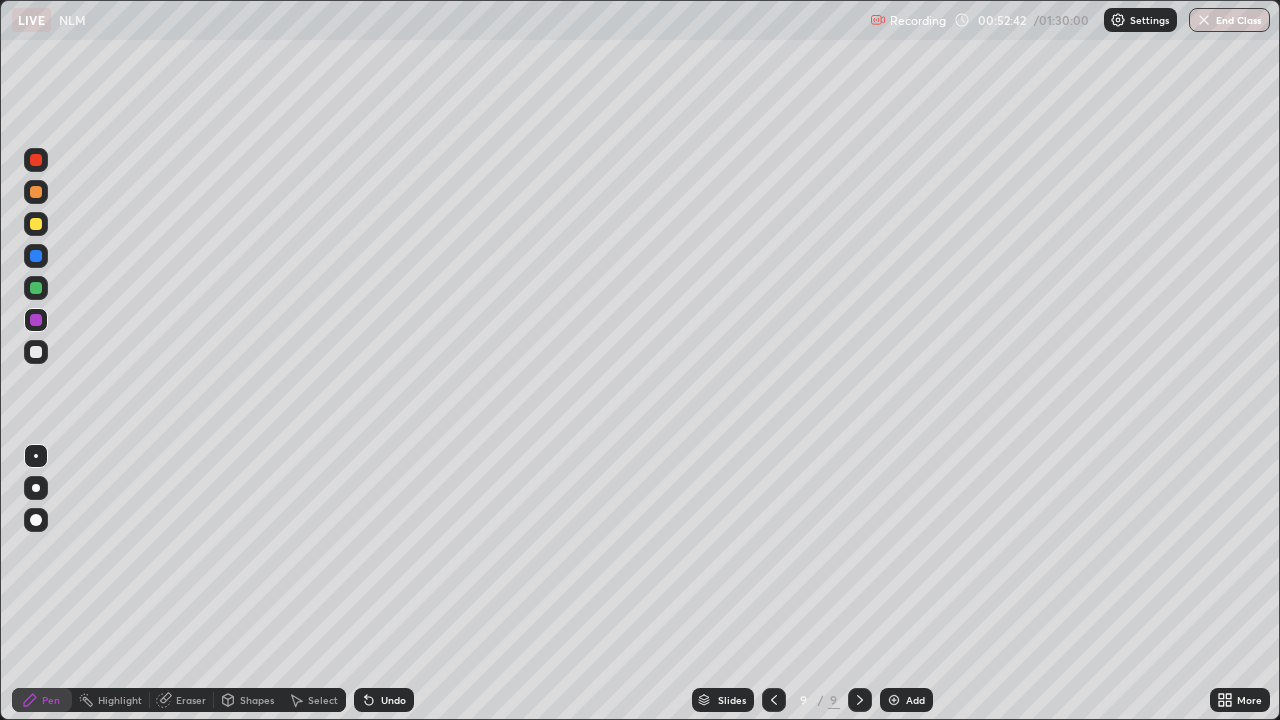 click at bounding box center [36, 224] 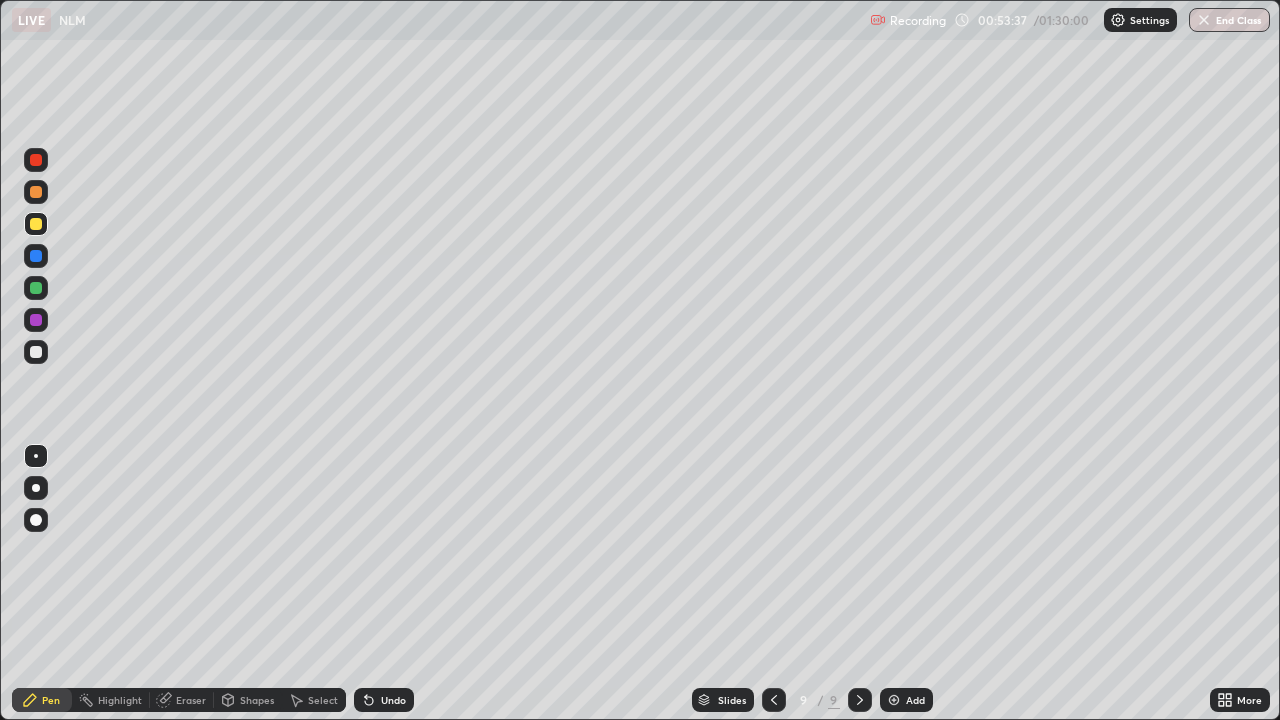 click on "Eraser" at bounding box center [182, 700] 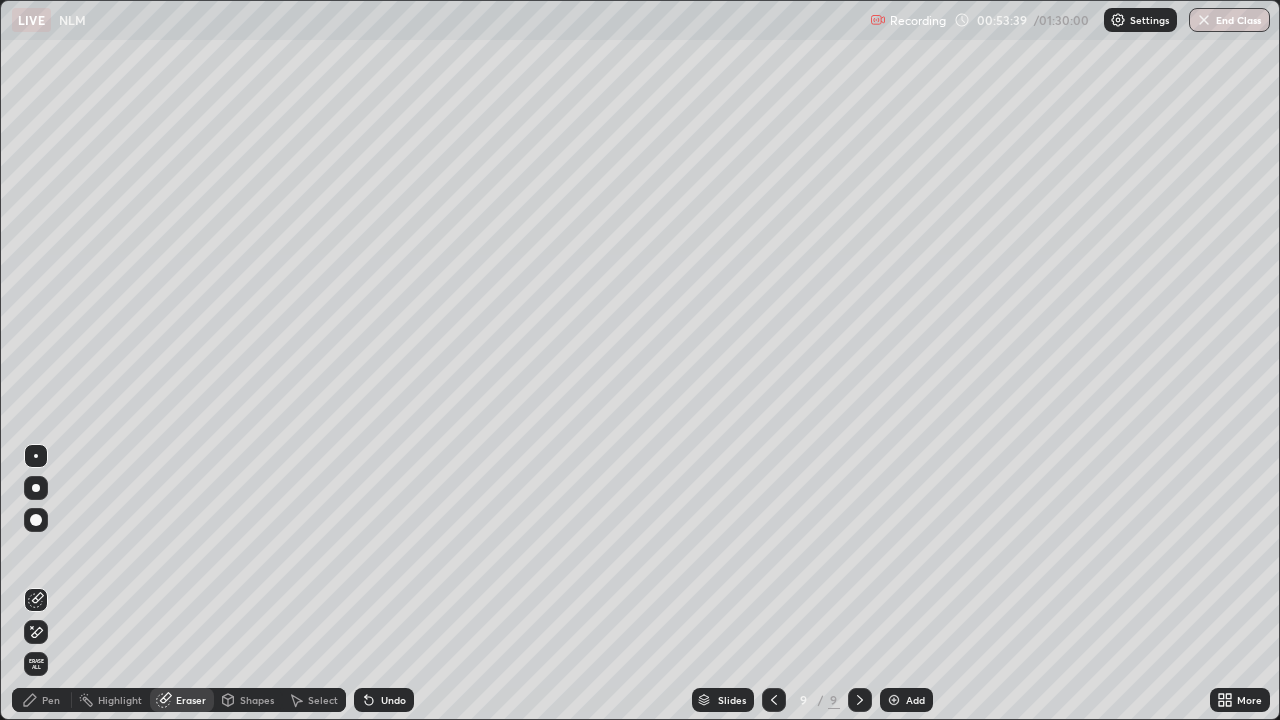 click 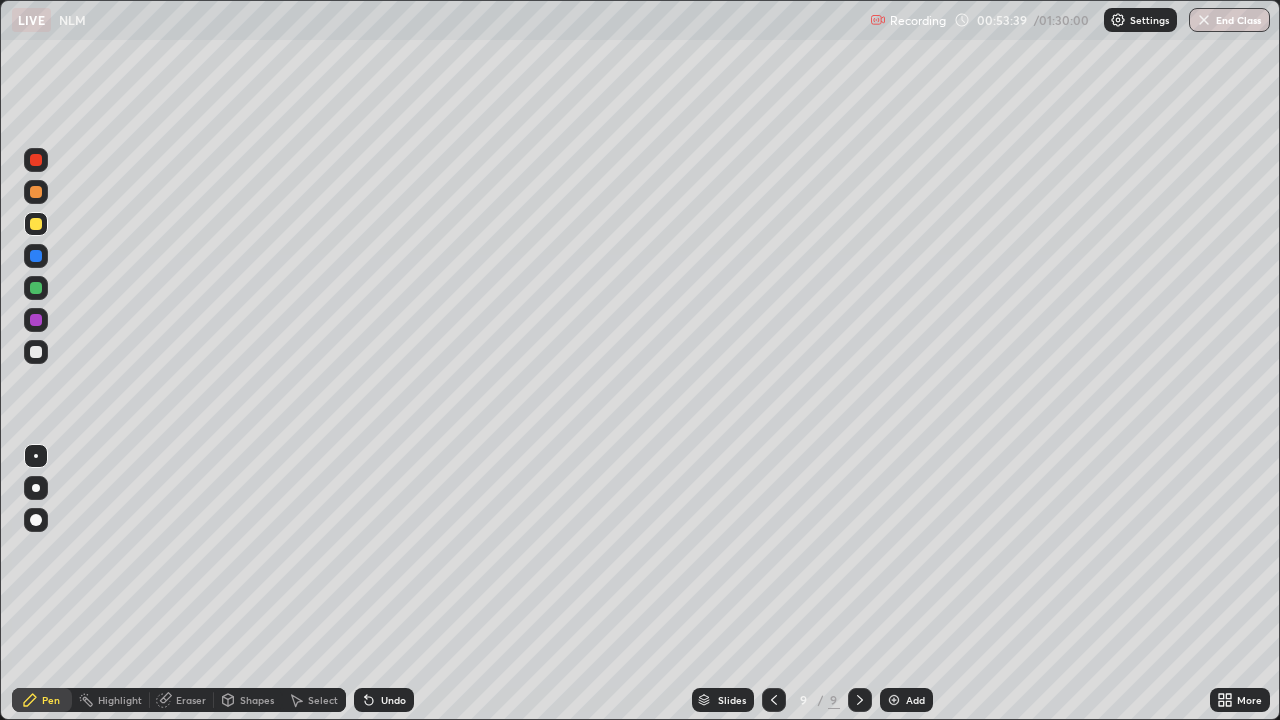 click at bounding box center (36, 352) 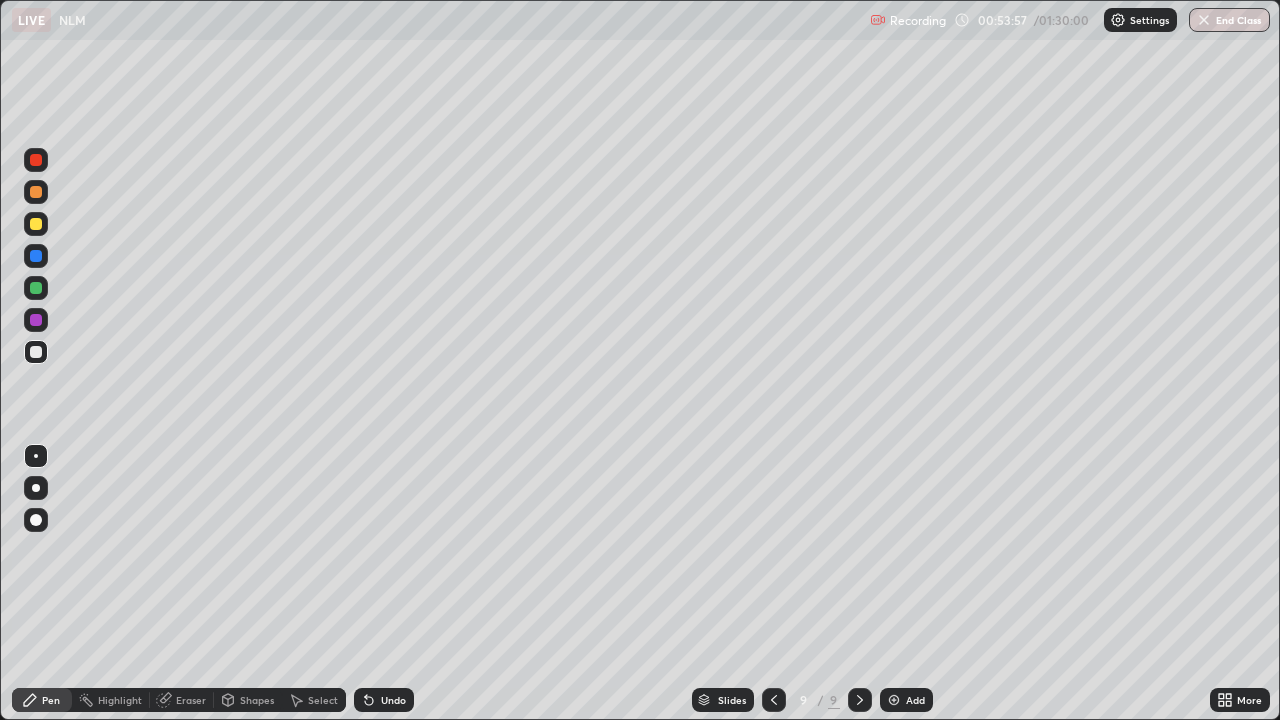 click at bounding box center (36, 224) 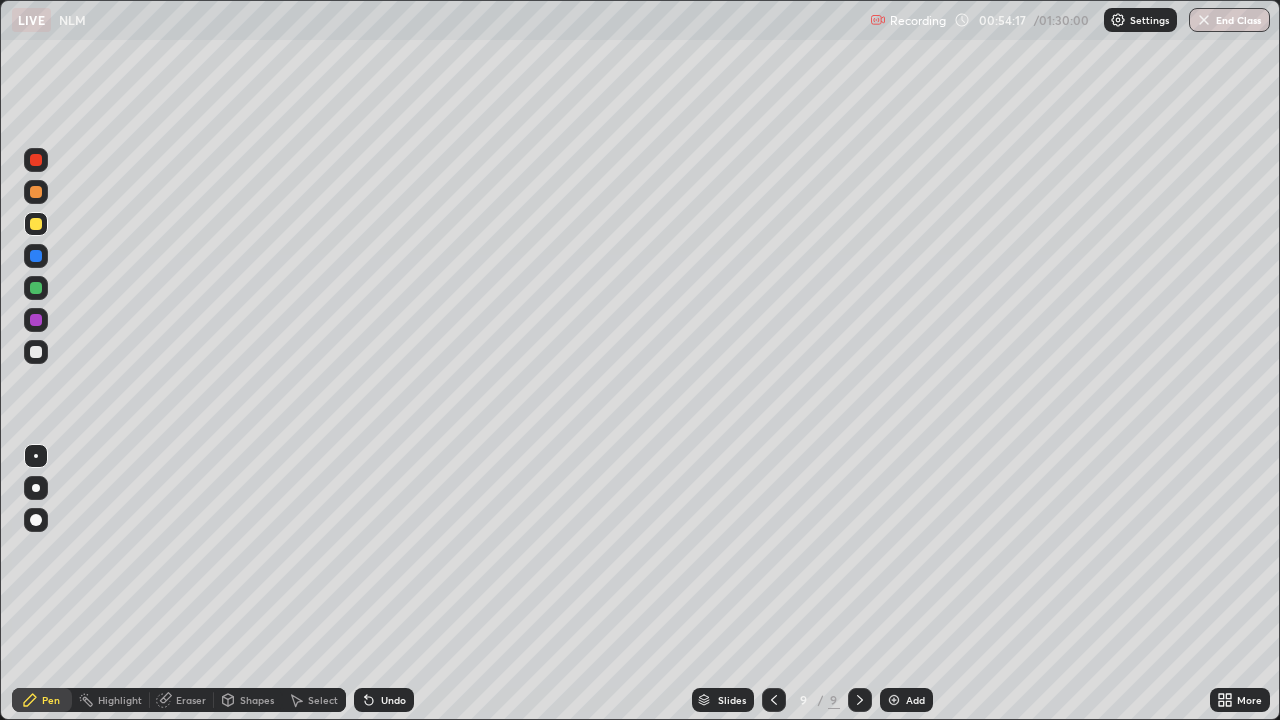 click on "Eraser" at bounding box center [182, 700] 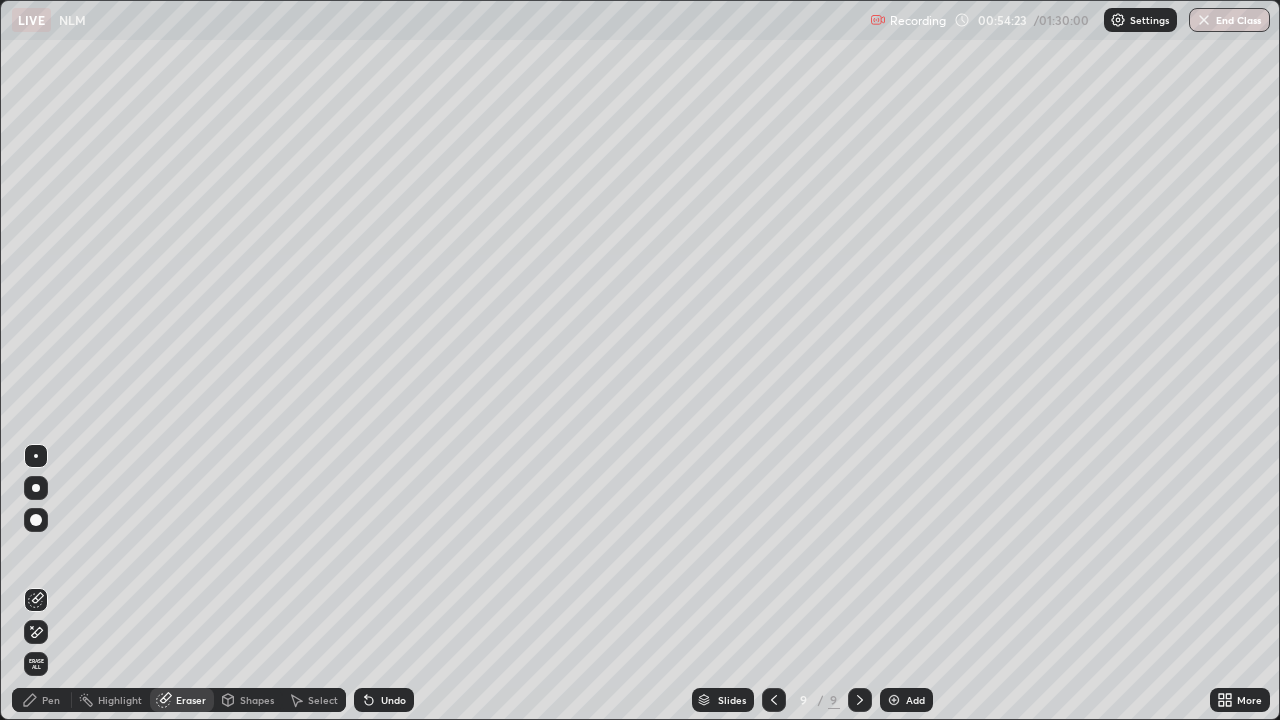 click on "Pen" at bounding box center [42, 700] 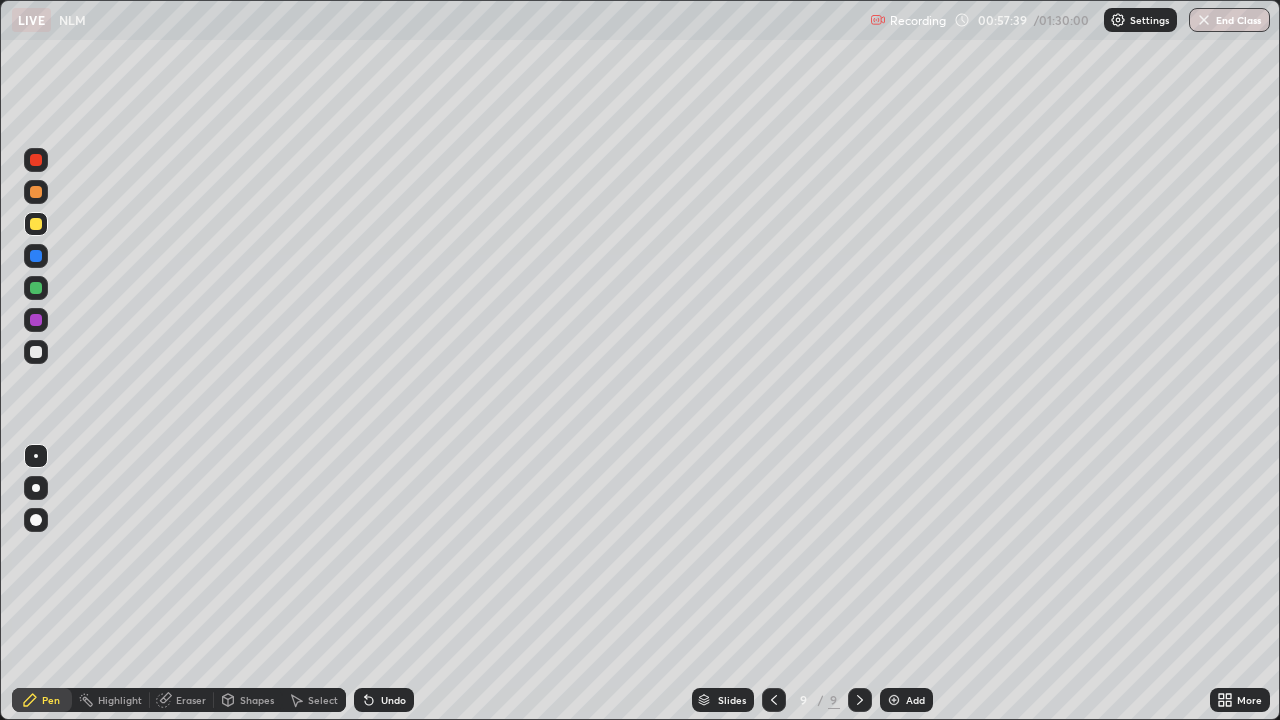 click on "Add" at bounding box center [906, 700] 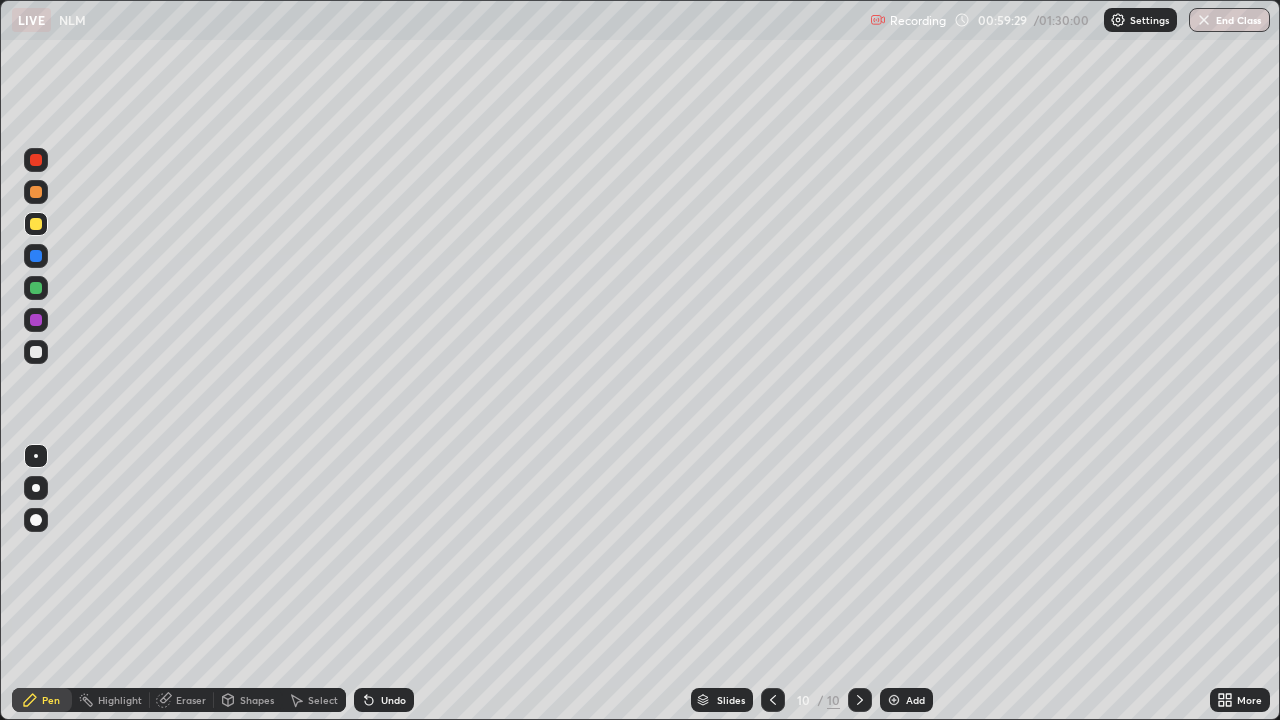 click 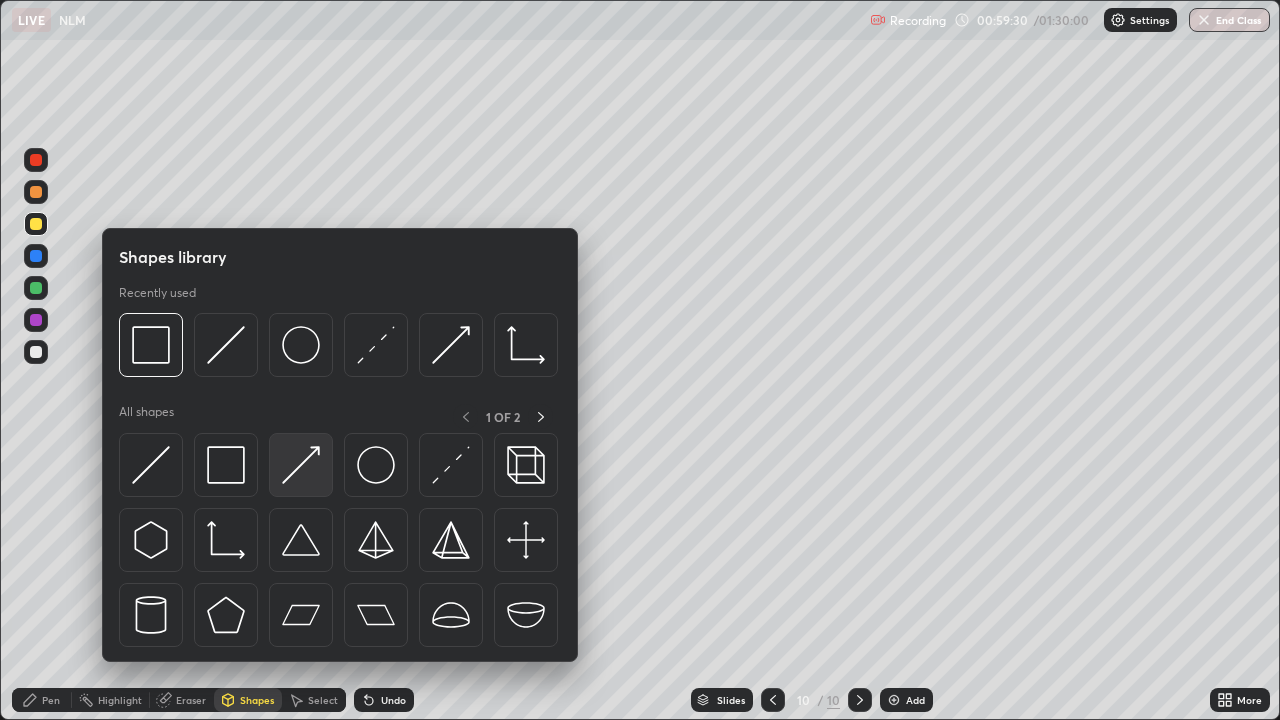 click at bounding box center [301, 465] 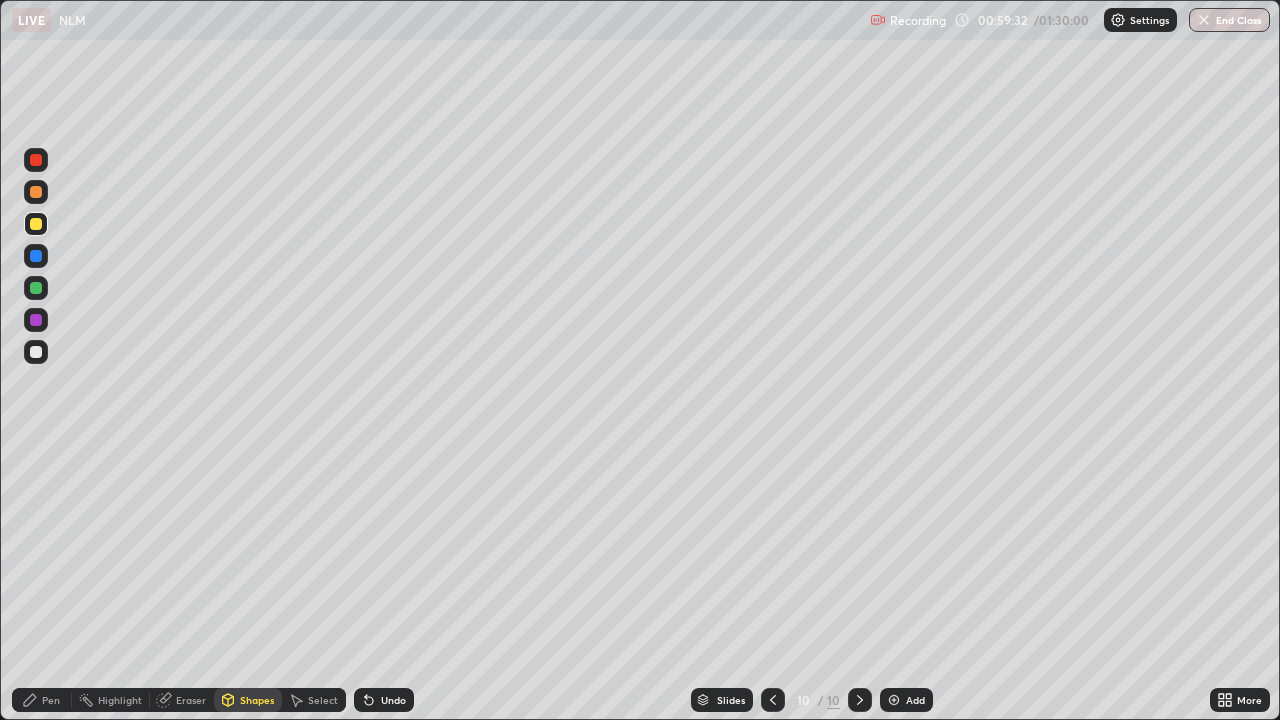 click at bounding box center (36, 320) 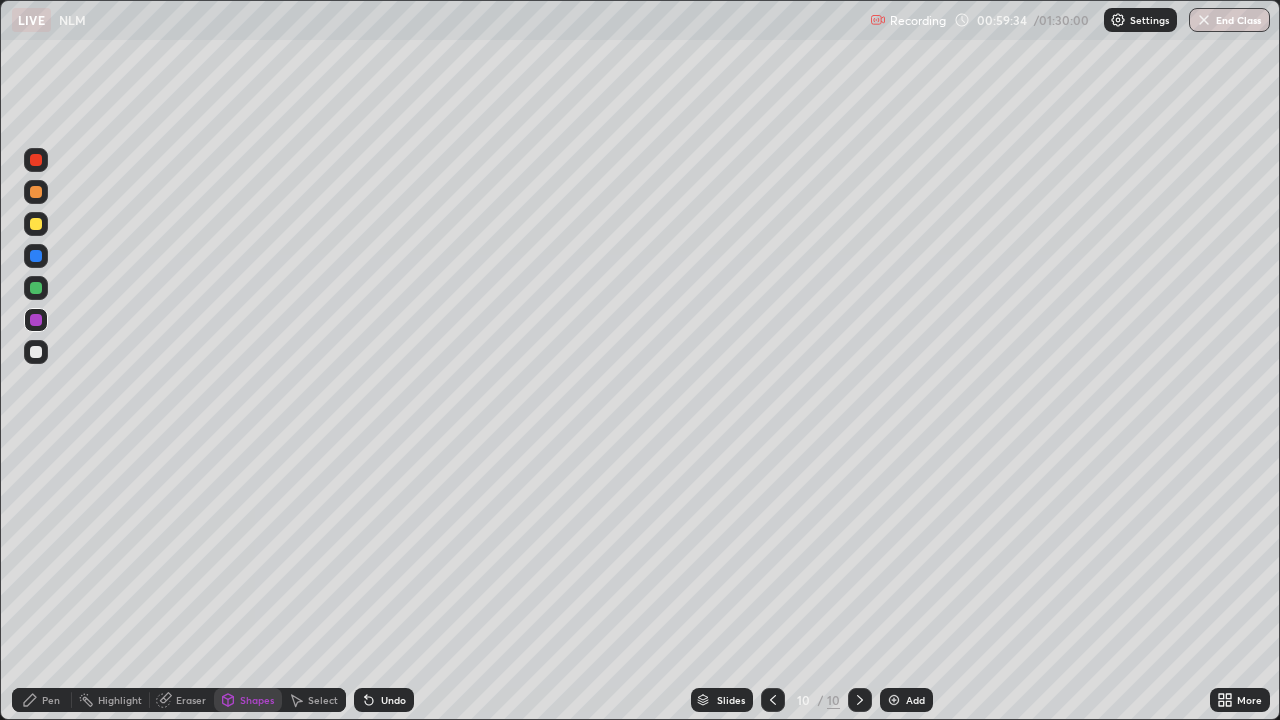 click at bounding box center (36, 288) 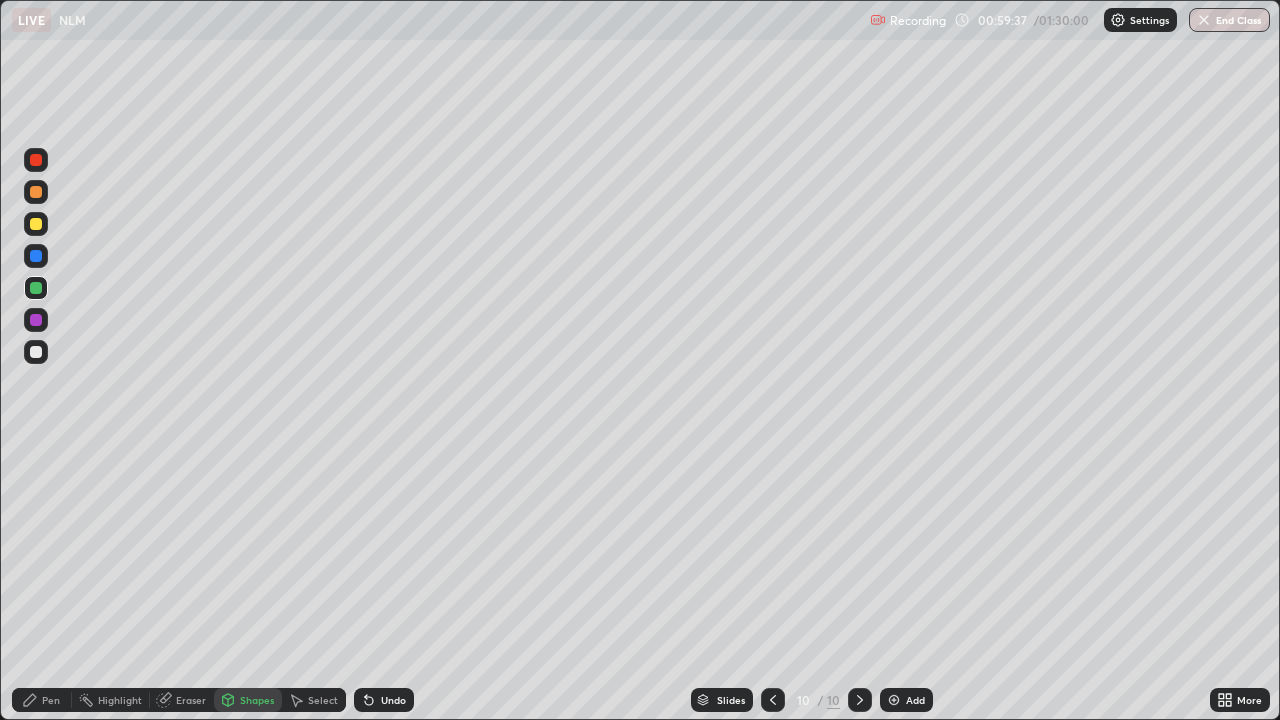 click on "Pen" at bounding box center (42, 700) 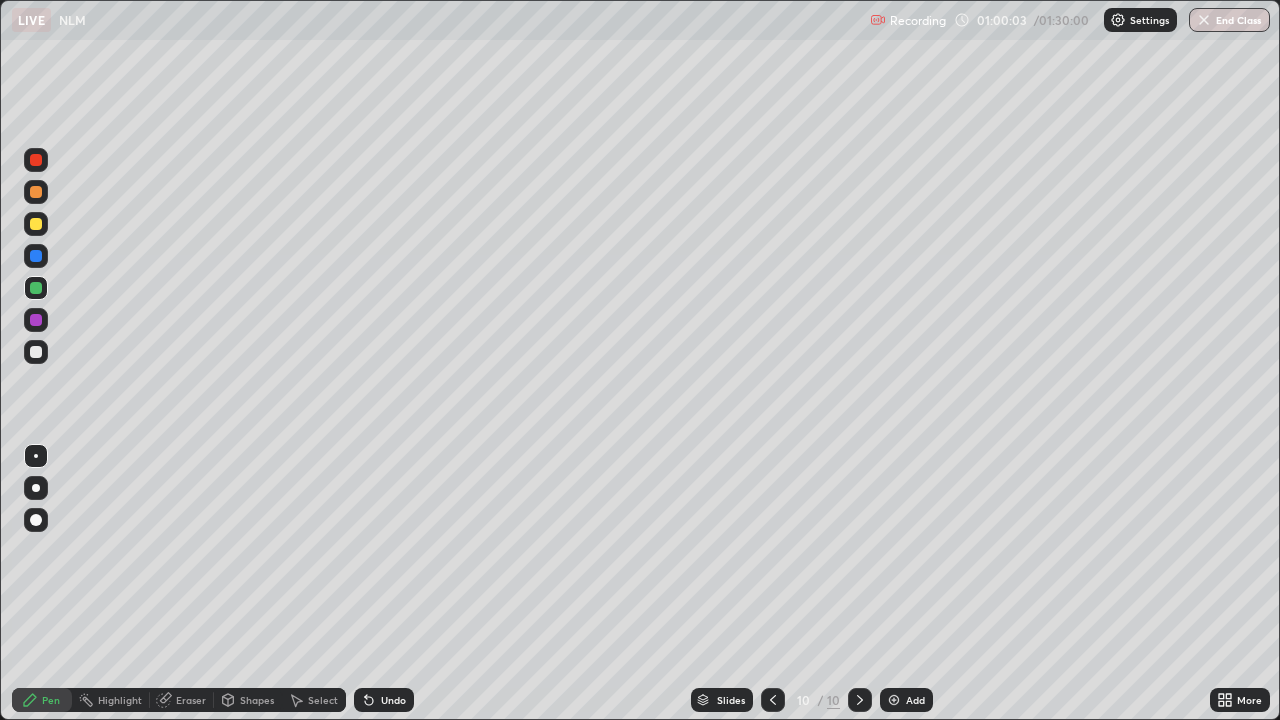 click at bounding box center (36, 320) 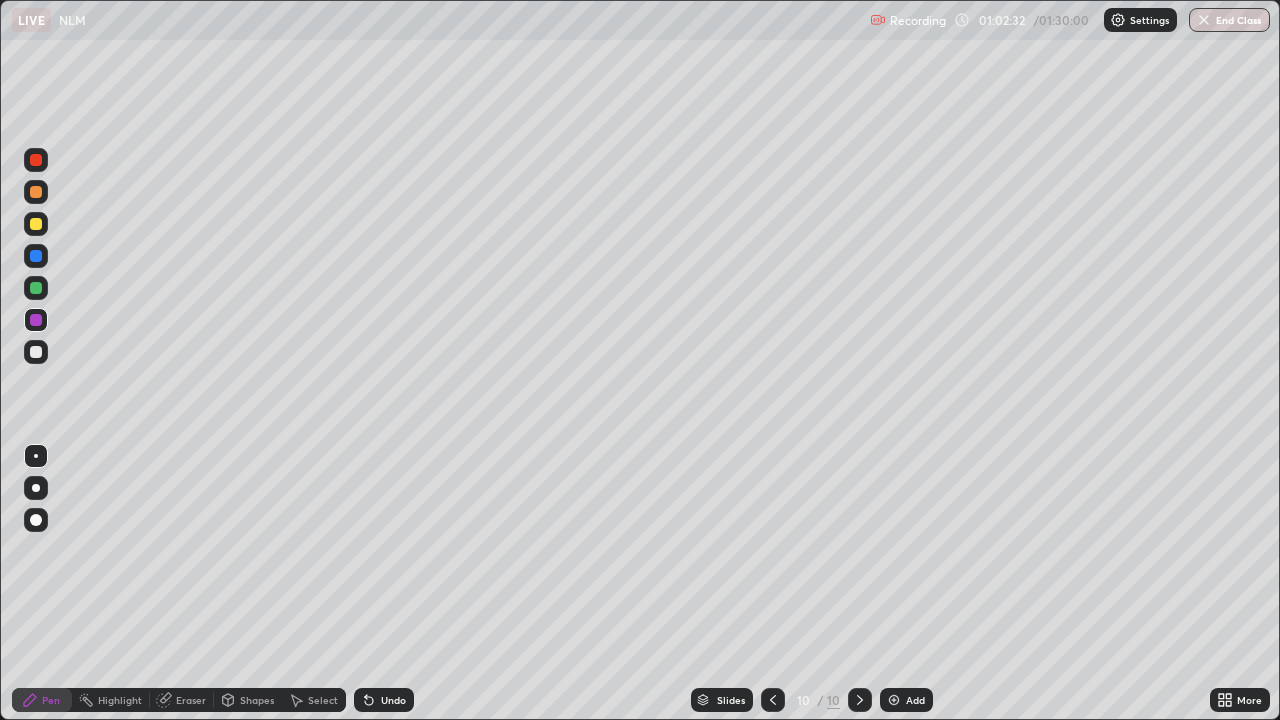 click on "Add" at bounding box center [906, 700] 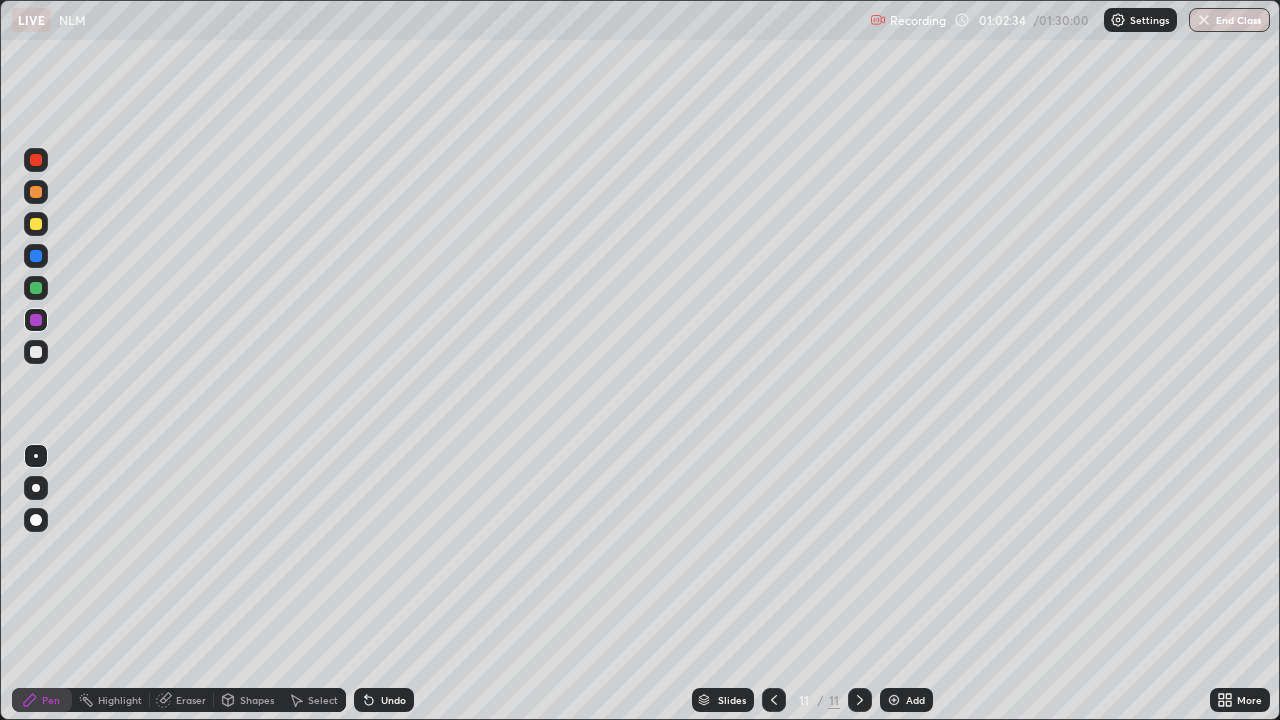 click on "Shapes" at bounding box center (257, 700) 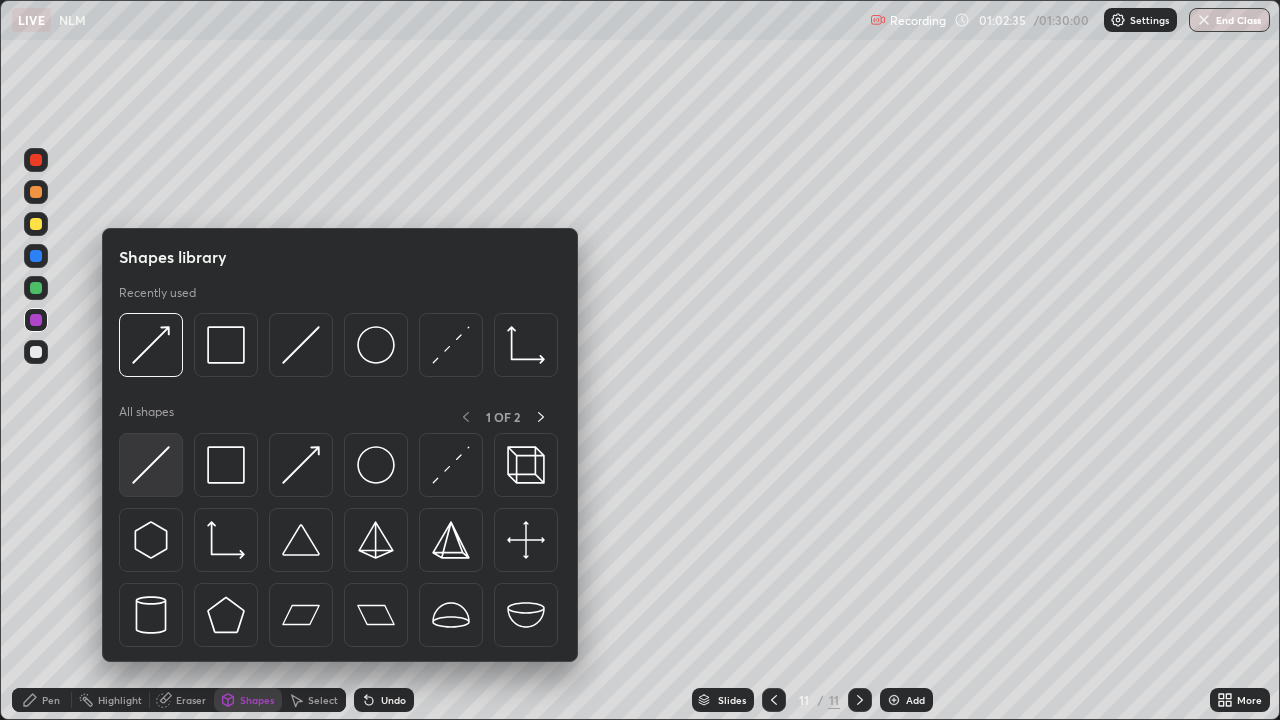 click at bounding box center (151, 465) 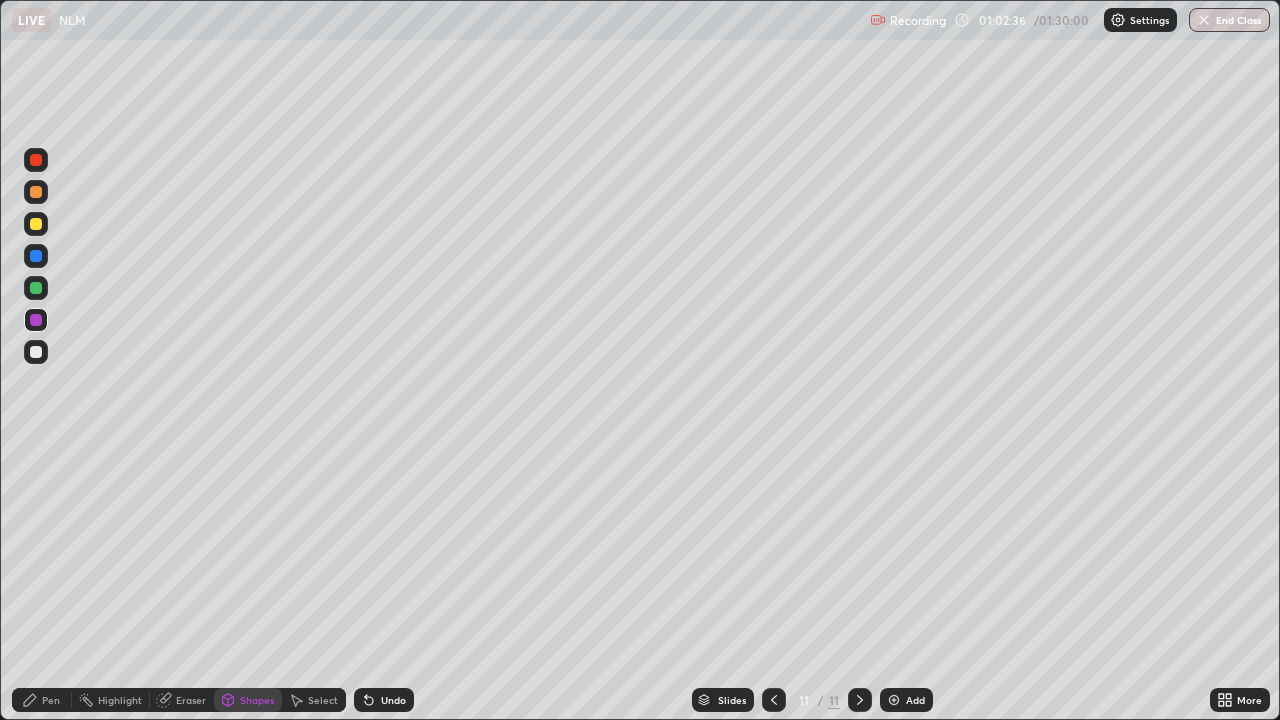 click at bounding box center [36, 352] 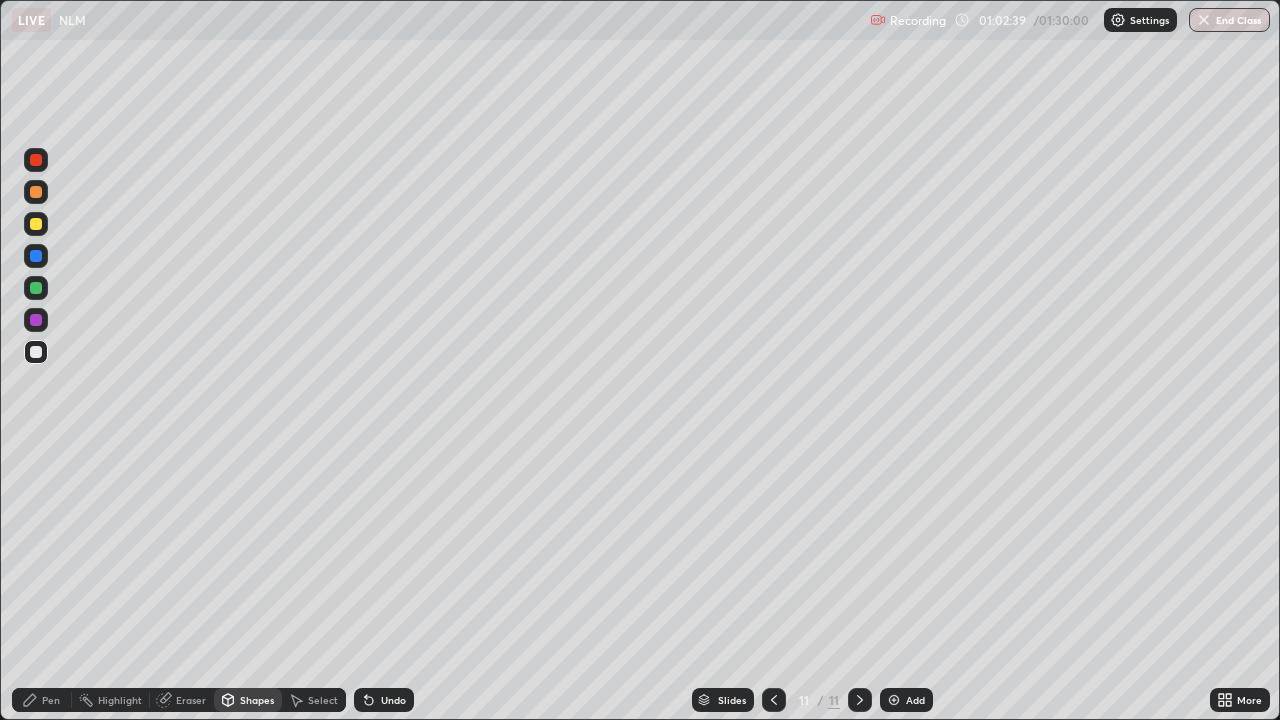 click at bounding box center [36, 288] 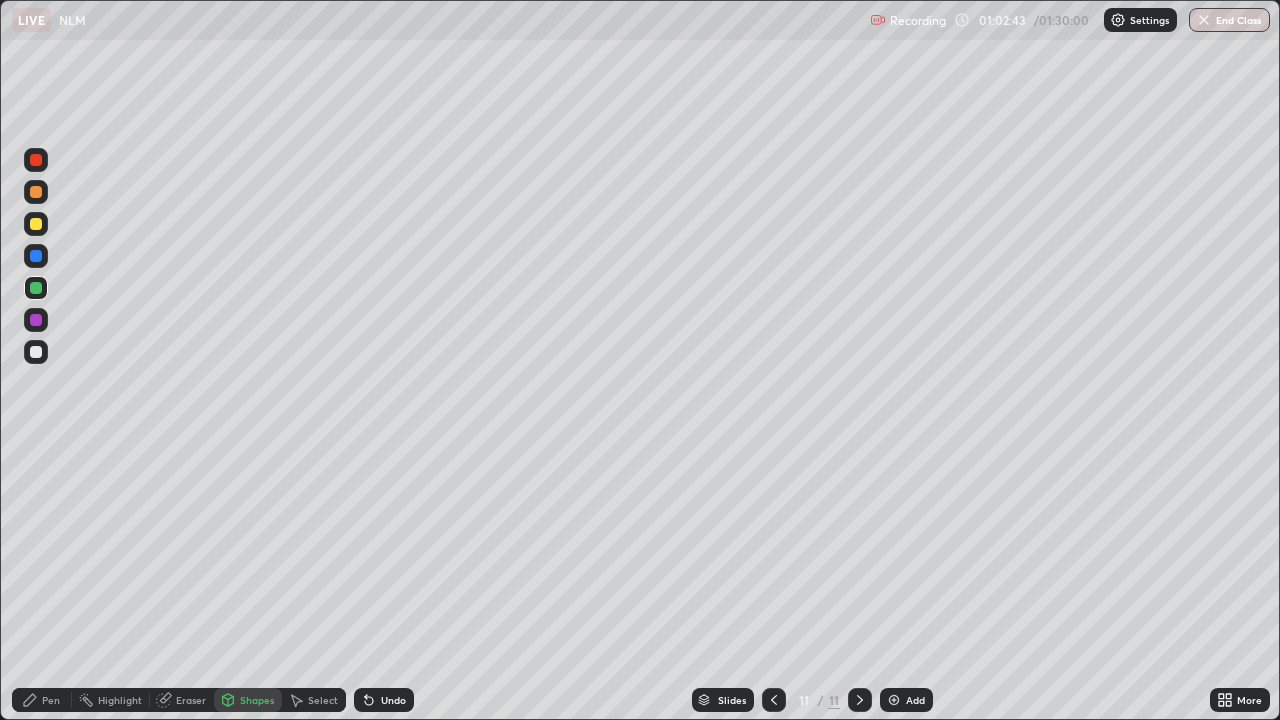 click at bounding box center [36, 224] 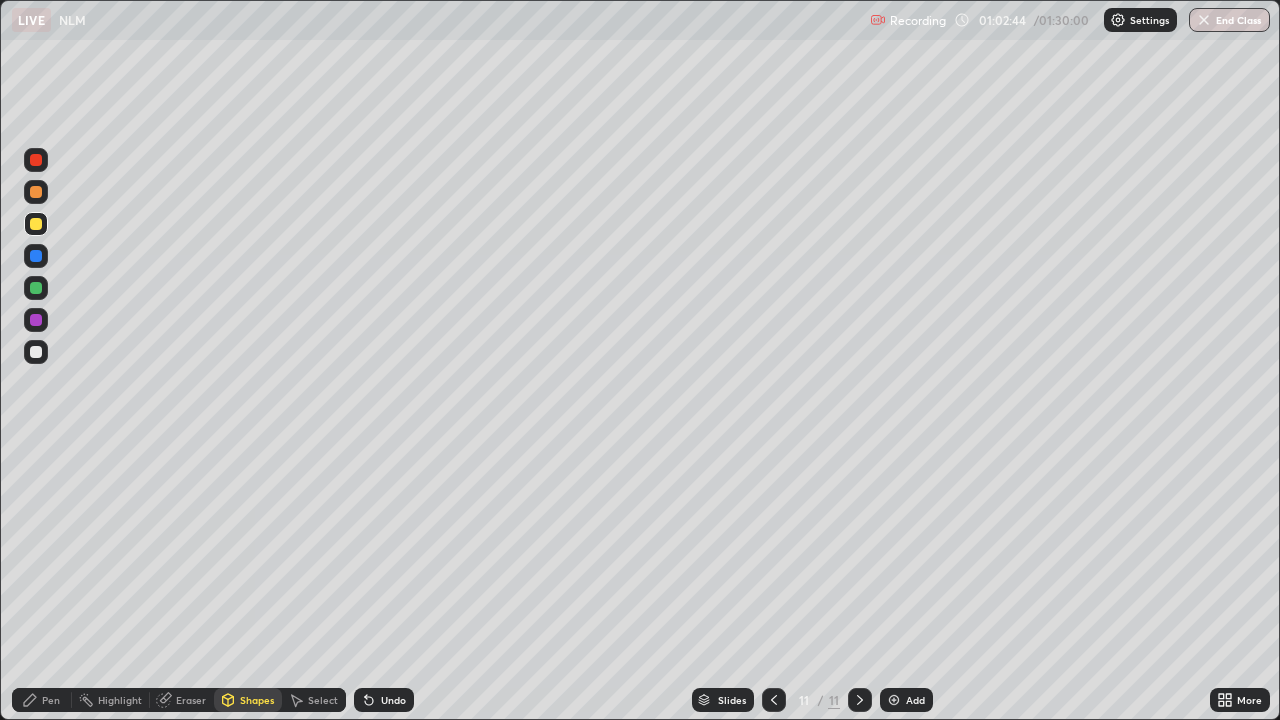 click on "Shapes" at bounding box center (257, 700) 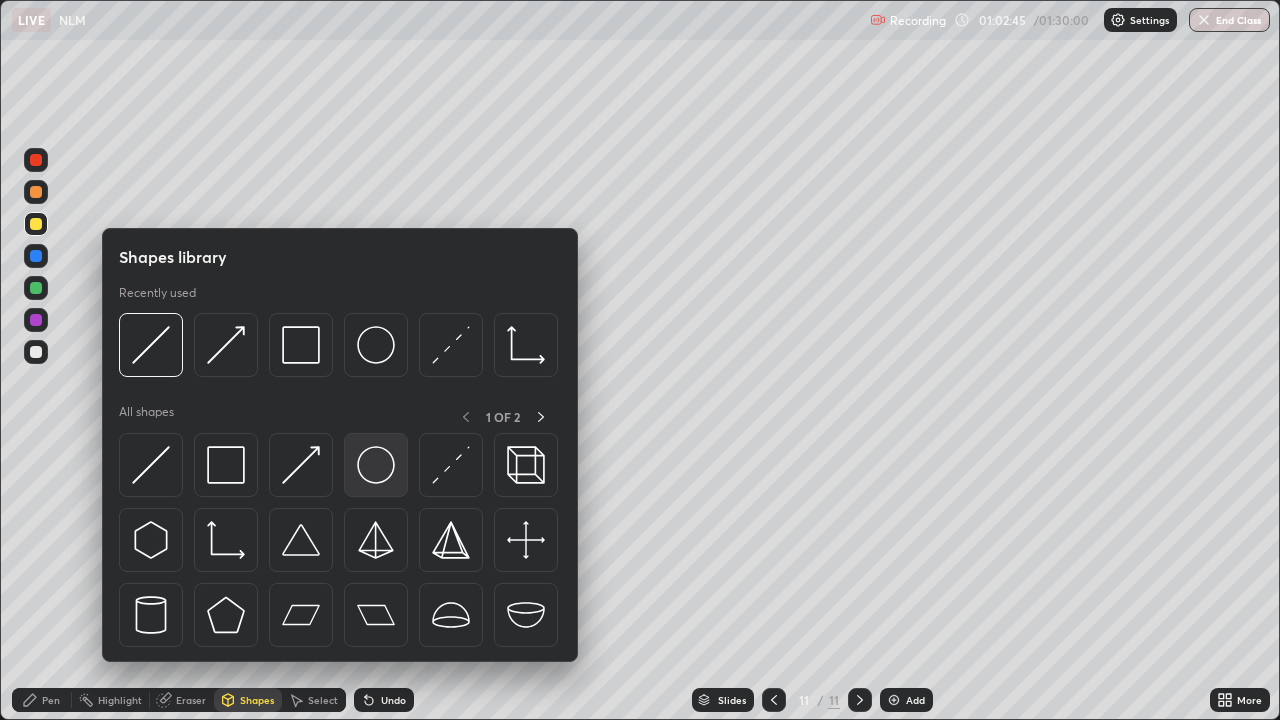 click at bounding box center [376, 465] 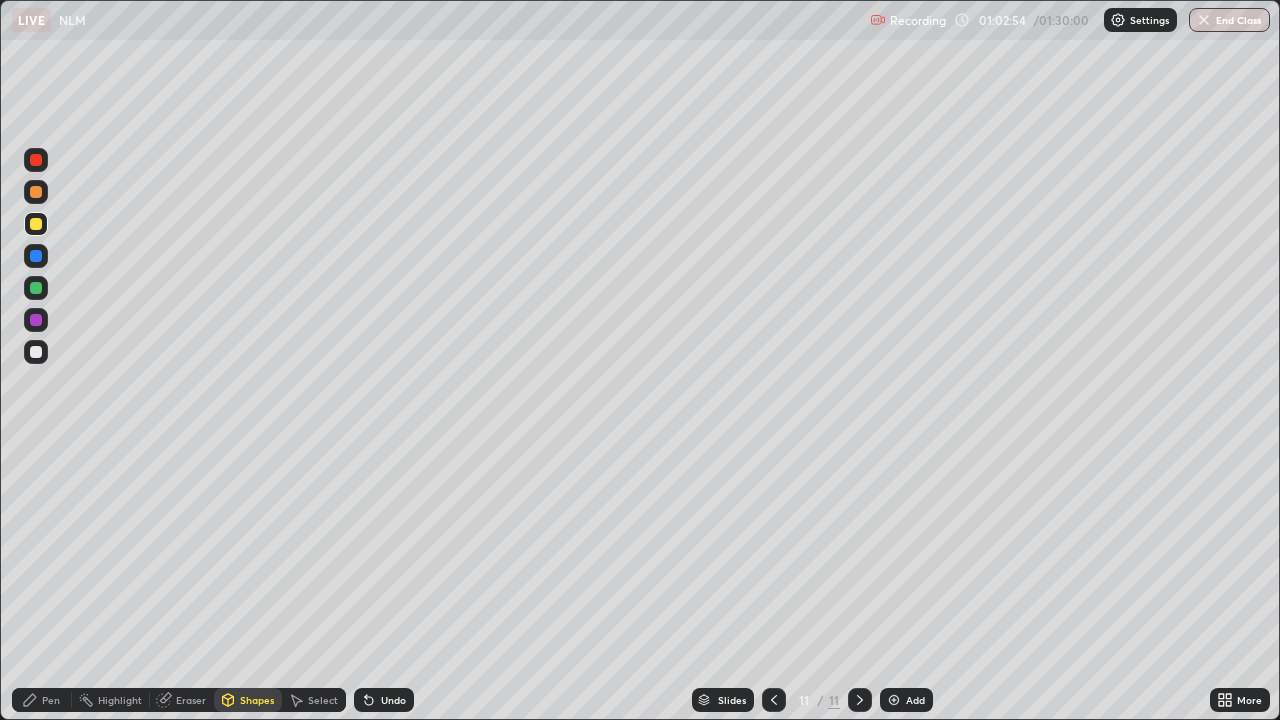 click on "Pen" at bounding box center (51, 700) 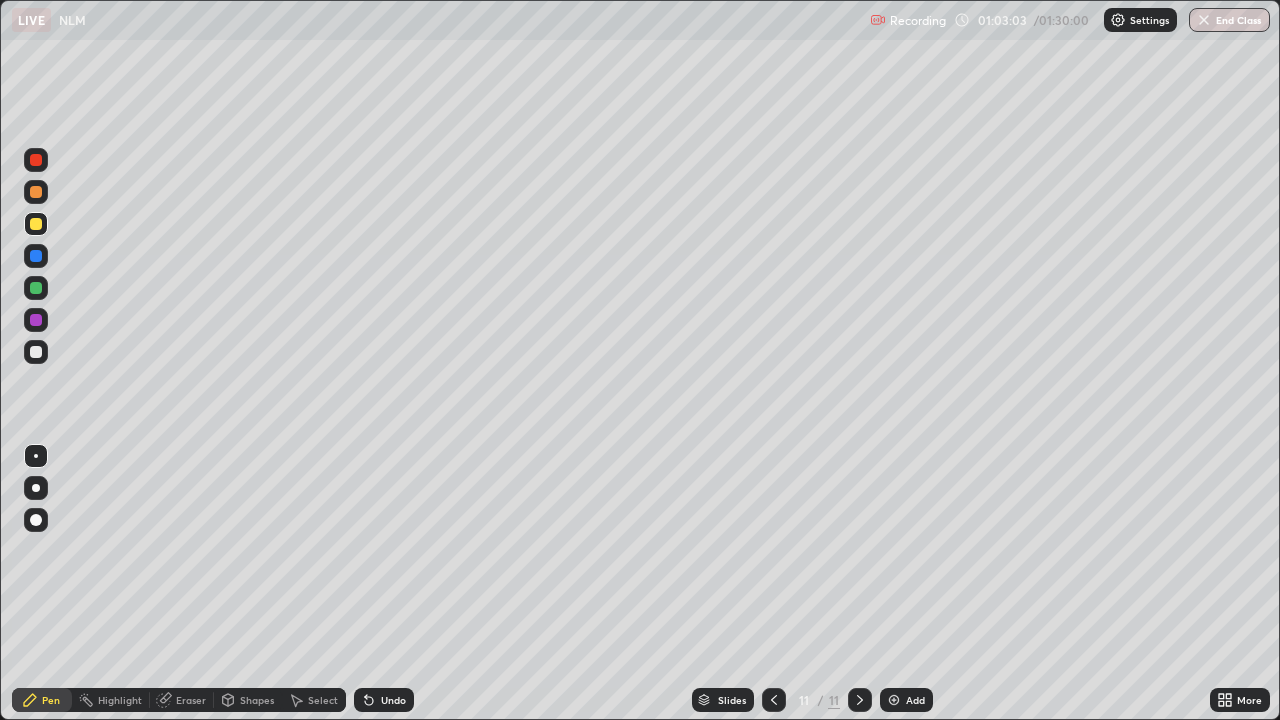 click on "Undo" at bounding box center [393, 700] 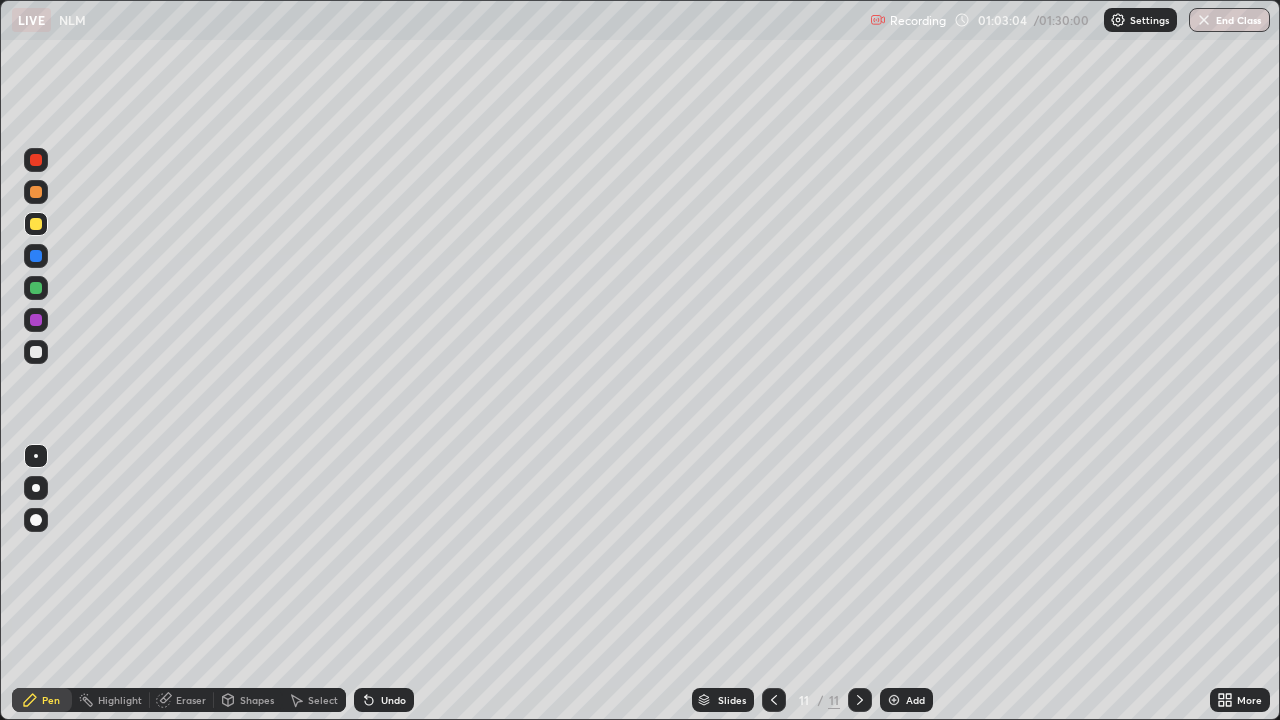 click on "Shapes" at bounding box center (257, 700) 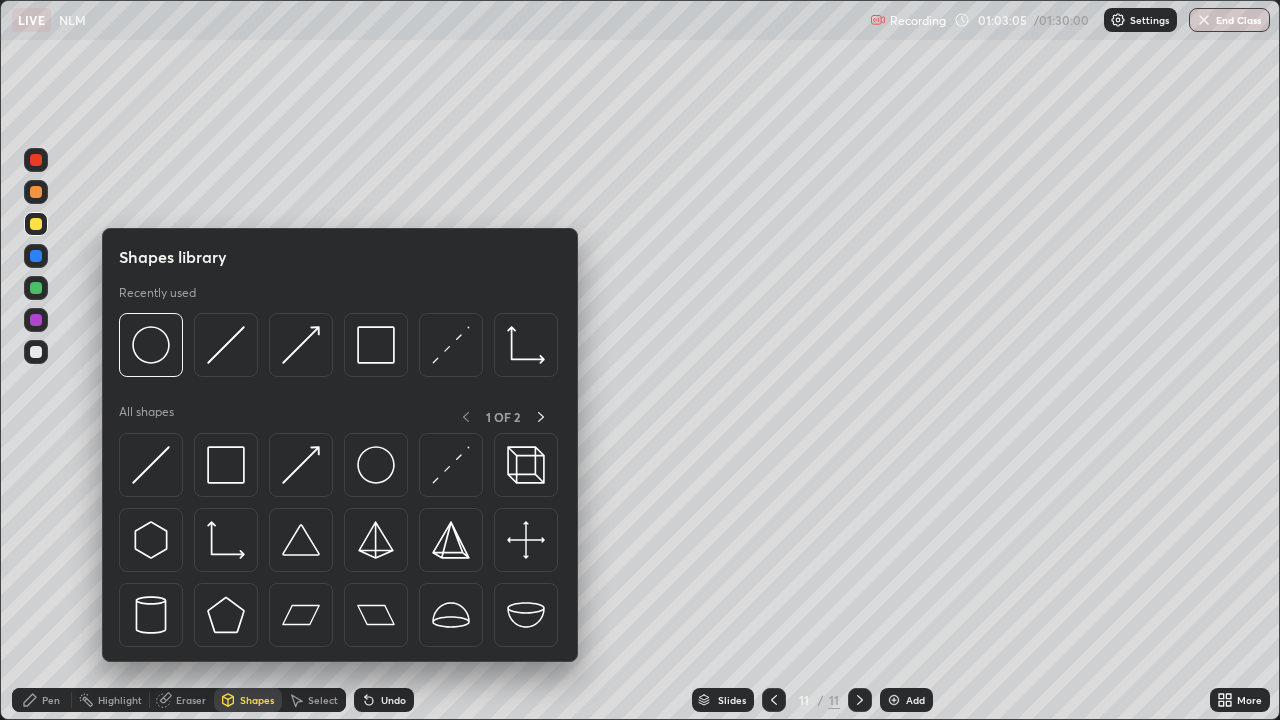 click at bounding box center (376, 465) 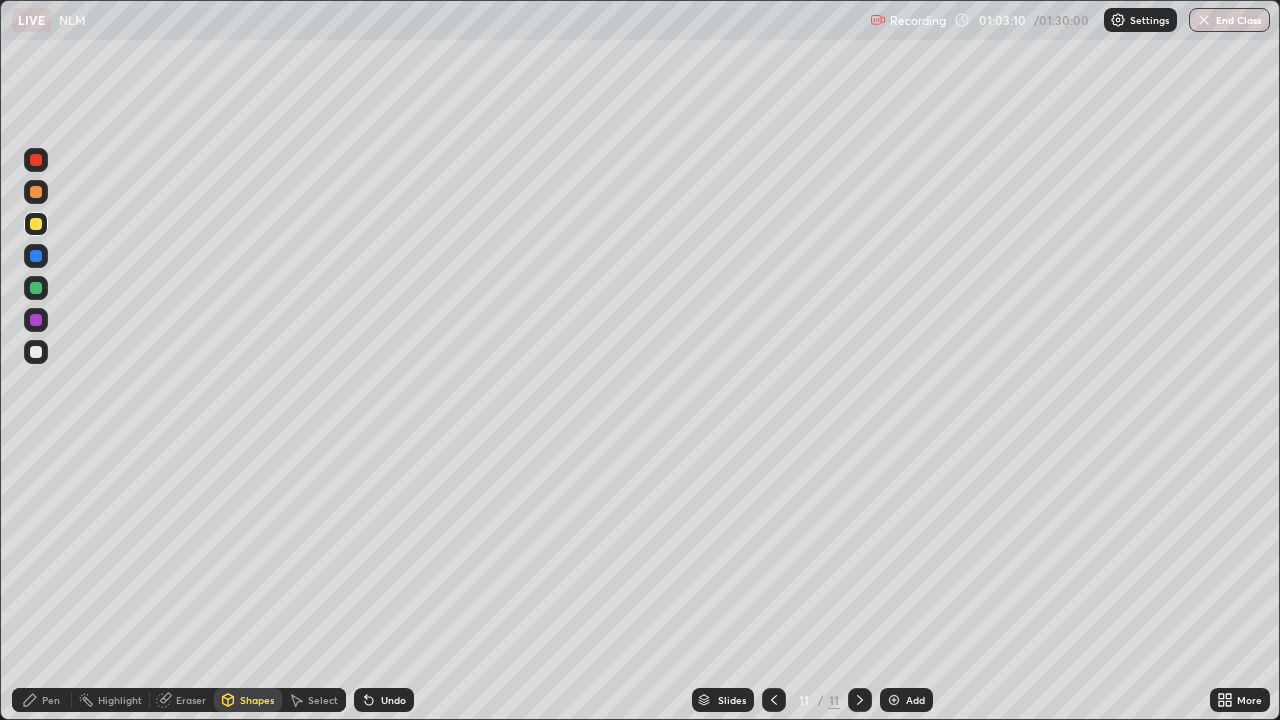 click on "Select" at bounding box center [314, 700] 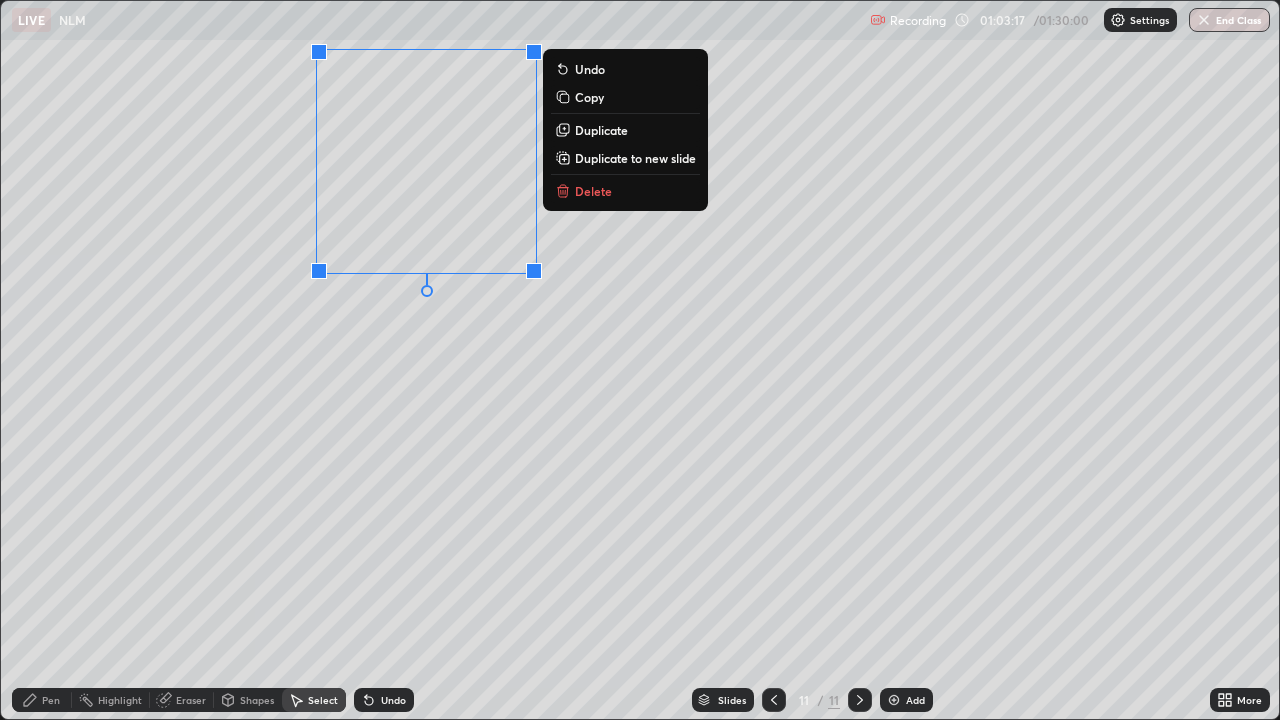 click on "0 ° Undo Copy Duplicate Duplicate to new slide Delete" at bounding box center [640, 360] 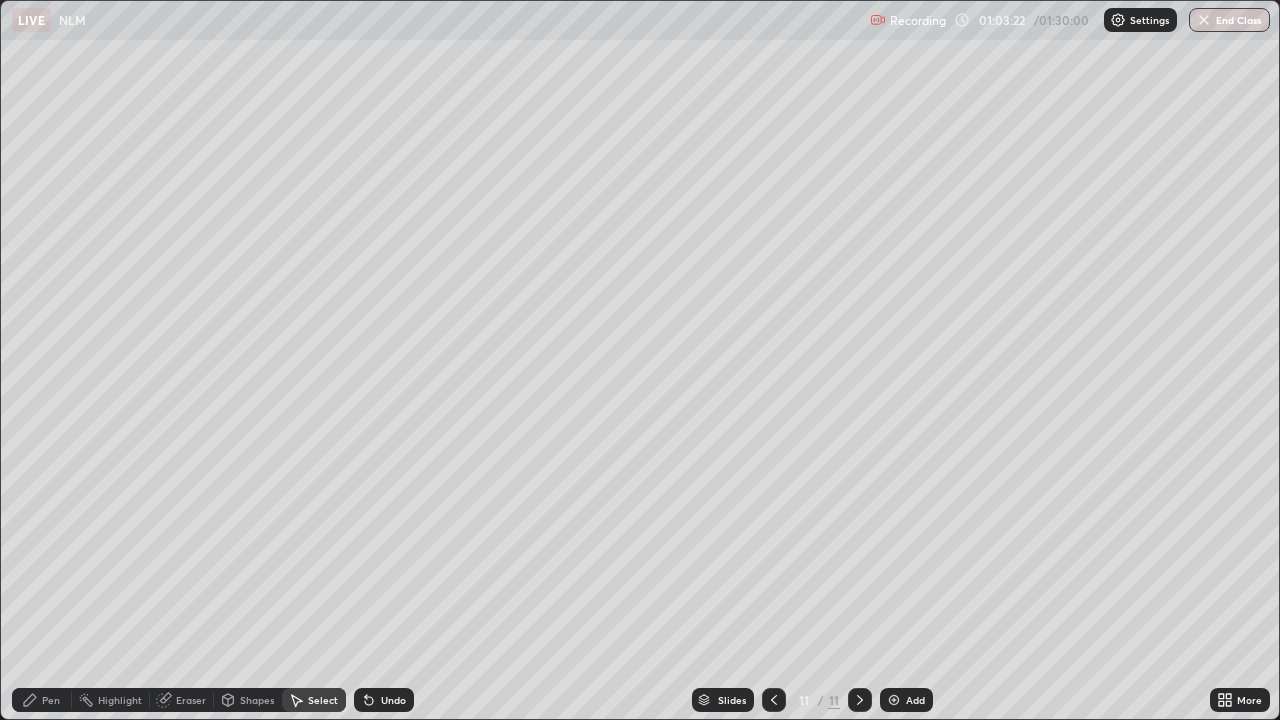 click on "Pen" at bounding box center [51, 700] 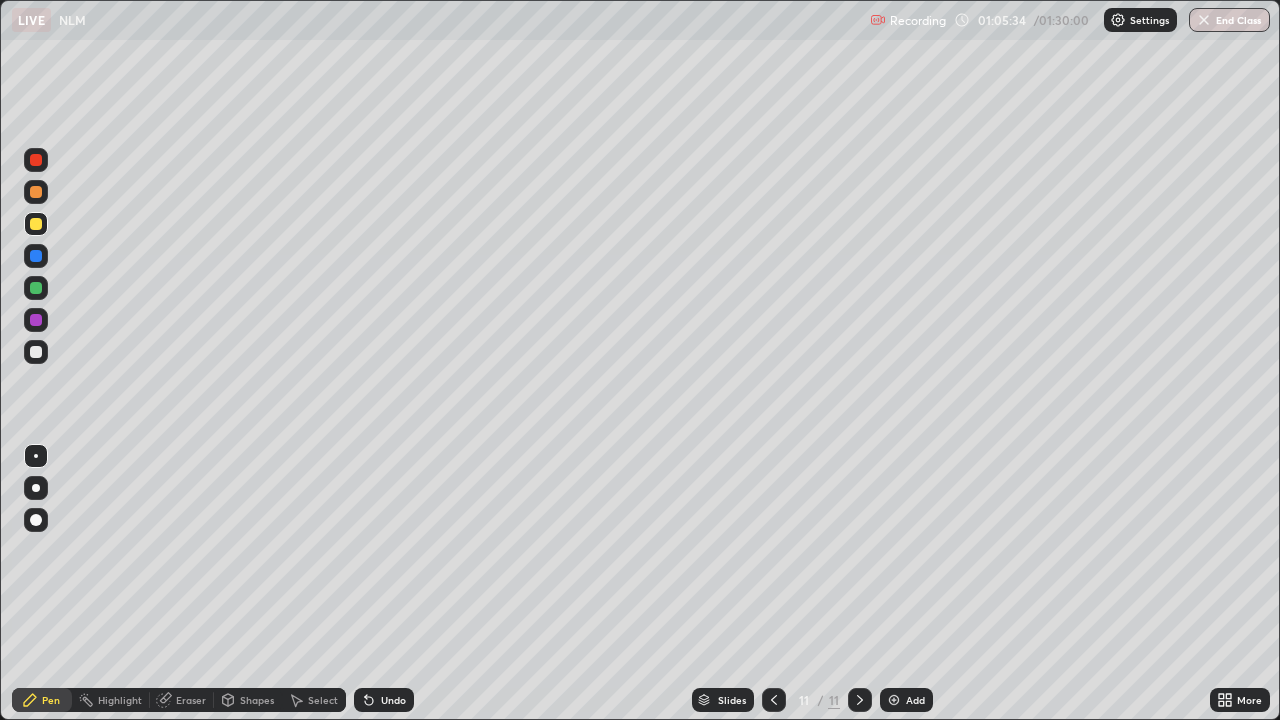 click at bounding box center [36, 288] 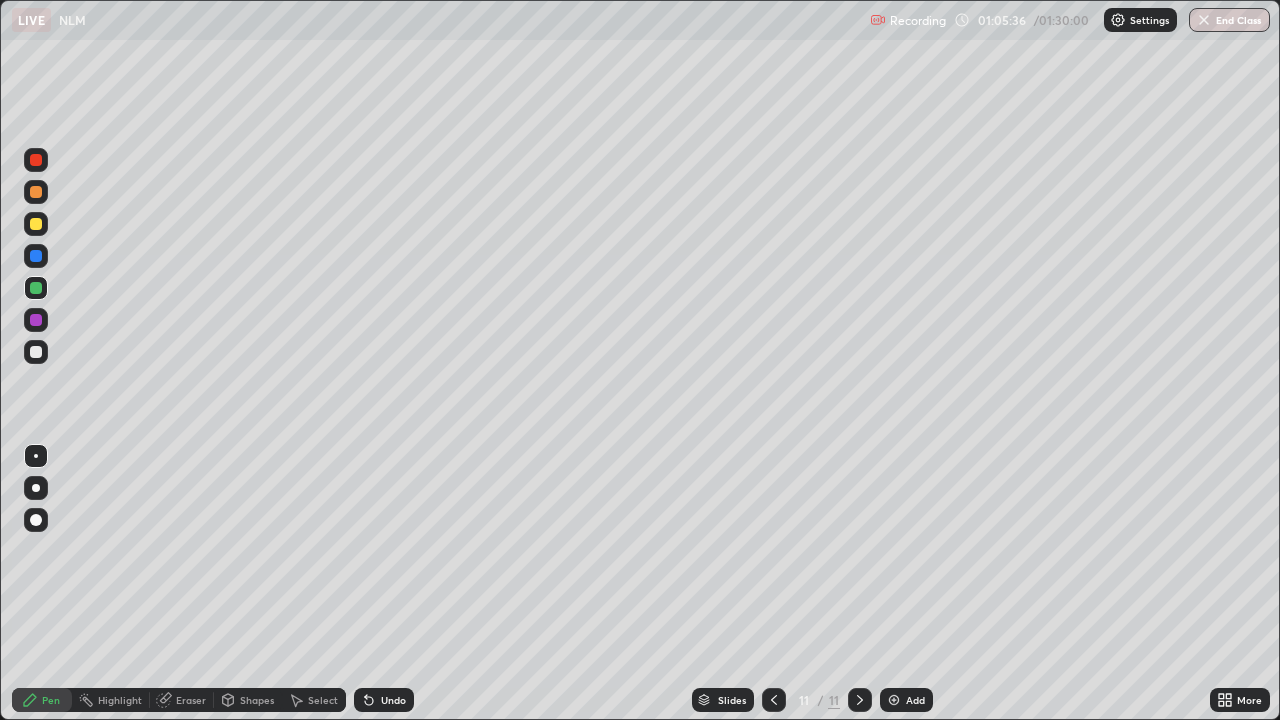 click at bounding box center (36, 352) 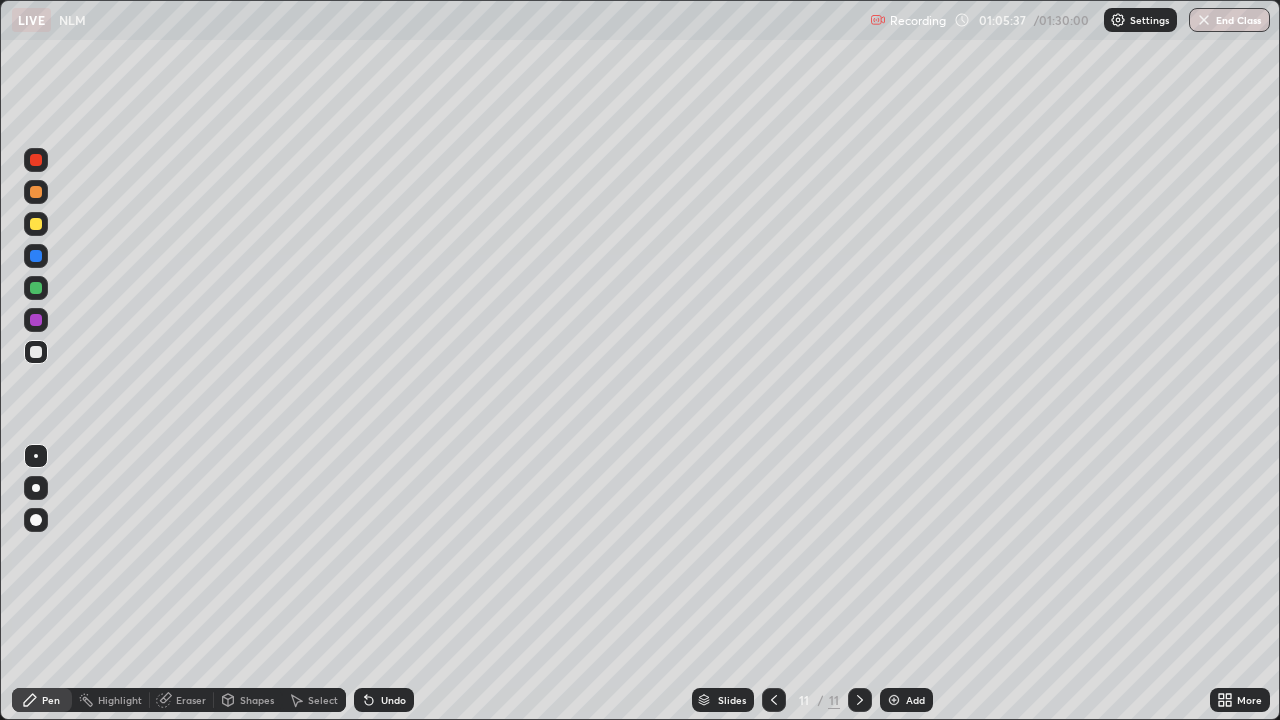 click on "Shapes" at bounding box center (257, 700) 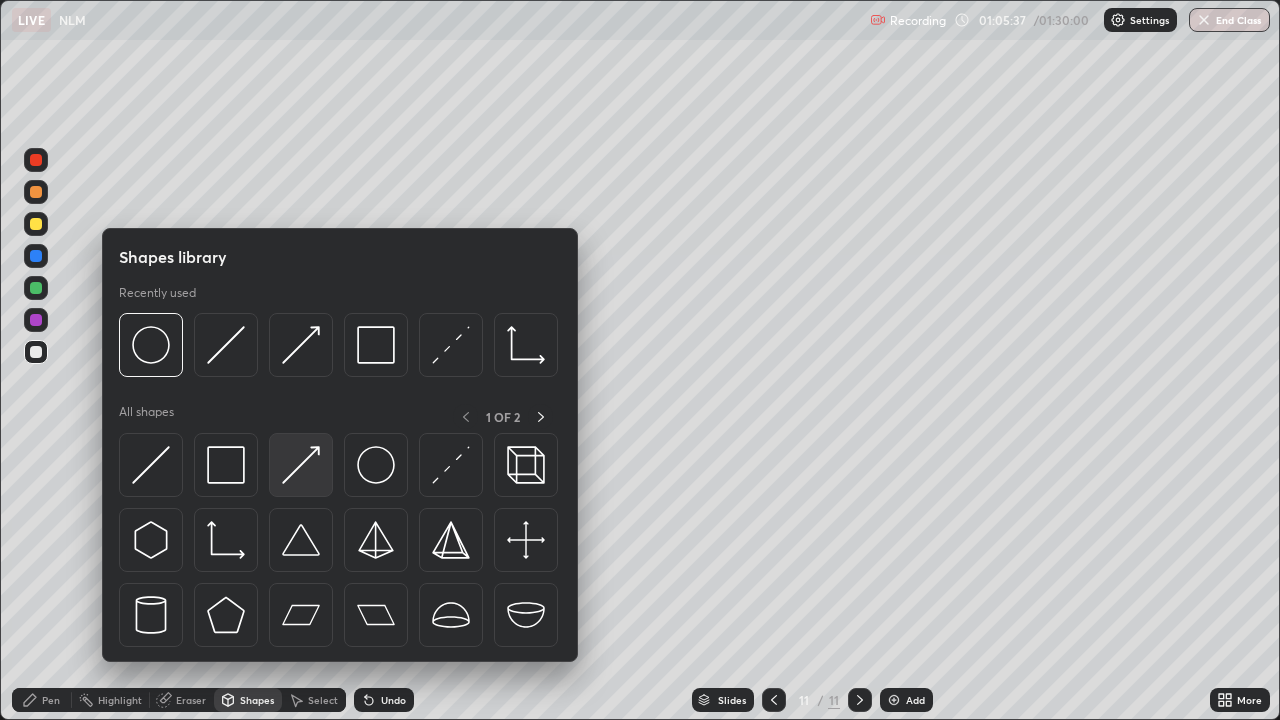 click at bounding box center [301, 465] 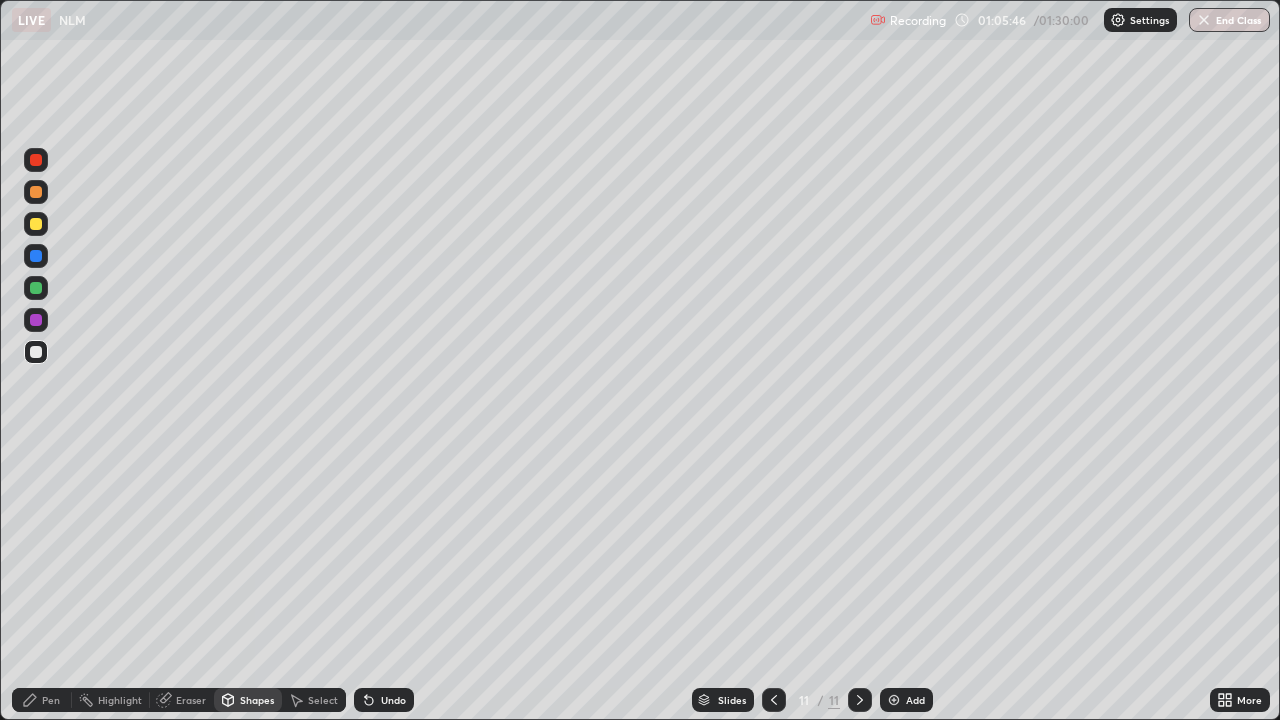 click at bounding box center [36, 224] 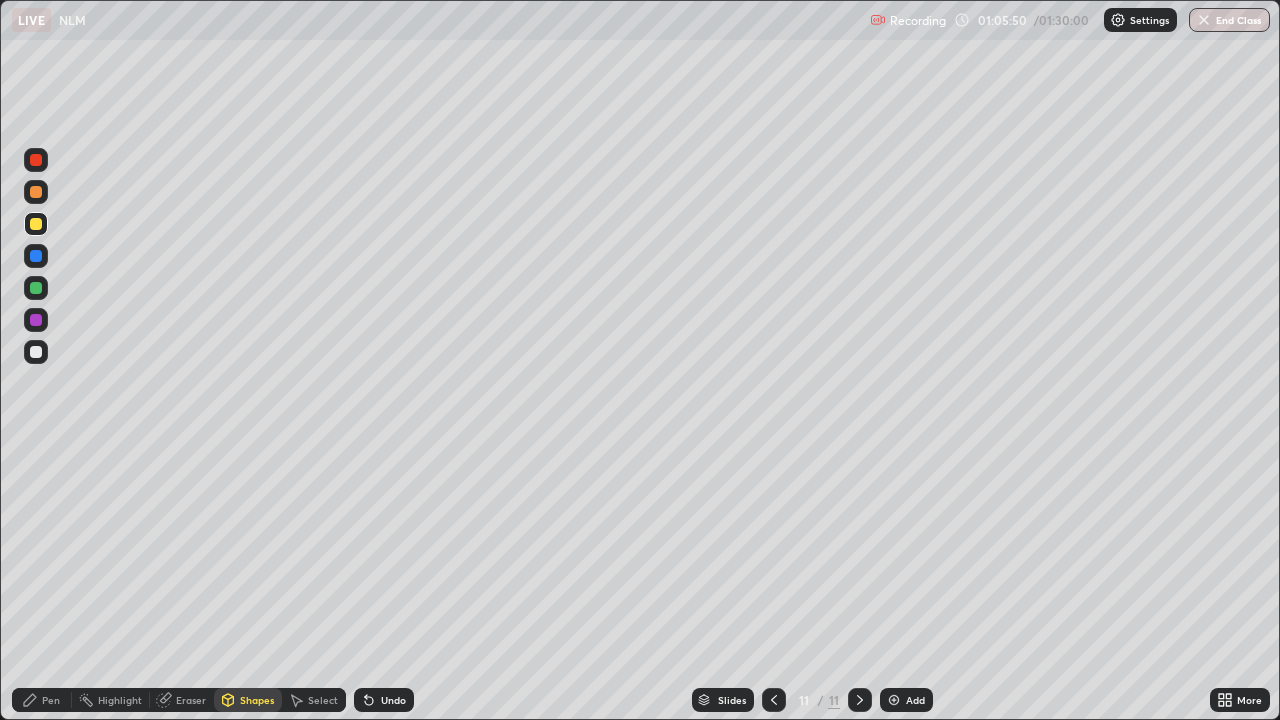 click on "Pen" at bounding box center [42, 700] 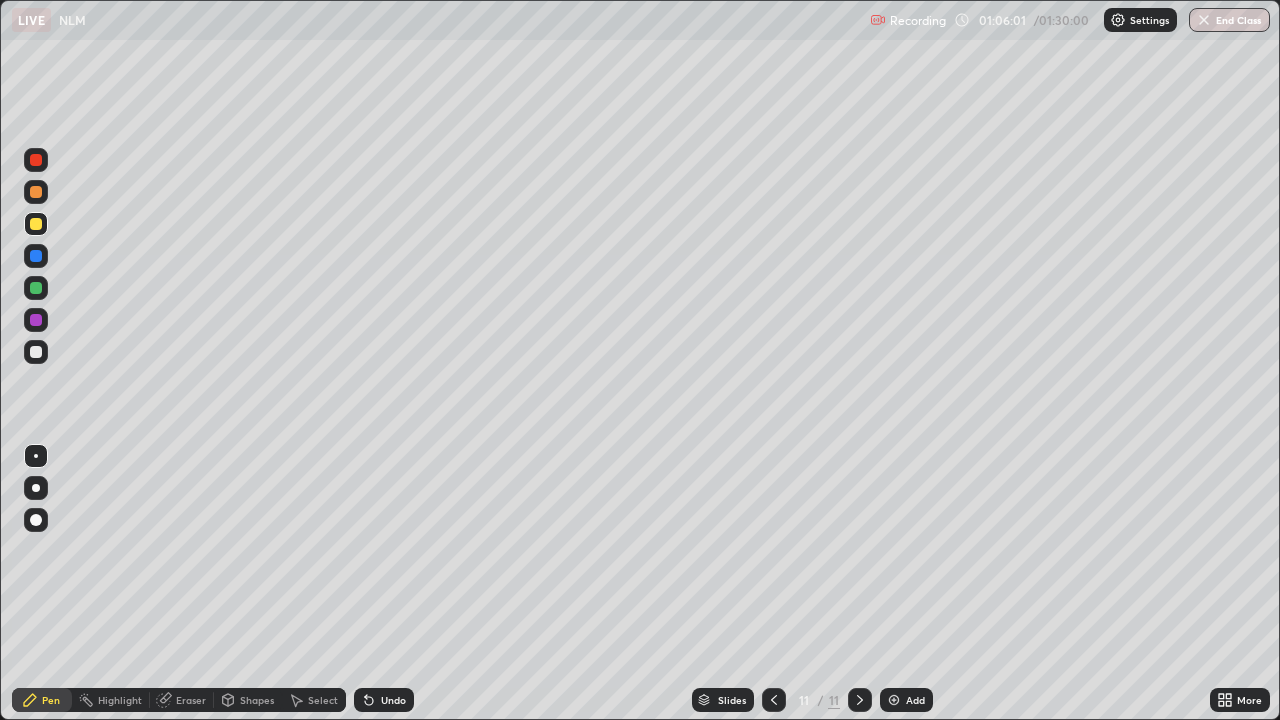 click at bounding box center (36, 288) 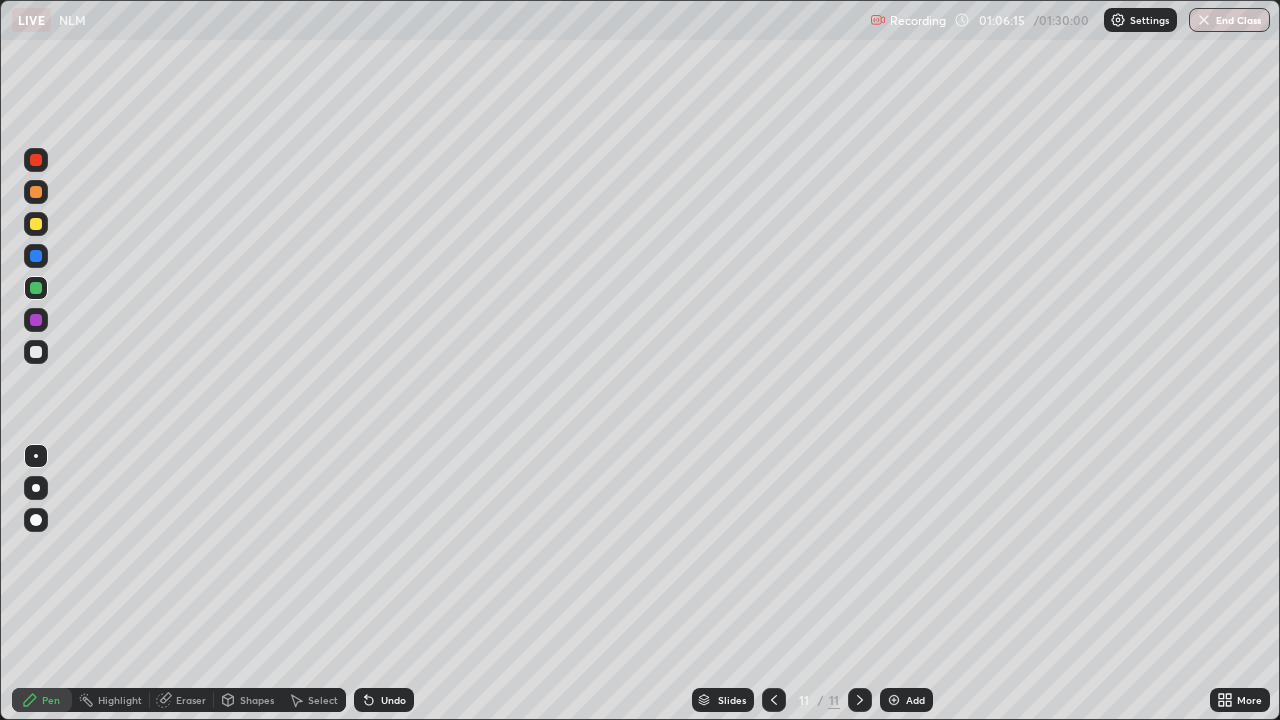 click on "Shapes" at bounding box center [257, 700] 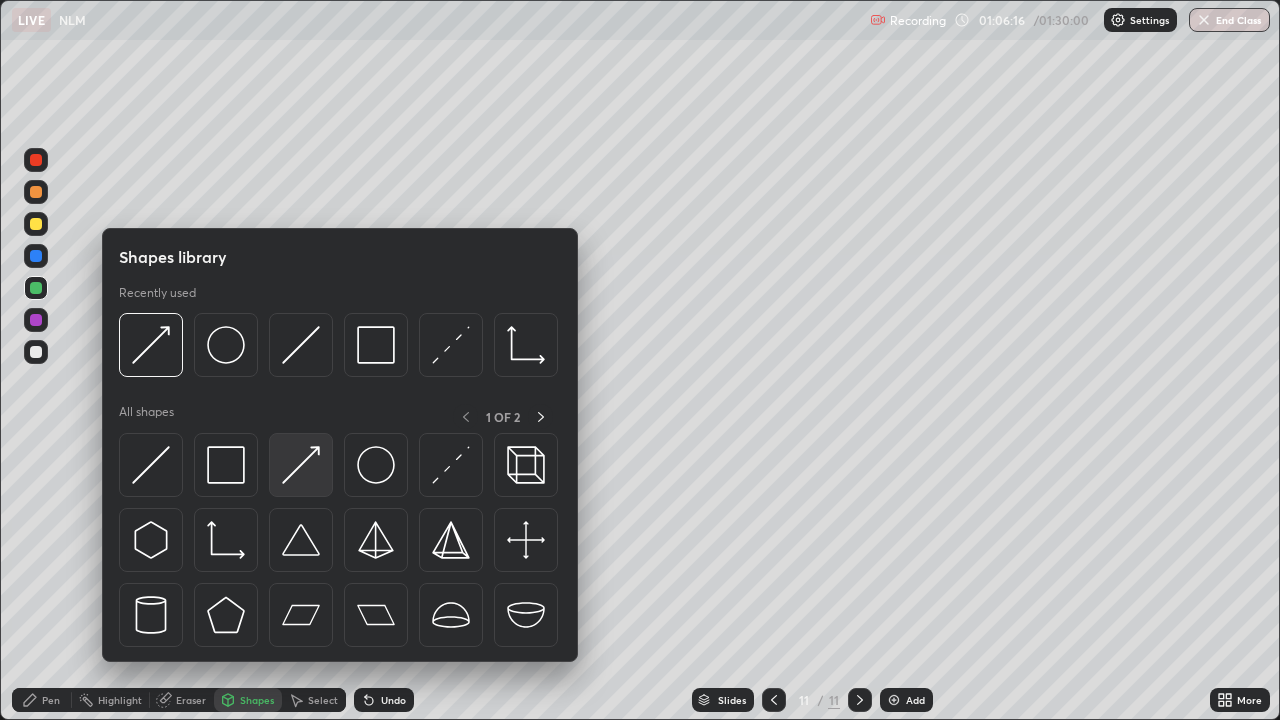 click at bounding box center (301, 465) 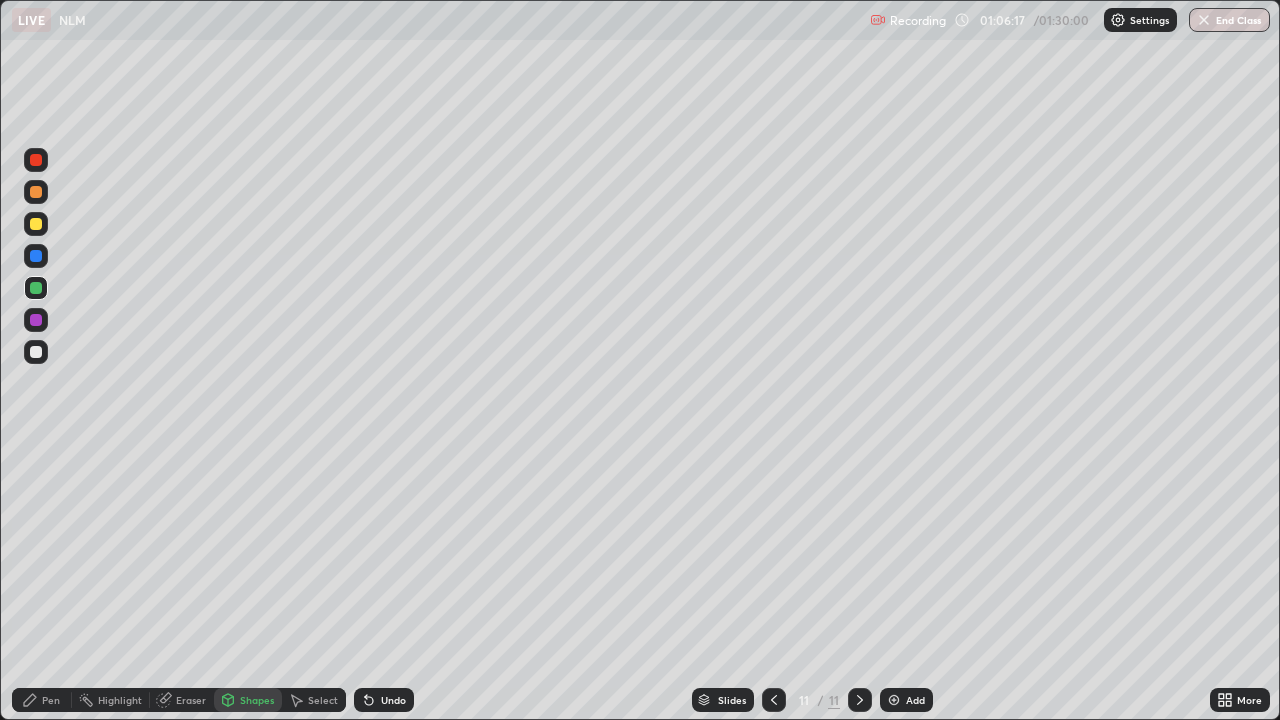 click at bounding box center [36, 224] 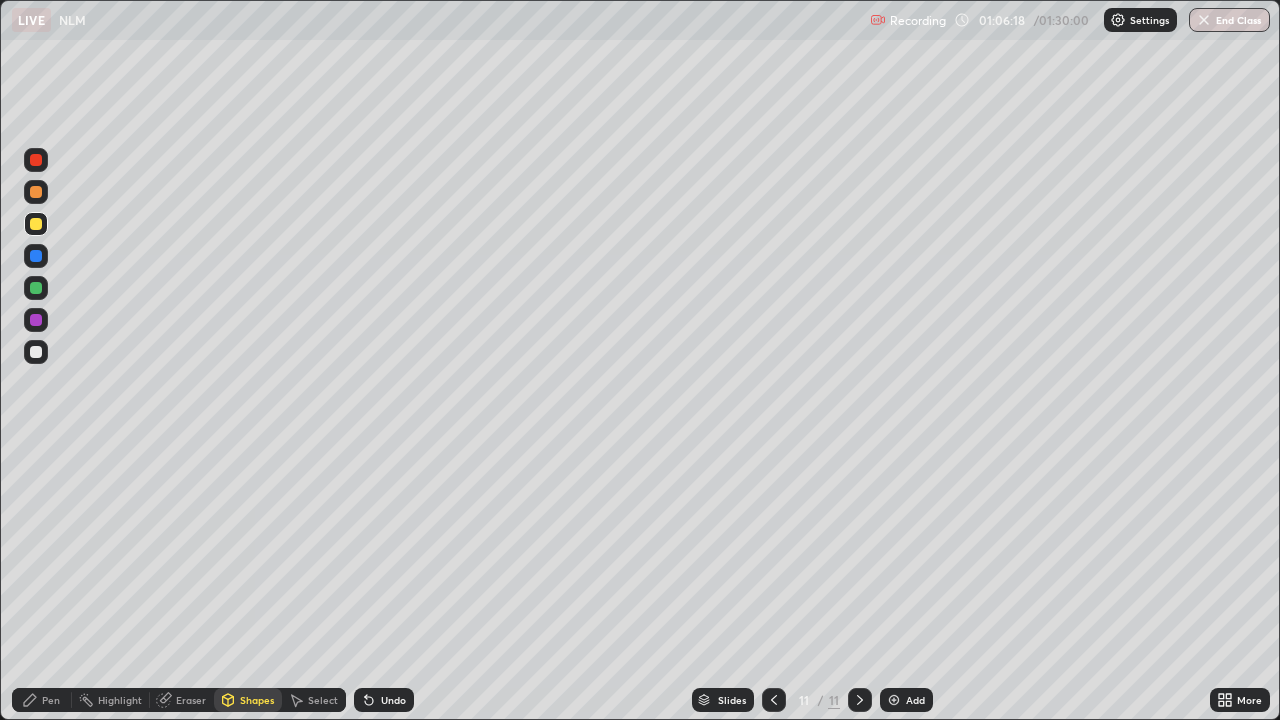 click on "Pen" at bounding box center [42, 700] 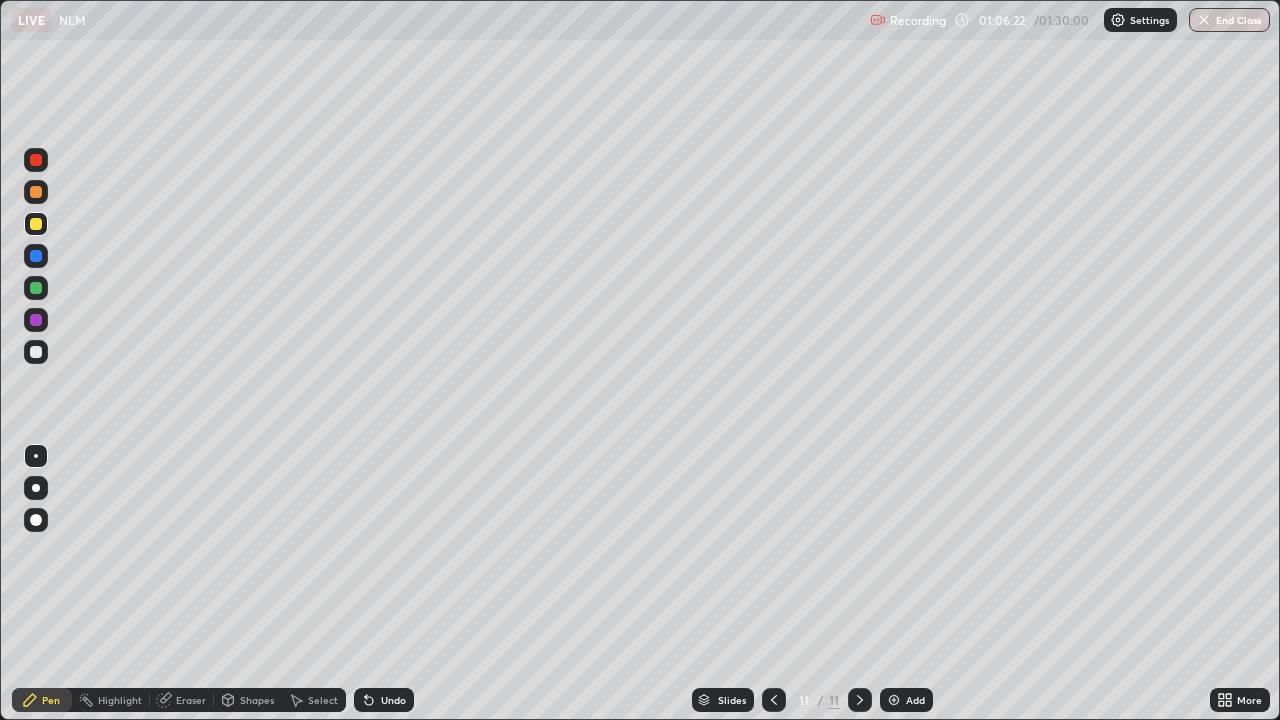 click on "Shapes" at bounding box center (257, 700) 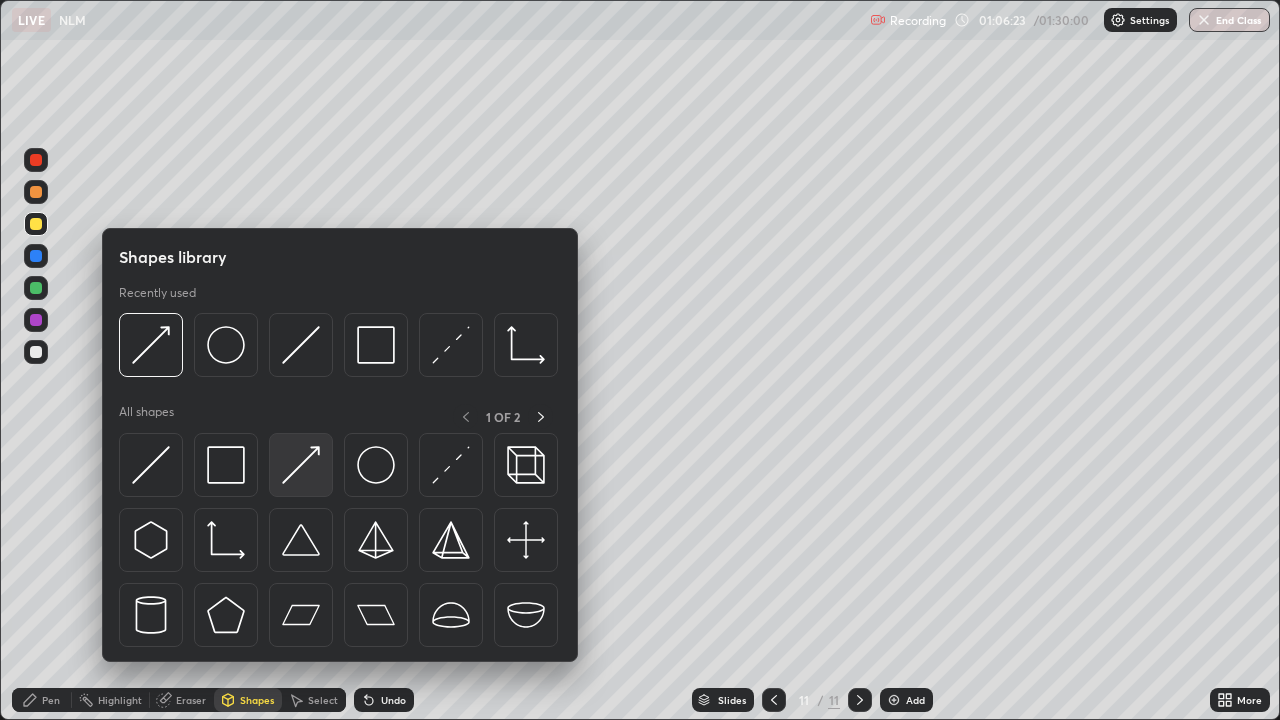 click at bounding box center [301, 465] 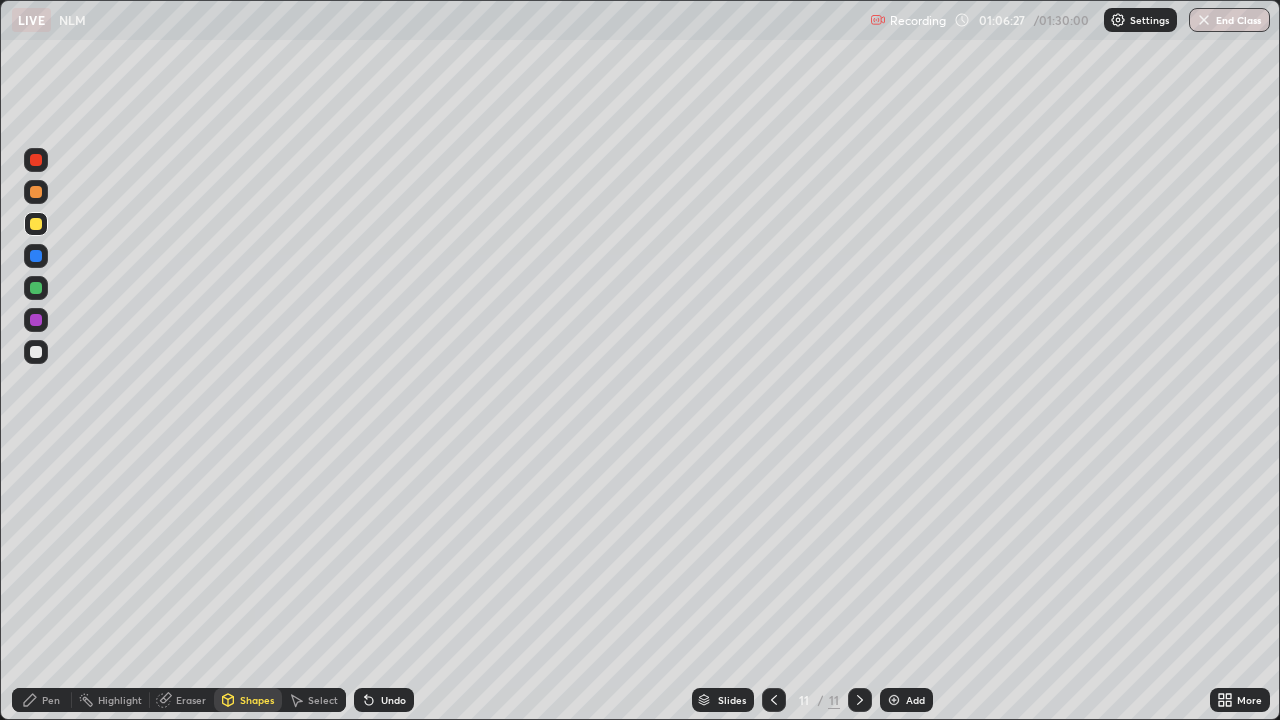 click 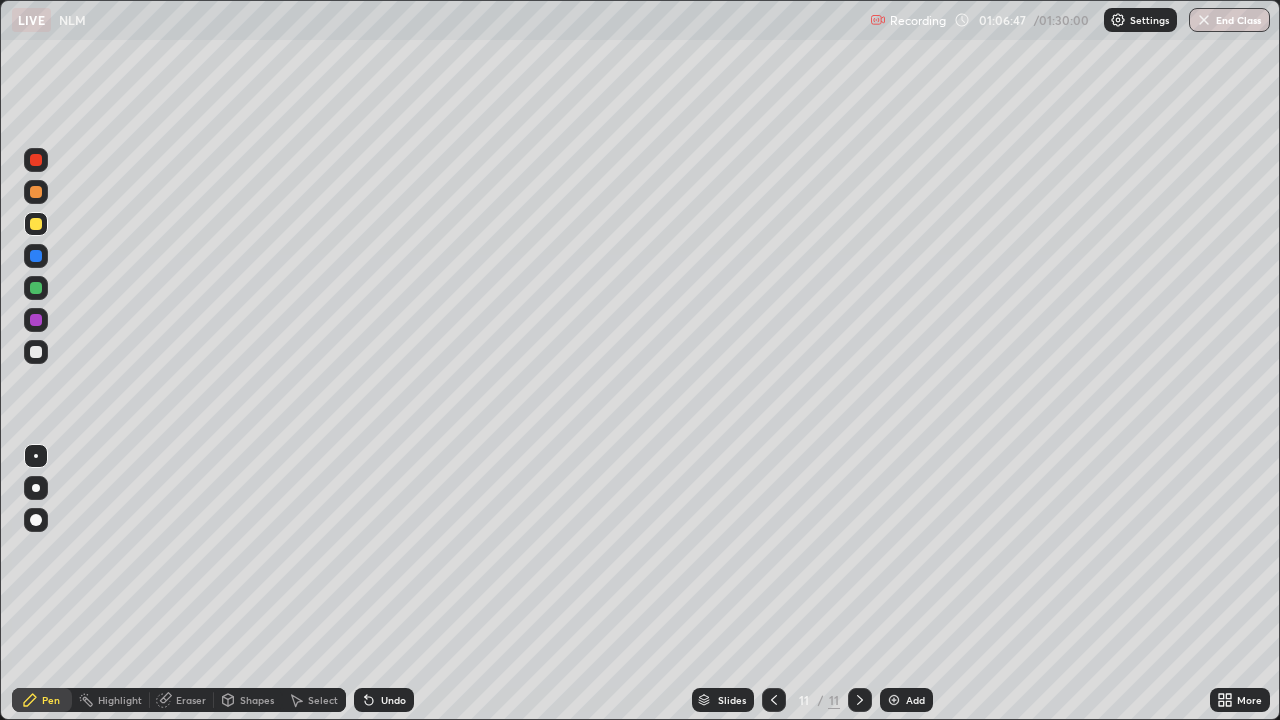 click at bounding box center (36, 288) 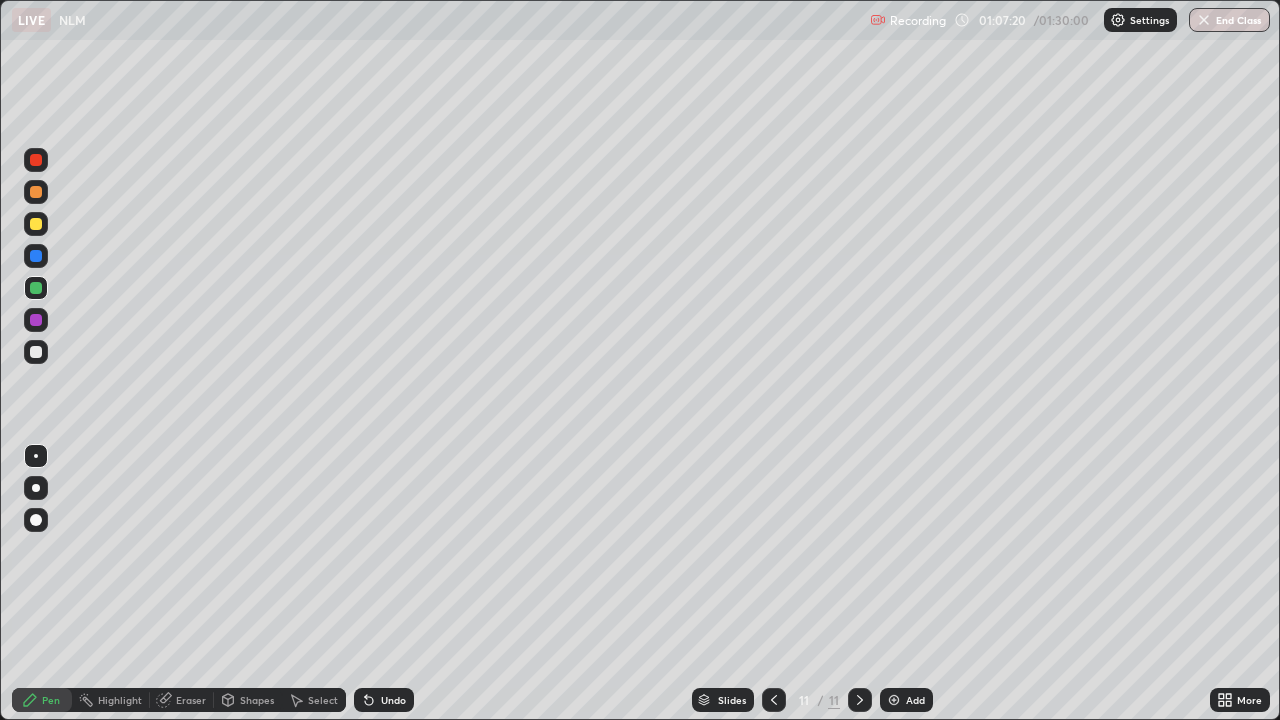 click on "Eraser" at bounding box center (191, 700) 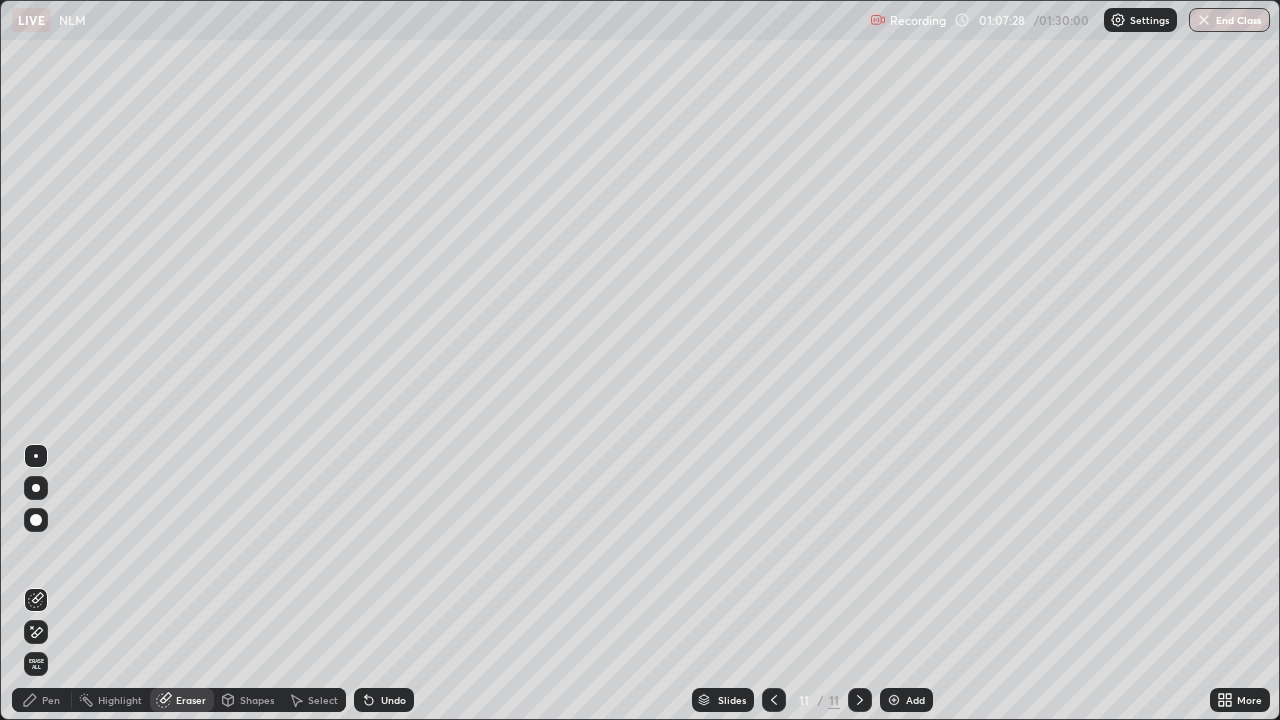click on "Pen" at bounding box center [51, 700] 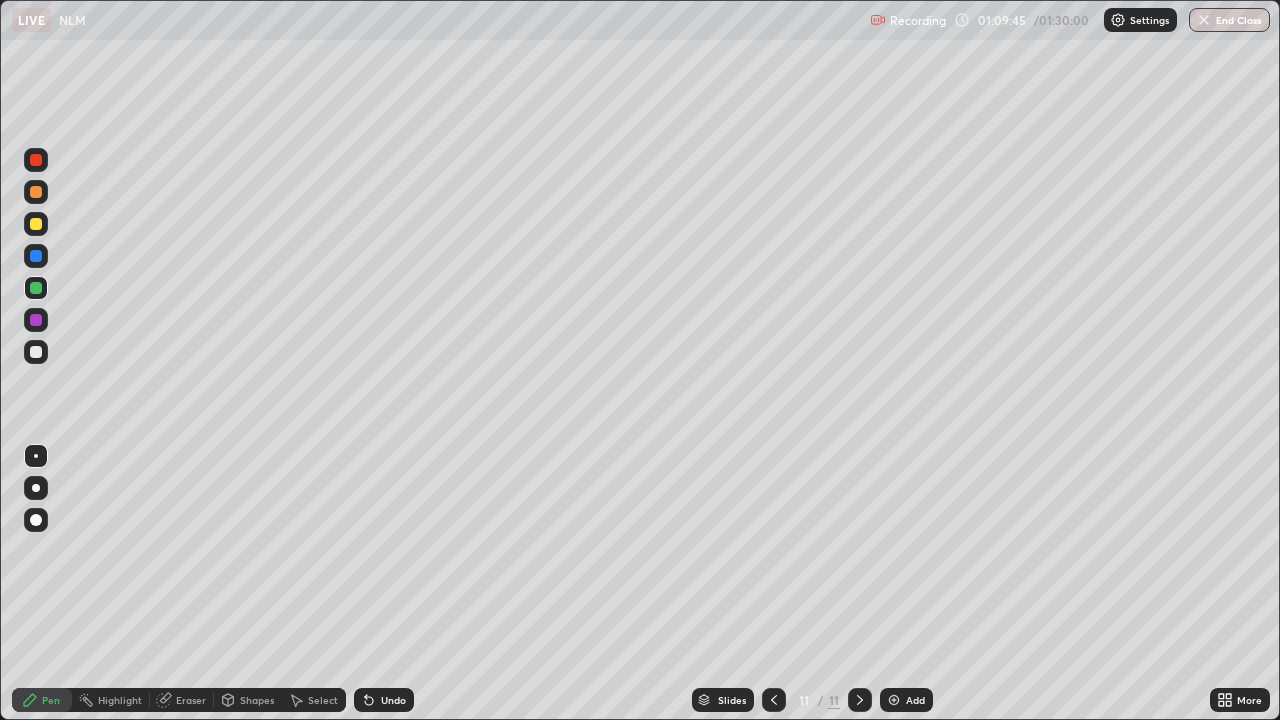 click on "Add" at bounding box center [906, 700] 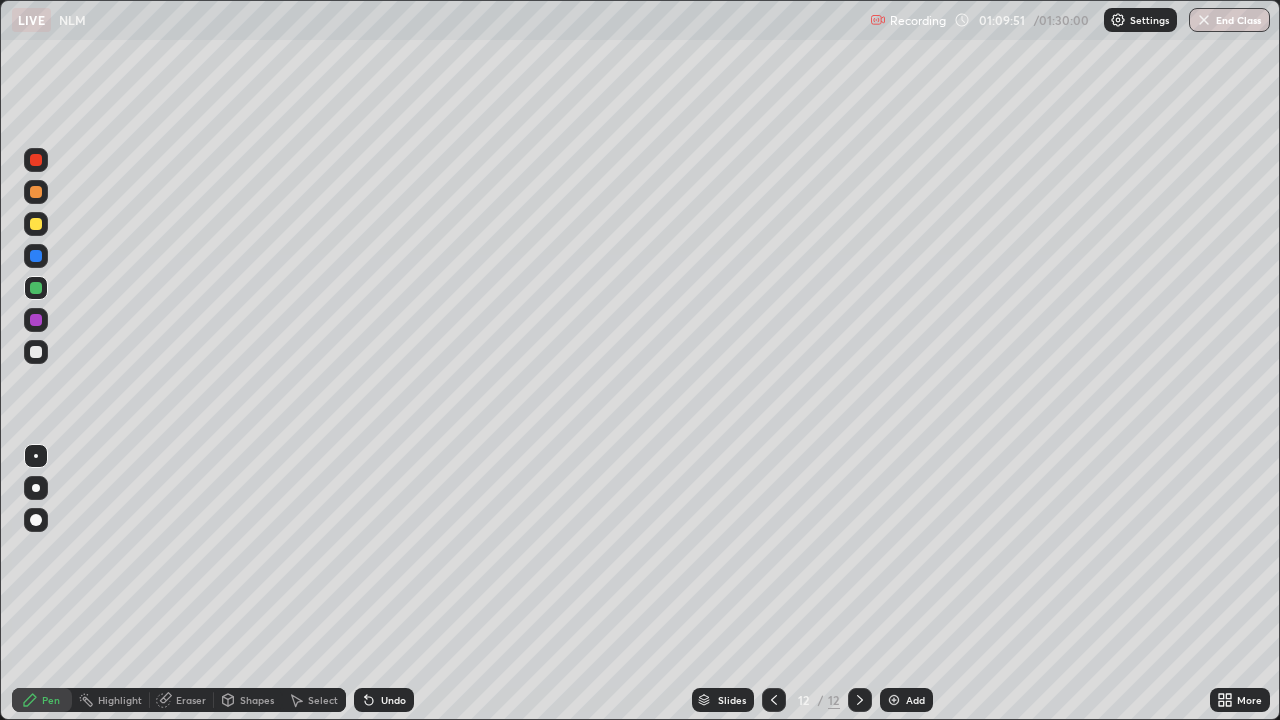 click on "Shapes" at bounding box center [257, 700] 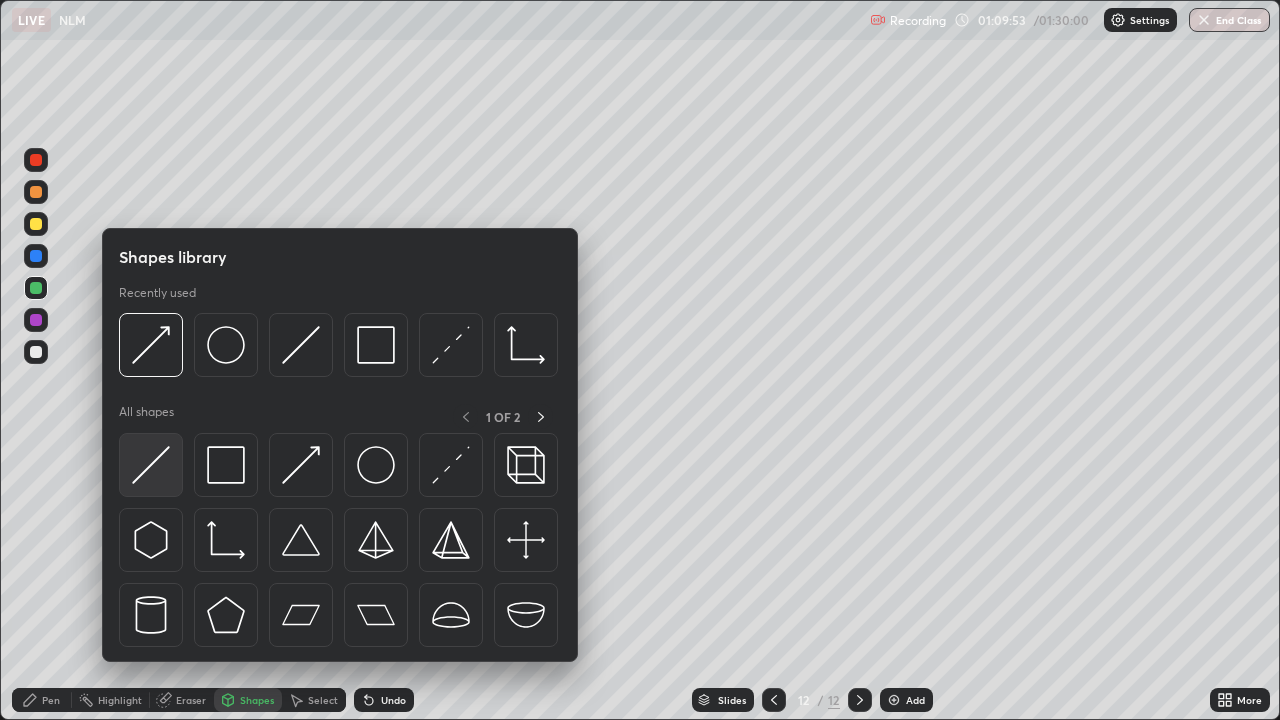 click at bounding box center (151, 465) 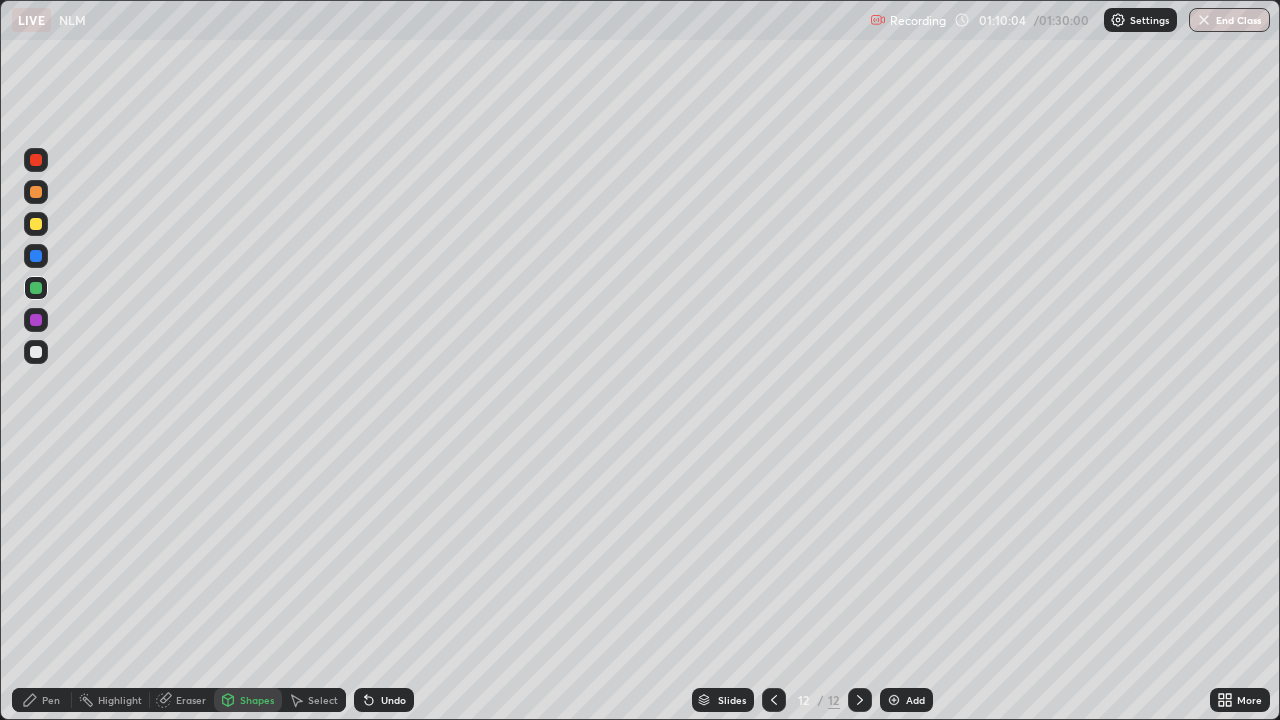 click on "Pen" at bounding box center (42, 700) 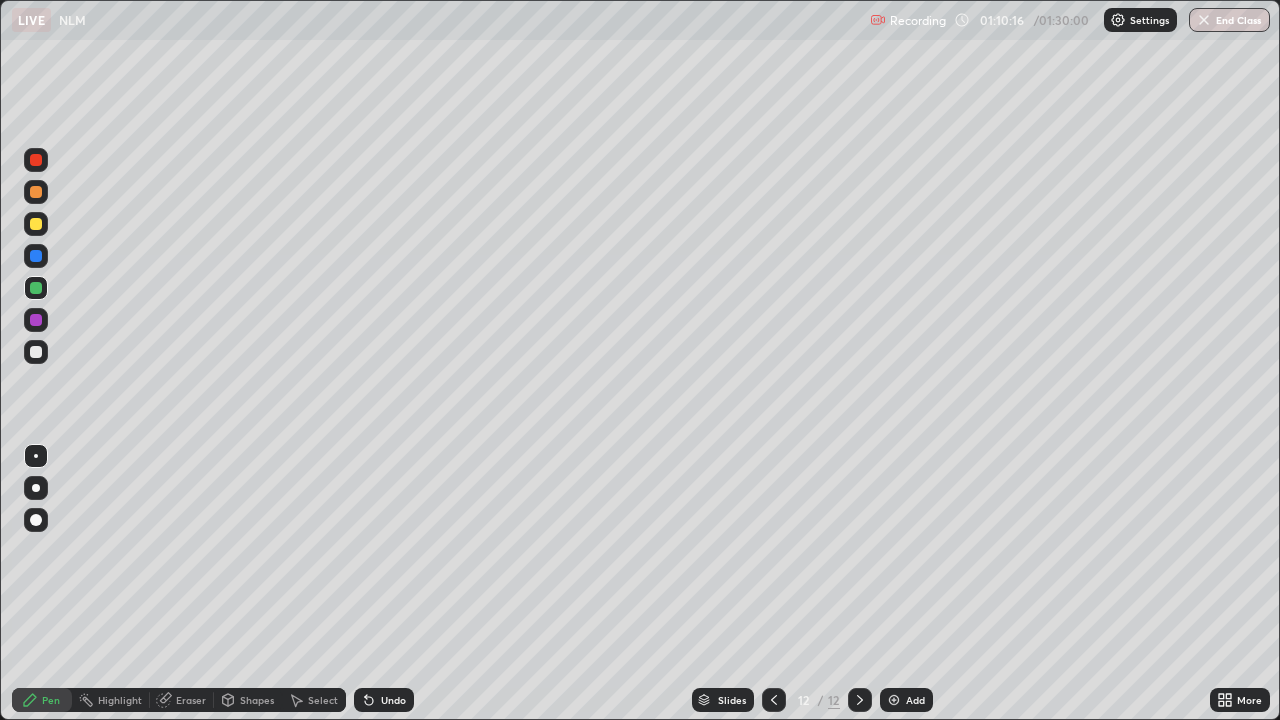 click on "Undo" at bounding box center (384, 700) 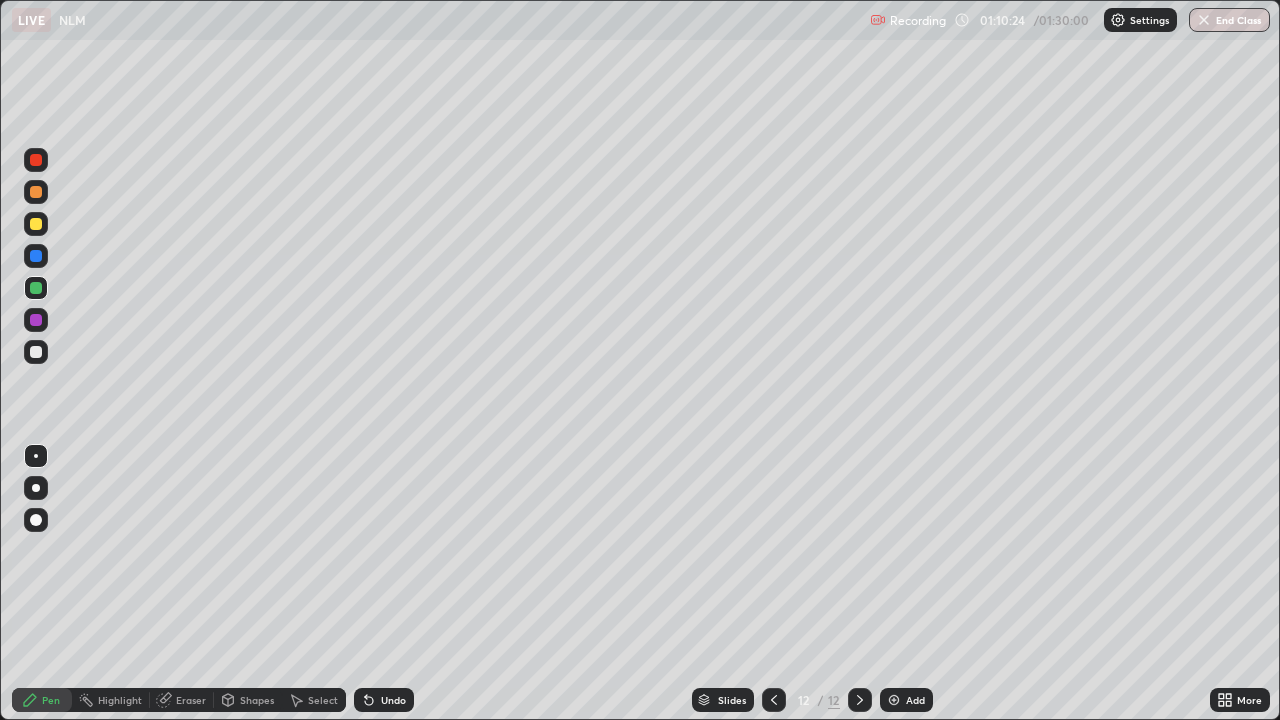 click at bounding box center (36, 224) 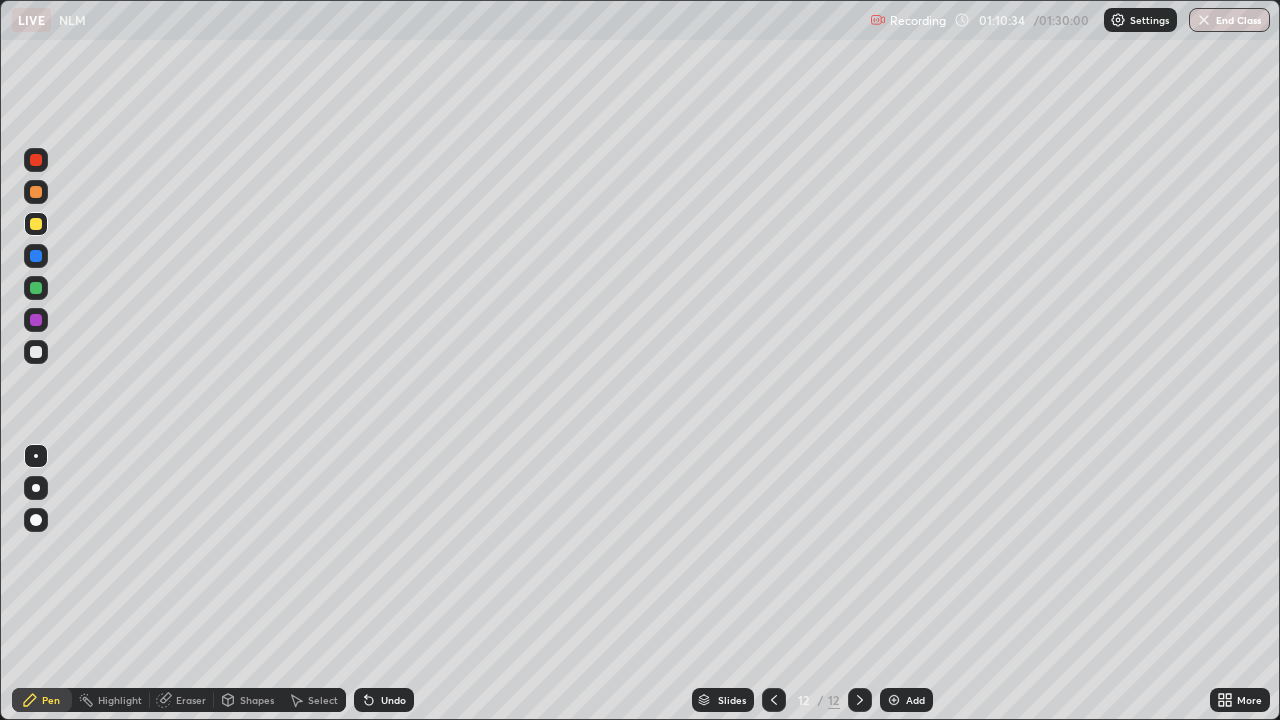 click at bounding box center [36, 288] 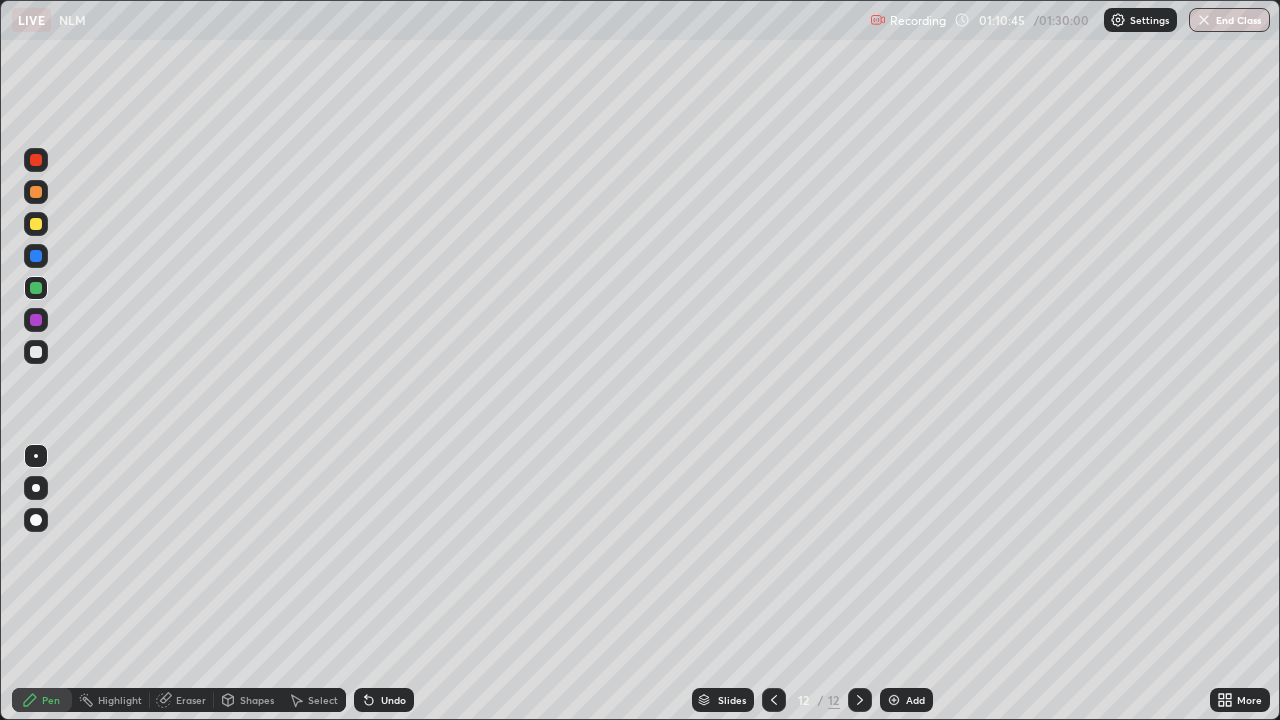 click at bounding box center (36, 224) 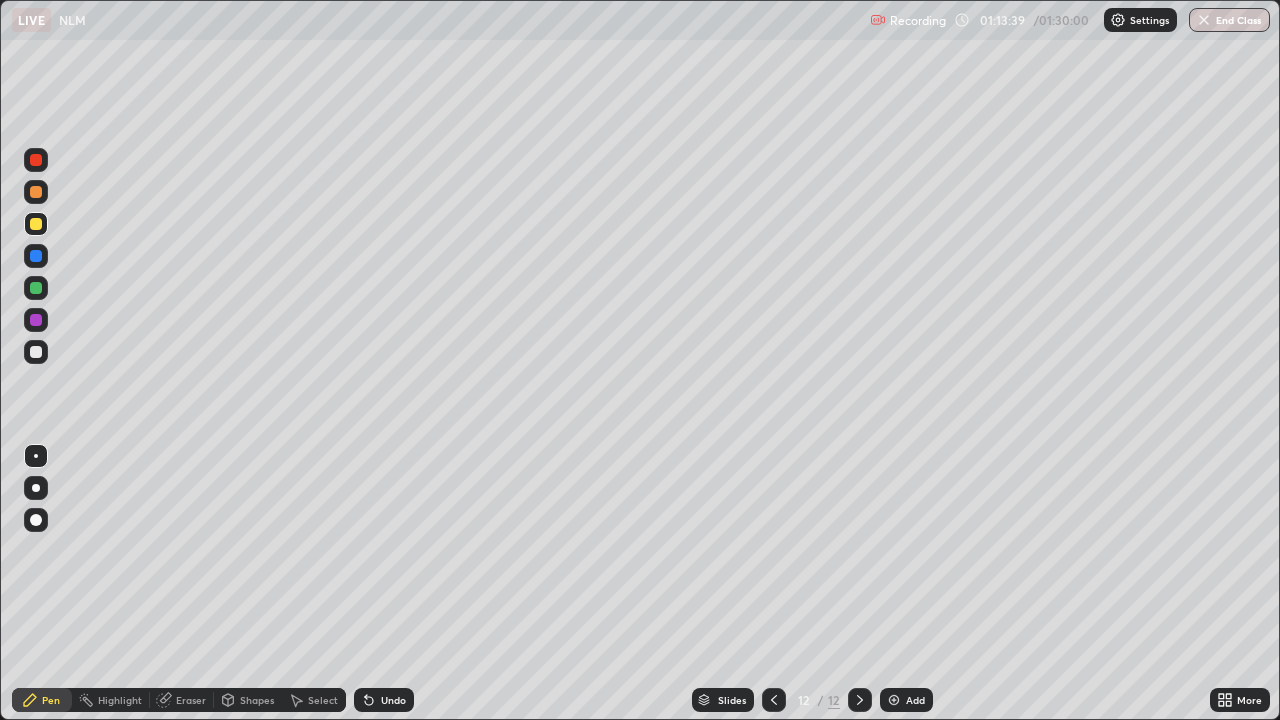 click at bounding box center [36, 320] 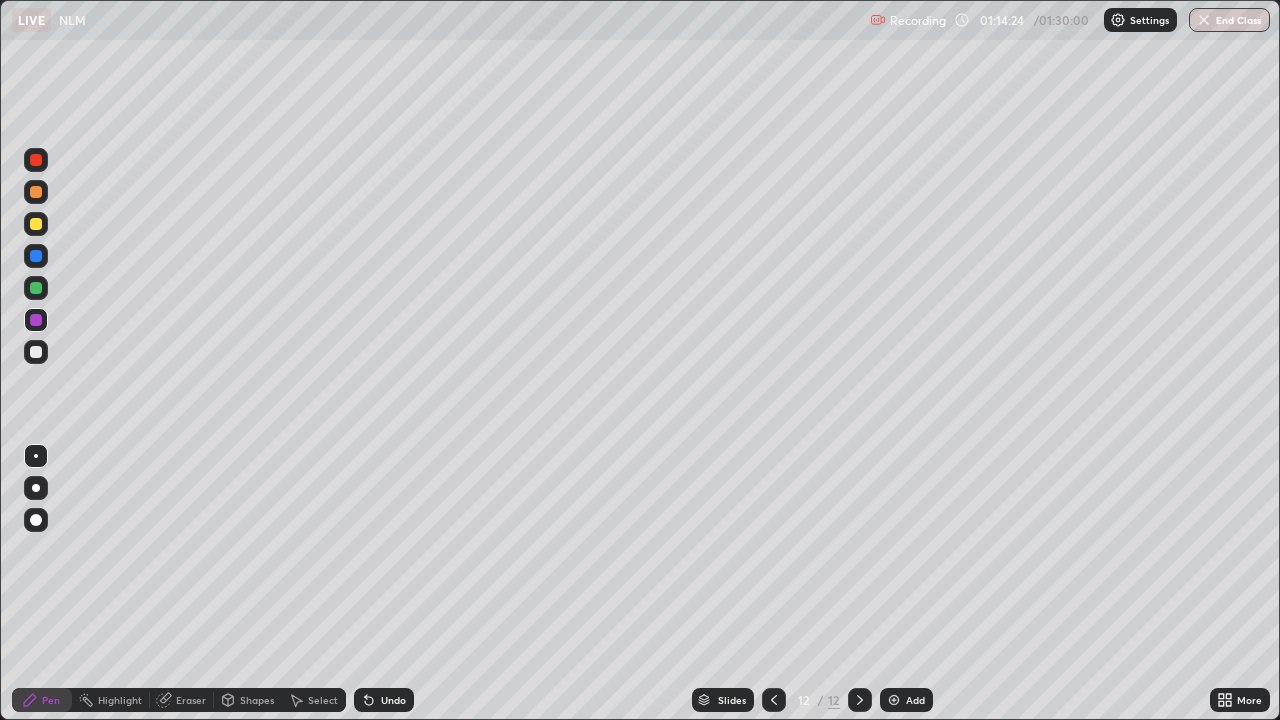 click on "Undo" at bounding box center [384, 700] 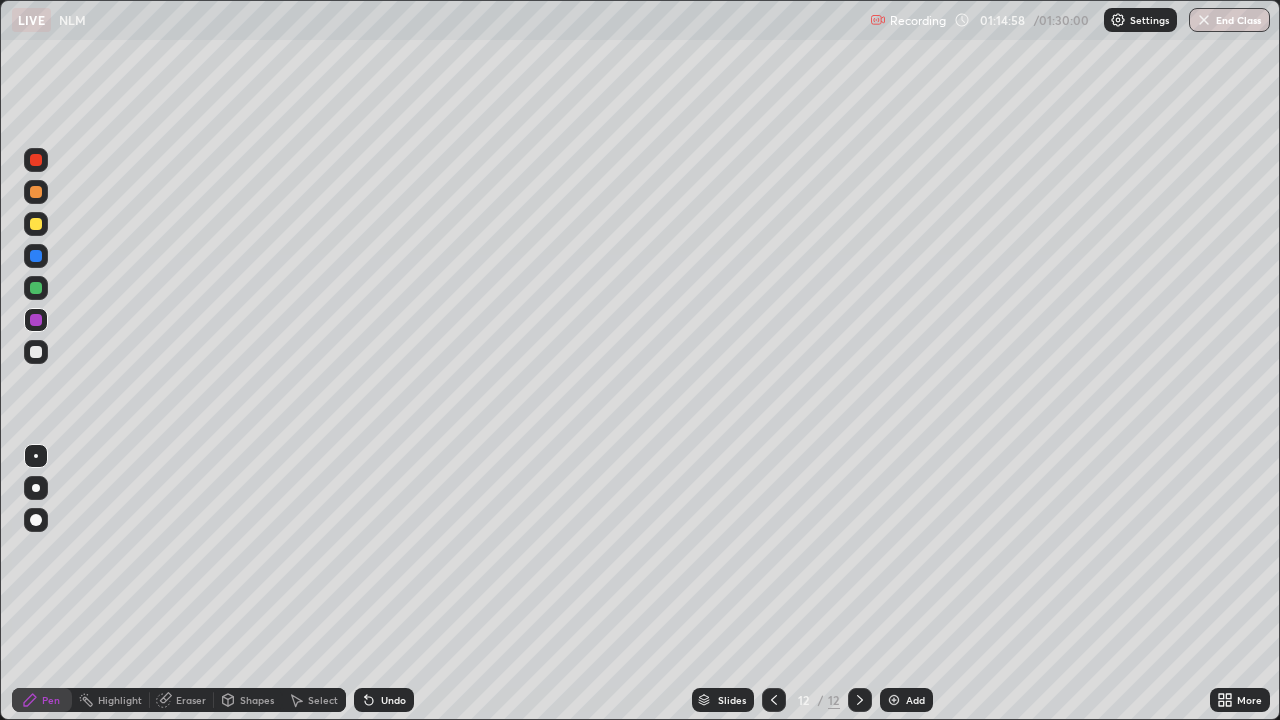 click at bounding box center (36, 224) 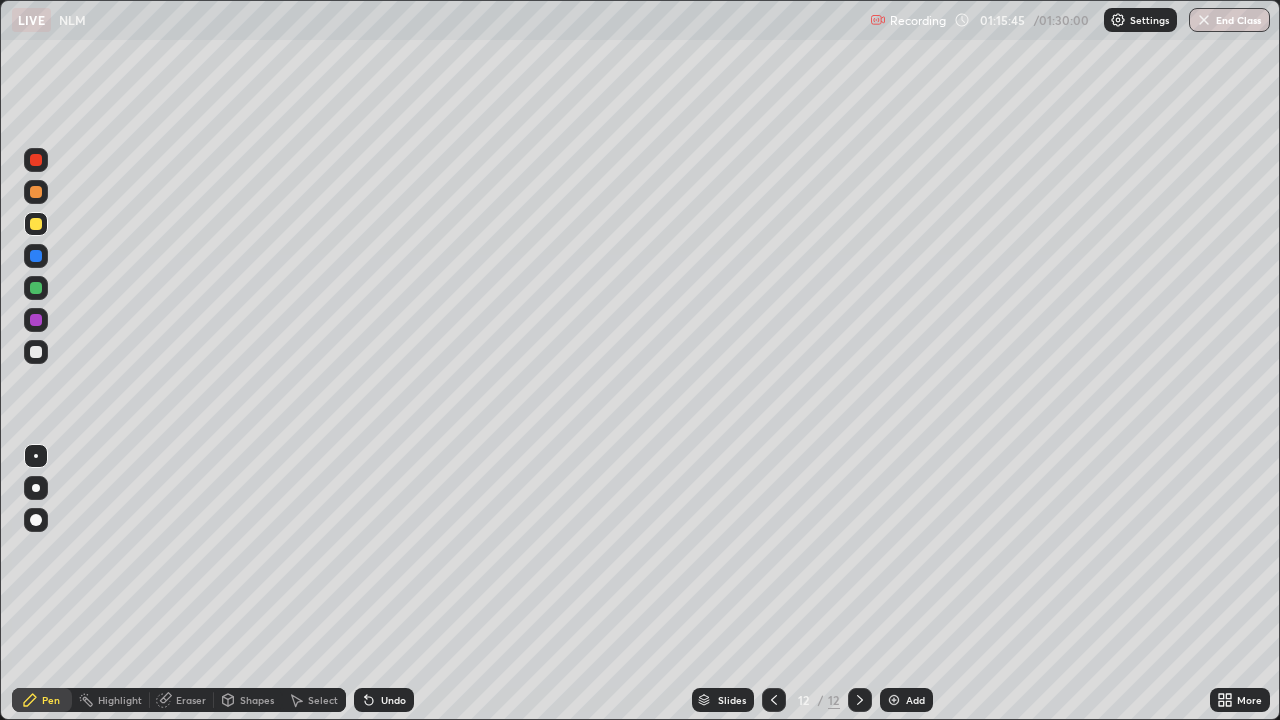 click on "Shapes" at bounding box center (257, 700) 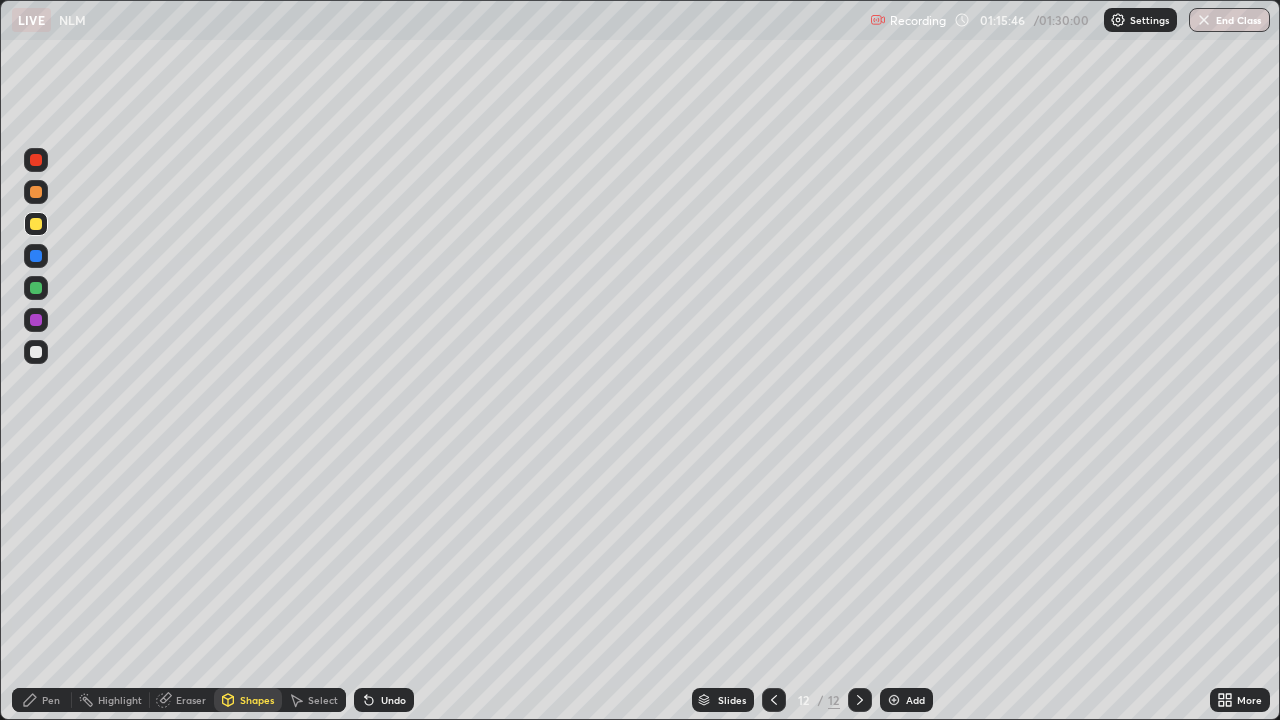click on "Eraser" at bounding box center (191, 700) 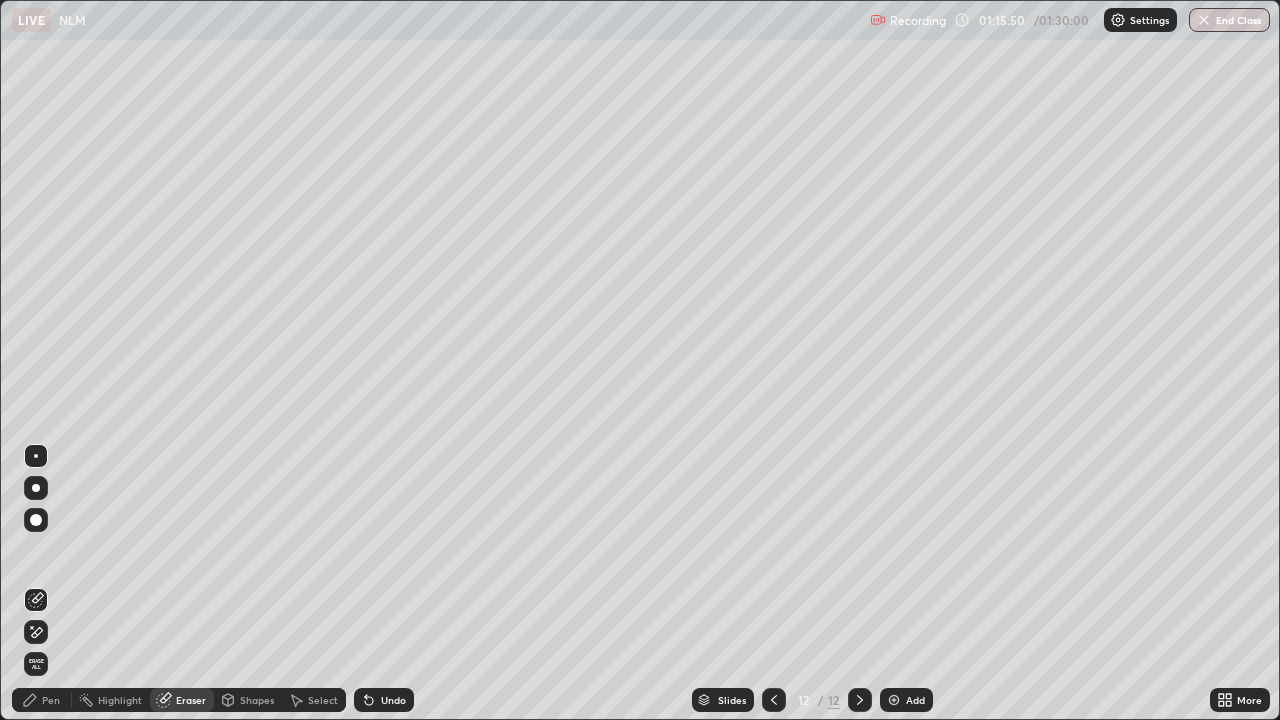 click on "Pen" at bounding box center [51, 700] 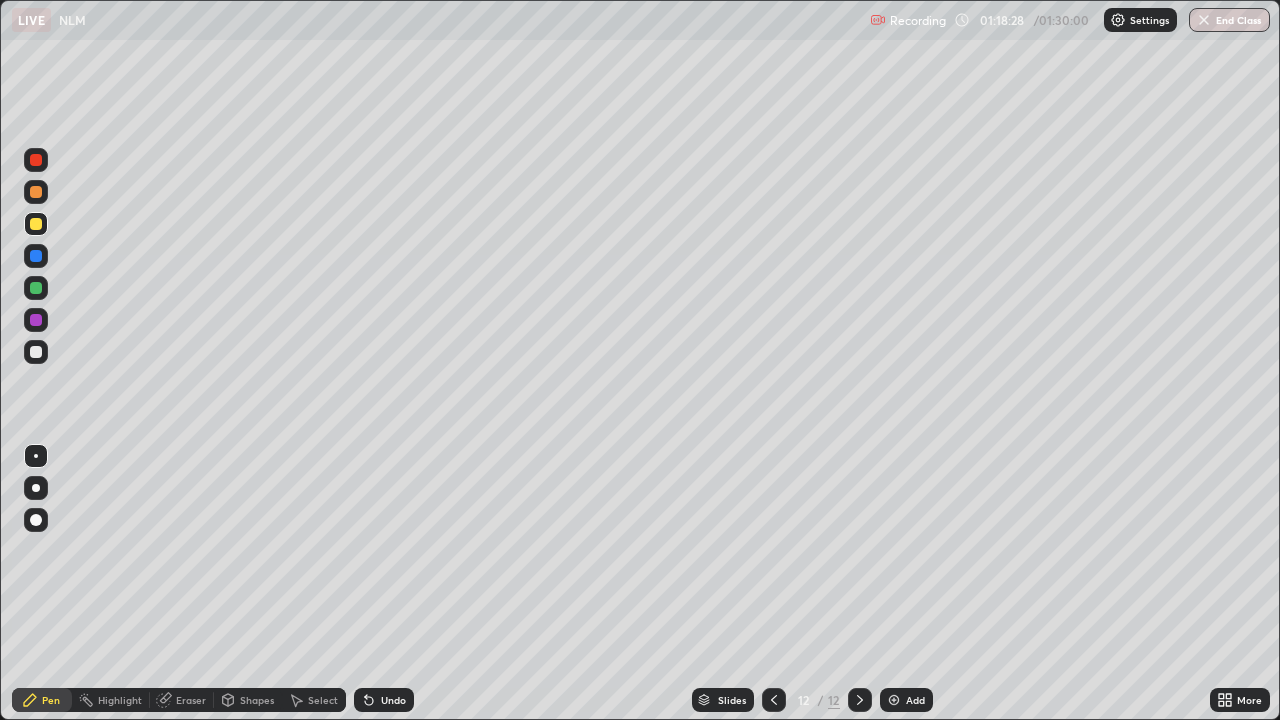 click on "Eraser" at bounding box center [191, 700] 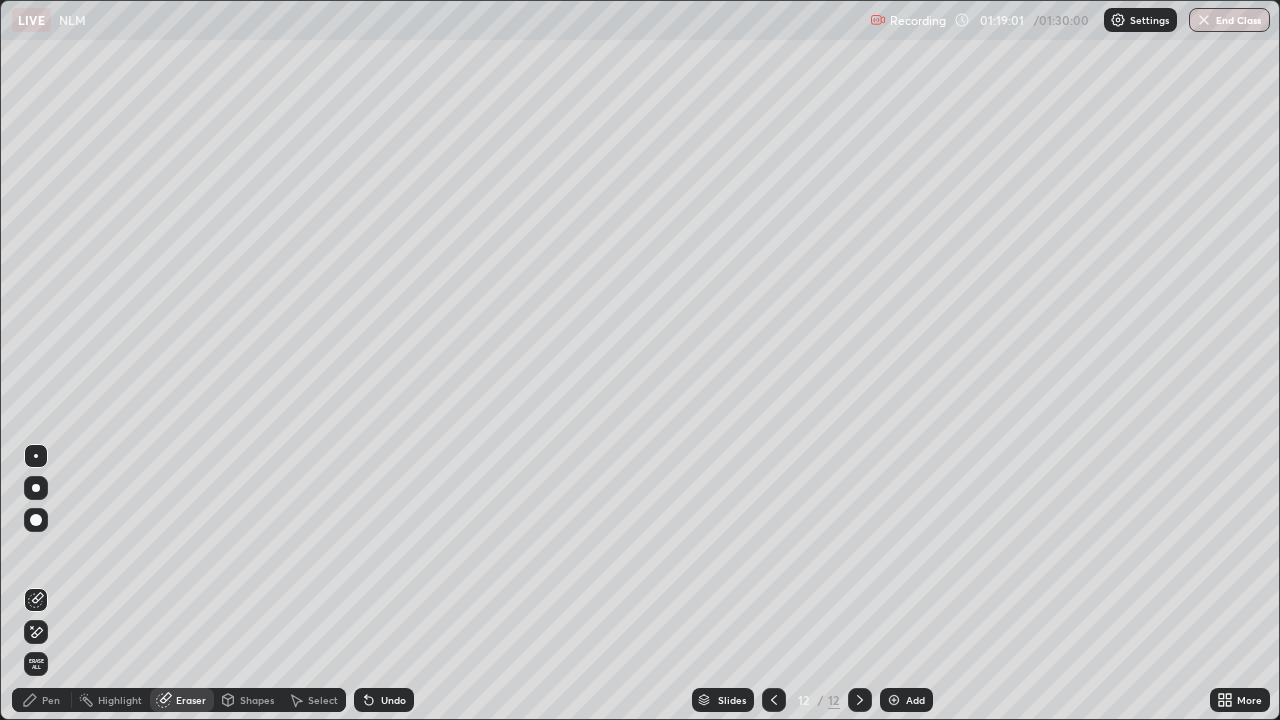 click on "Pen" at bounding box center [42, 700] 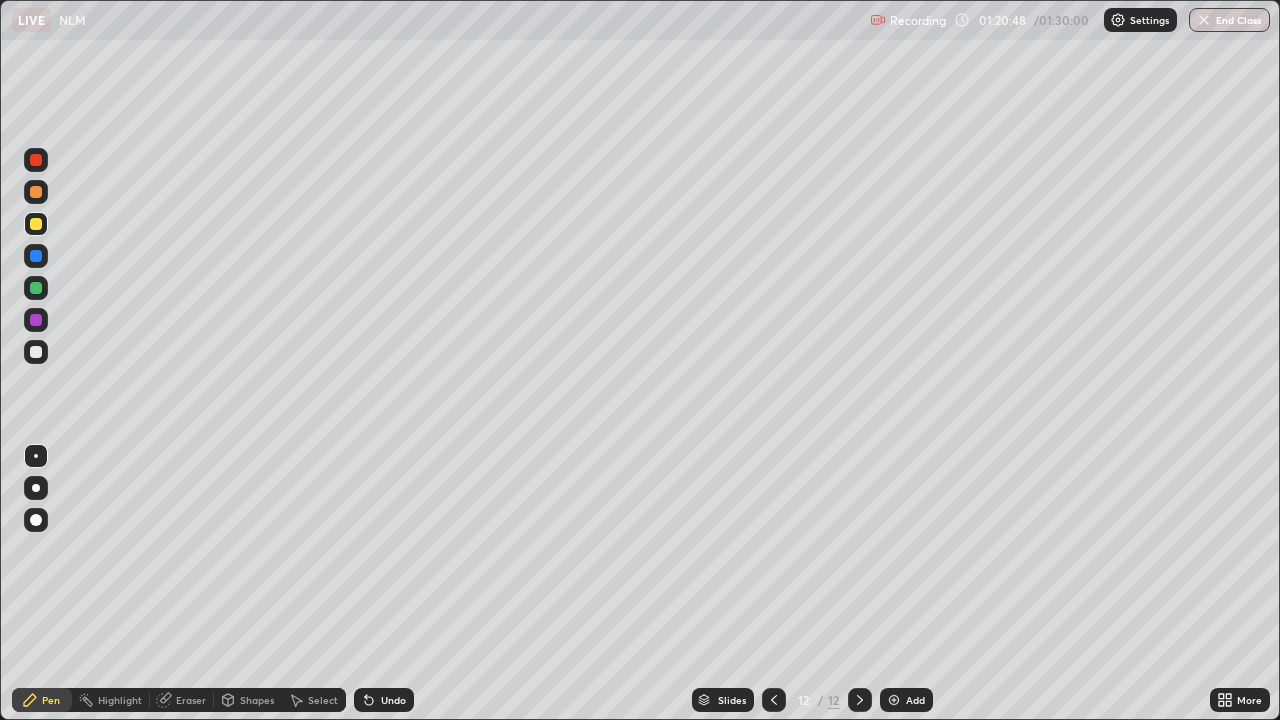 click at bounding box center (894, 700) 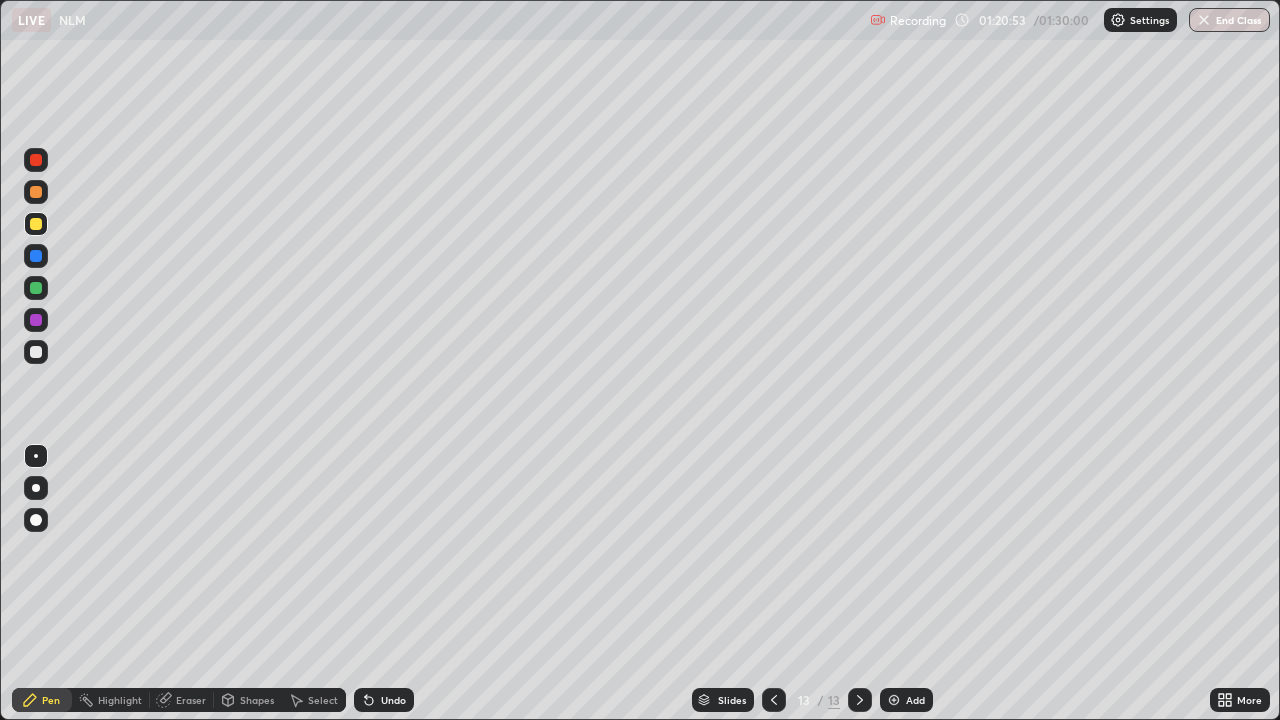 click at bounding box center (36, 288) 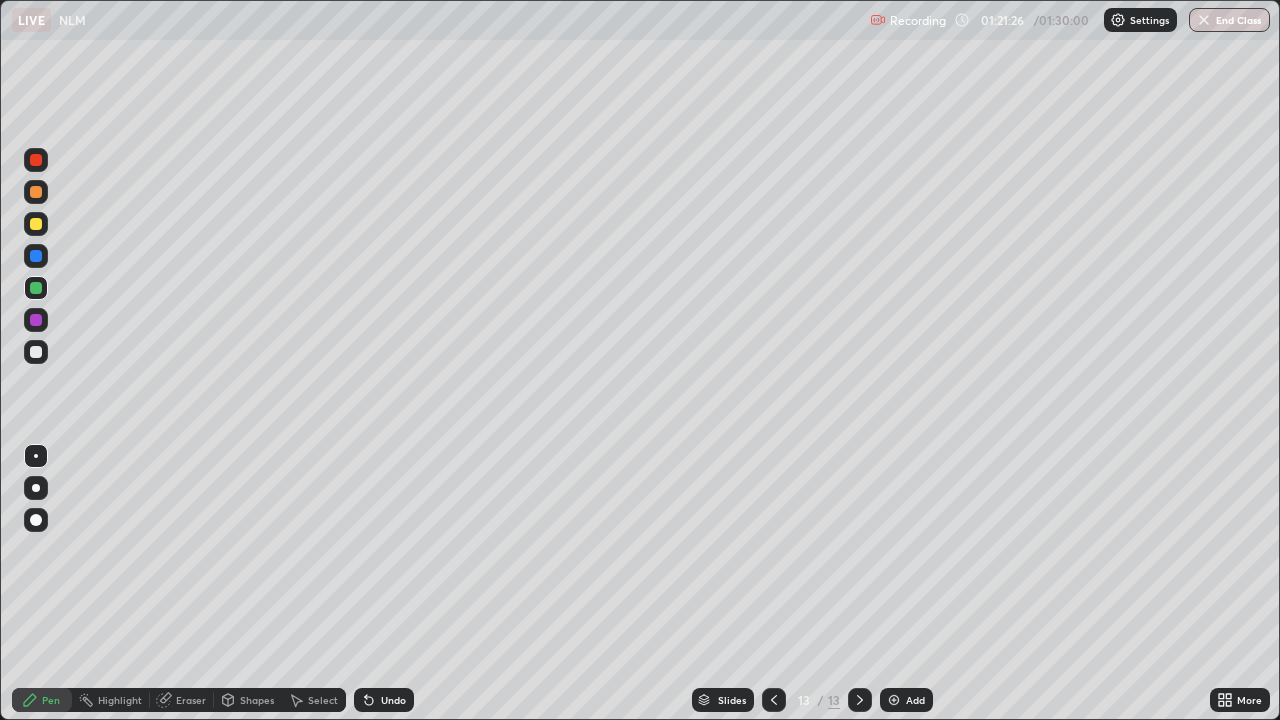 click at bounding box center (36, 224) 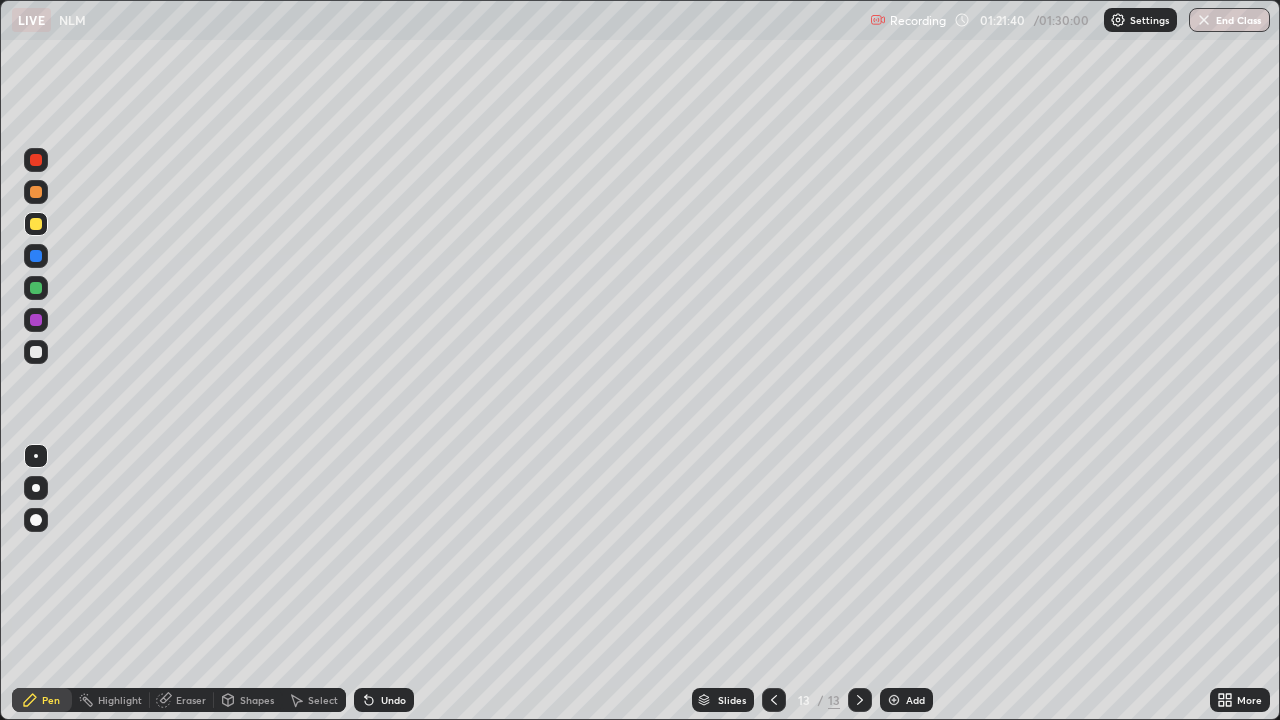 click 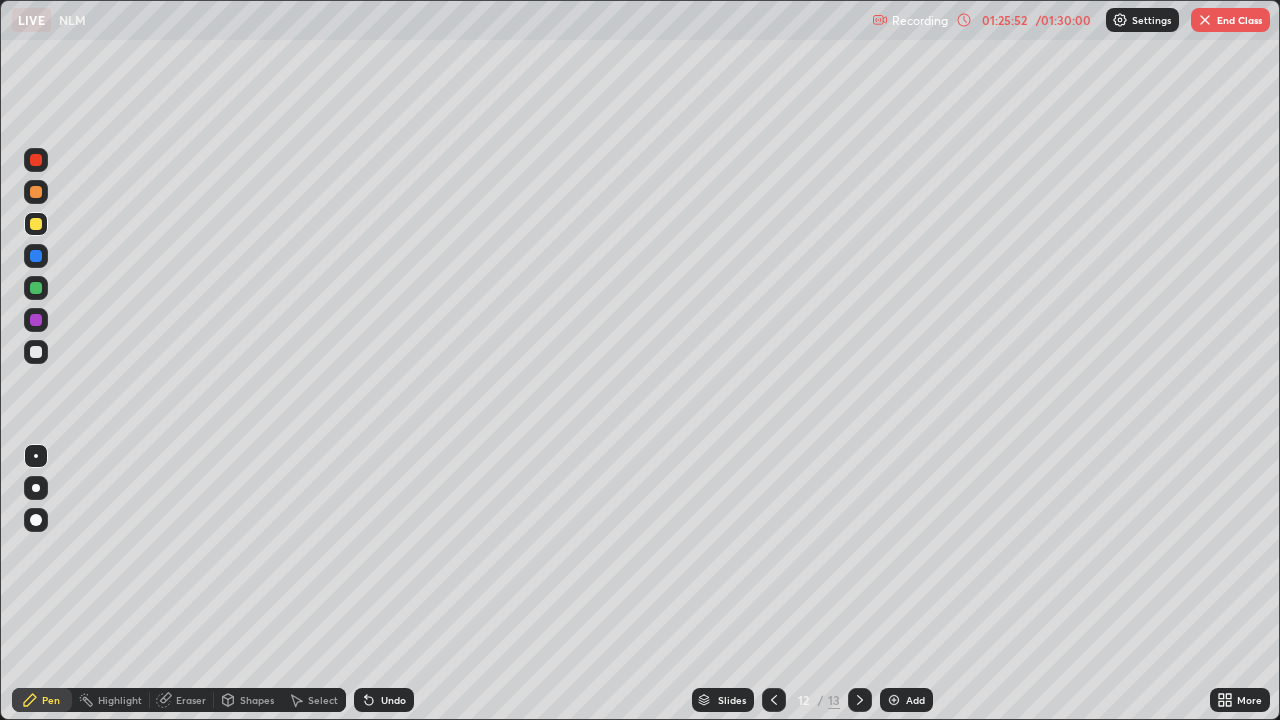 click at bounding box center [1205, 20] 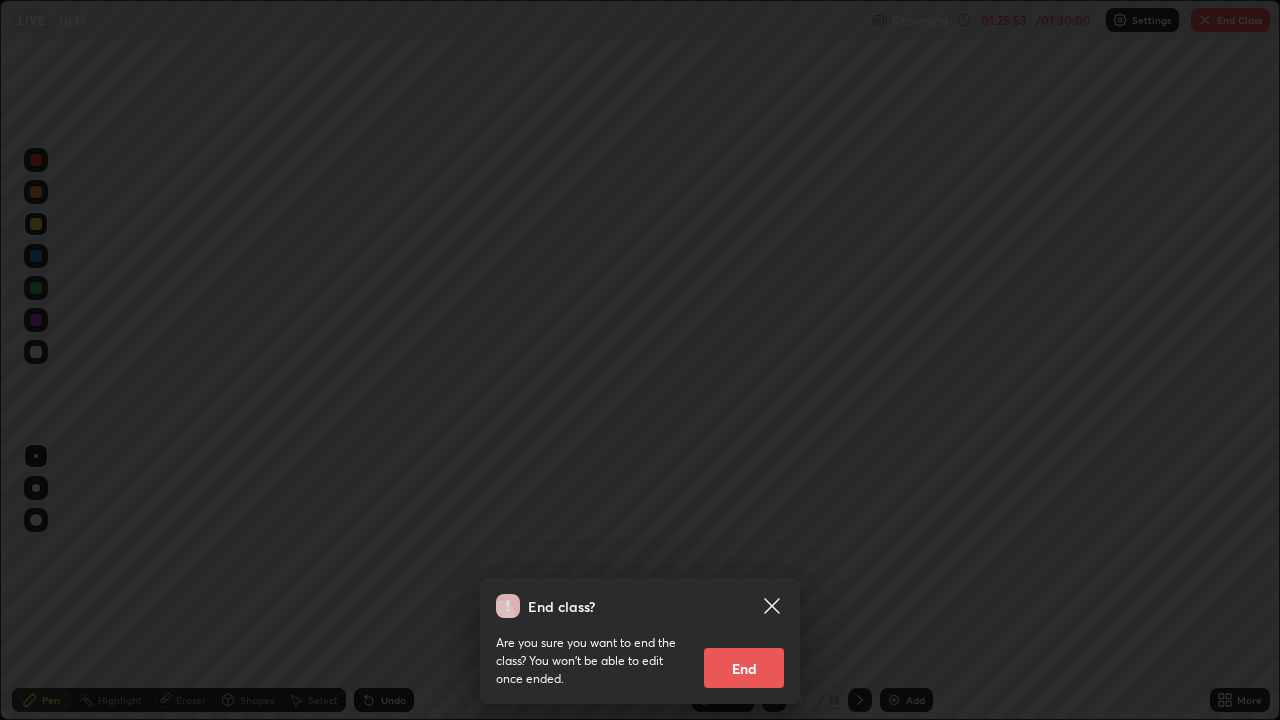 click on "End" at bounding box center [744, 668] 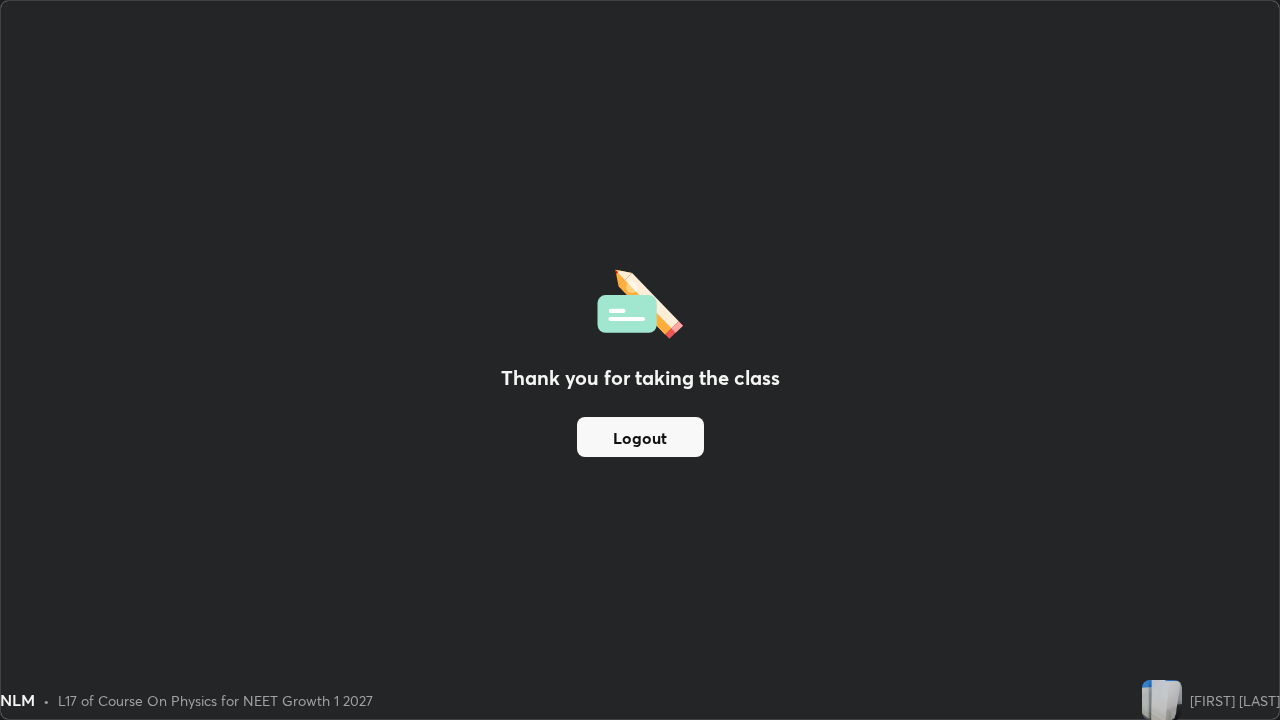 click on "Logout" at bounding box center [640, 437] 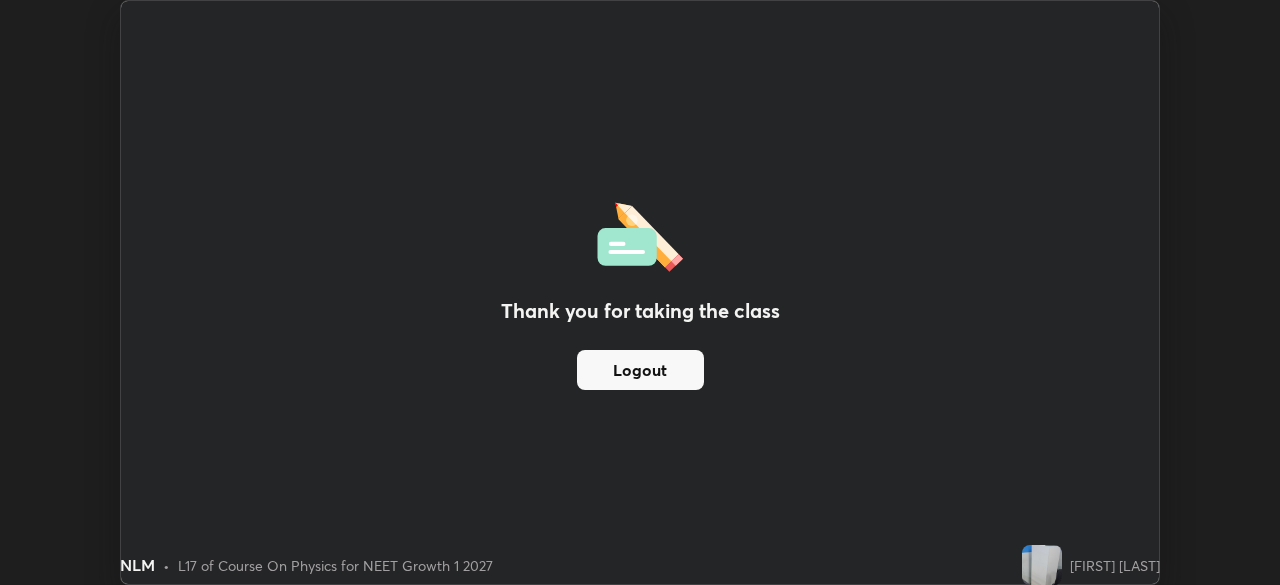 scroll, scrollTop: 585, scrollLeft: 1280, axis: both 